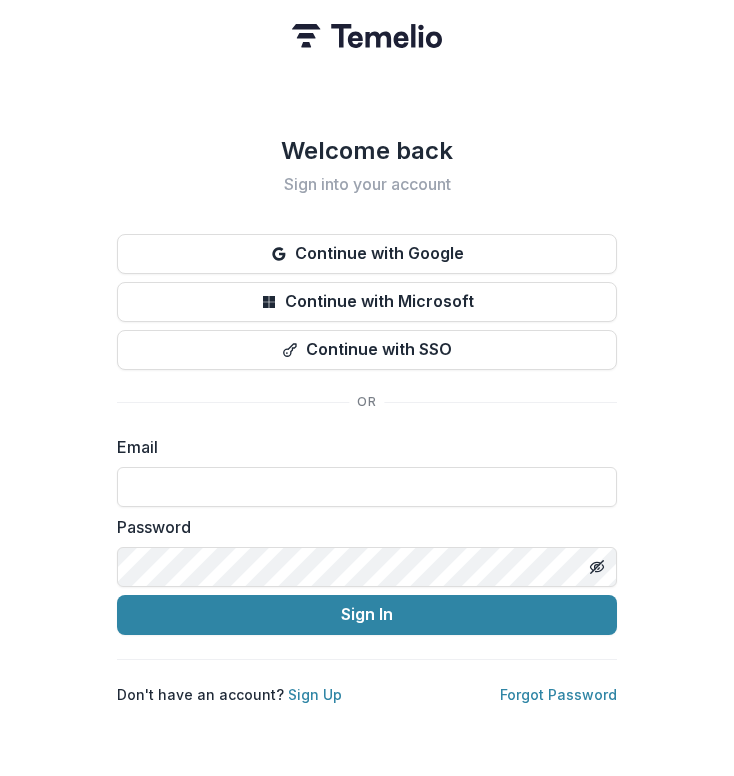 scroll, scrollTop: 0, scrollLeft: 0, axis: both 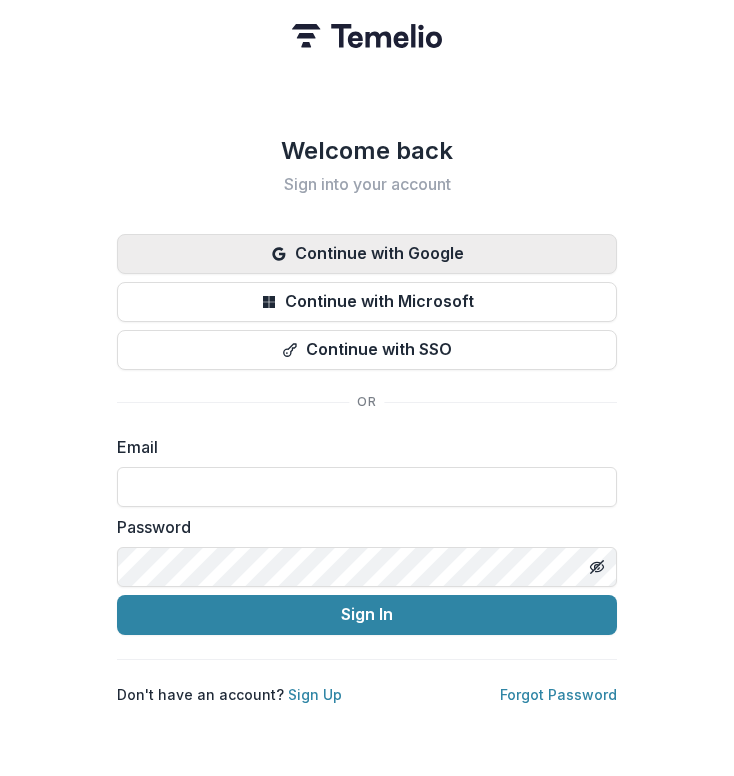 click on "Continue with Google" at bounding box center [367, 254] 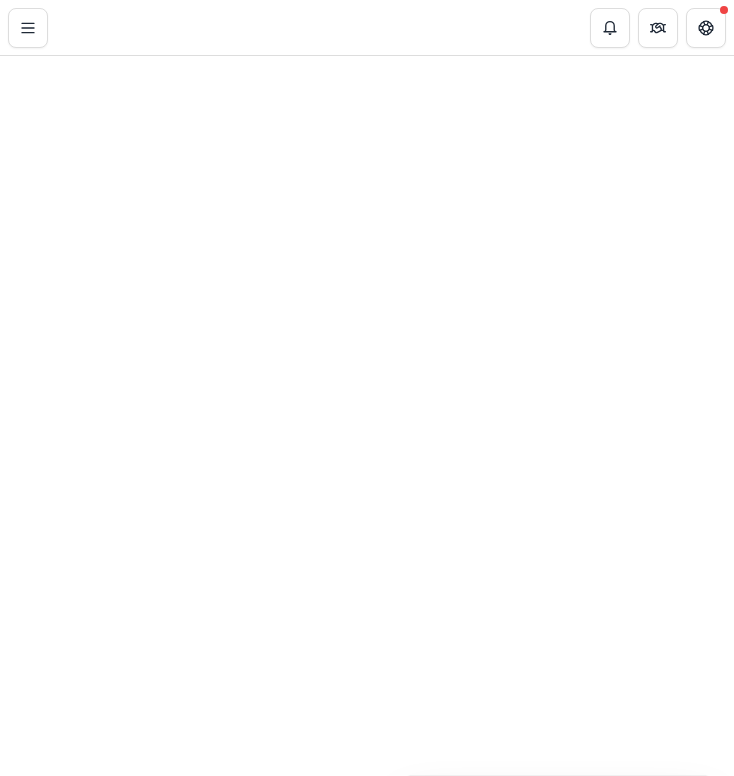 scroll, scrollTop: 0, scrollLeft: 0, axis: both 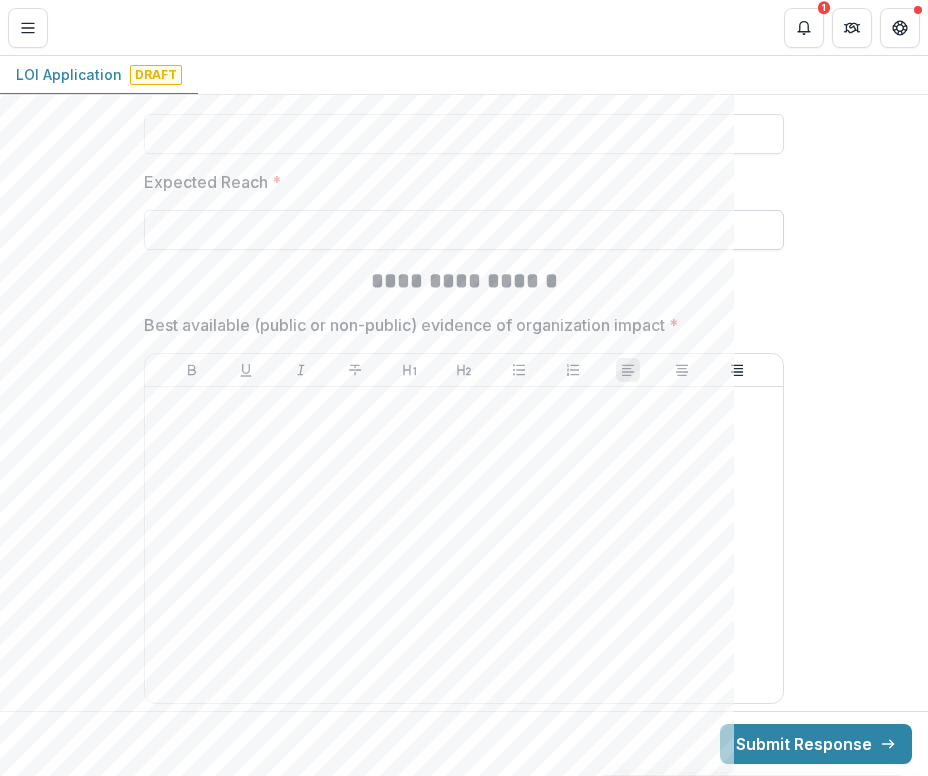 click on "Expected Reach *" at bounding box center (464, 230) 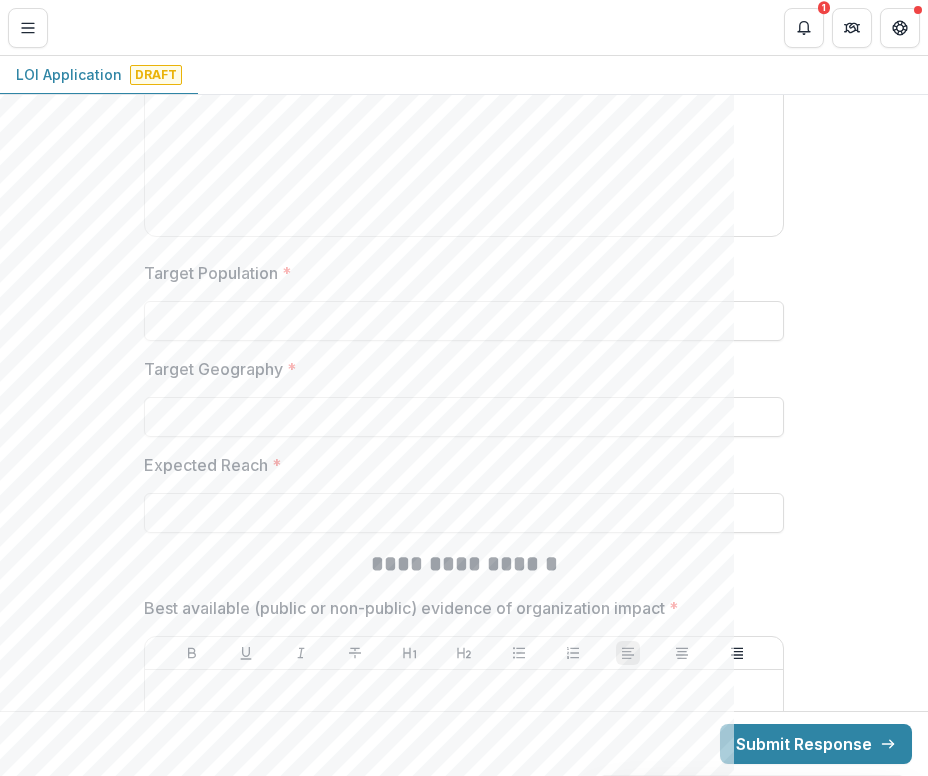 scroll, scrollTop: 2633, scrollLeft: 0, axis: vertical 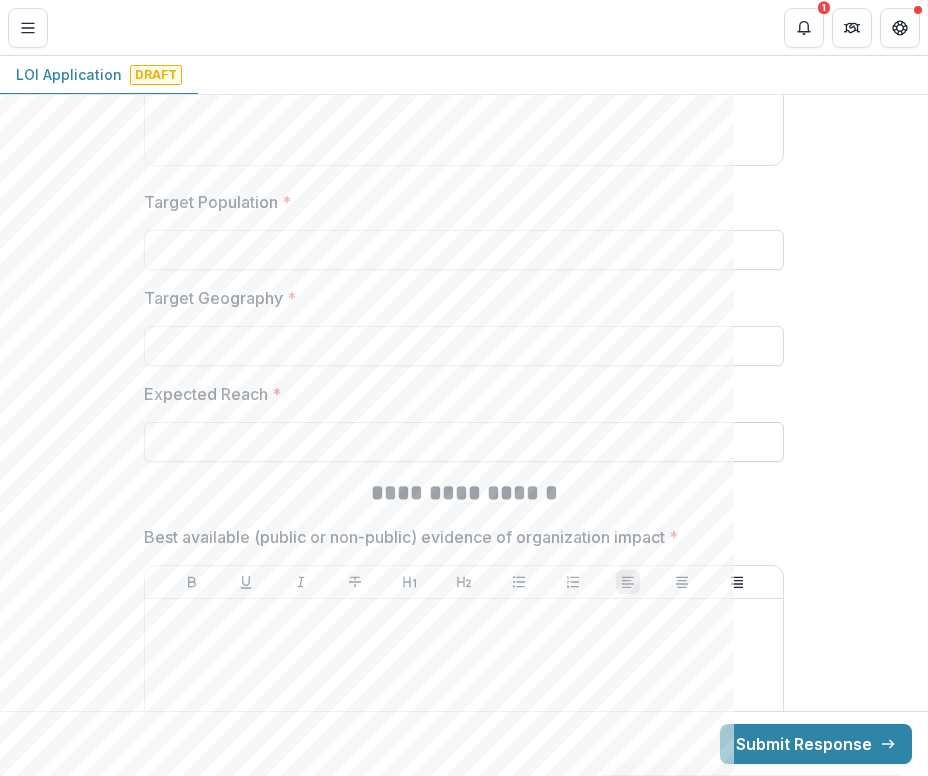 click on "Expected Reach *" at bounding box center [464, 442] 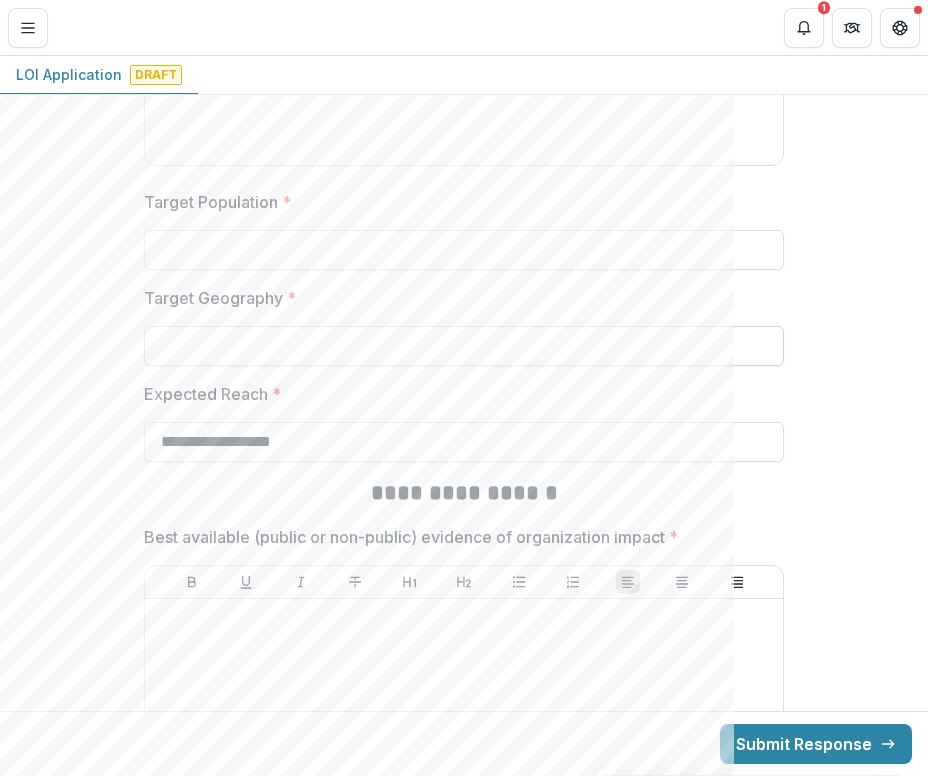 type on "**********" 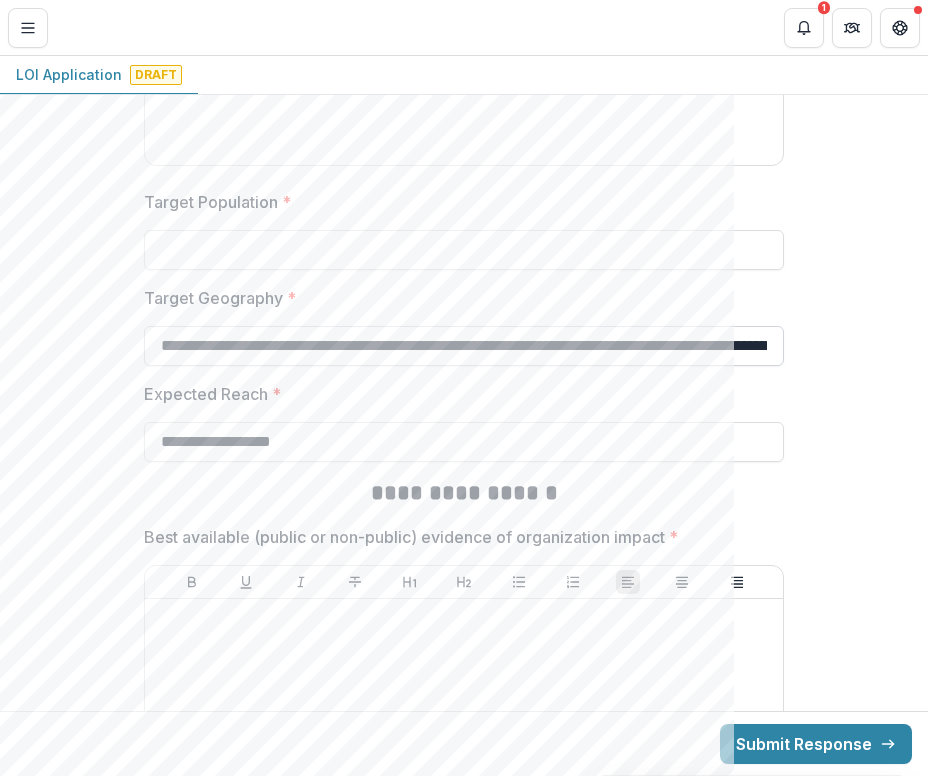 scroll, scrollTop: 0, scrollLeft: 1329, axis: horizontal 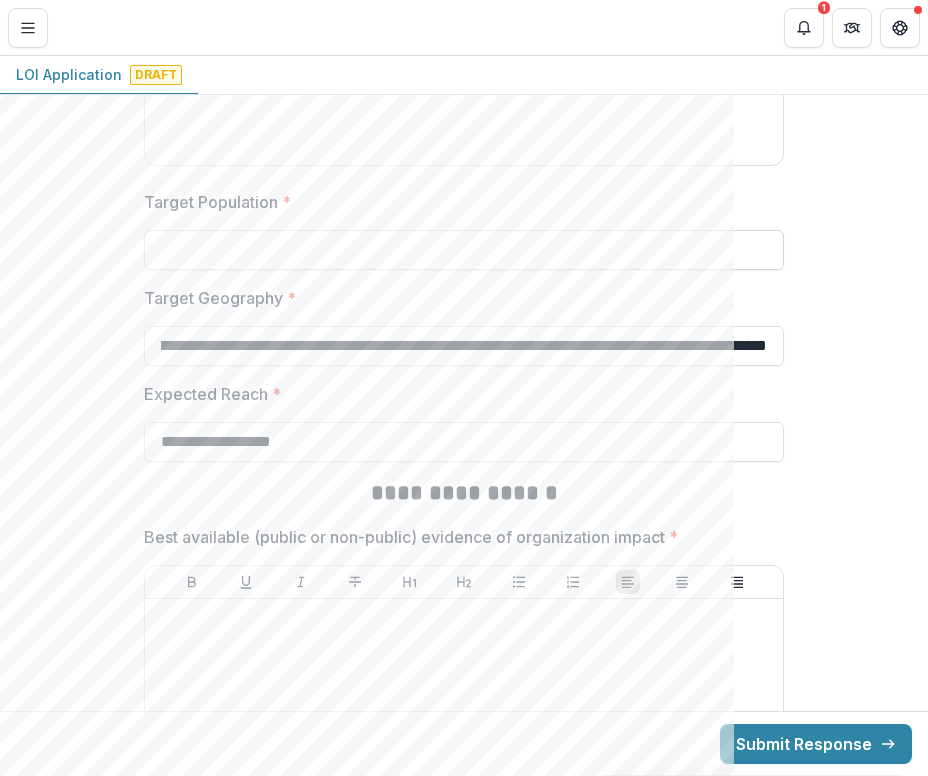 type on "**********" 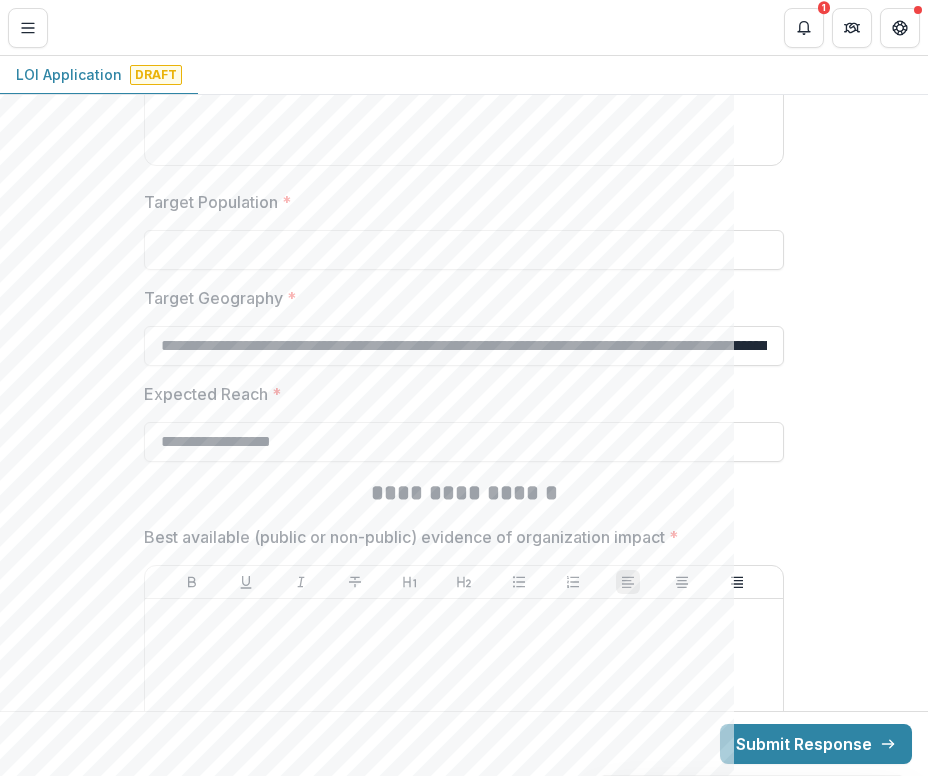 paste on "**********" 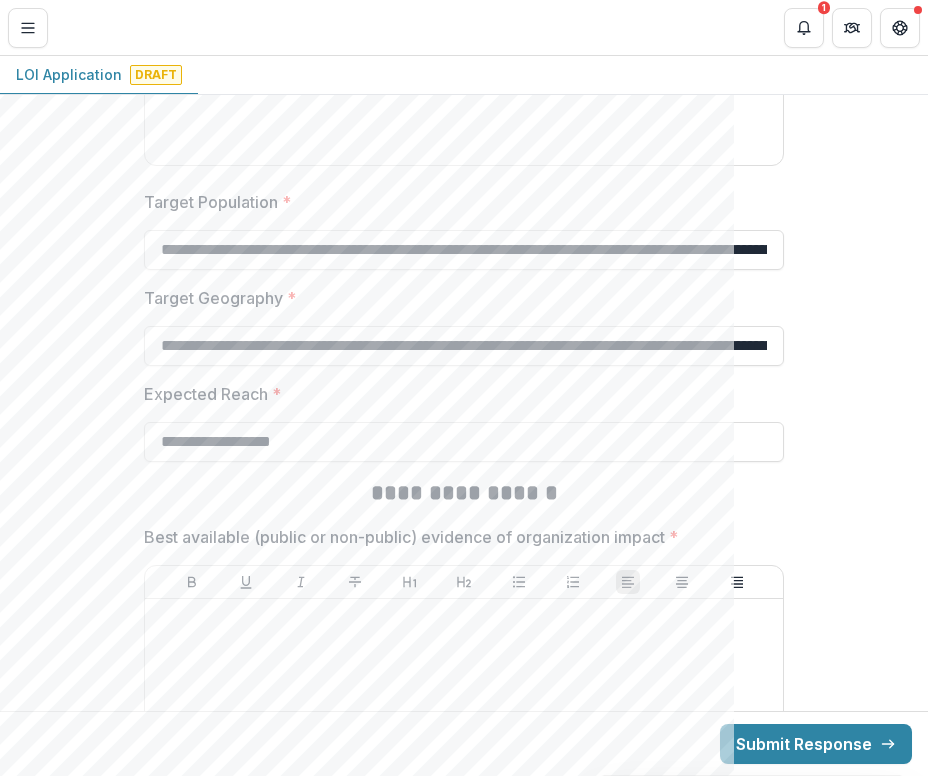 scroll, scrollTop: 0, scrollLeft: 606, axis: horizontal 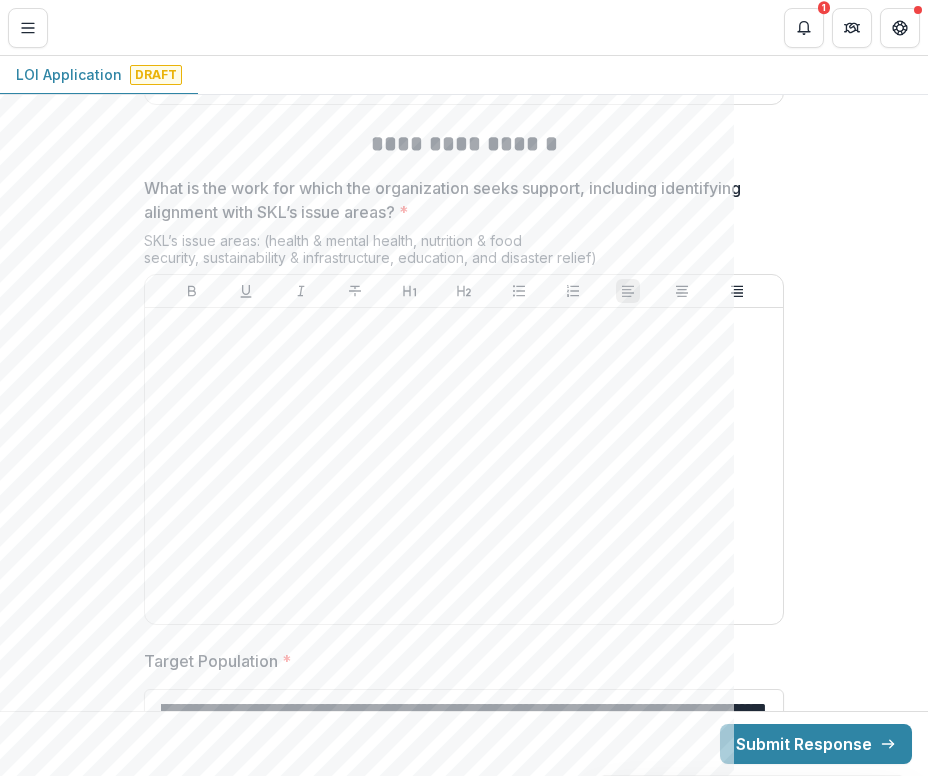 type on "**********" 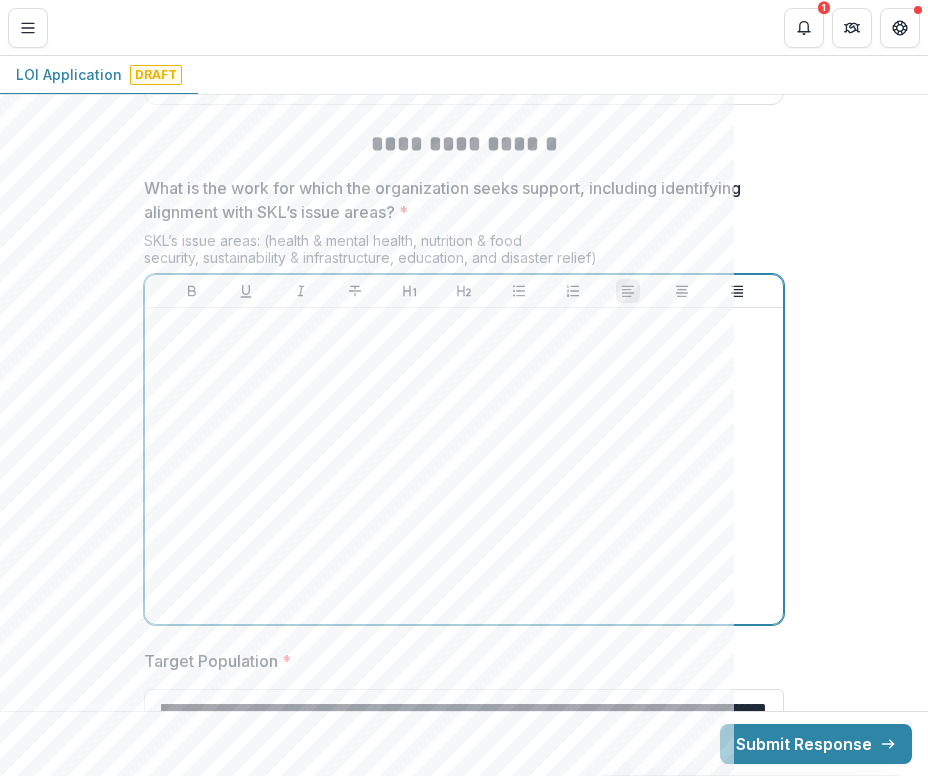 click at bounding box center [464, 466] 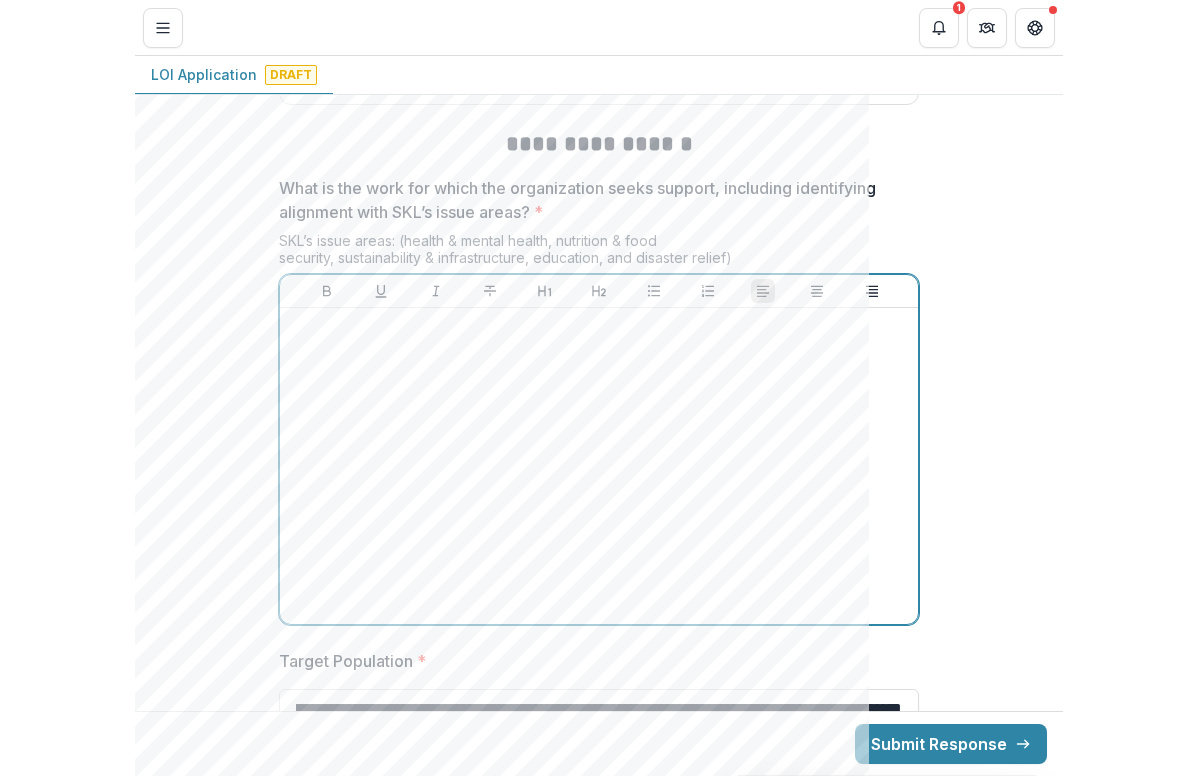 scroll, scrollTop: 0, scrollLeft: 0, axis: both 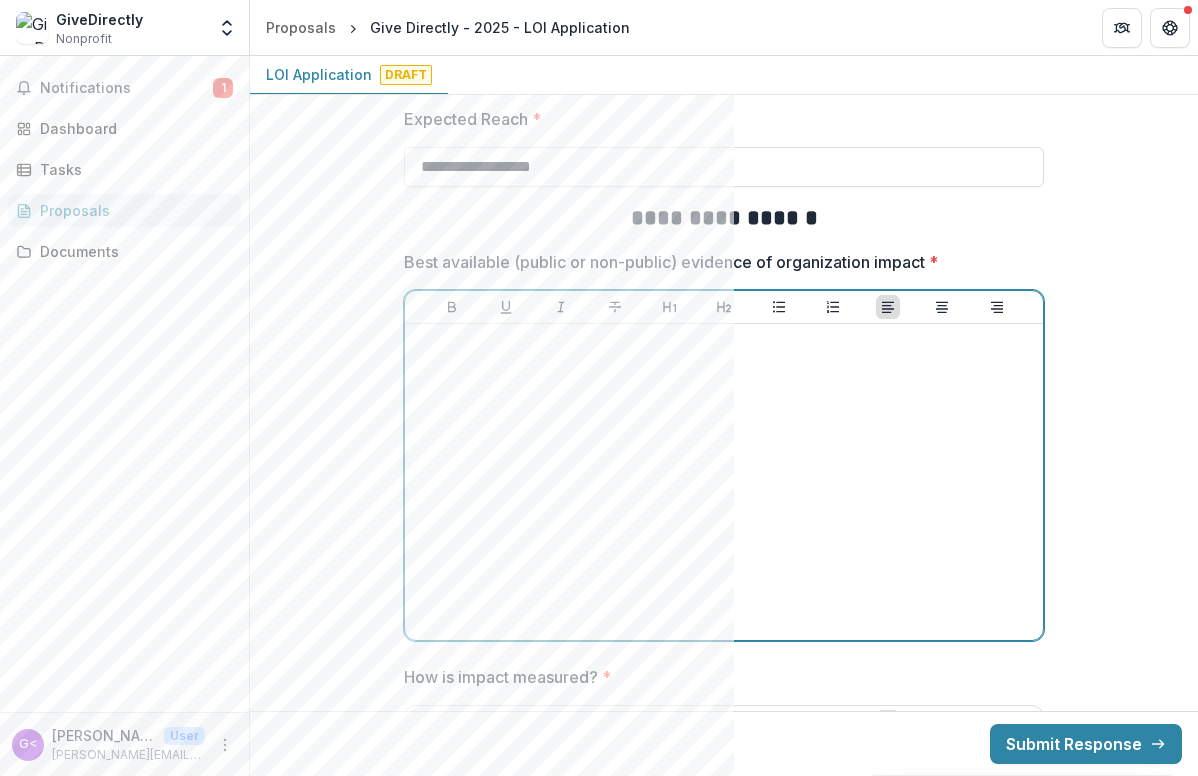 click at bounding box center (724, 343) 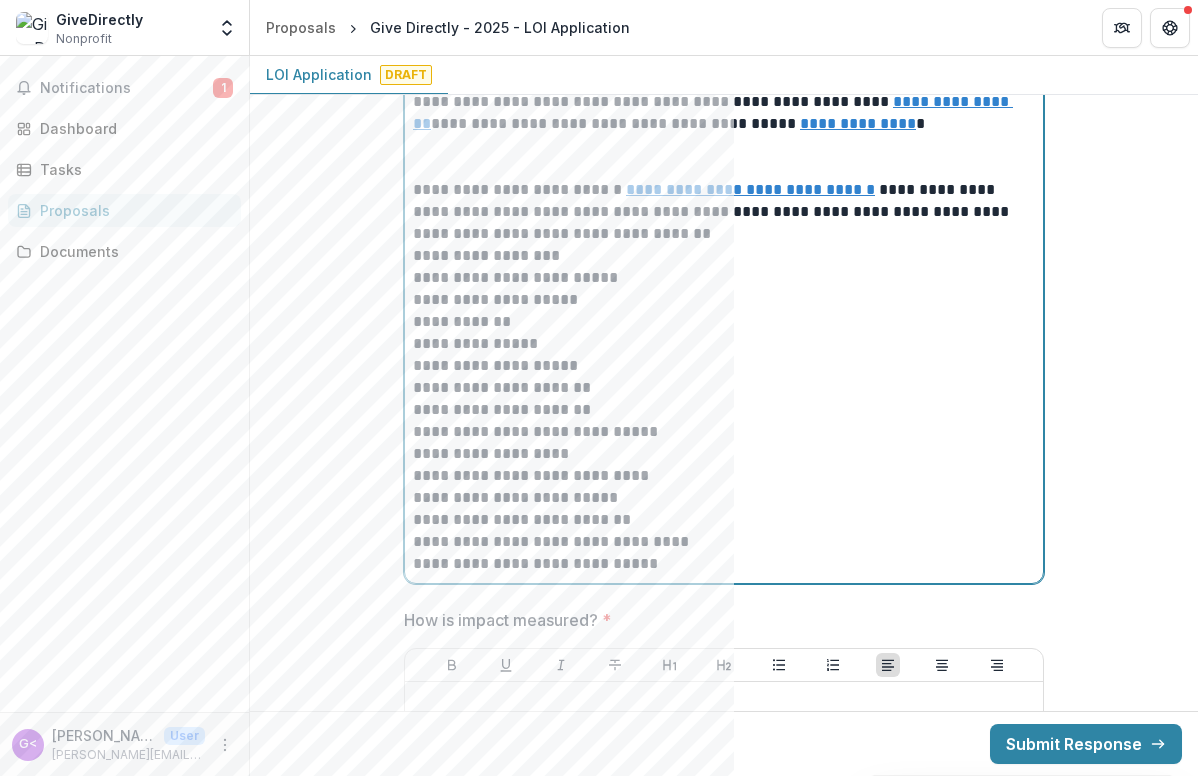 scroll, scrollTop: 3201, scrollLeft: 0, axis: vertical 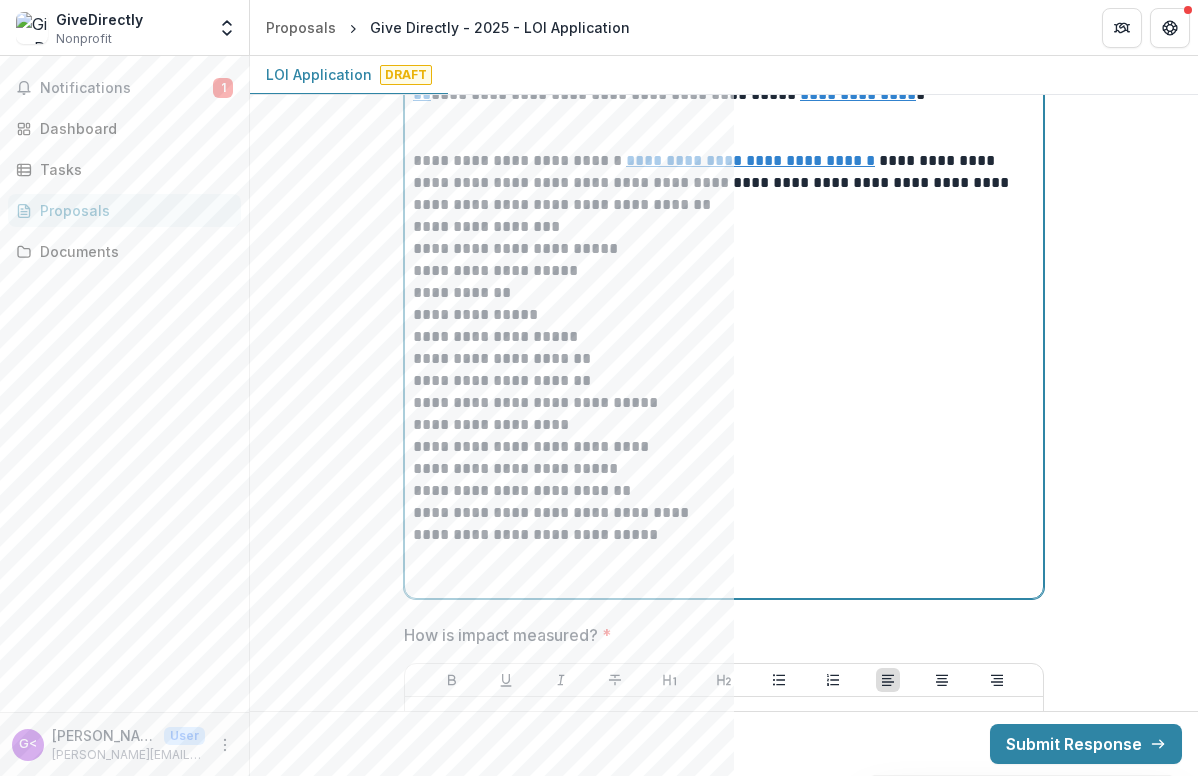 type 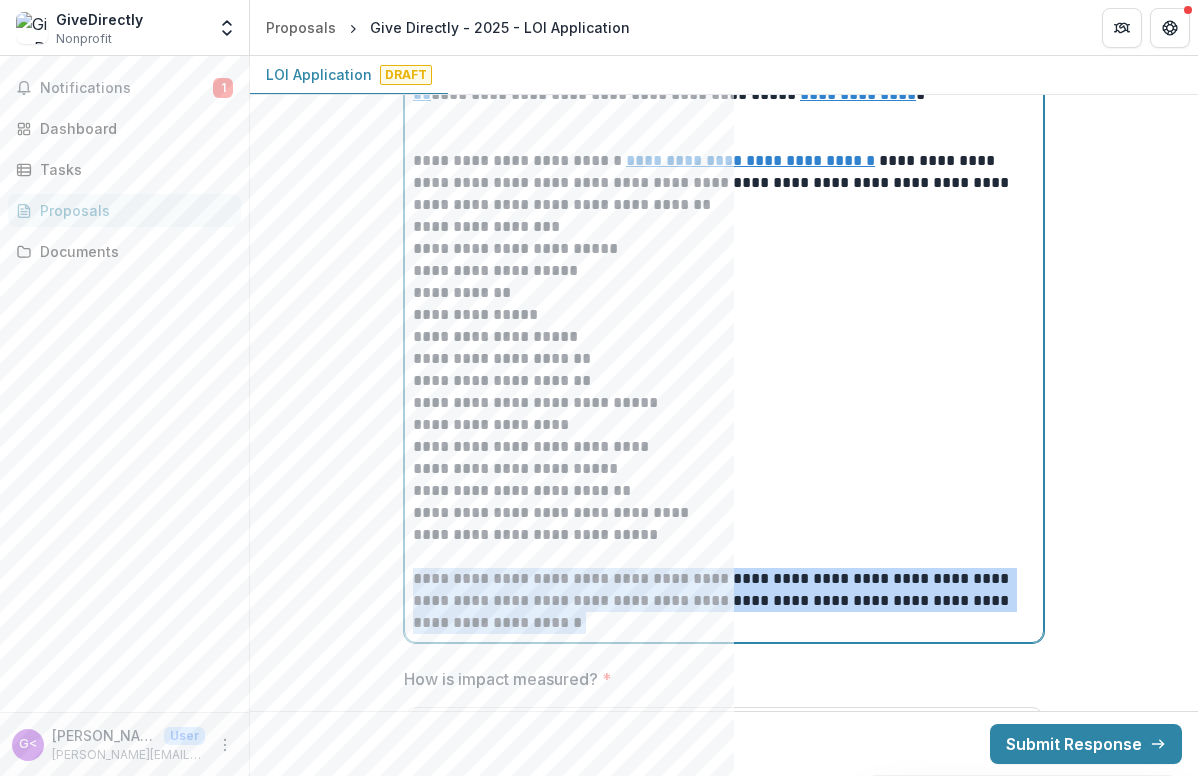 drag, startPoint x: 515, startPoint y: 628, endPoint x: 412, endPoint y: 576, distance: 115.38197 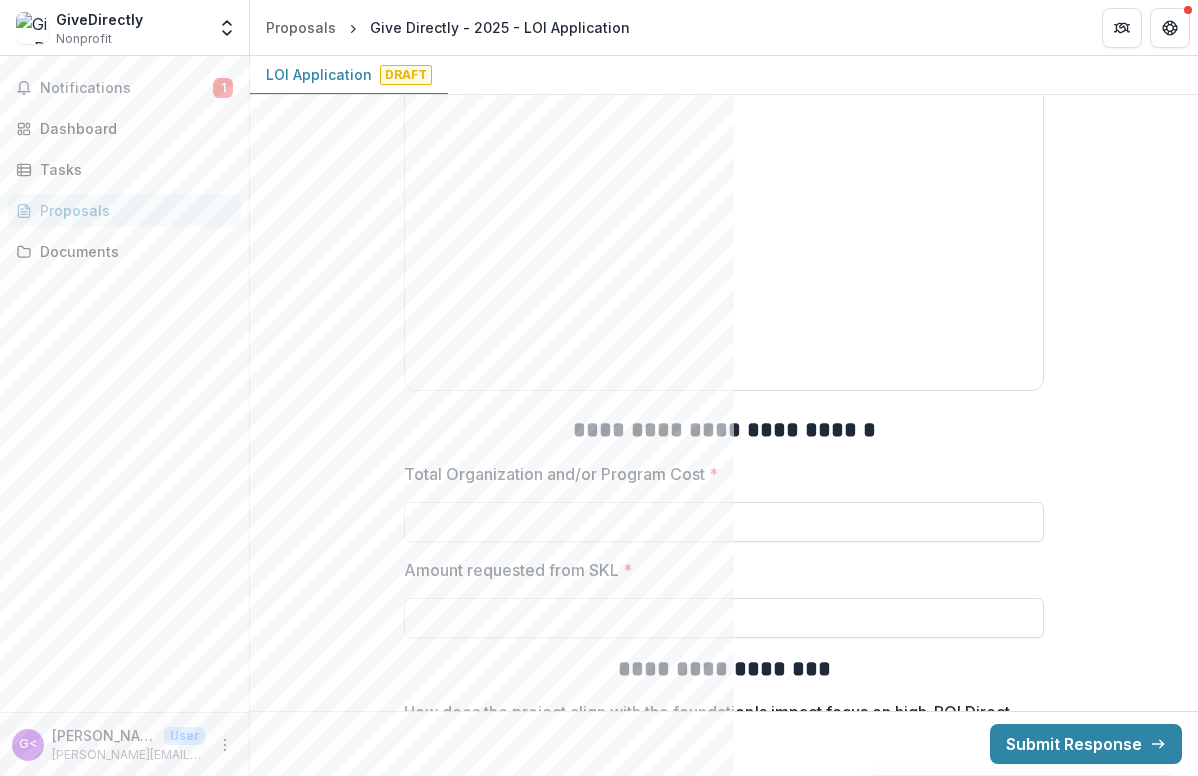 scroll, scrollTop: 4130, scrollLeft: 0, axis: vertical 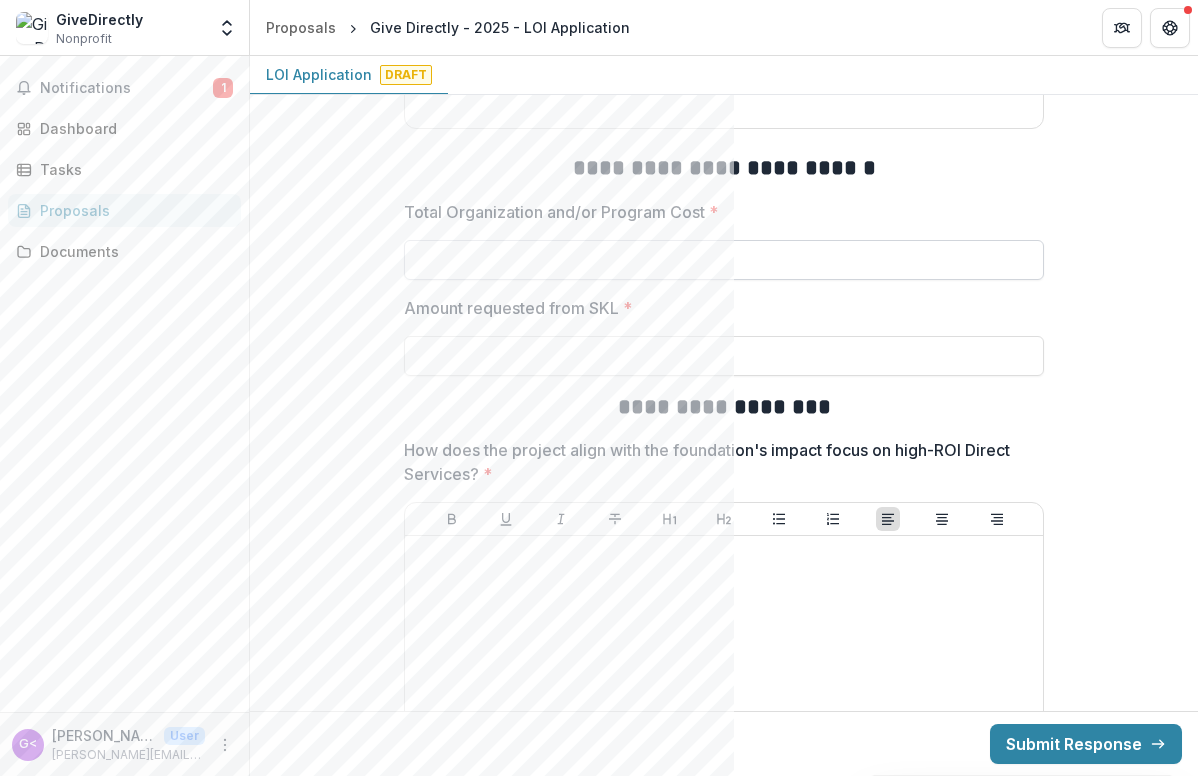 click on "Total Organization and/or Program Cost *" at bounding box center [724, 260] 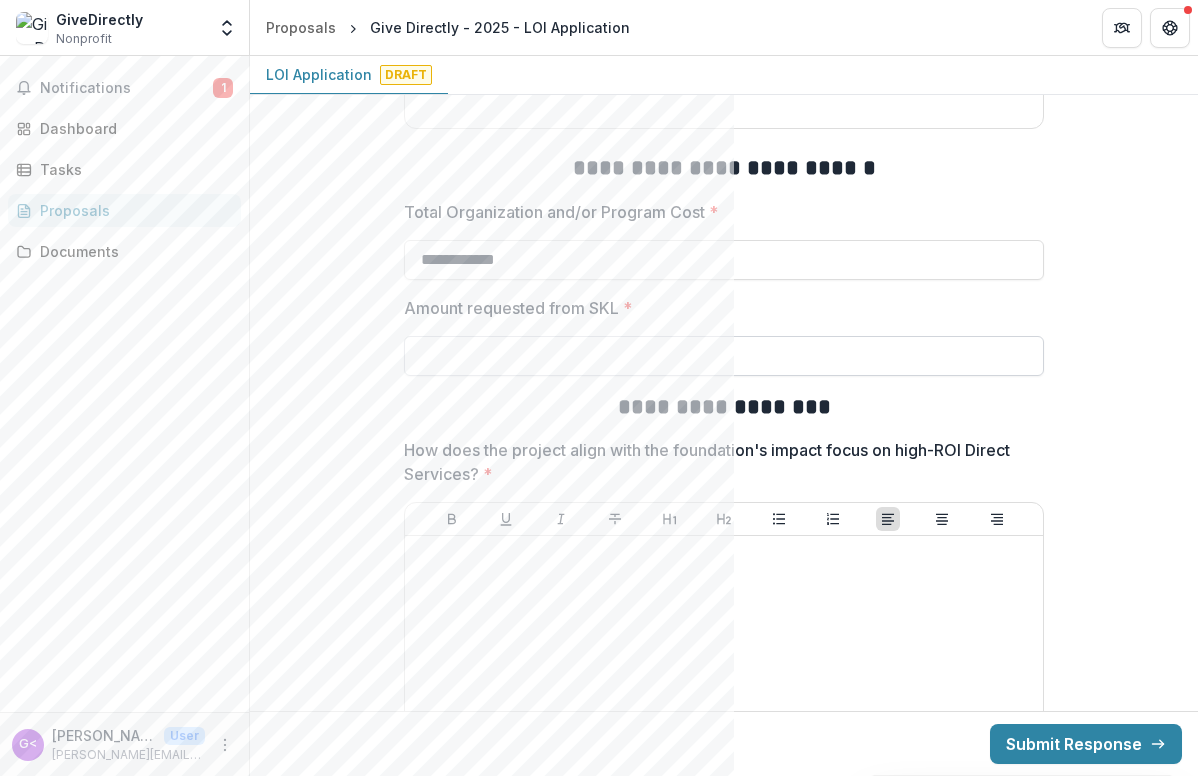 type on "**********" 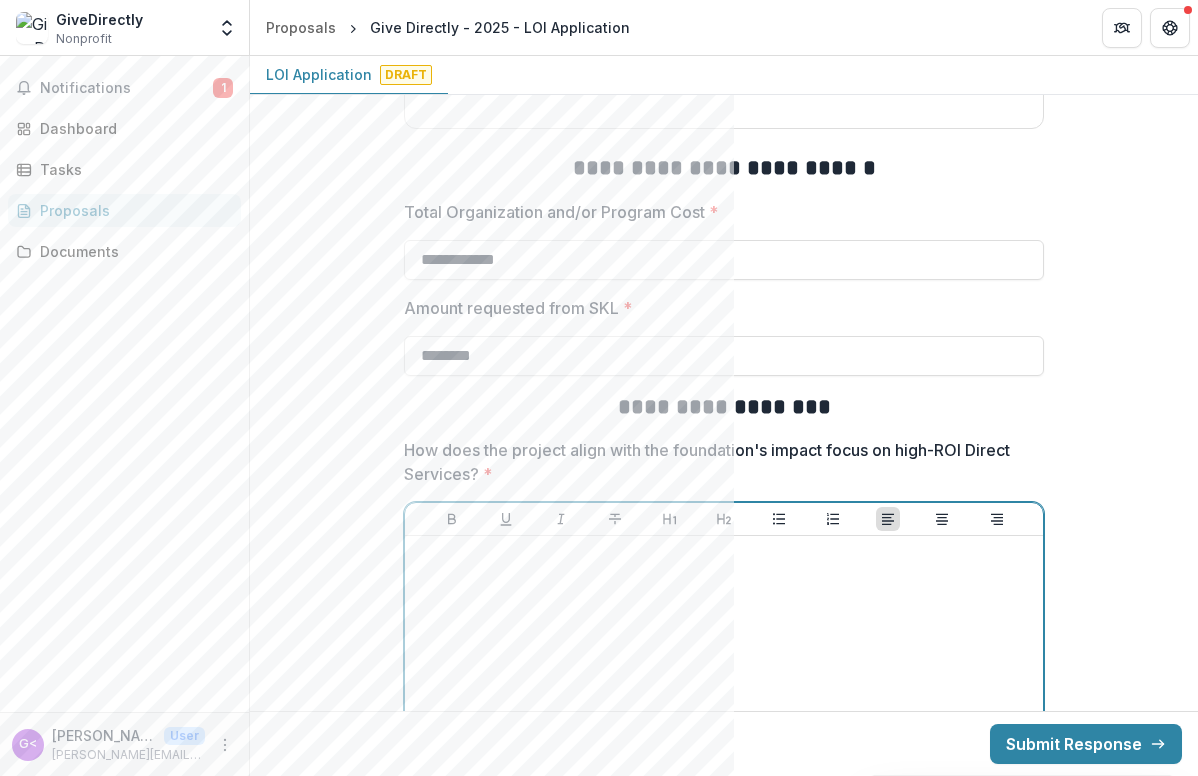 click at bounding box center [724, 694] 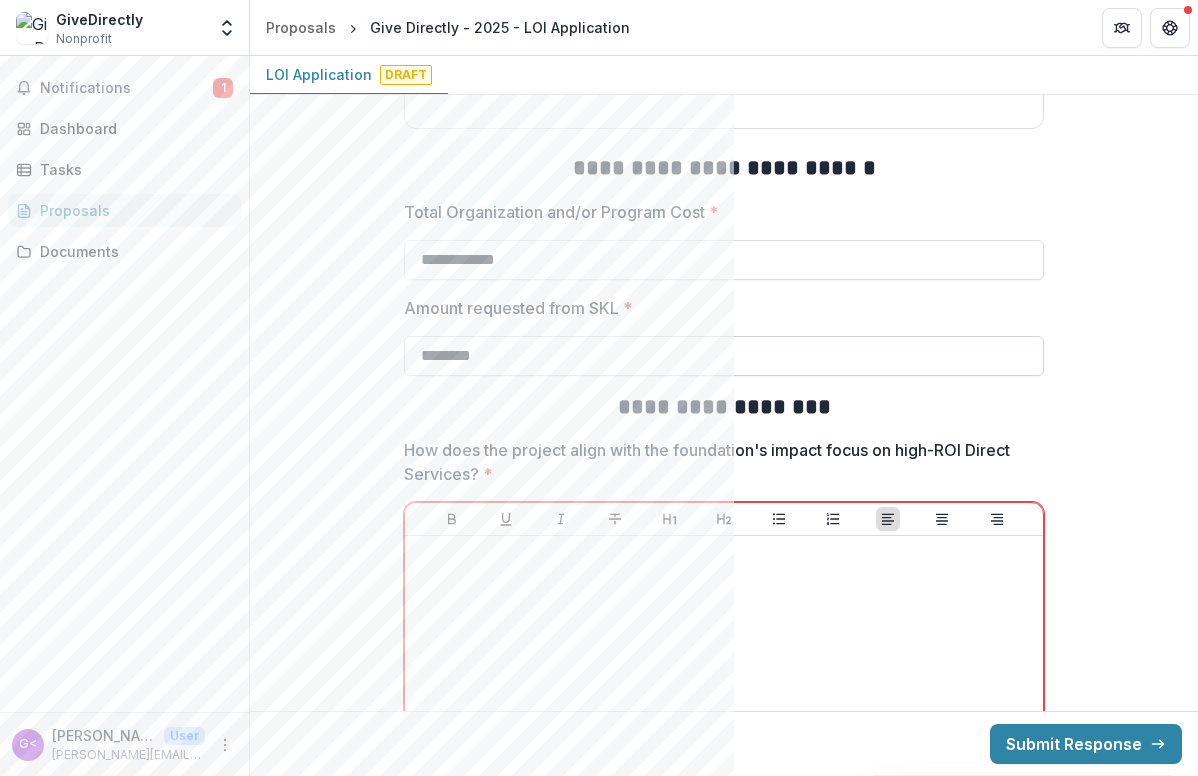 click on "********" at bounding box center [724, 356] 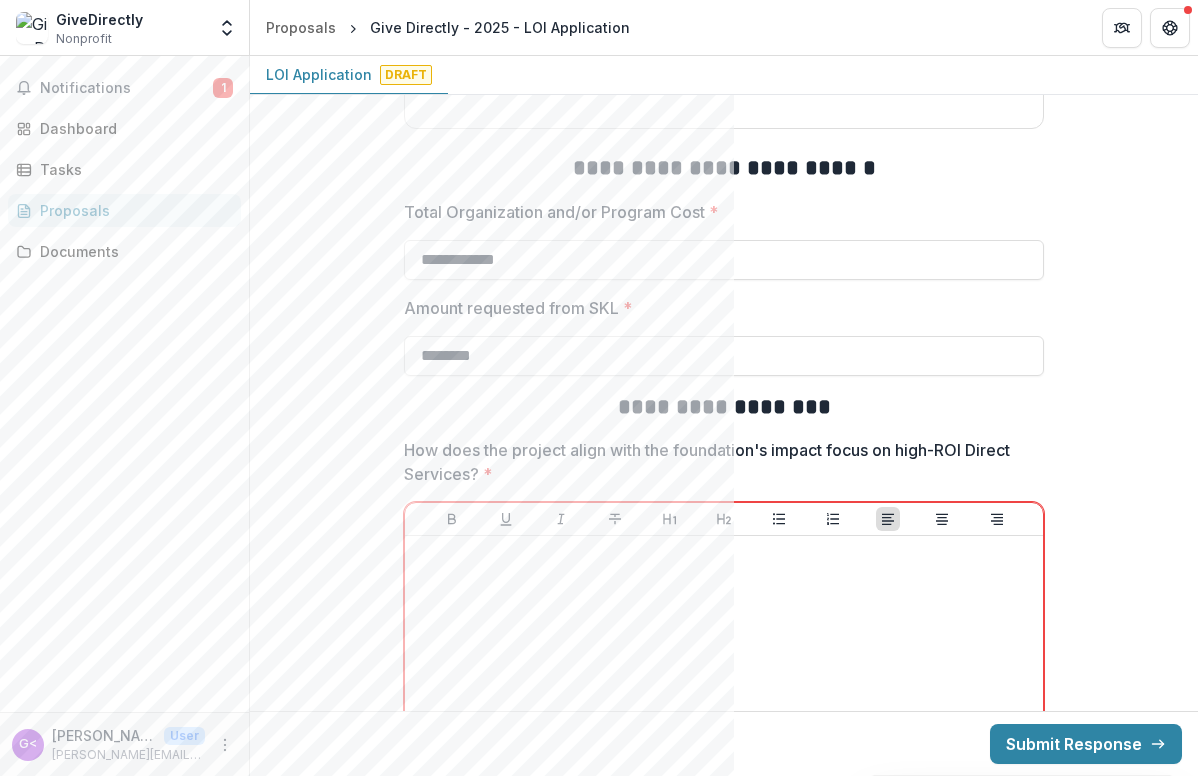 click on "**********" at bounding box center (724, -669) 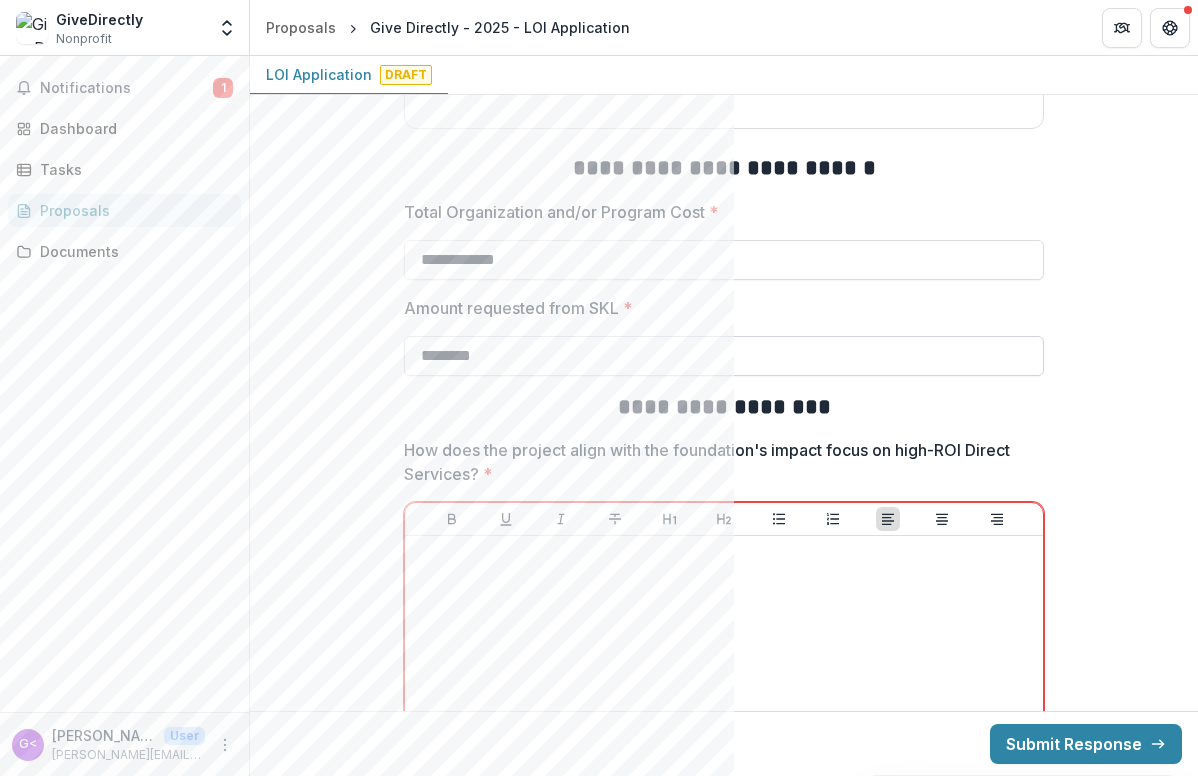 click on "********" at bounding box center [724, 356] 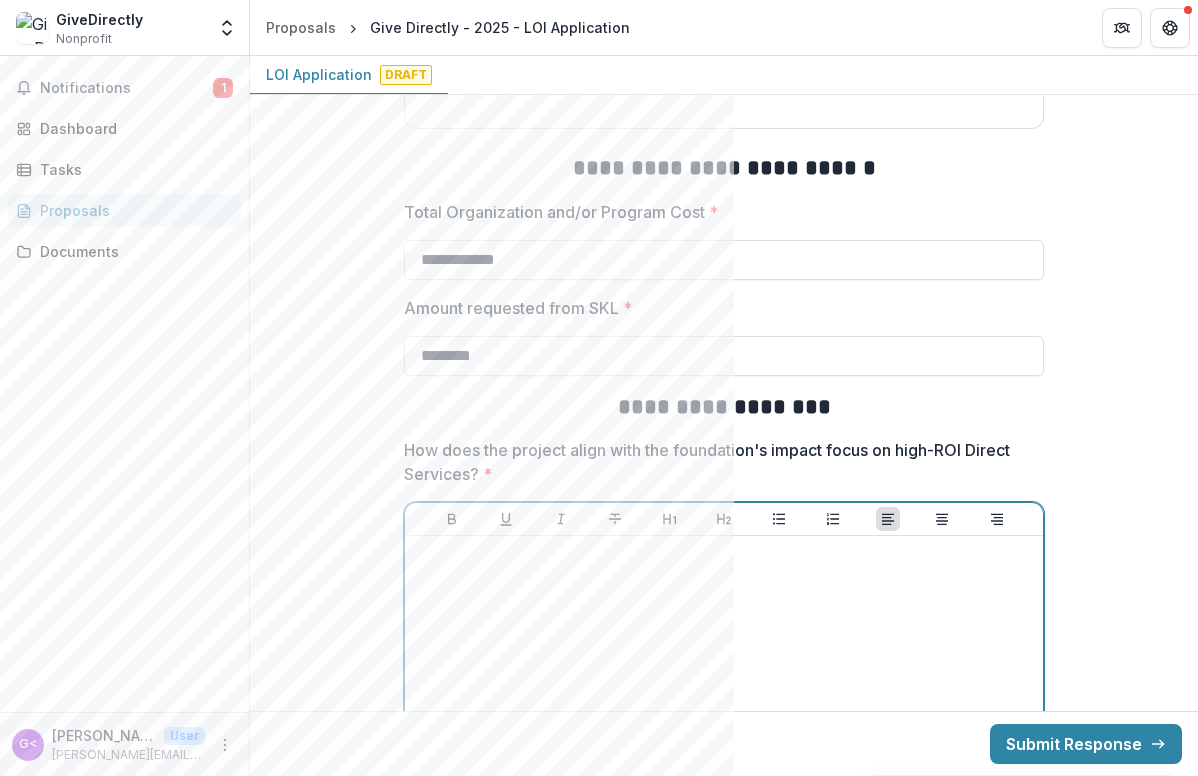 click at bounding box center (724, 694) 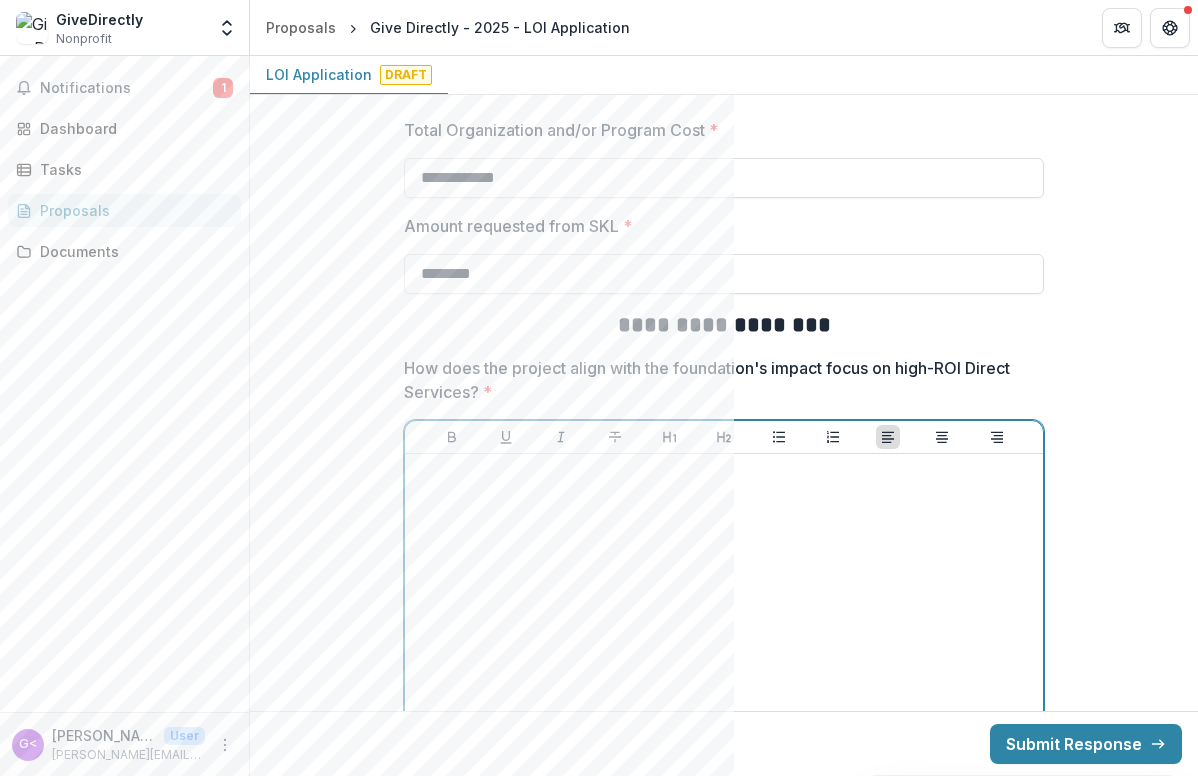 scroll, scrollTop: 4224, scrollLeft: 0, axis: vertical 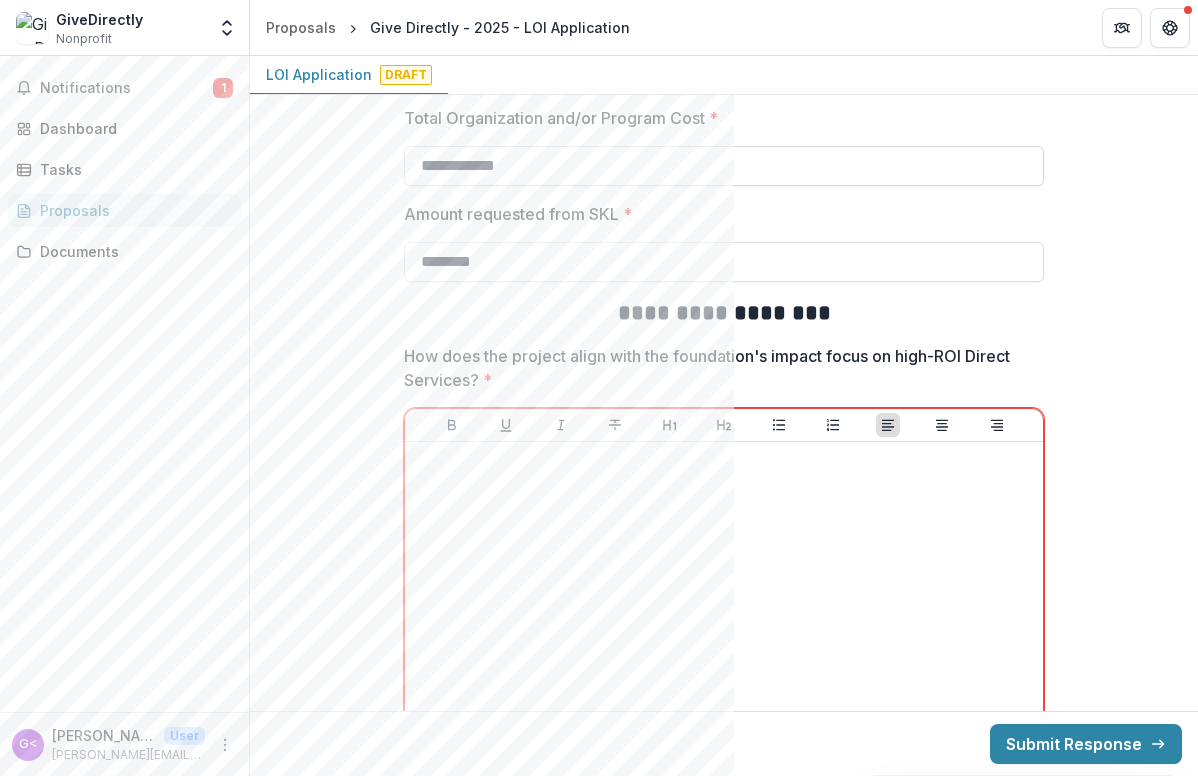 click on "**********" at bounding box center (724, 166) 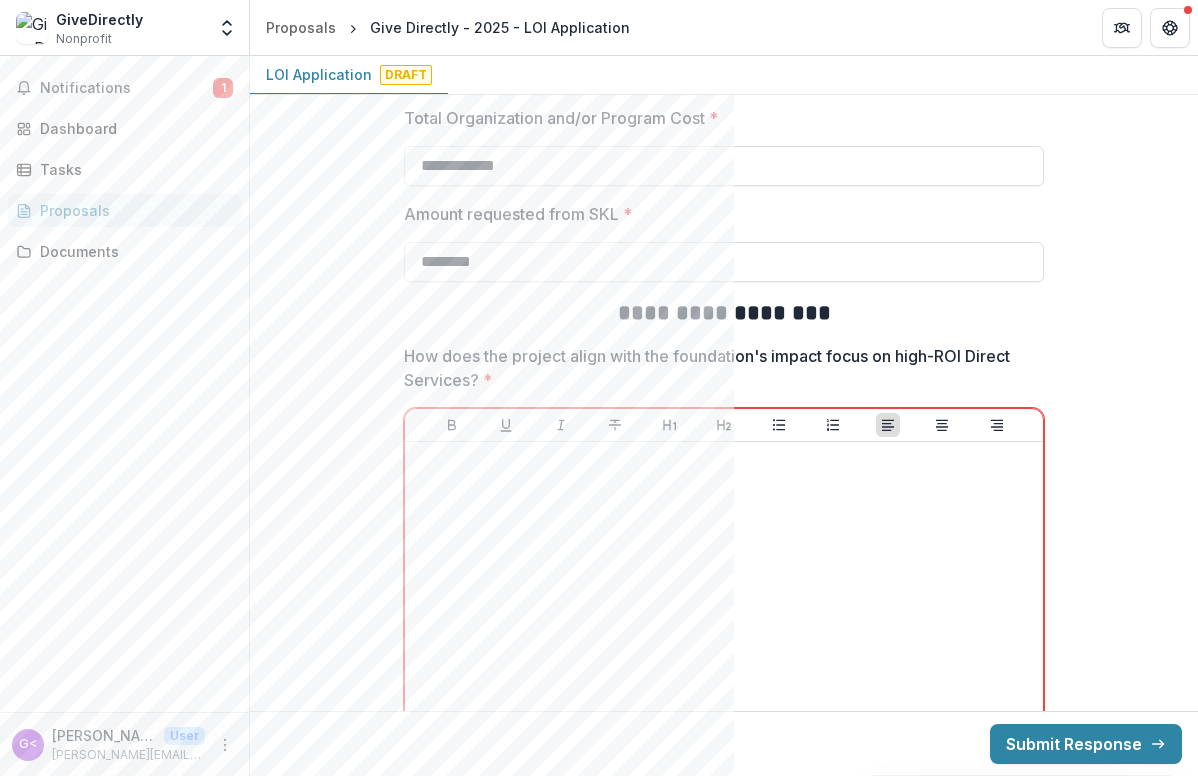 drag, startPoint x: 422, startPoint y: 168, endPoint x: 398, endPoint y: 164, distance: 24.33105 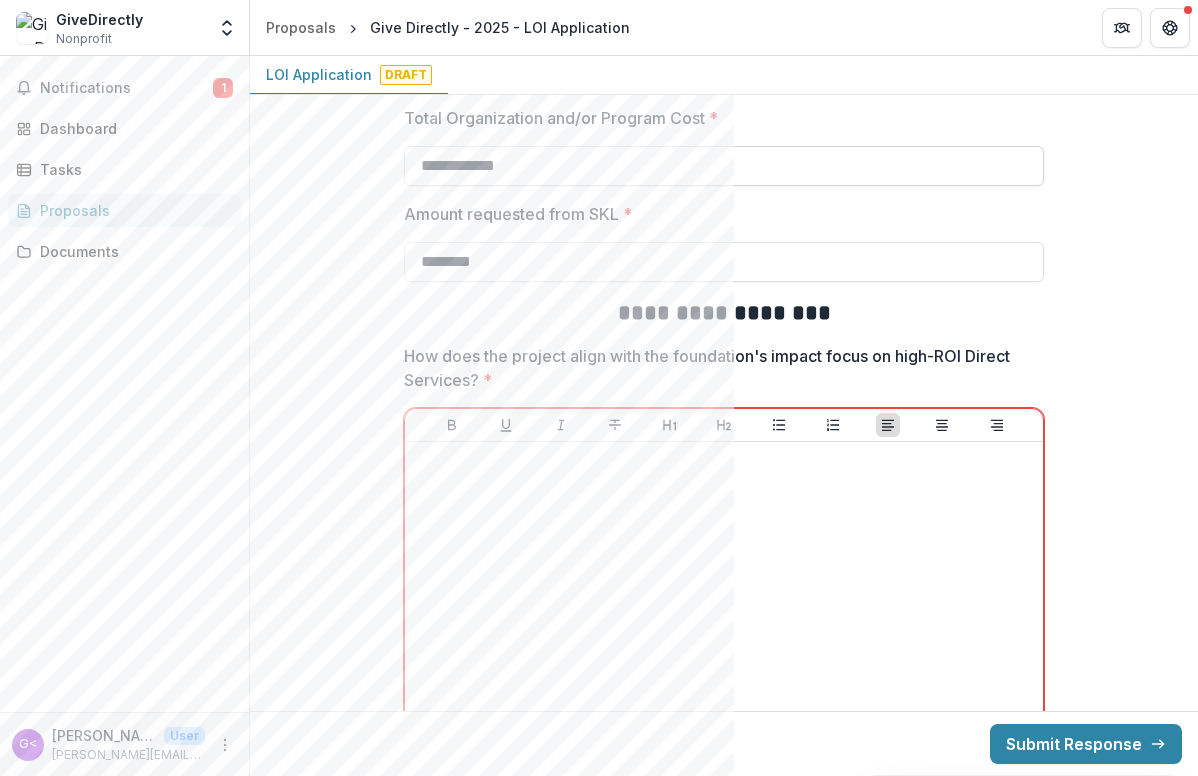 click on "**********" at bounding box center [724, 166] 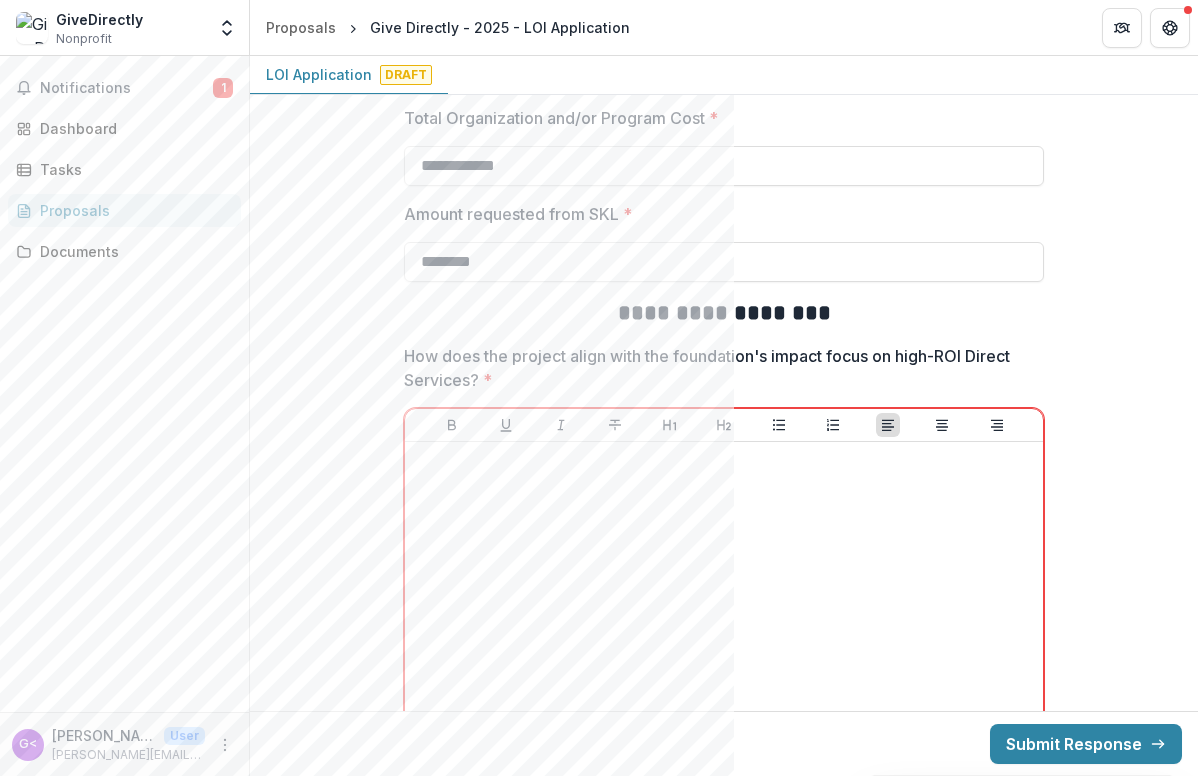 drag, startPoint x: 542, startPoint y: 163, endPoint x: 394, endPoint y: 163, distance: 148 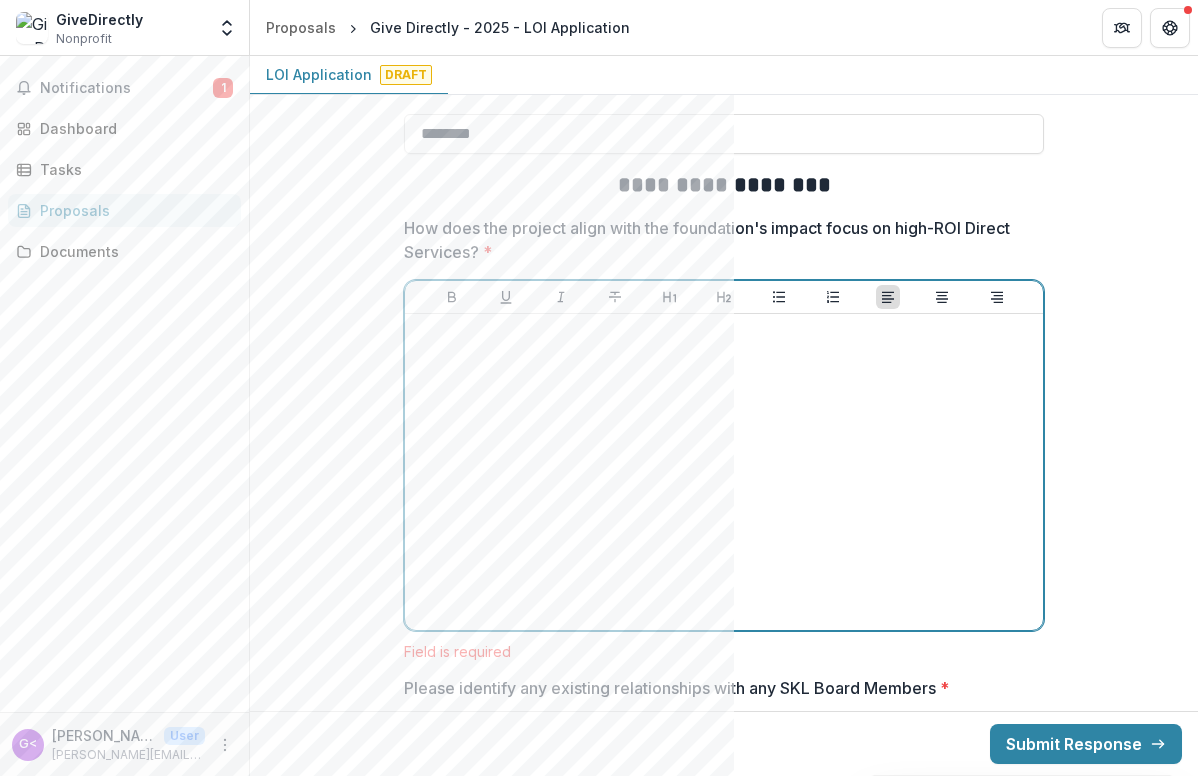 click at bounding box center (724, 472) 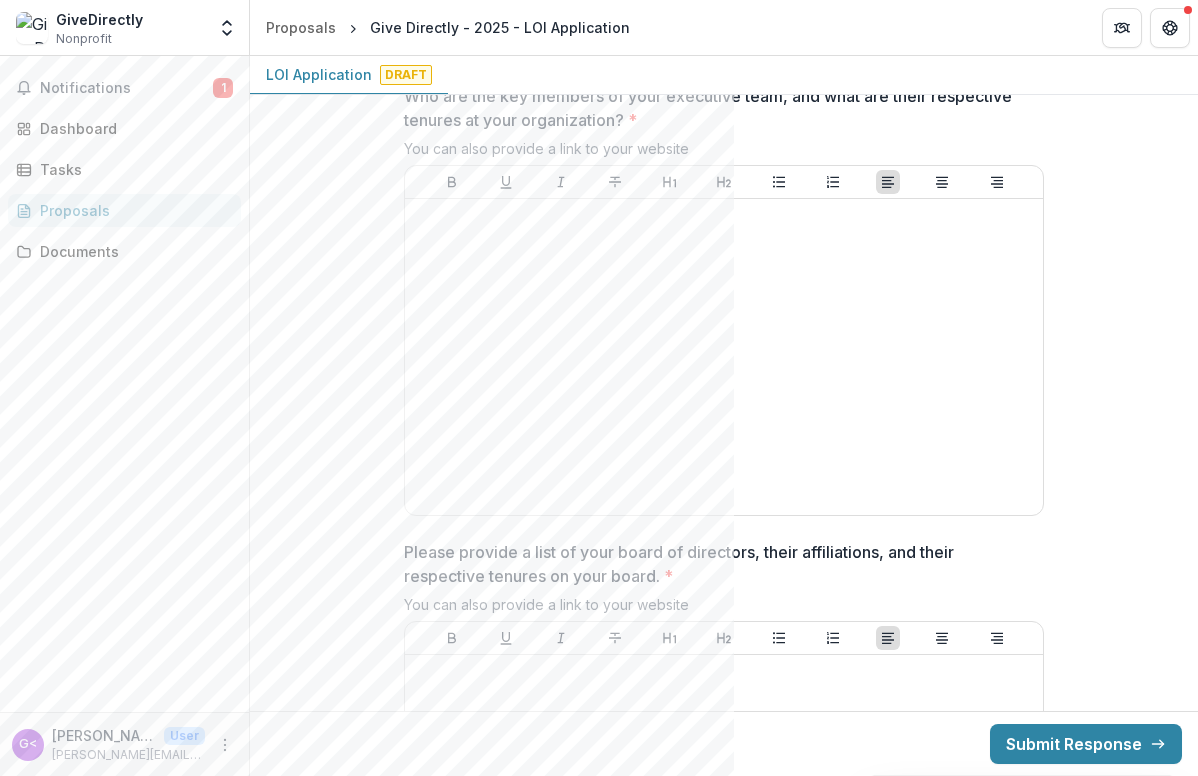 scroll, scrollTop: 5395, scrollLeft: 0, axis: vertical 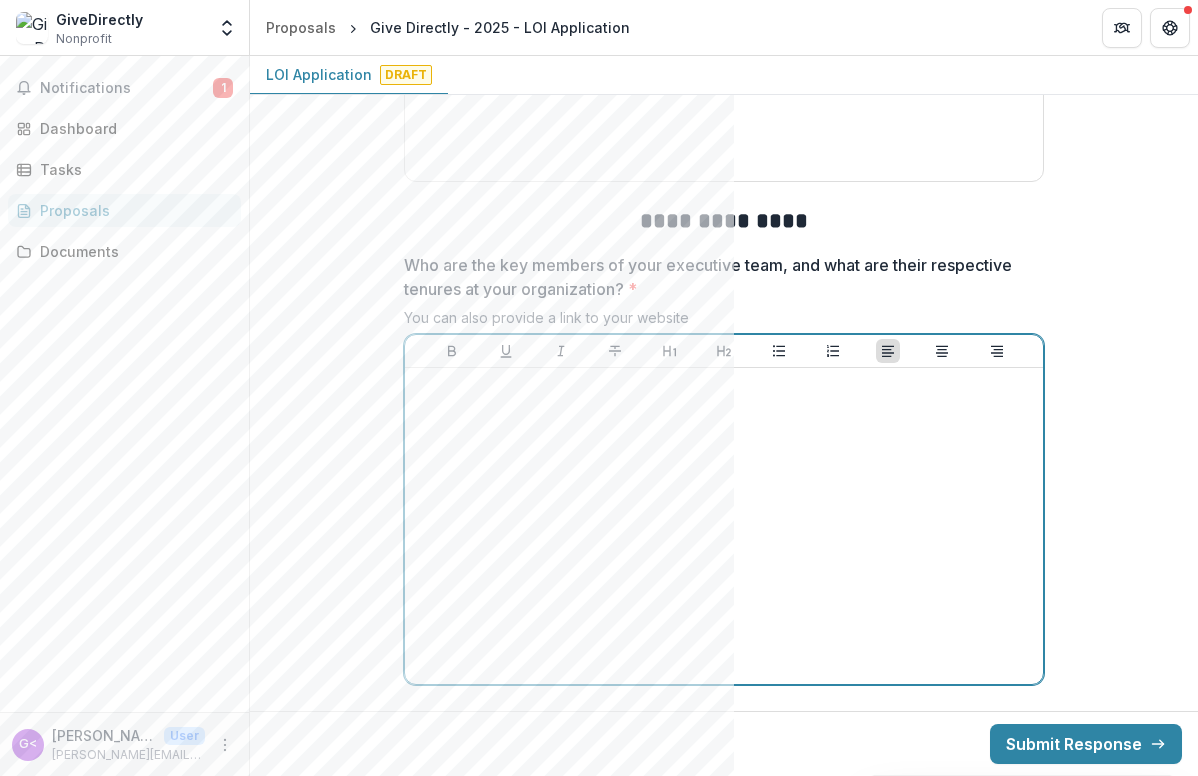 click at bounding box center (724, 526) 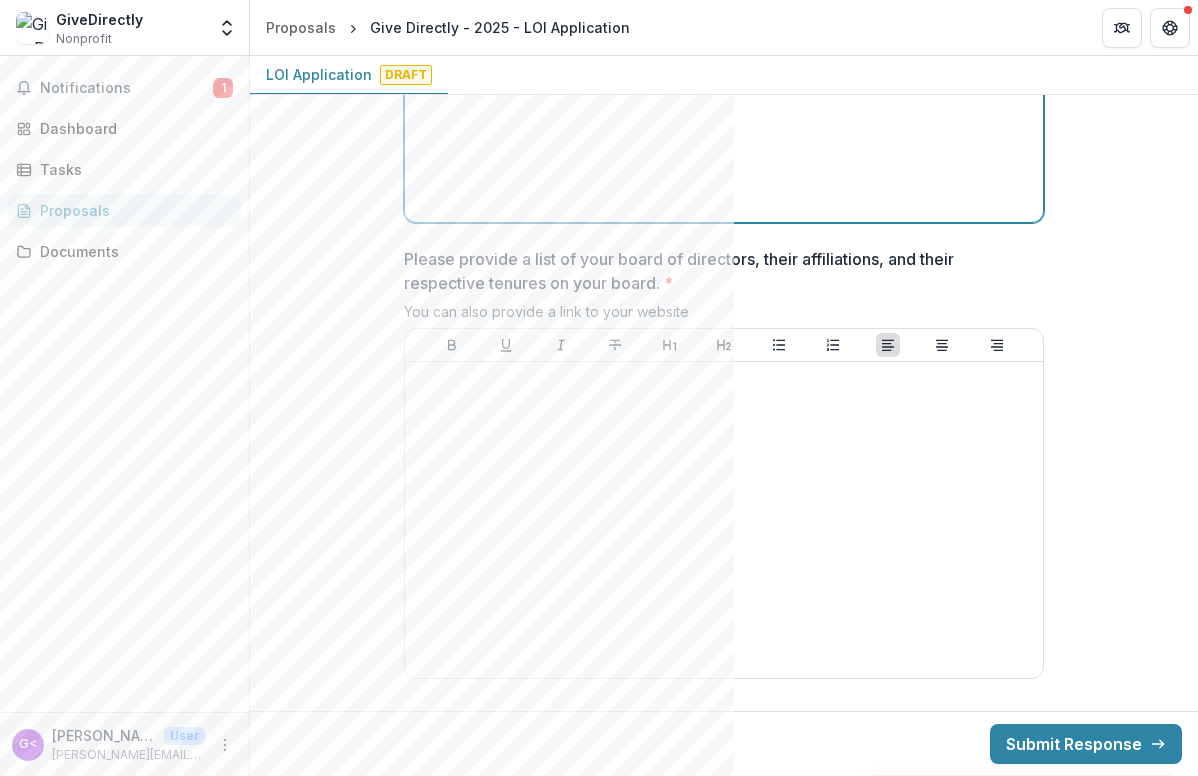 scroll, scrollTop: 5553, scrollLeft: 0, axis: vertical 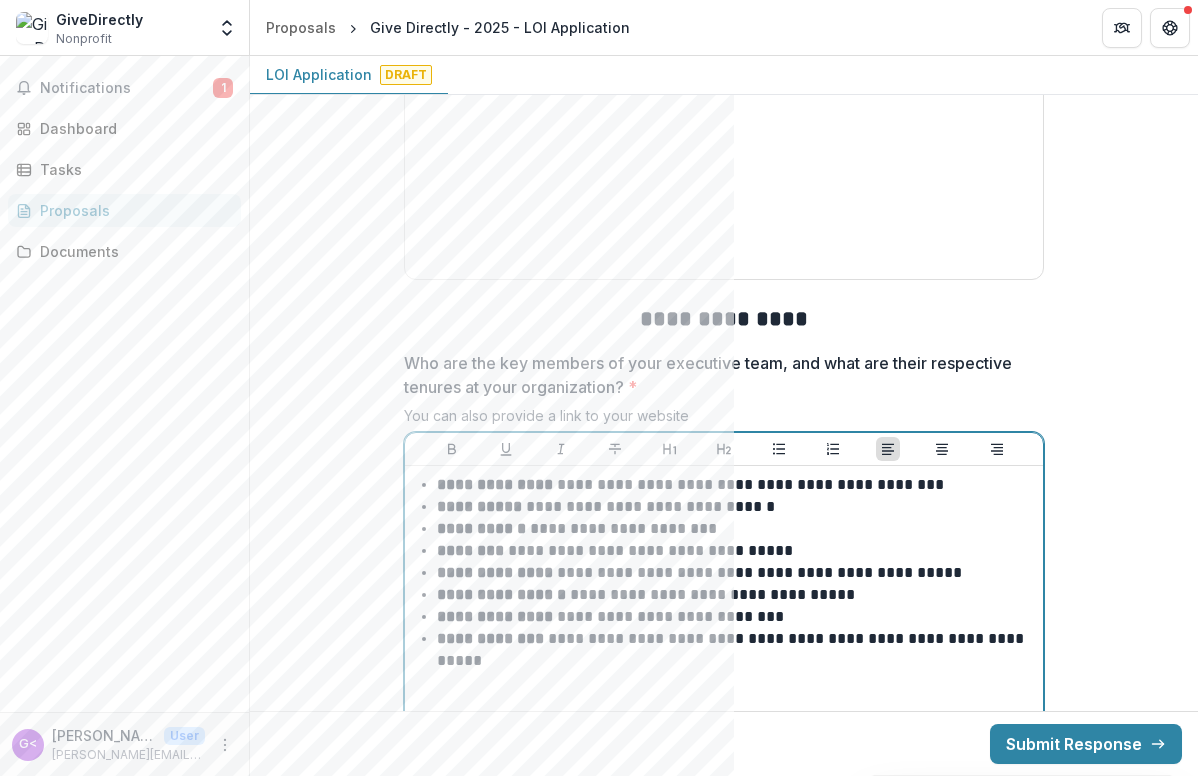type 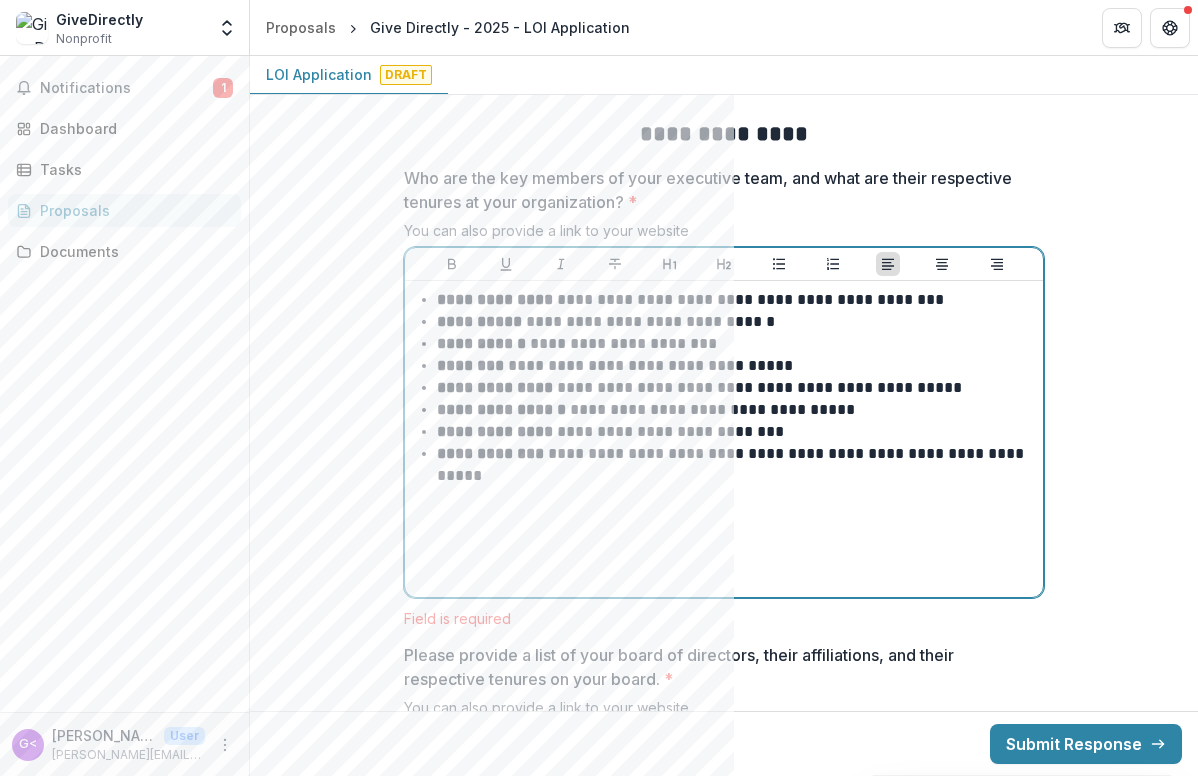 scroll, scrollTop: 5326, scrollLeft: 0, axis: vertical 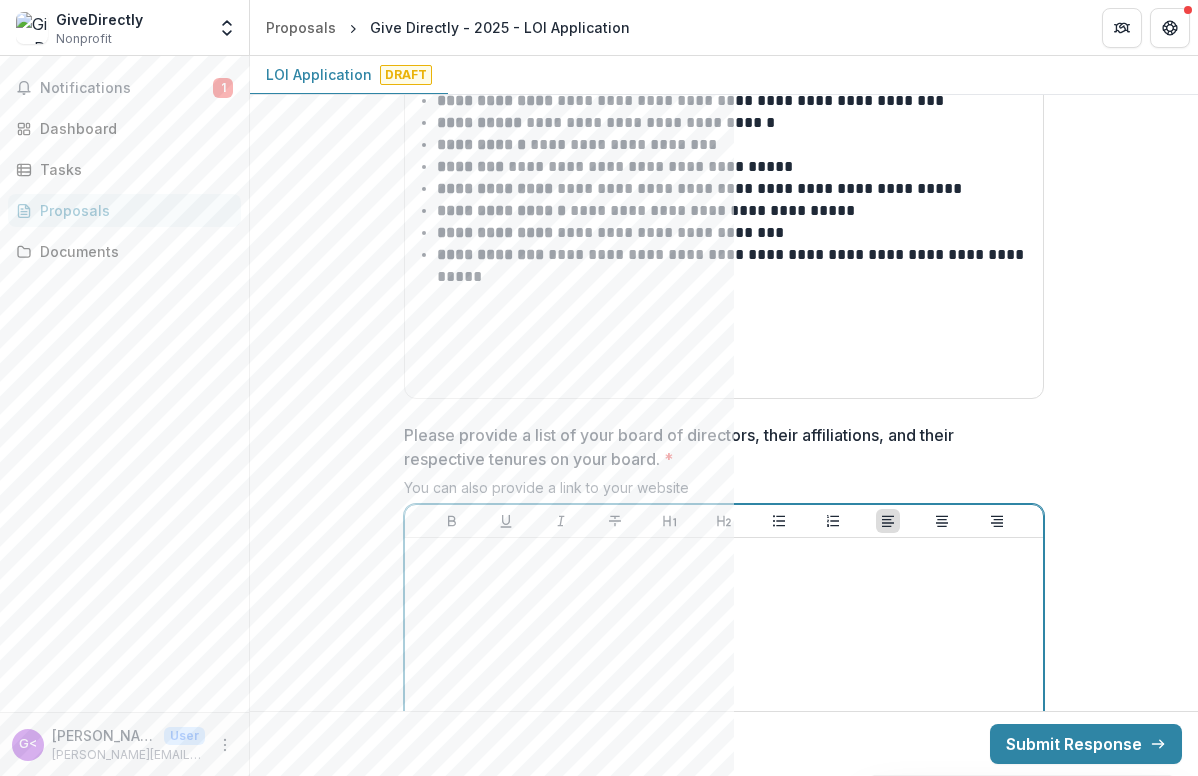 click at bounding box center [724, 696] 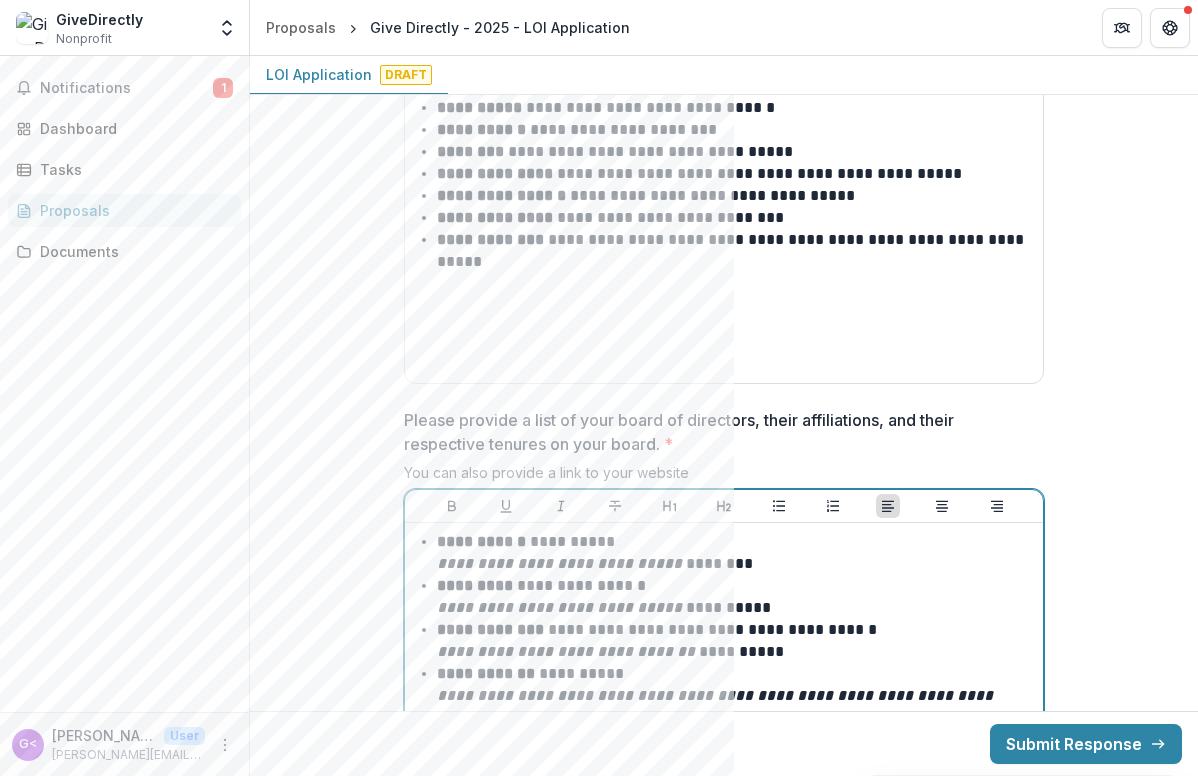 scroll, scrollTop: 5588, scrollLeft: 0, axis: vertical 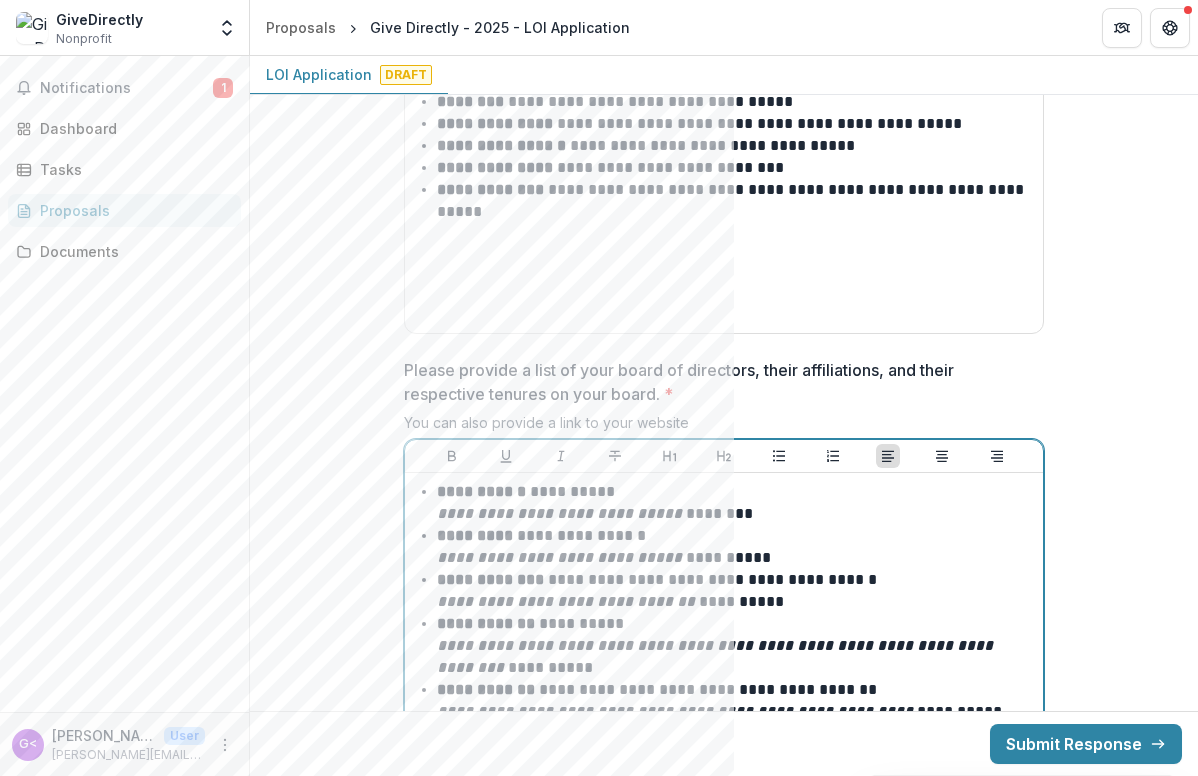 click on "**********" at bounding box center (559, 513) 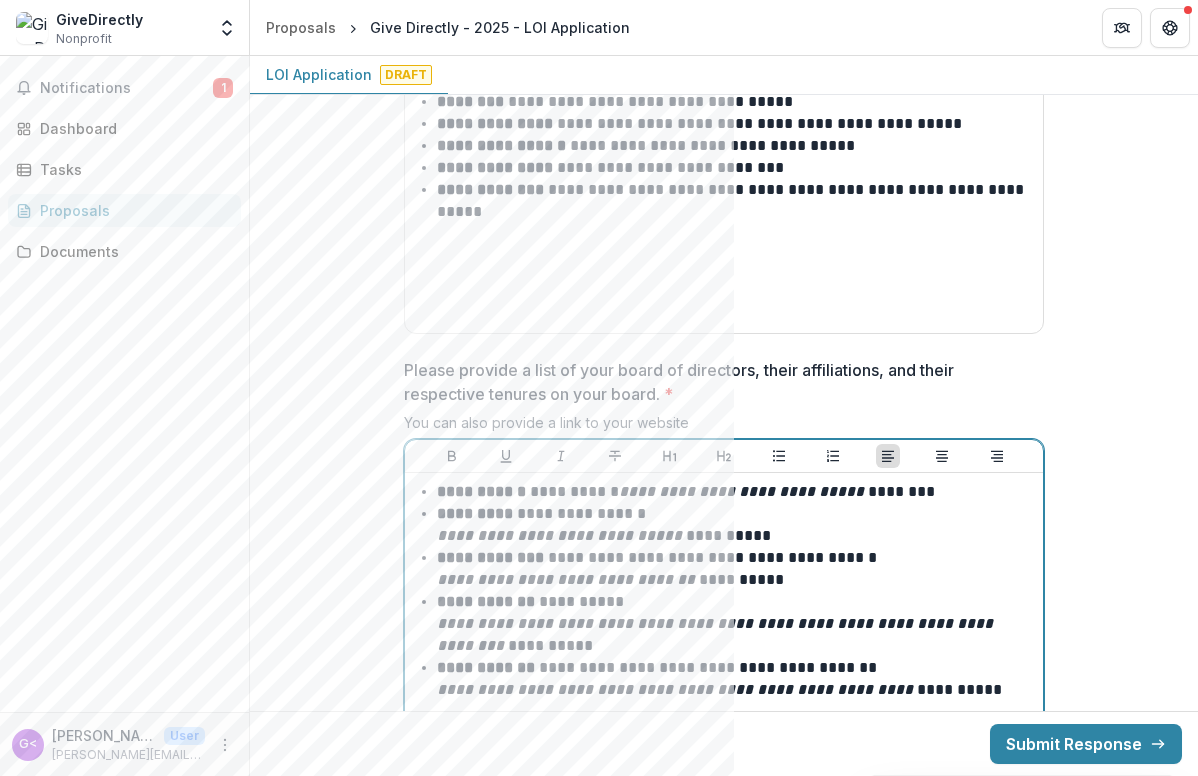 type 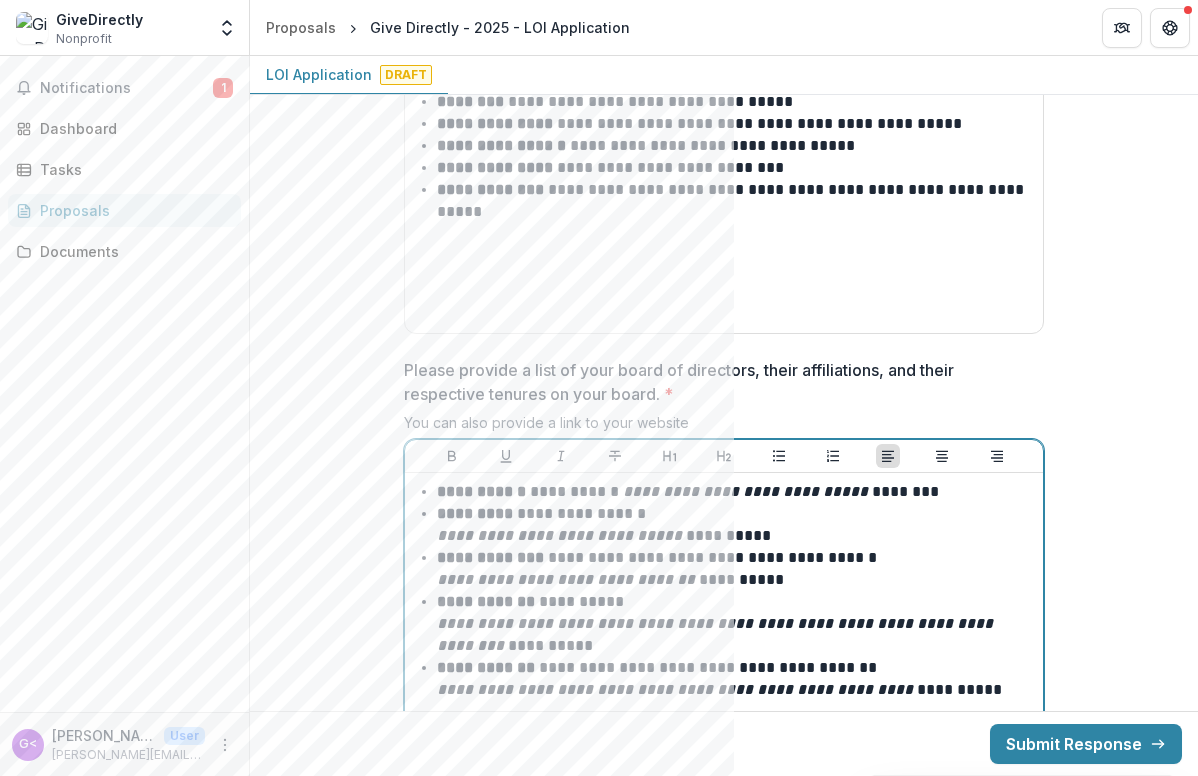 click on "**********" at bounding box center [559, 535] 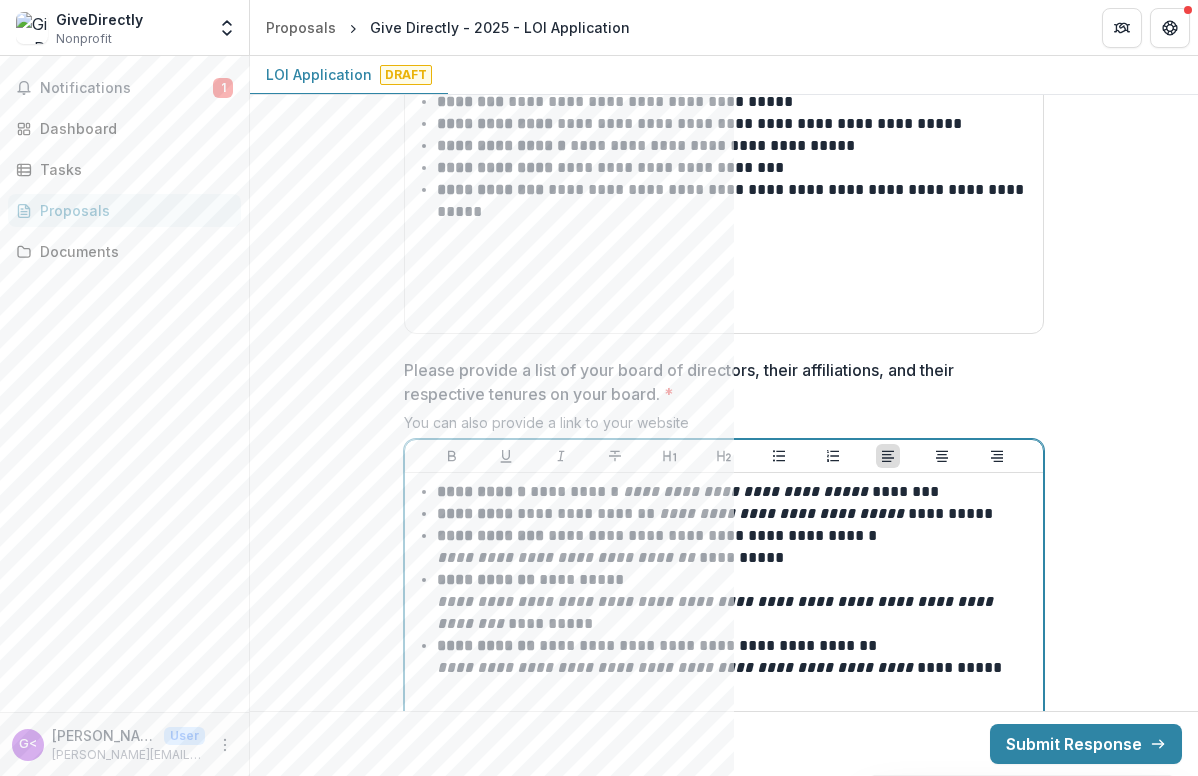 click on "**********" at bounding box center (724, 580) 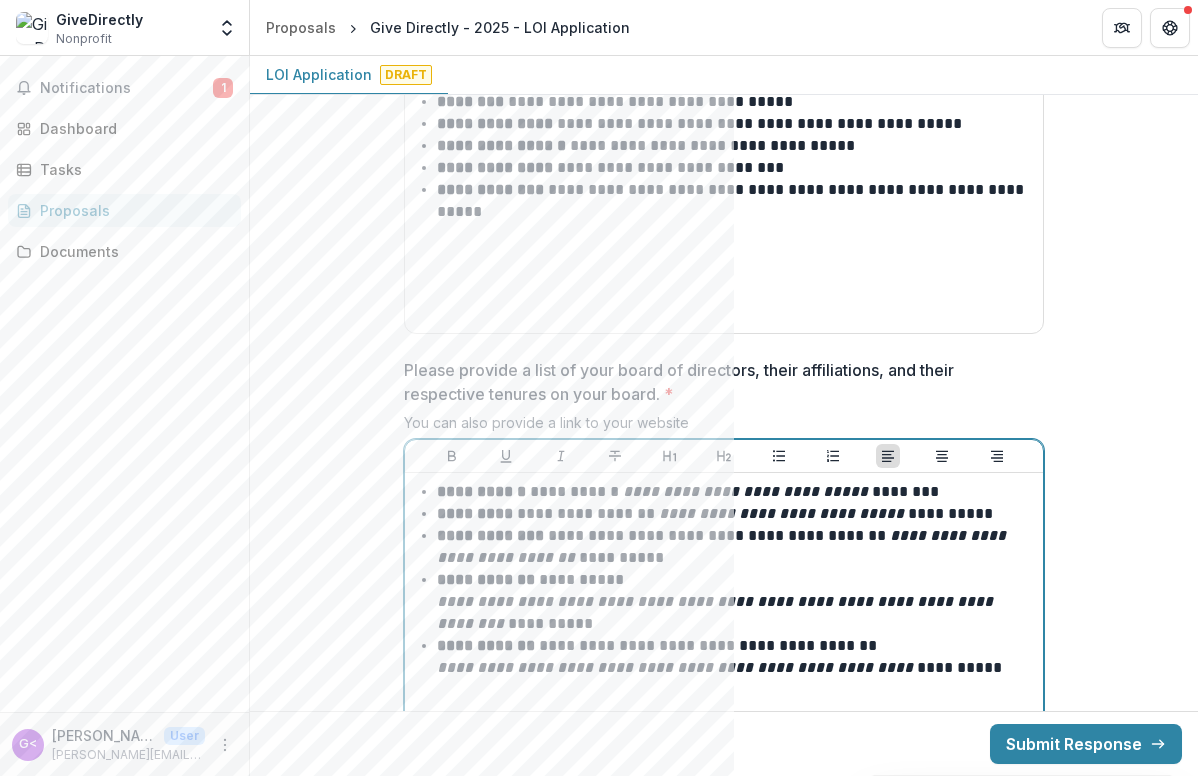 click on "**********" at bounding box center (724, 580) 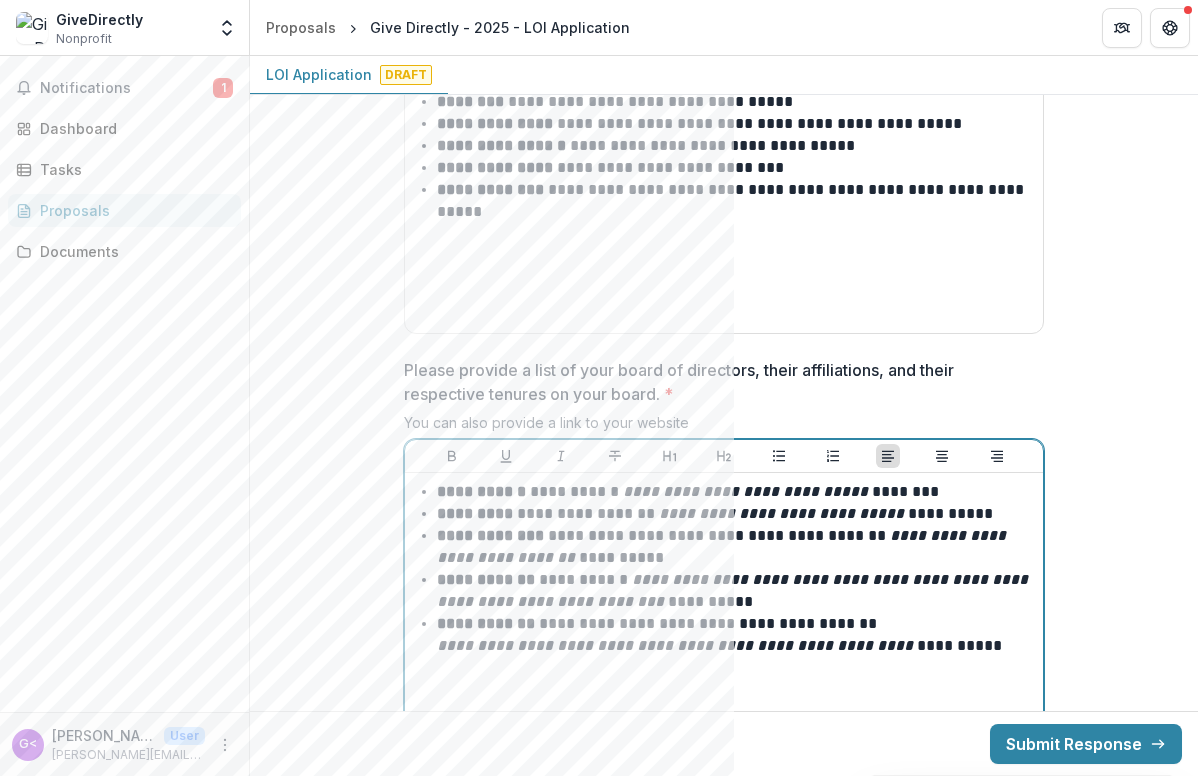 click on "**********" at bounding box center (724, 569) 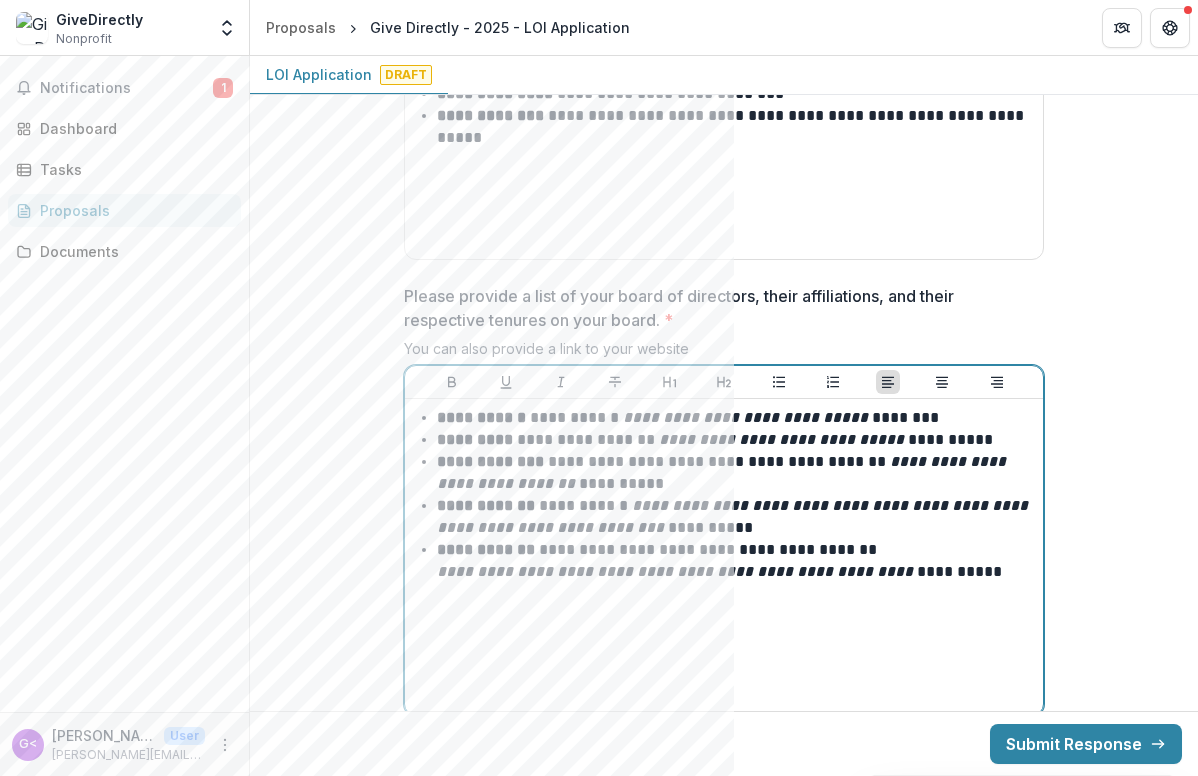 scroll, scrollTop: 5683, scrollLeft: 0, axis: vertical 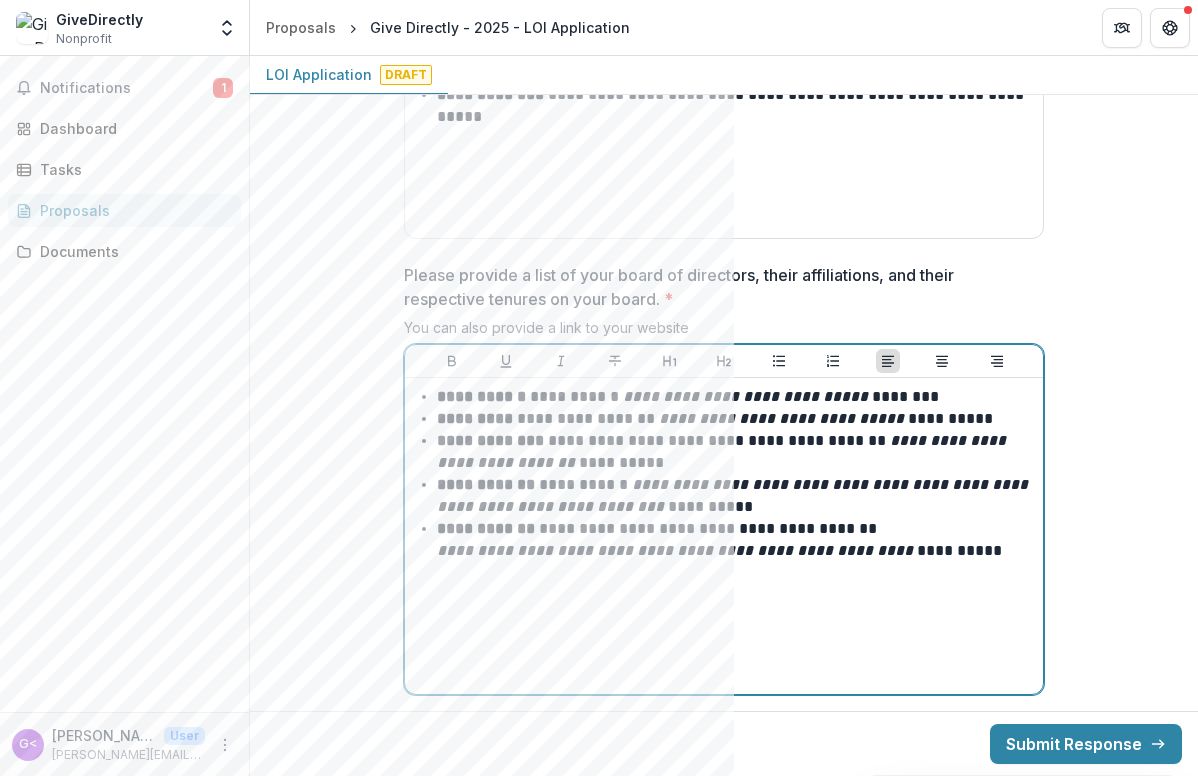 click on "**********" at bounding box center (736, 540) 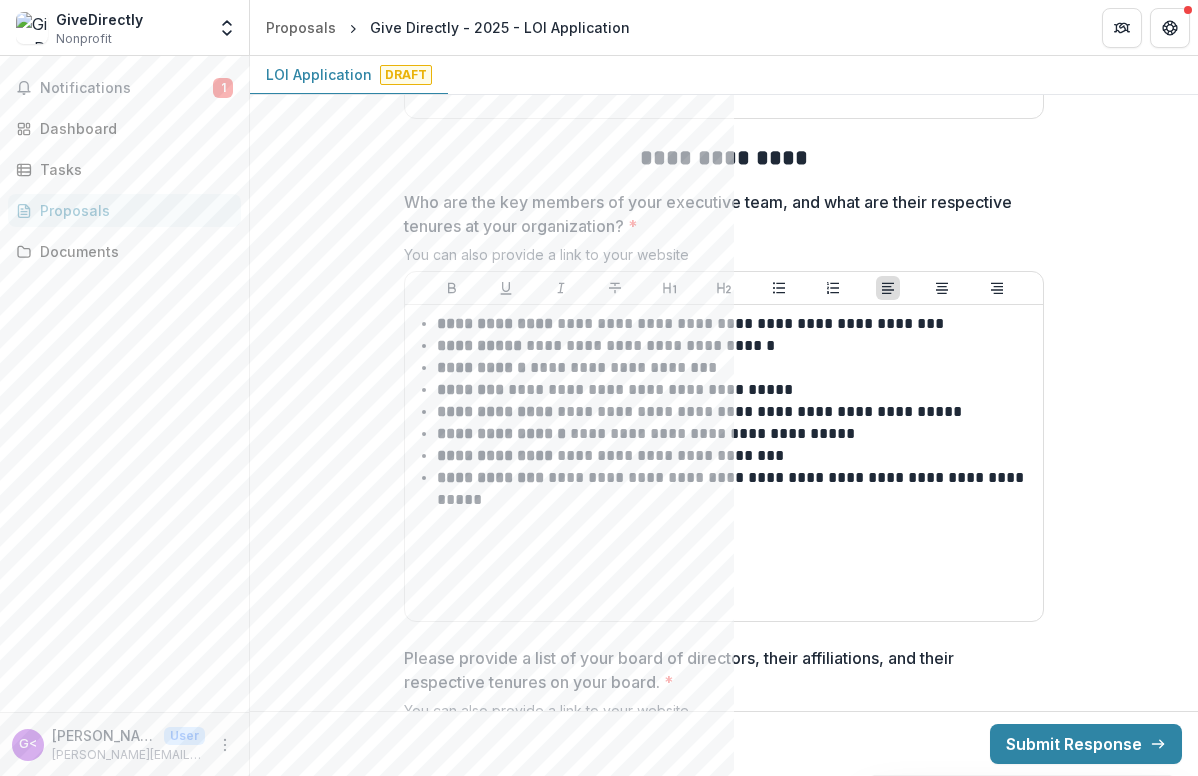 scroll, scrollTop: 5299, scrollLeft: 0, axis: vertical 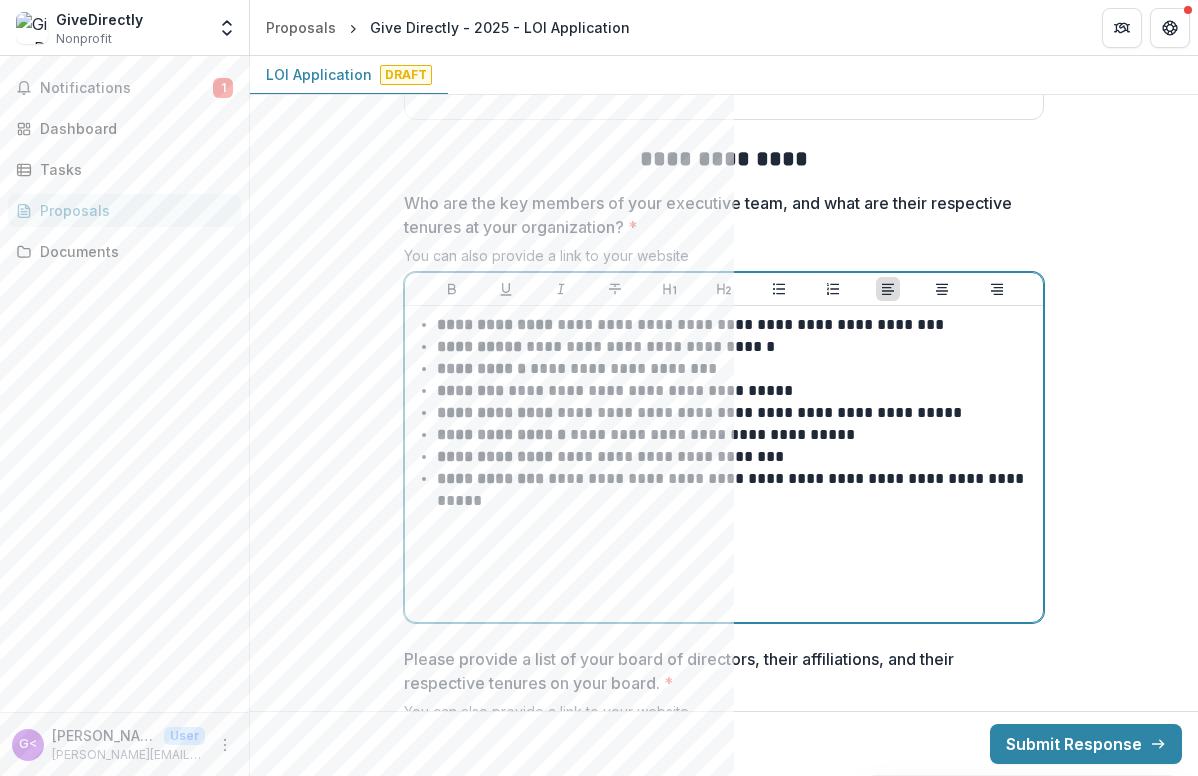 click on "**********" at bounding box center [736, 479] 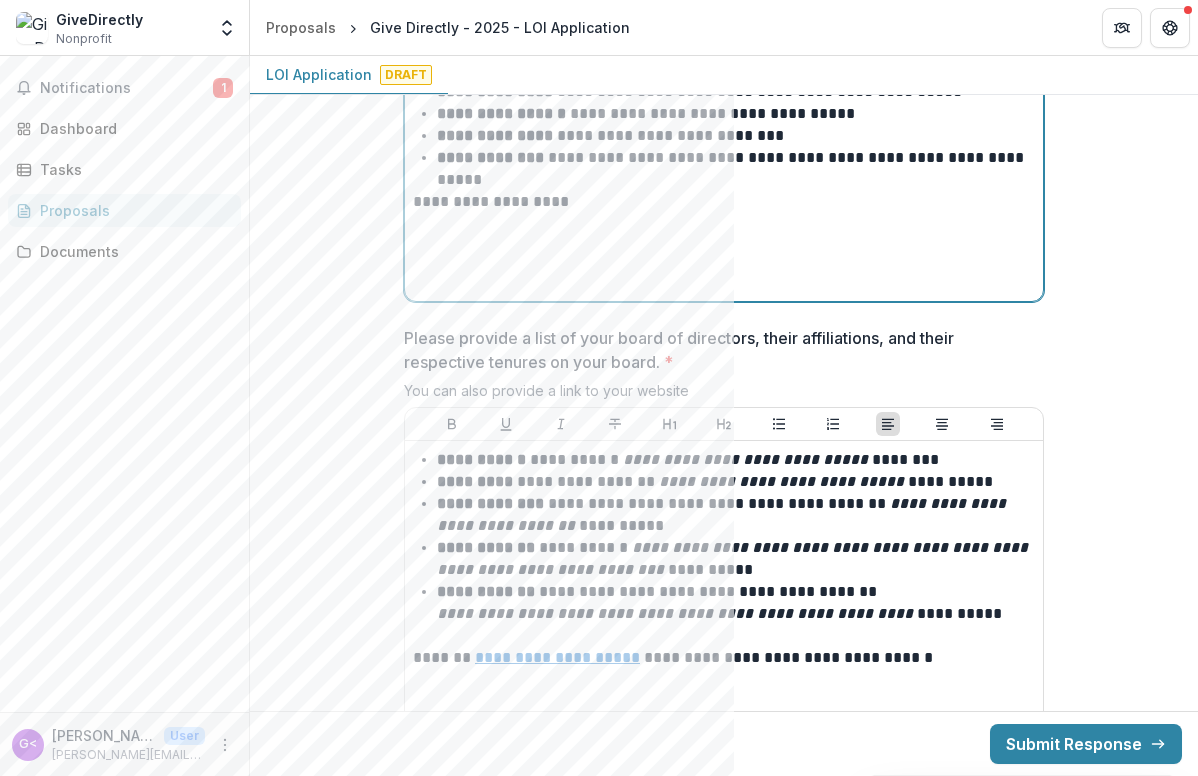scroll, scrollTop: 5599, scrollLeft: 0, axis: vertical 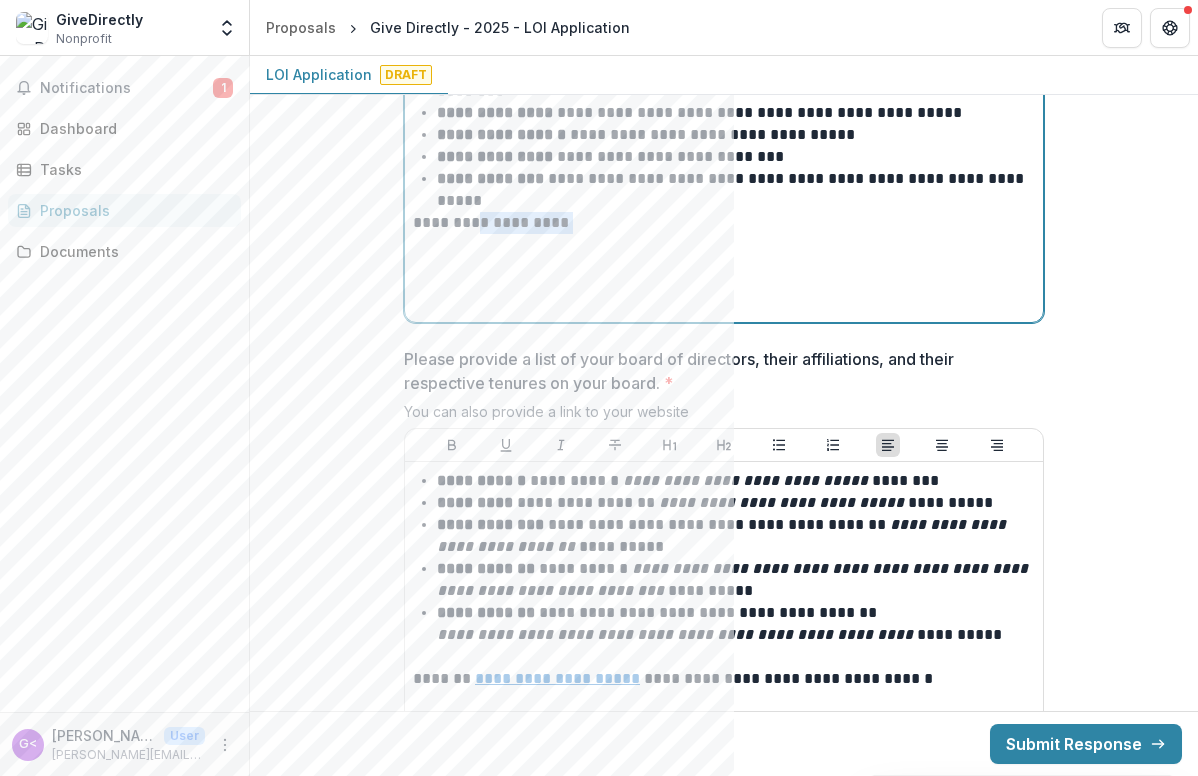 drag, startPoint x: 563, startPoint y: 217, endPoint x: 464, endPoint y: 218, distance: 99.00505 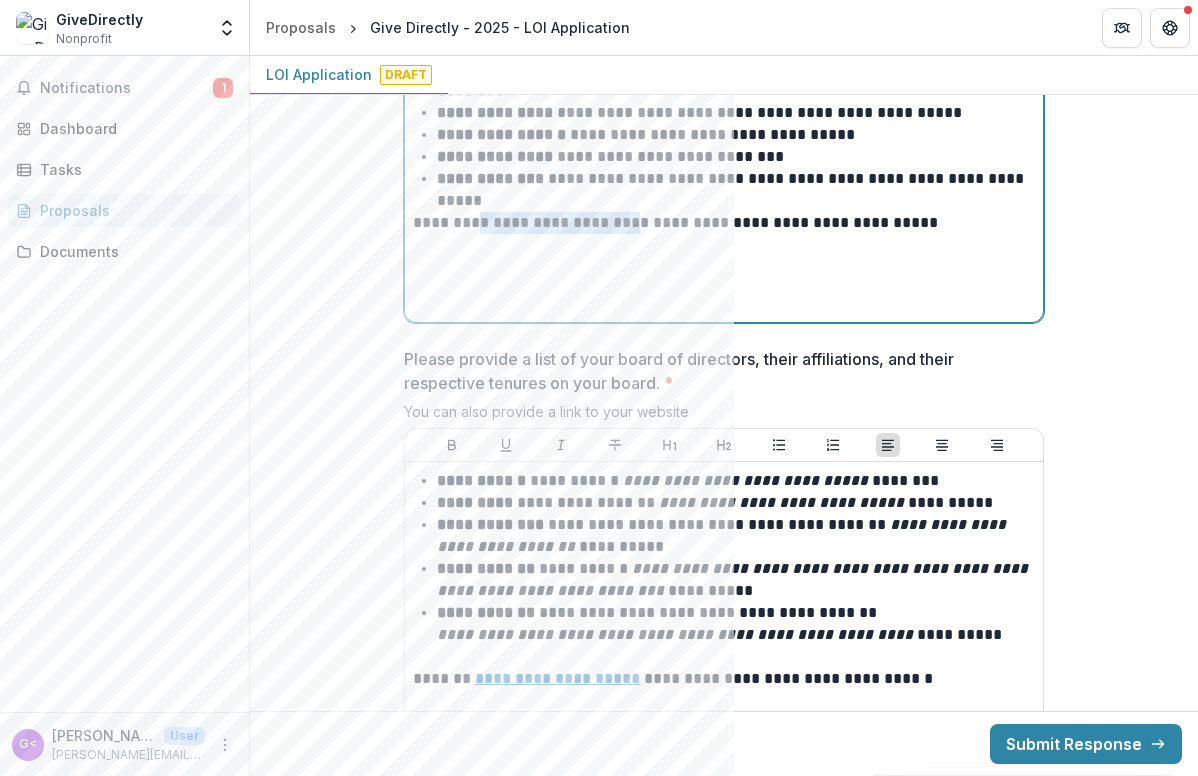 drag, startPoint x: 616, startPoint y: 225, endPoint x: 467, endPoint y: 220, distance: 149.08386 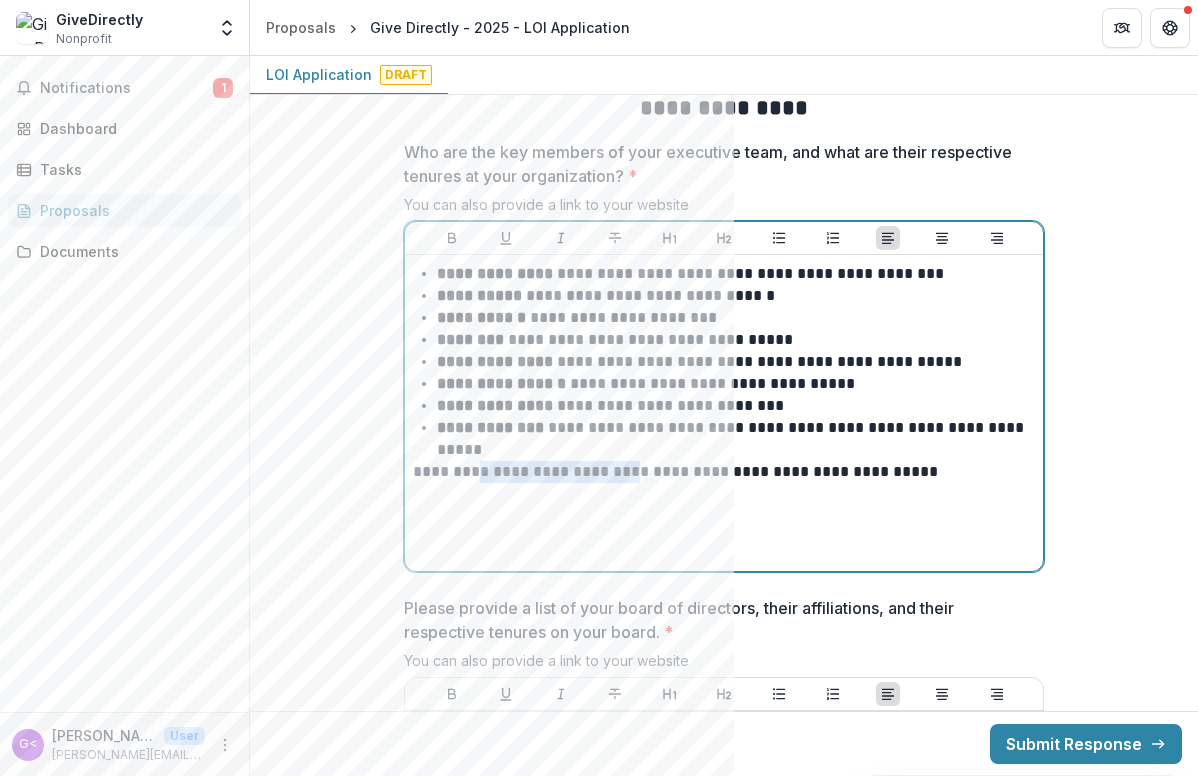 scroll, scrollTop: 5699, scrollLeft: 0, axis: vertical 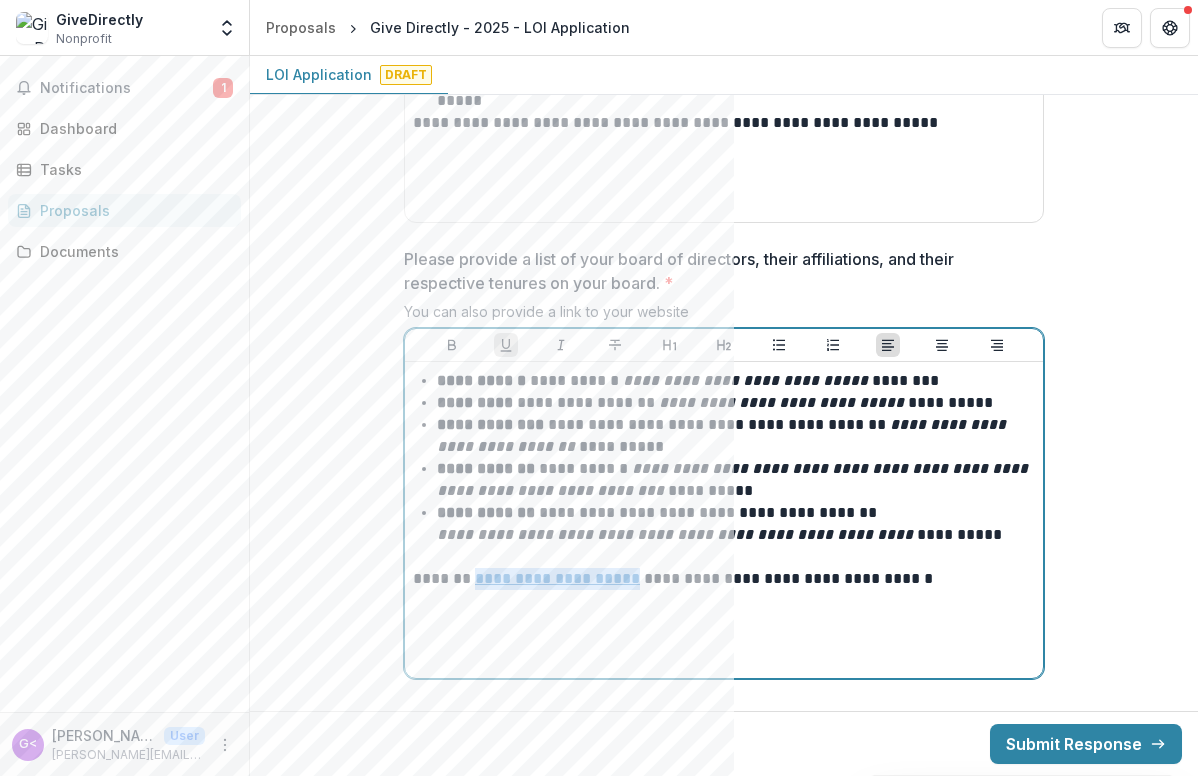 drag, startPoint x: 618, startPoint y: 583, endPoint x: 466, endPoint y: 581, distance: 152.01315 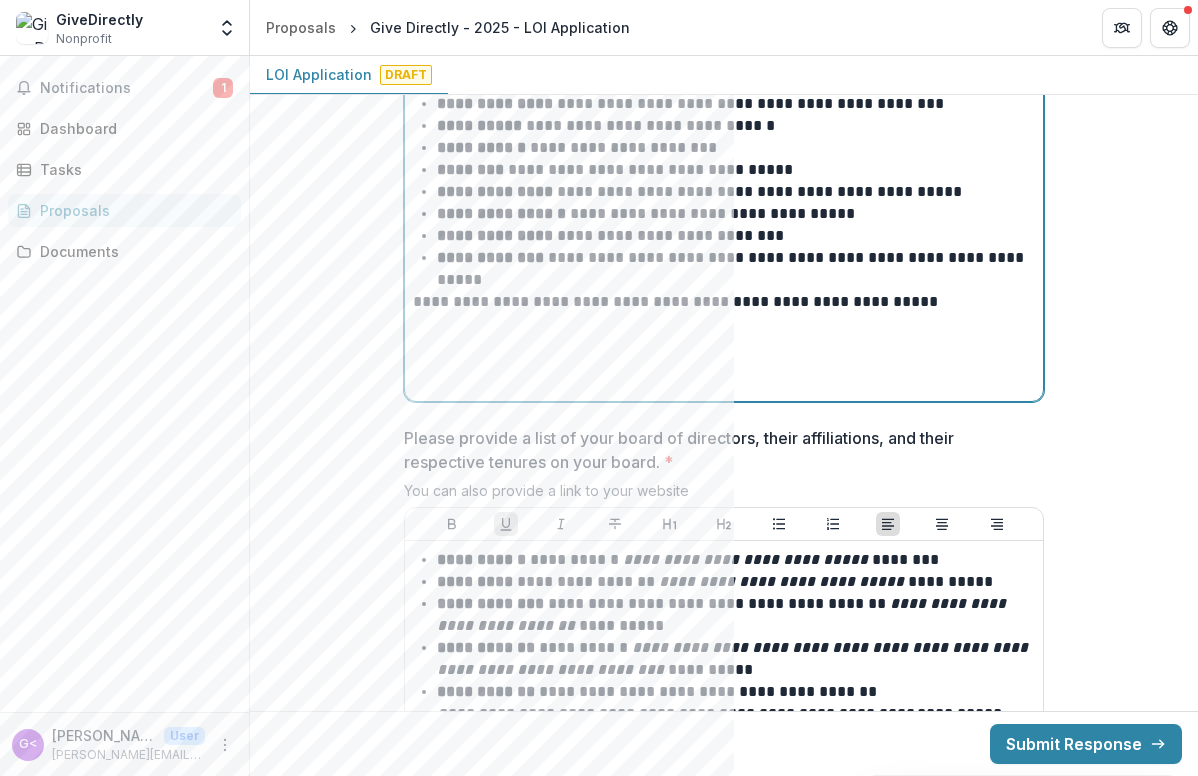 click on "**********" at bounding box center [724, 302] 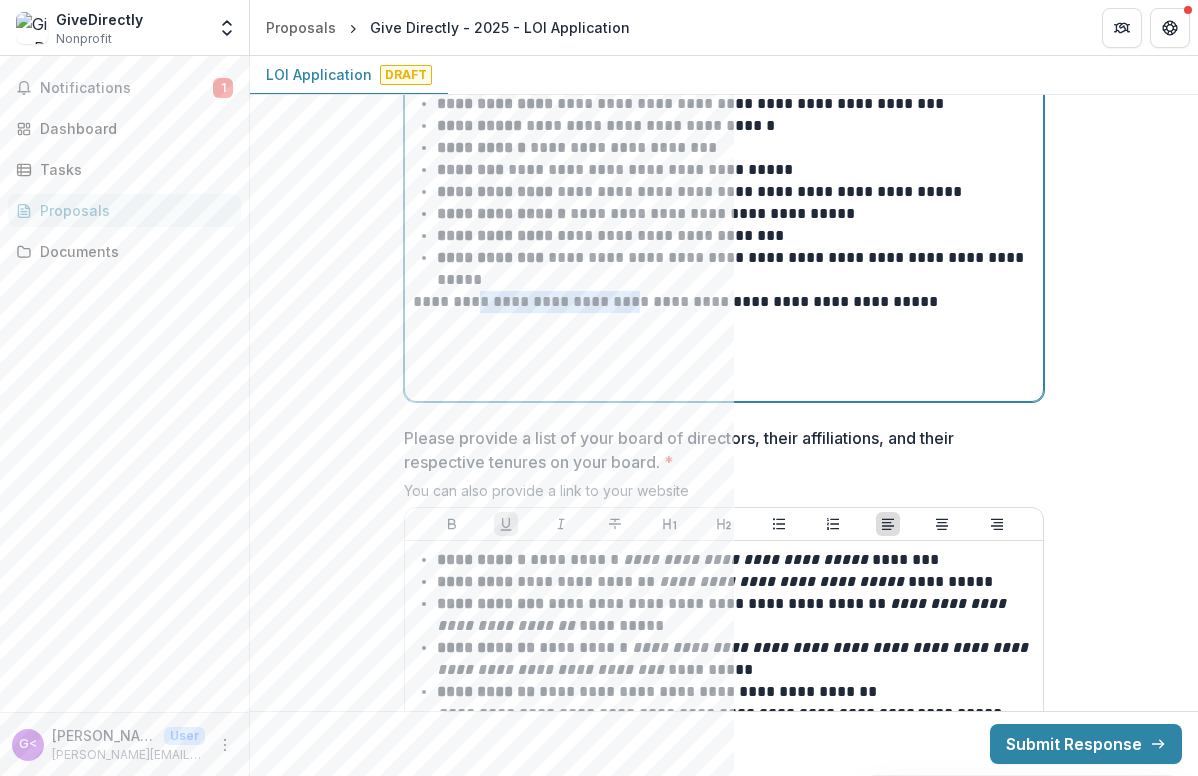 drag, startPoint x: 618, startPoint y: 302, endPoint x: 467, endPoint y: 301, distance: 151.00331 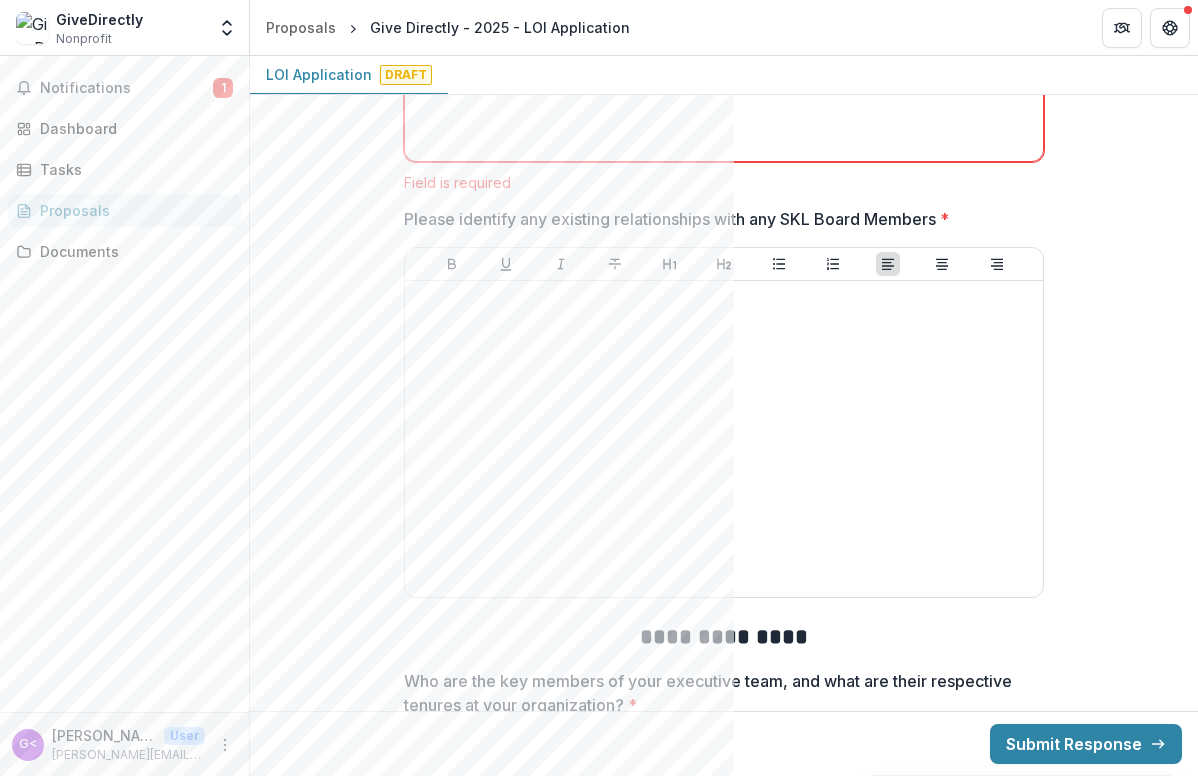 scroll, scrollTop: 4819, scrollLeft: 0, axis: vertical 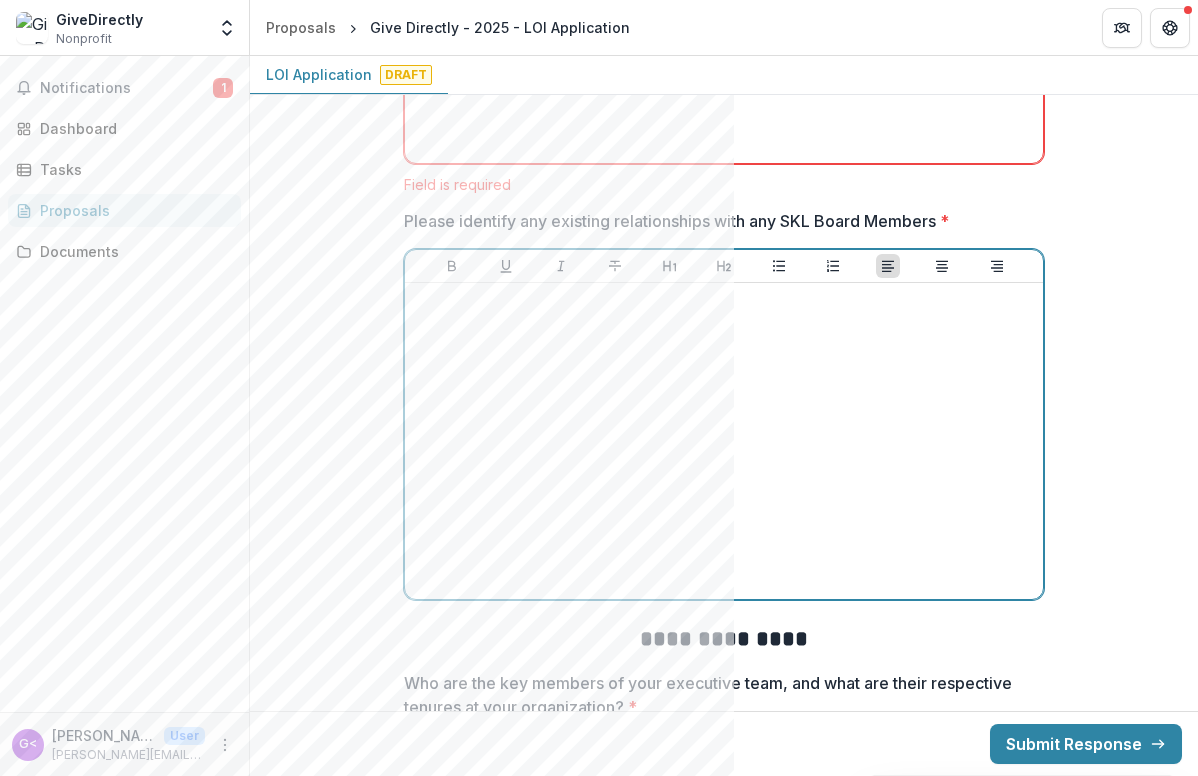 click at bounding box center (724, 441) 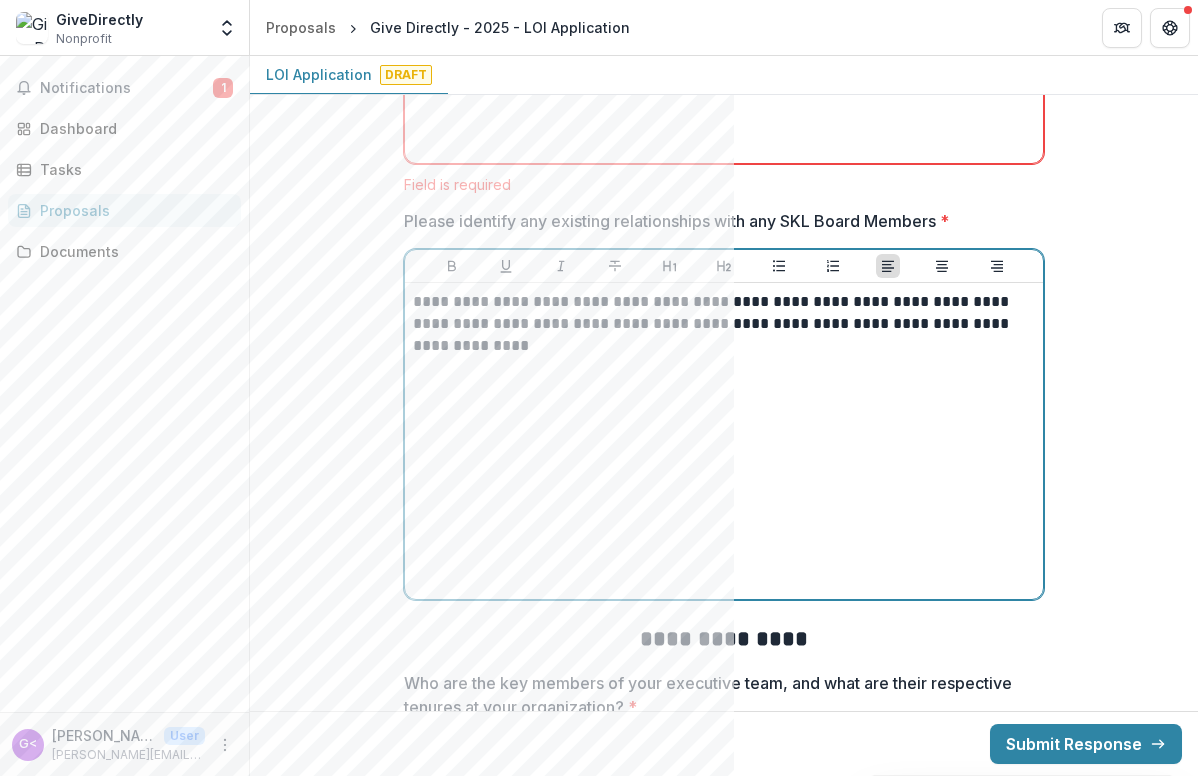 click on "**********" at bounding box center (724, 324) 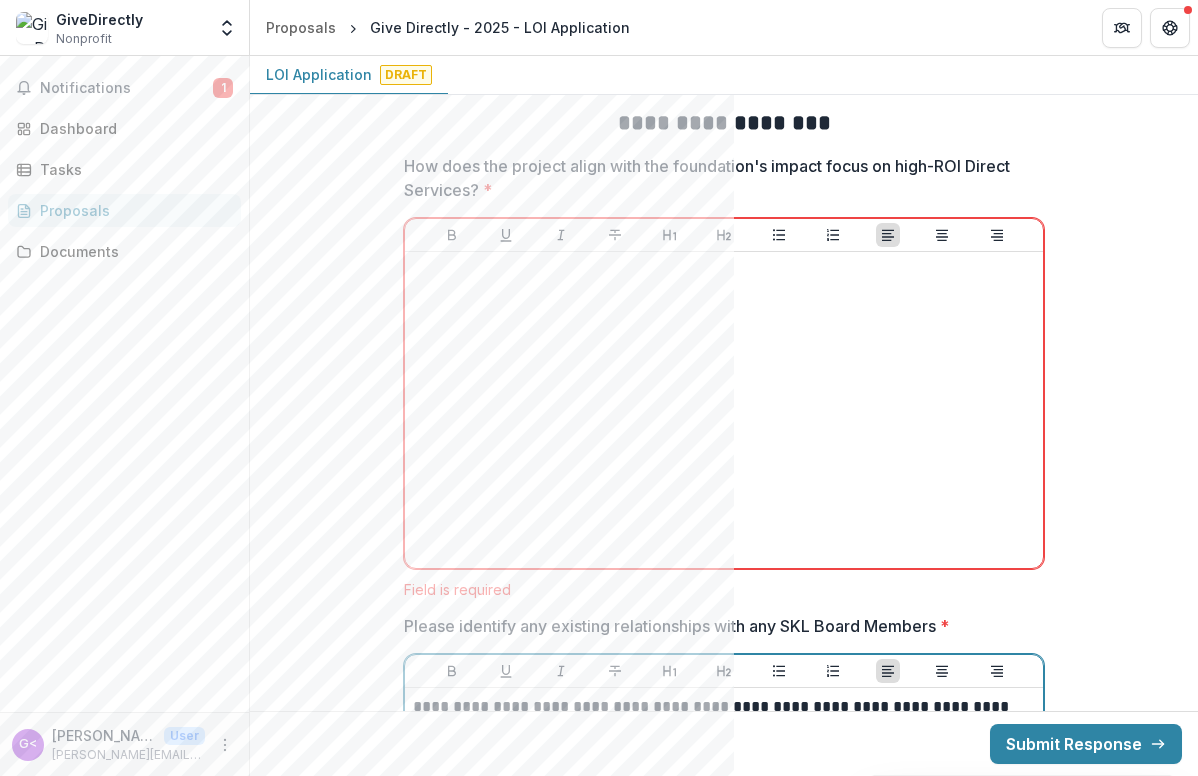 scroll, scrollTop: 4406, scrollLeft: 0, axis: vertical 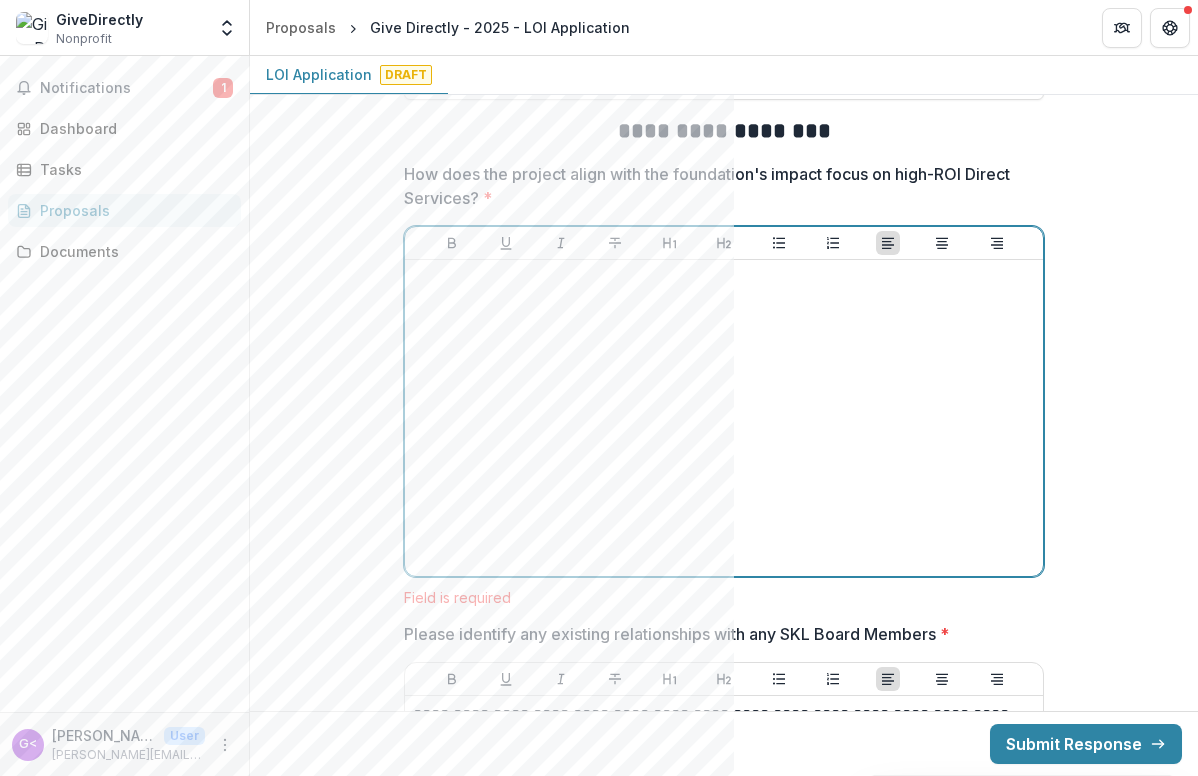 click at bounding box center (724, 418) 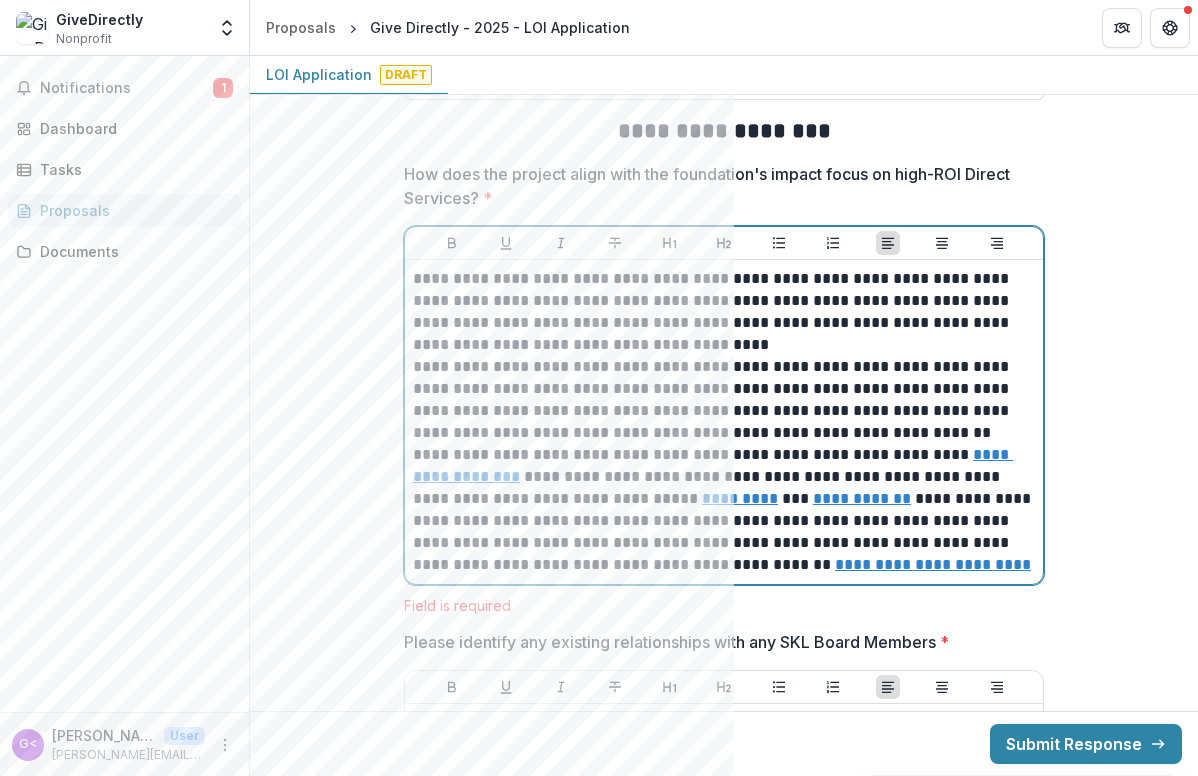 click on "**********" at bounding box center [724, 312] 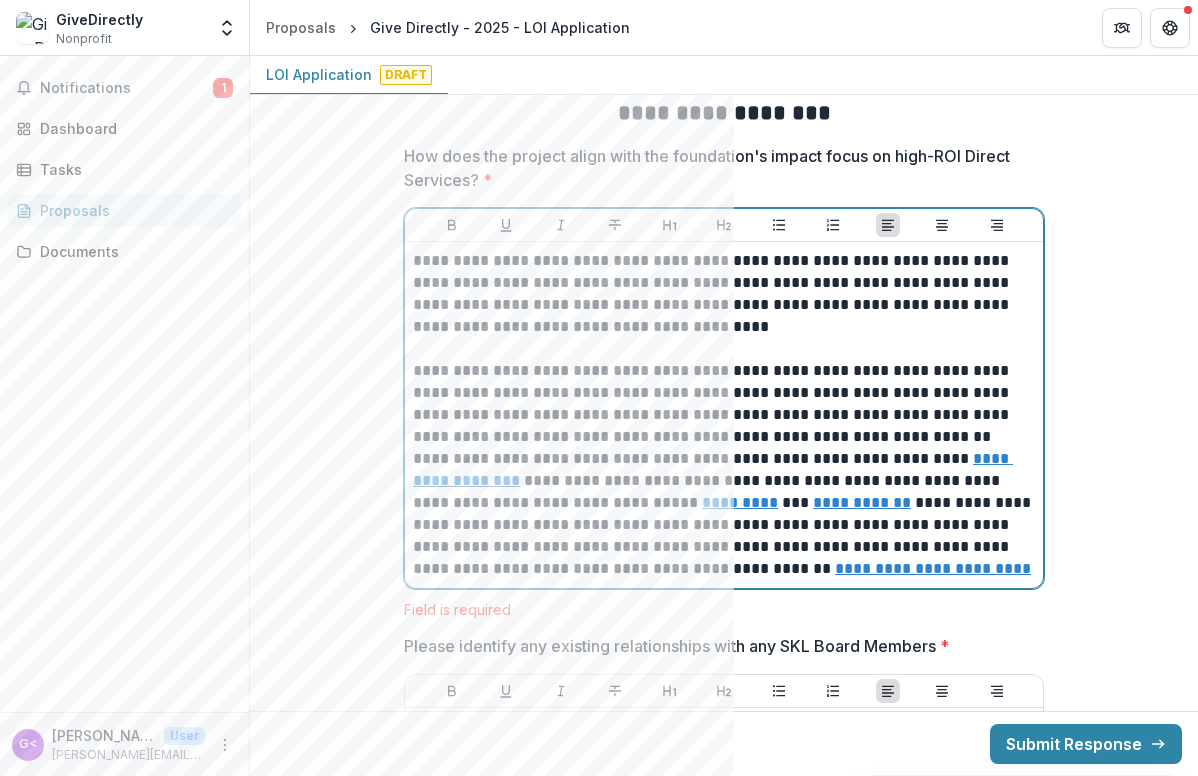 scroll, scrollTop: 4430, scrollLeft: 0, axis: vertical 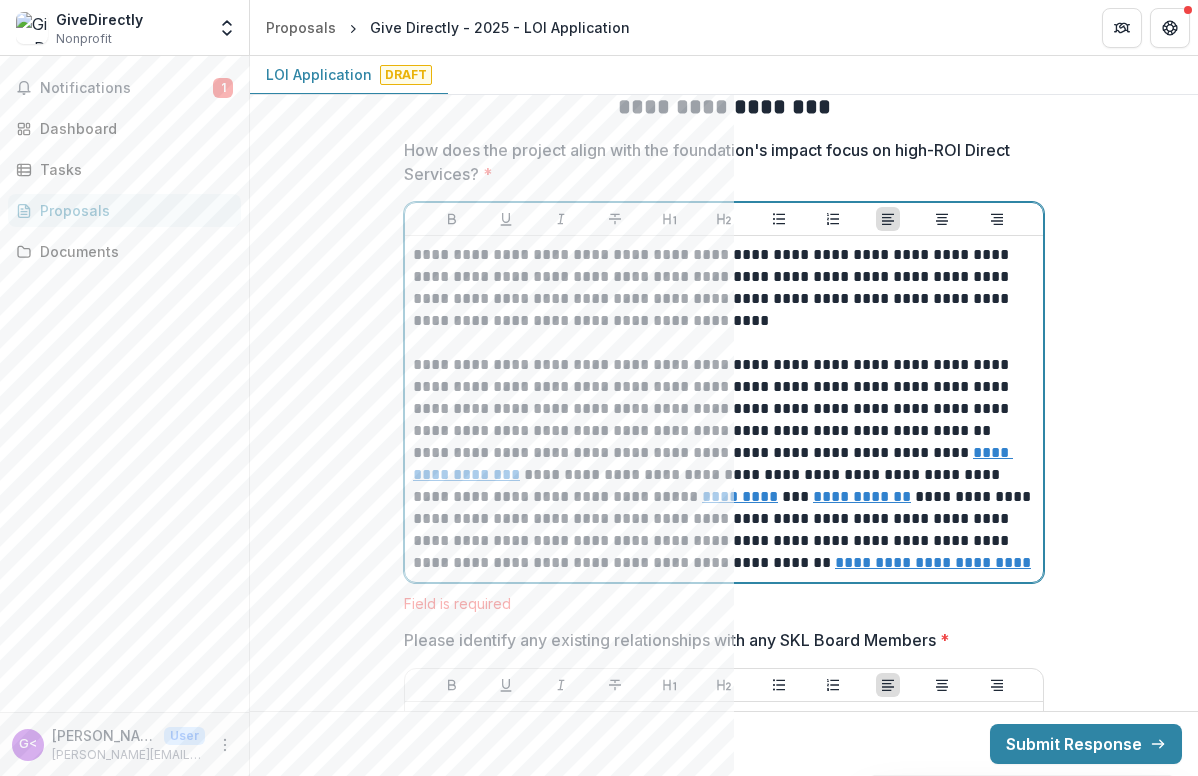 click on "**********" at bounding box center [724, 398] 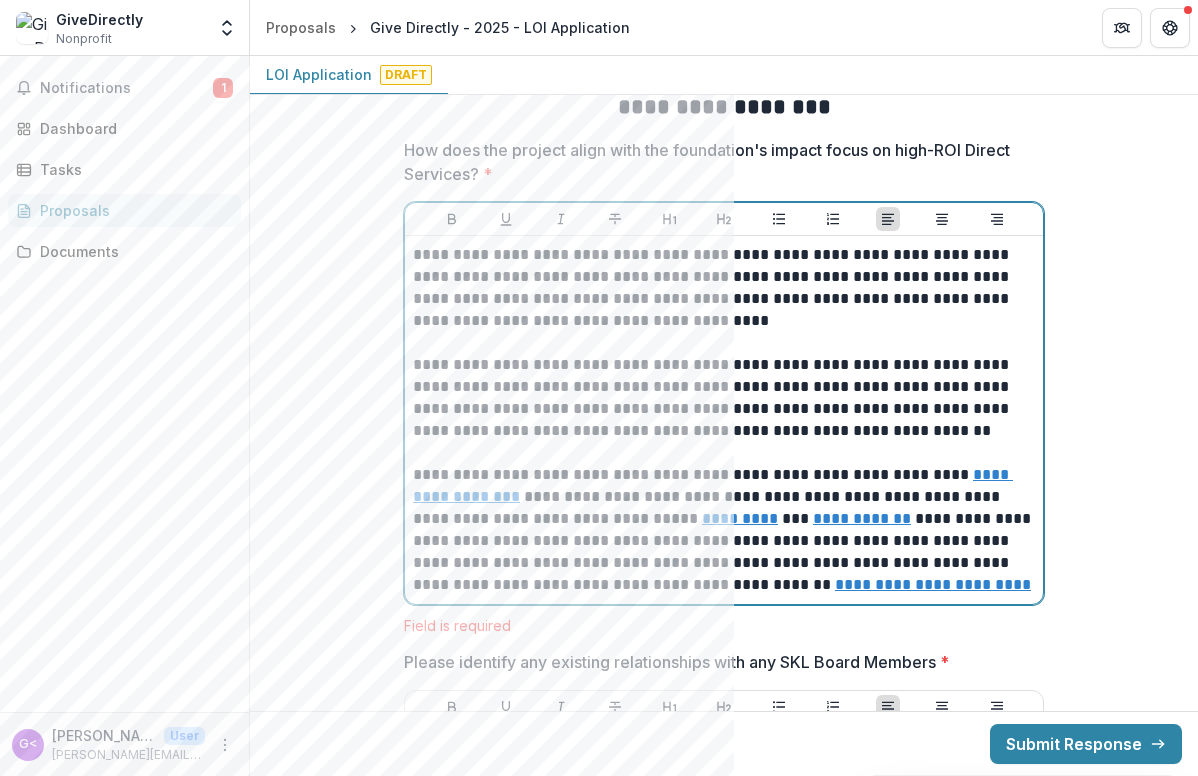 click on "**********" at bounding box center (724, 398) 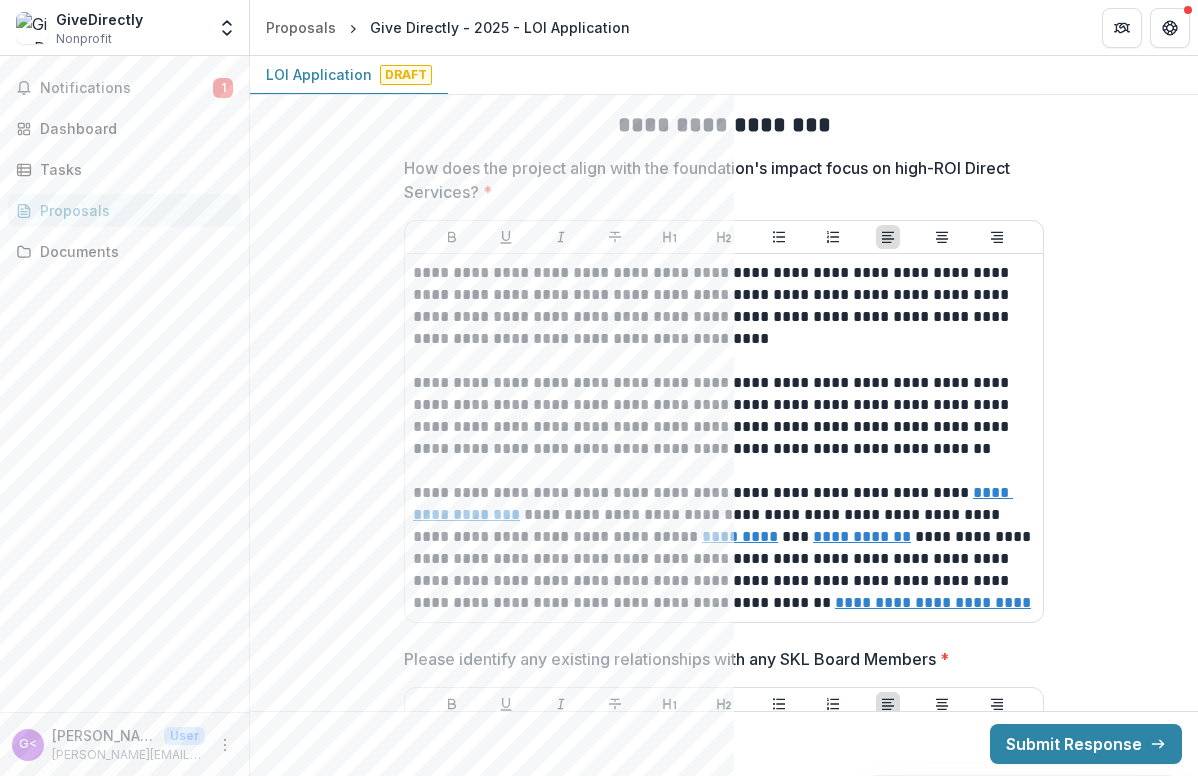 scroll, scrollTop: 4418, scrollLeft: 0, axis: vertical 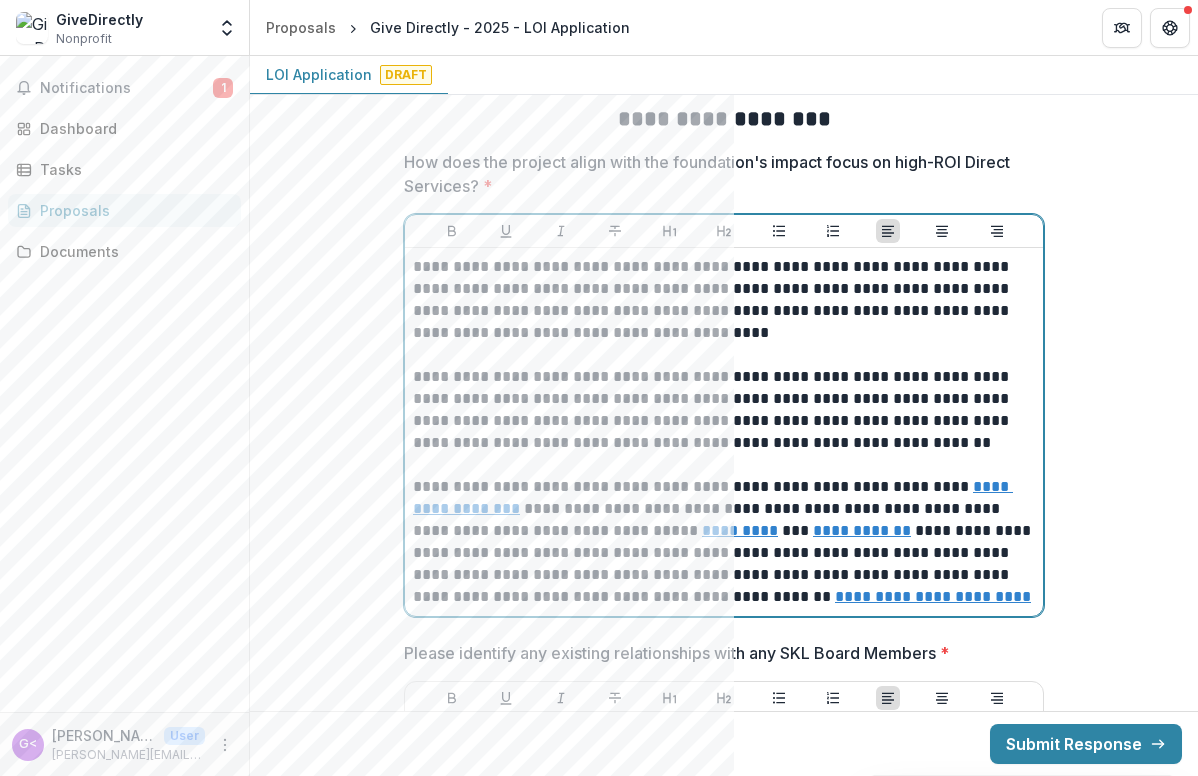 click on "**********" at bounding box center (724, 300) 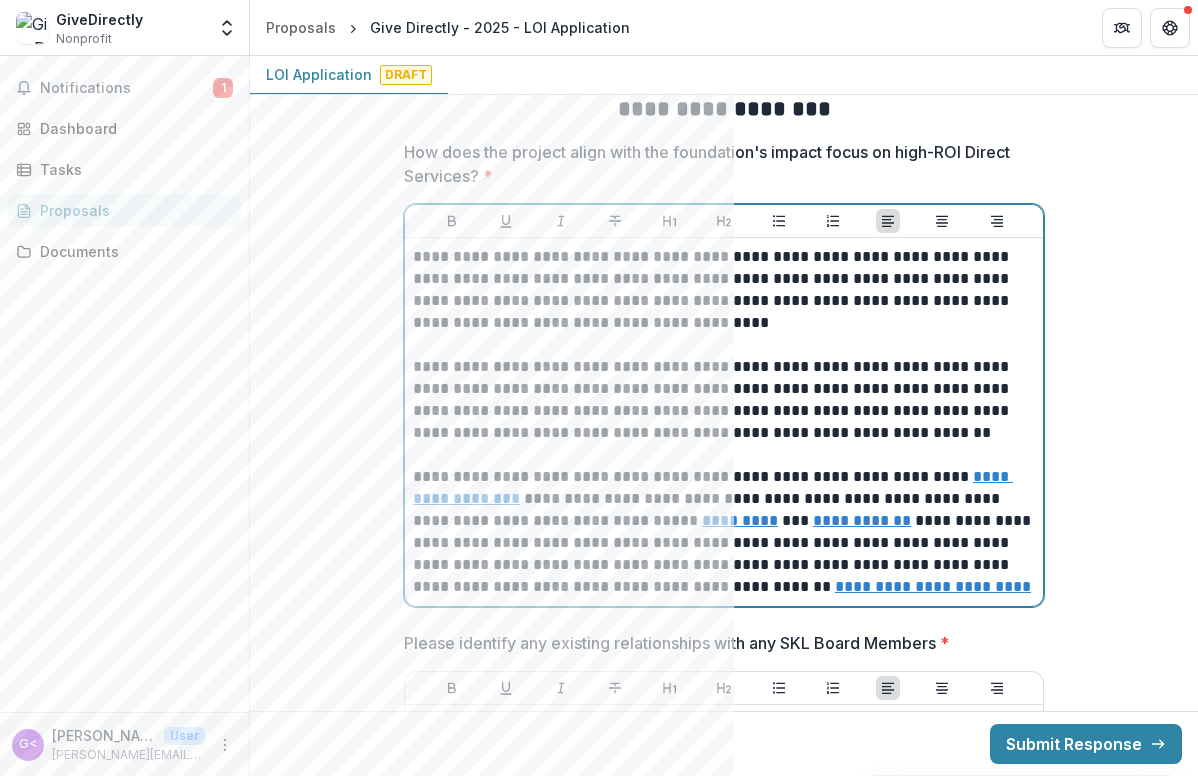 scroll, scrollTop: 4432, scrollLeft: 0, axis: vertical 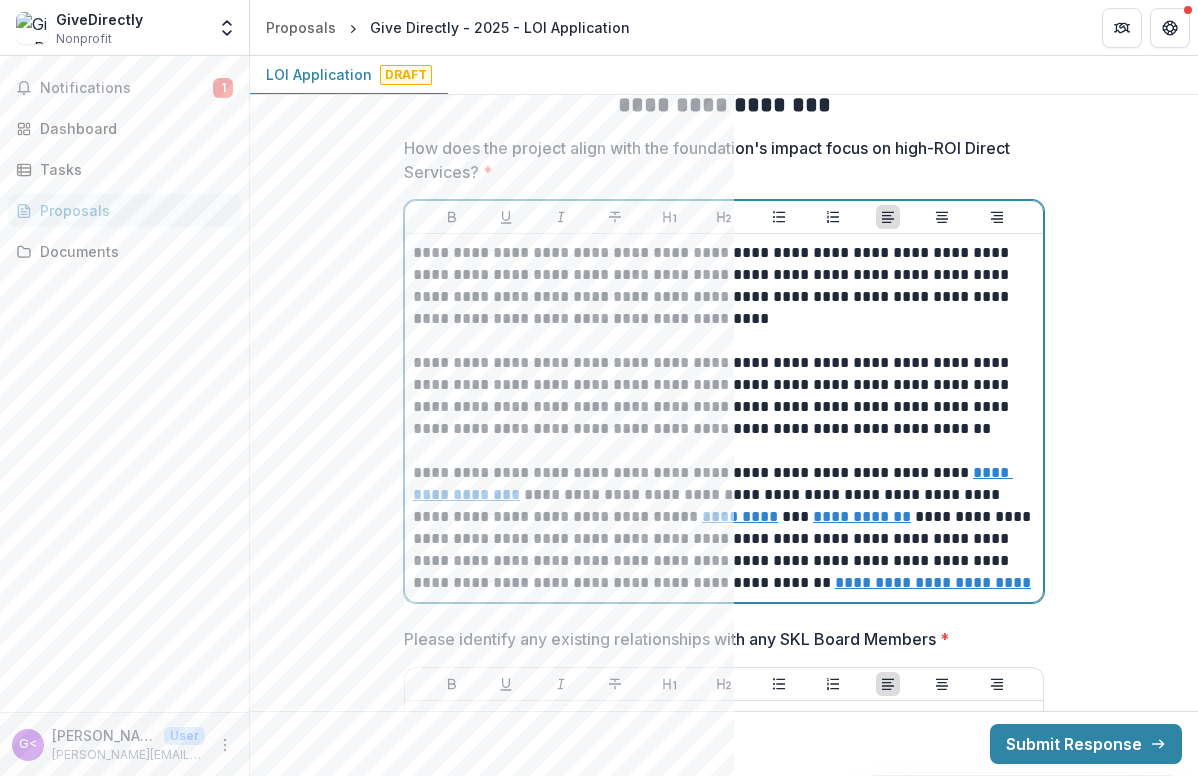 click on "**********" at bounding box center [724, 286] 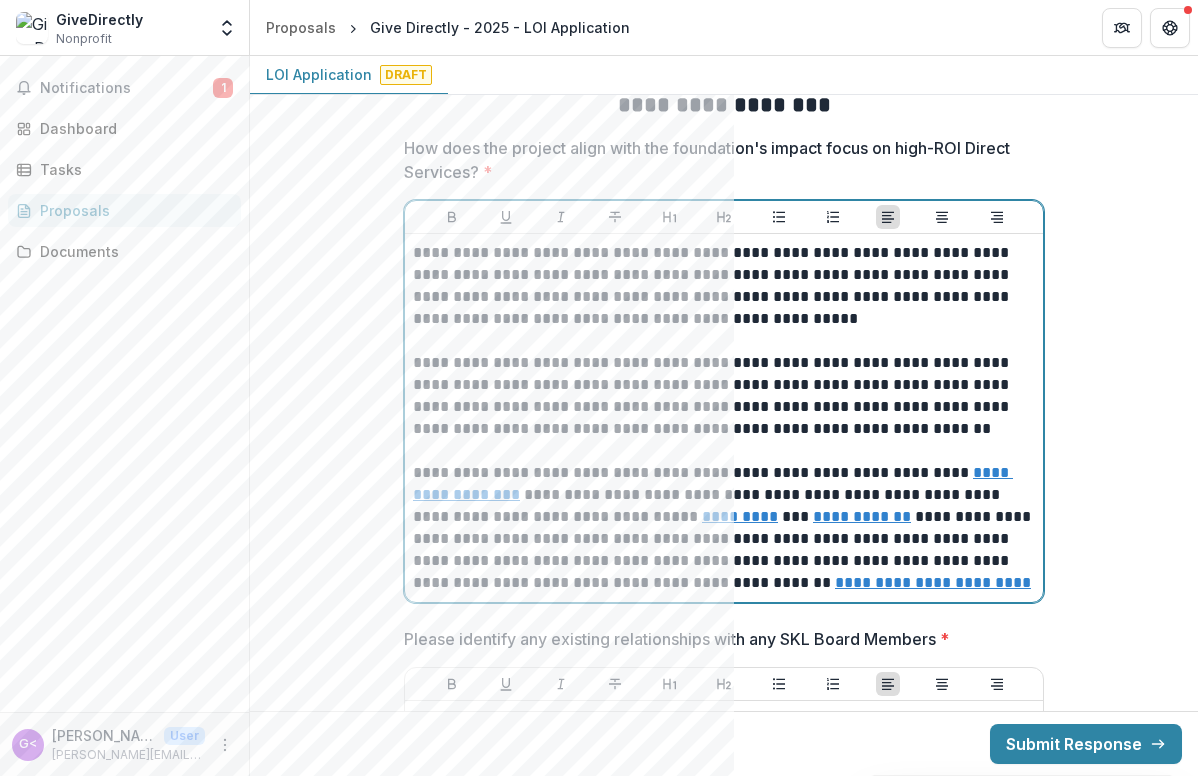 click on "**********" at bounding box center [724, 286] 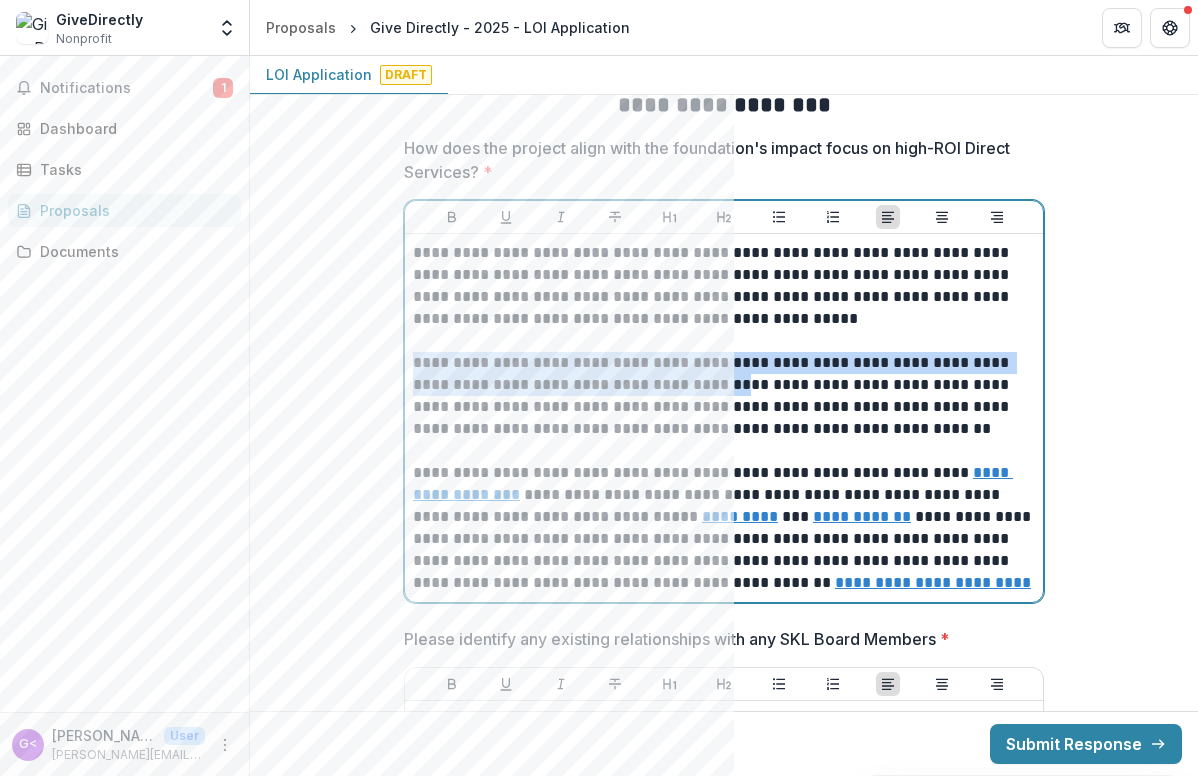 drag, startPoint x: 737, startPoint y: 388, endPoint x: 407, endPoint y: 362, distance: 331.02264 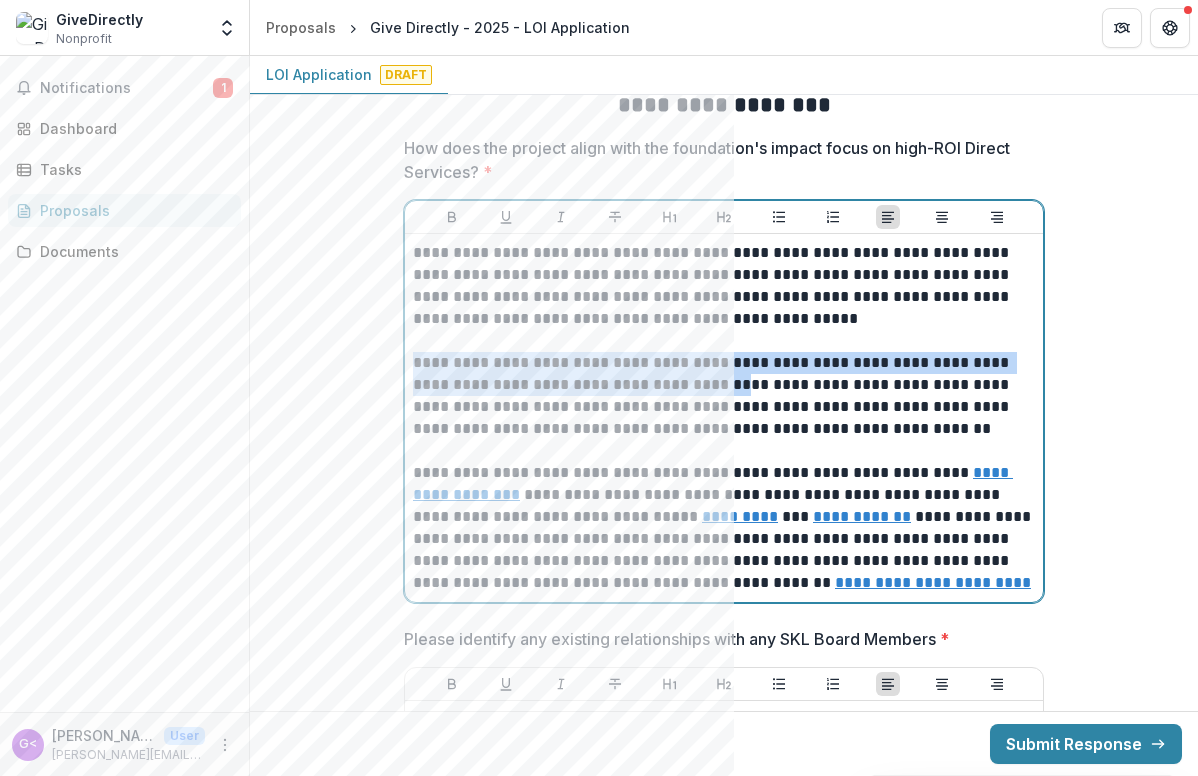 click on "**********" at bounding box center (724, 418) 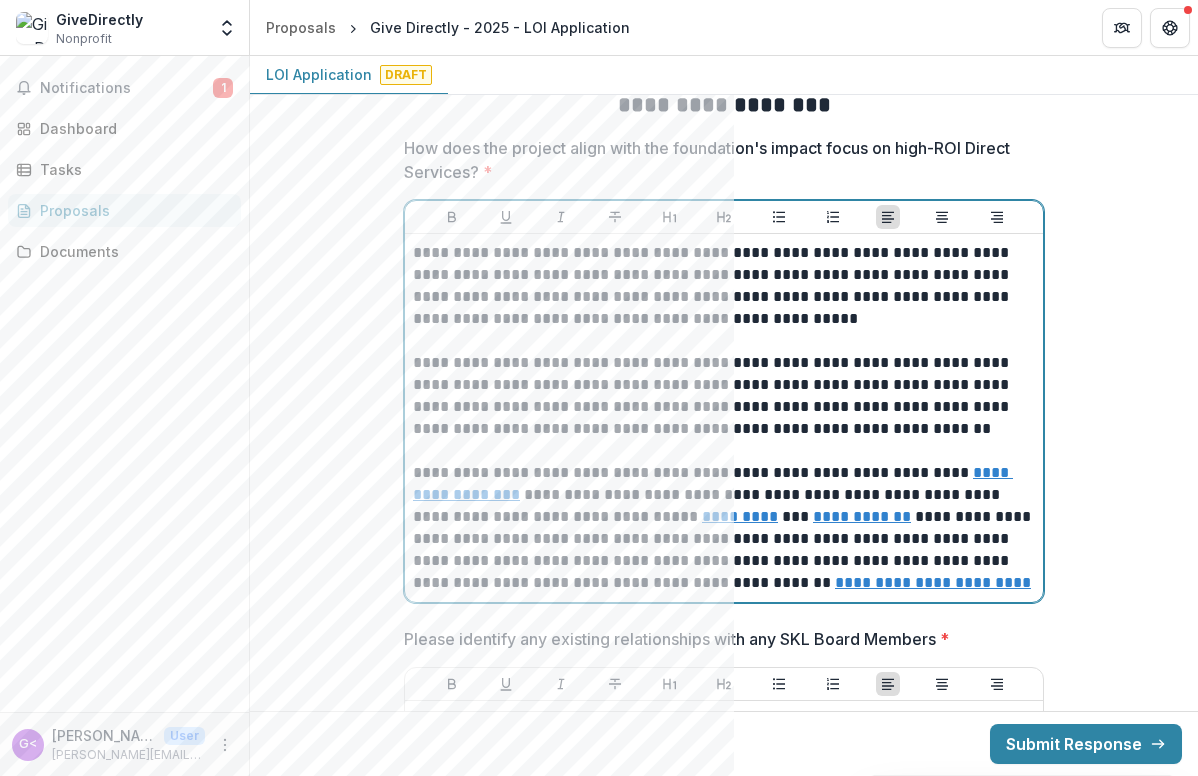 click on "**********" at bounding box center [724, 396] 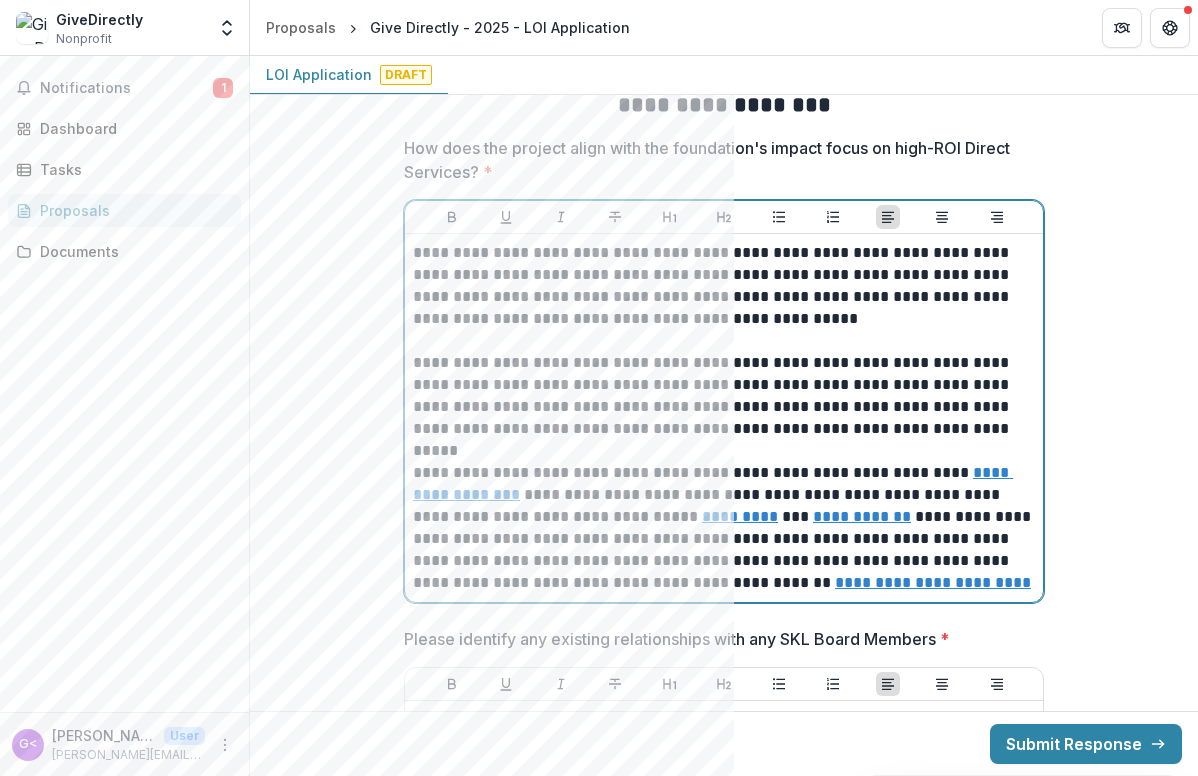 click on "**********" at bounding box center (724, 396) 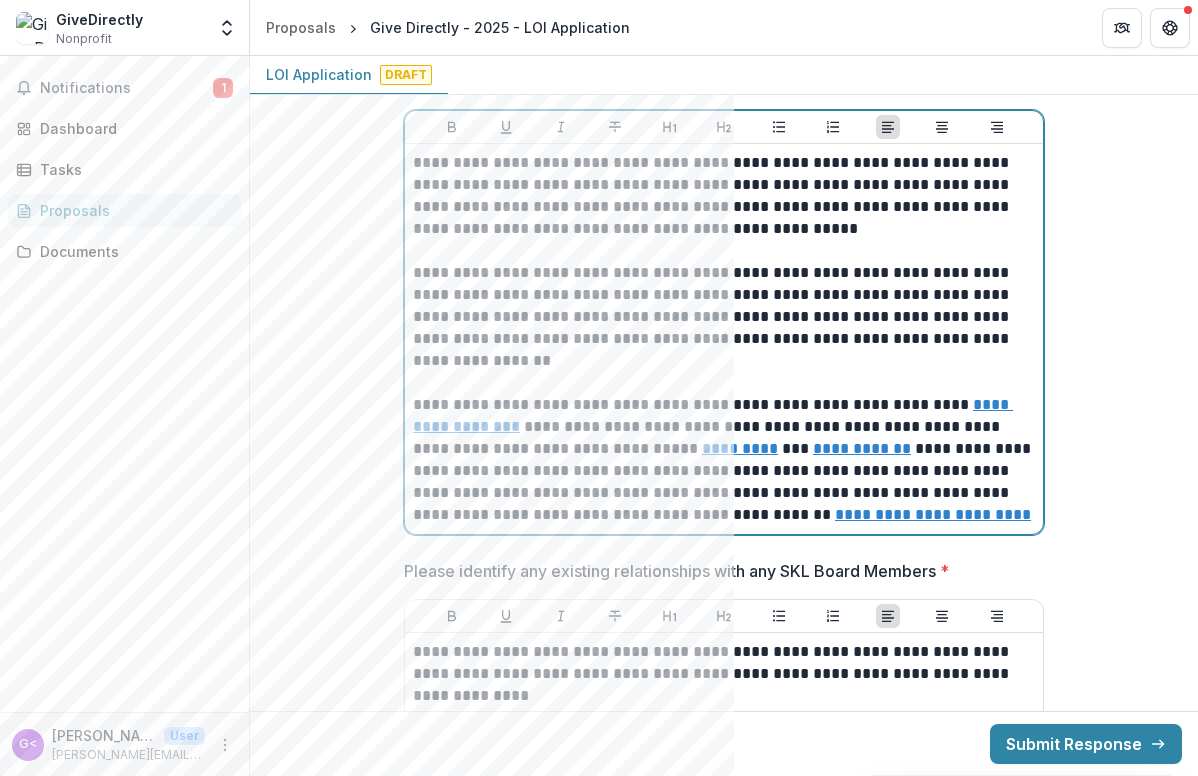 scroll, scrollTop: 4523, scrollLeft: 0, axis: vertical 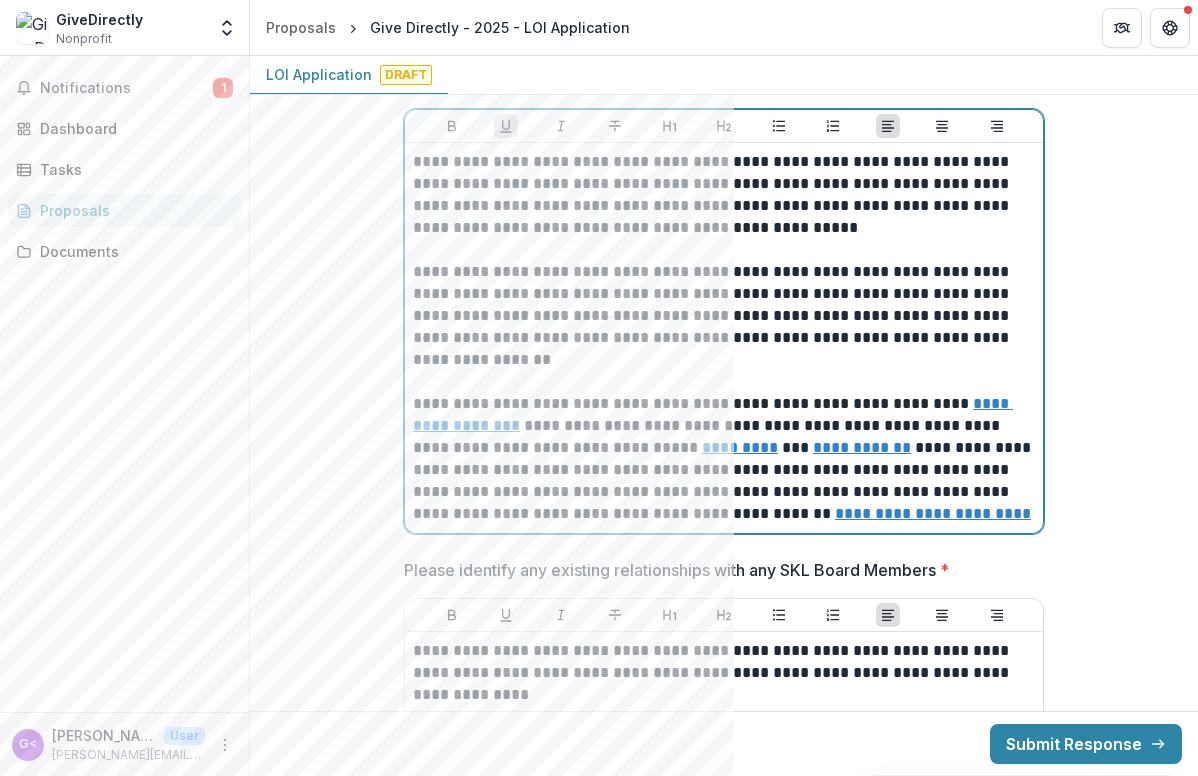 click on "**********" at bounding box center [713, 414] 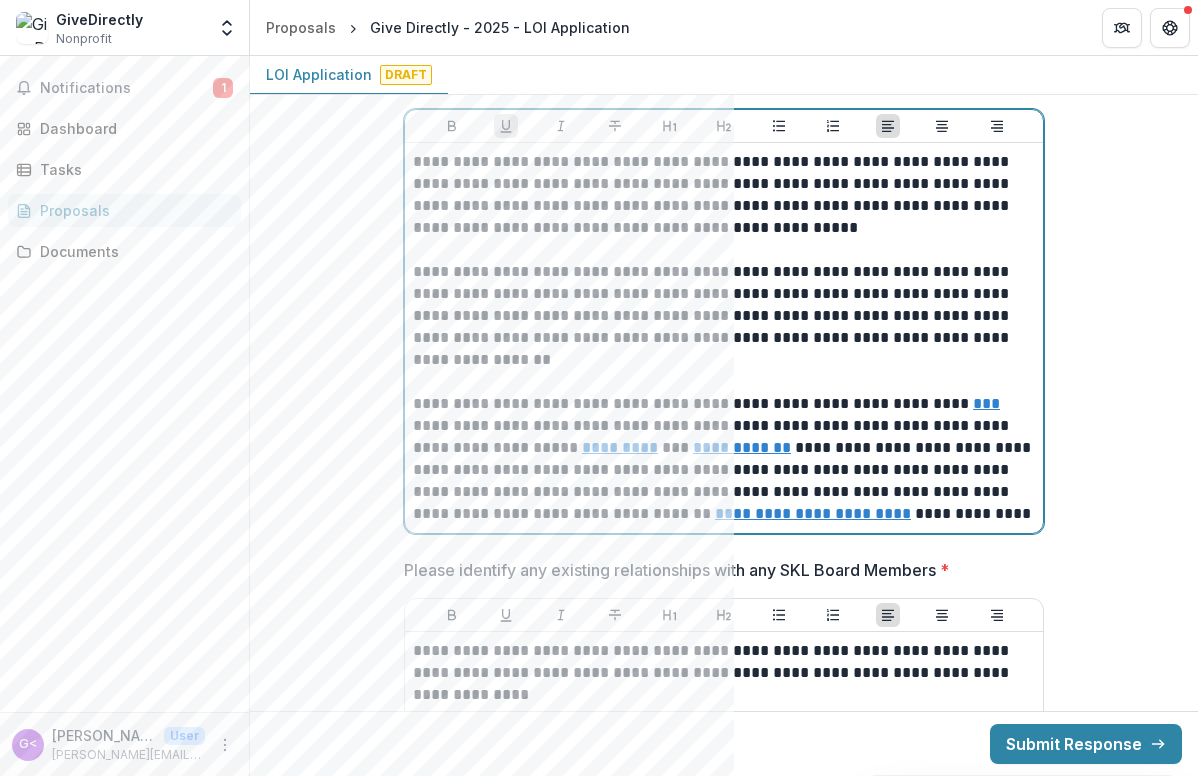 click on "**********" at bounding box center [724, 459] 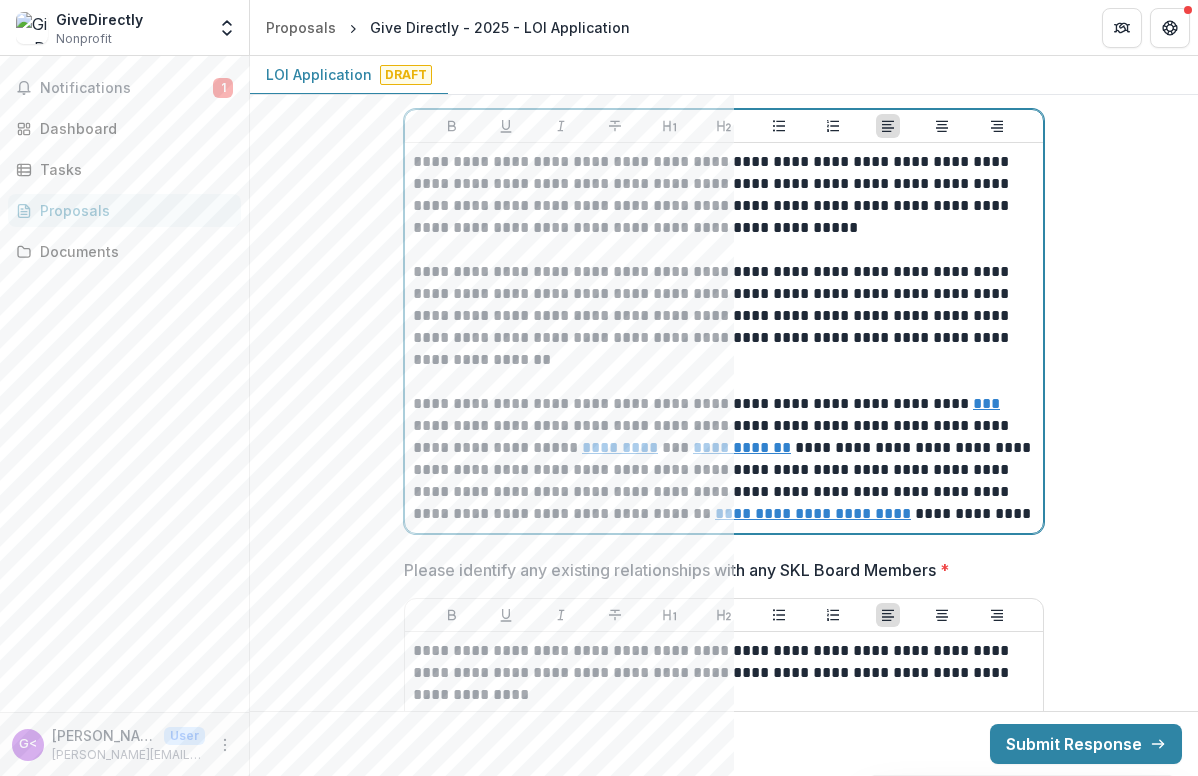 click on "**********" at bounding box center (724, 459) 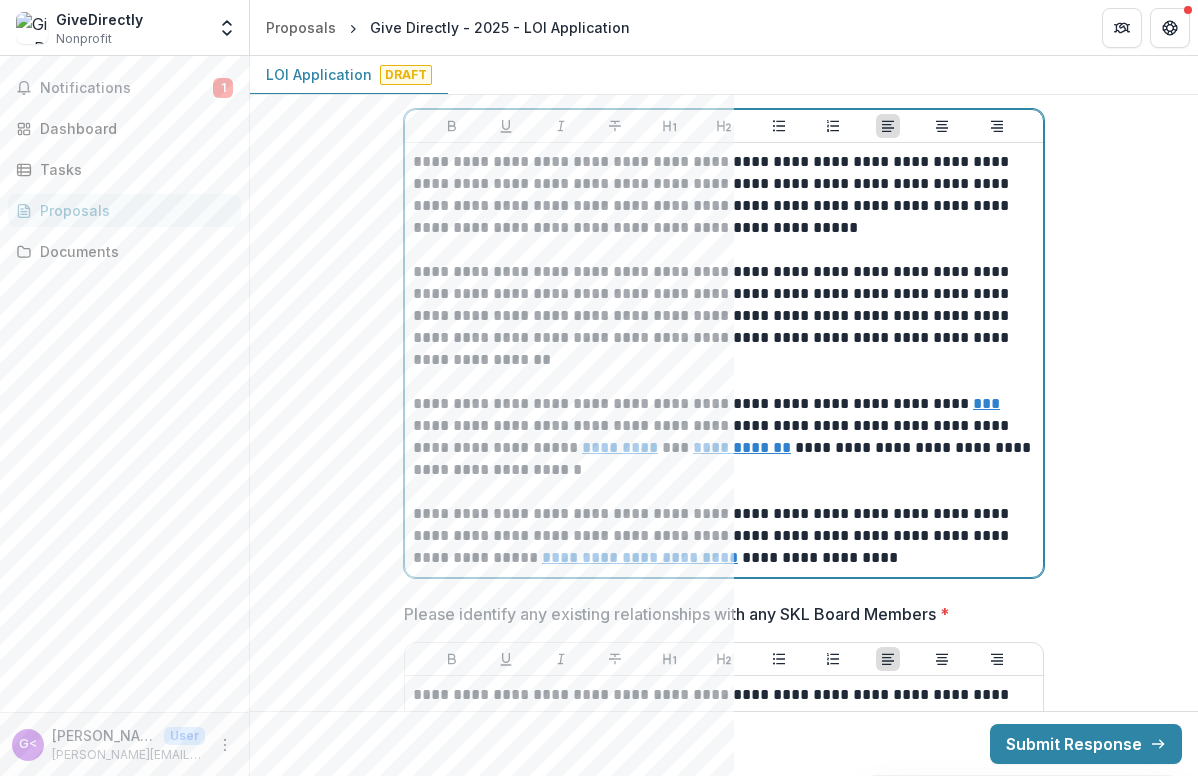 click on "**********" at bounding box center [724, 536] 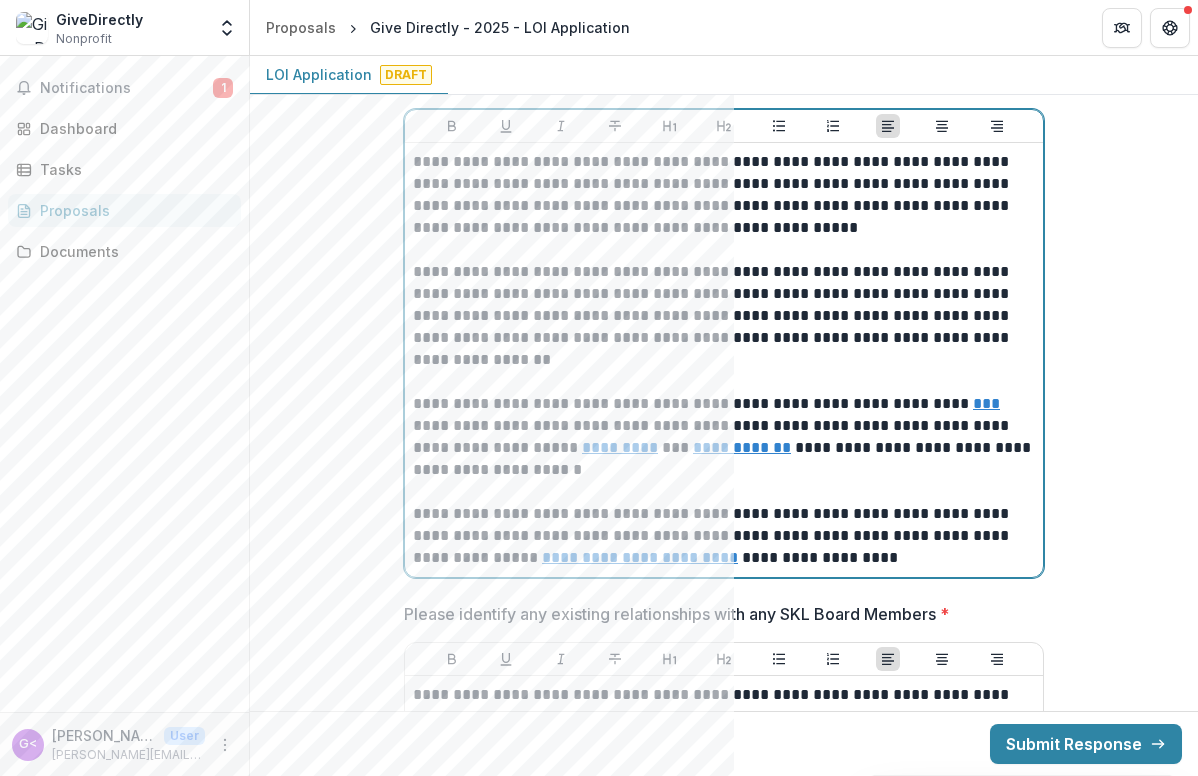 click on "**********" at bounding box center (724, 536) 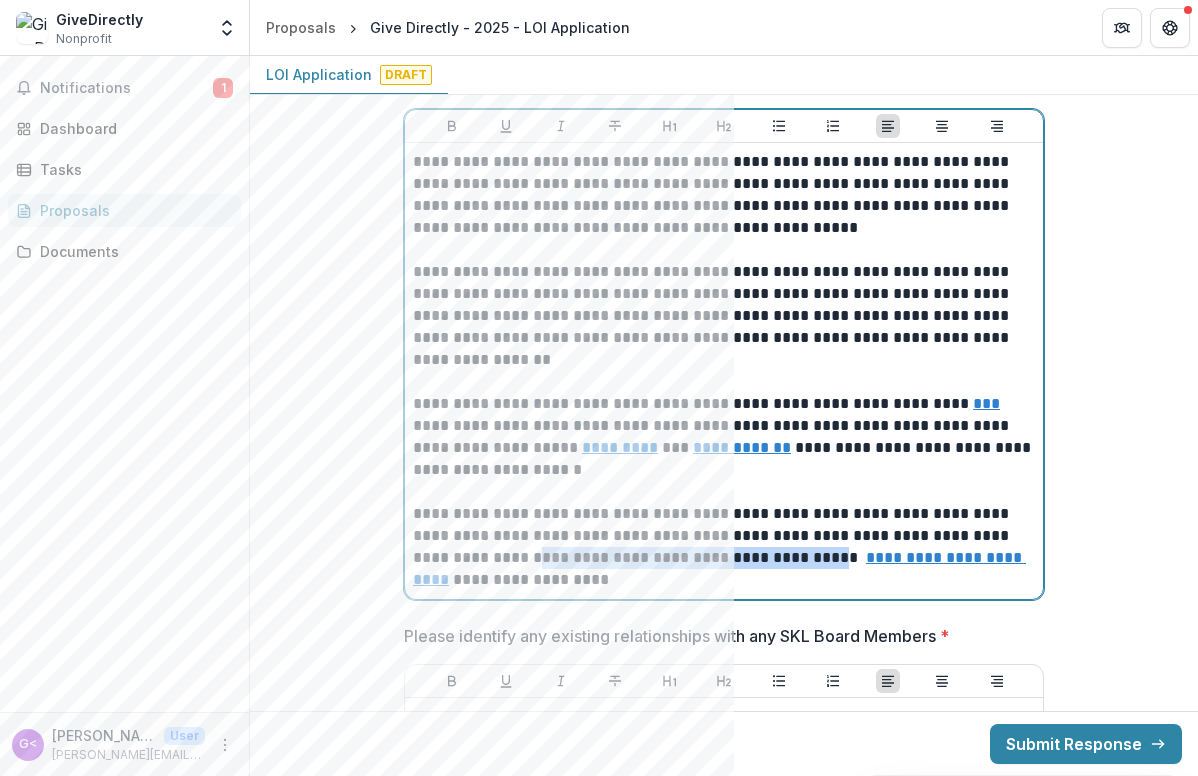 drag, startPoint x: 767, startPoint y: 560, endPoint x: 480, endPoint y: 558, distance: 287.00696 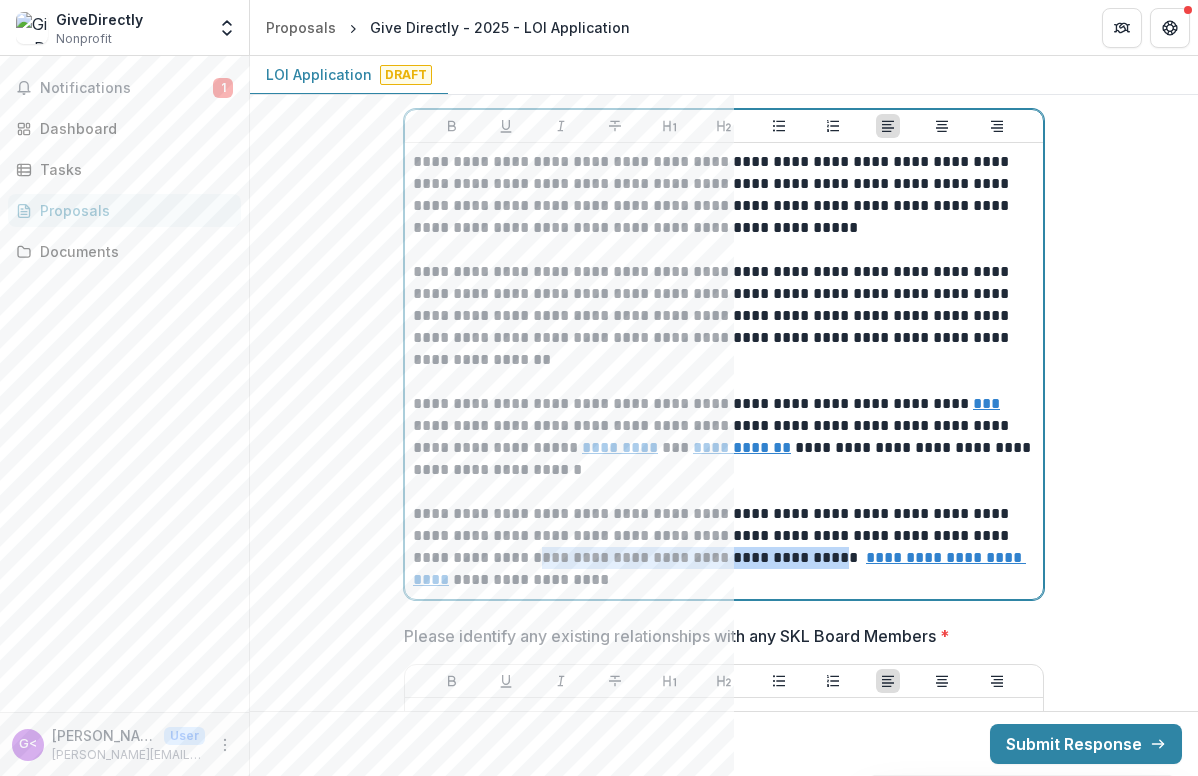 click on "**********" at bounding box center [724, 547] 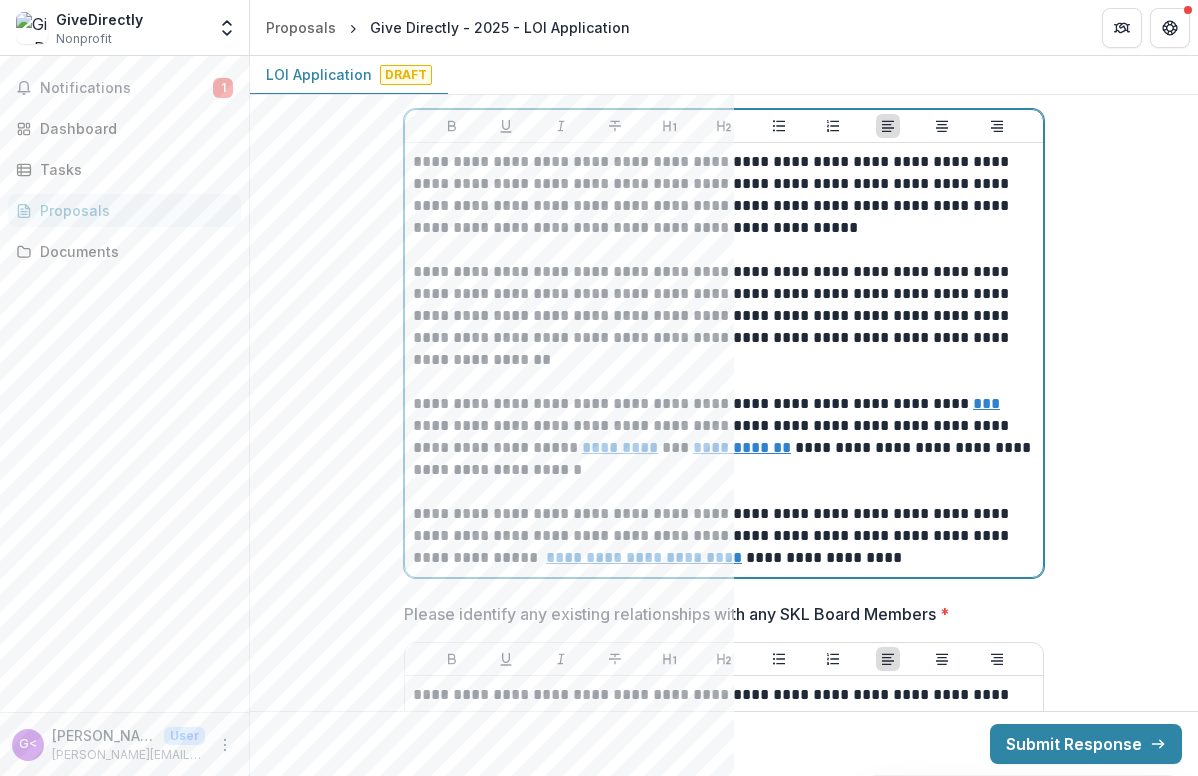 click on "**********" at bounding box center (724, 536) 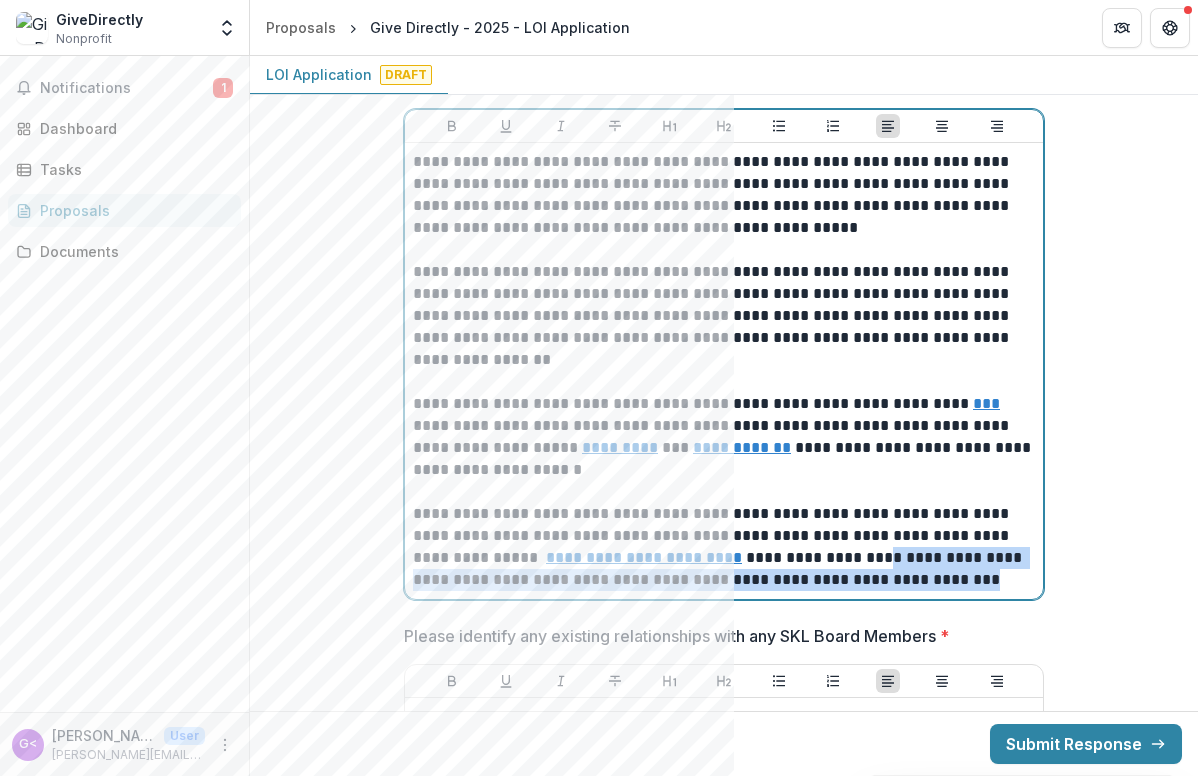 drag, startPoint x: 851, startPoint y: 590, endPoint x: 813, endPoint y: 559, distance: 49.0408 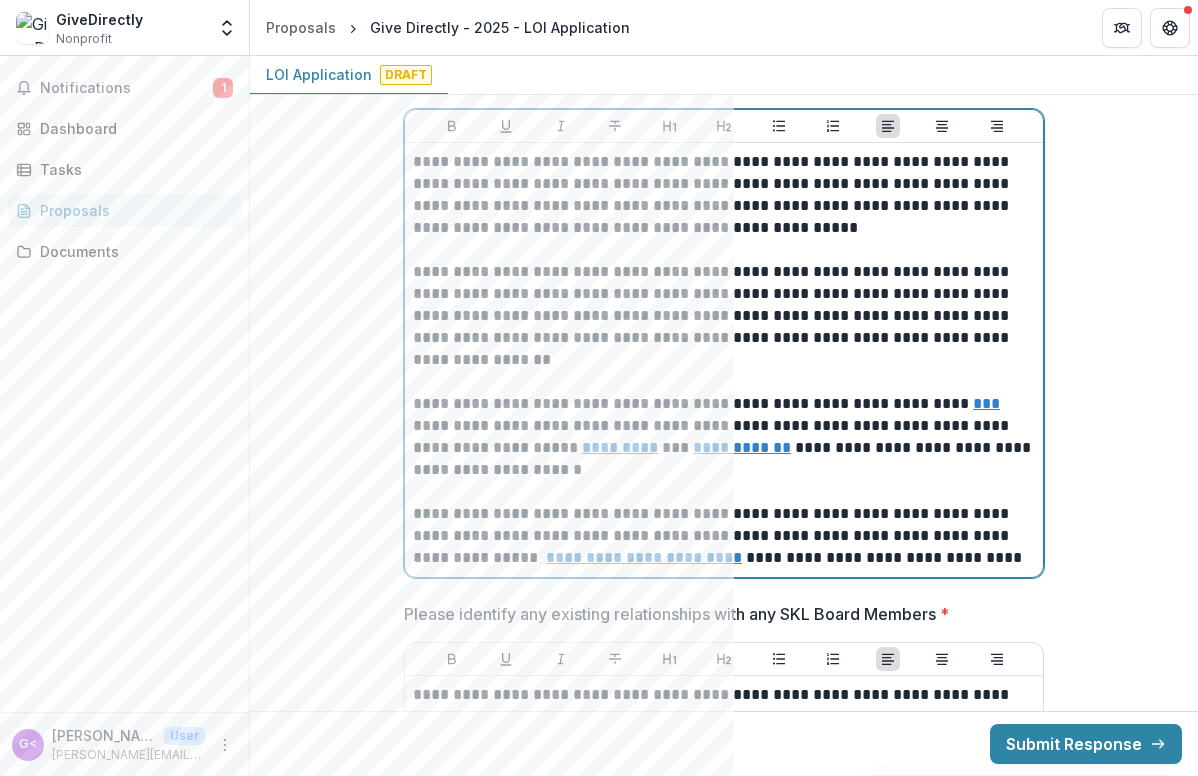 click on "**********" at bounding box center (724, 536) 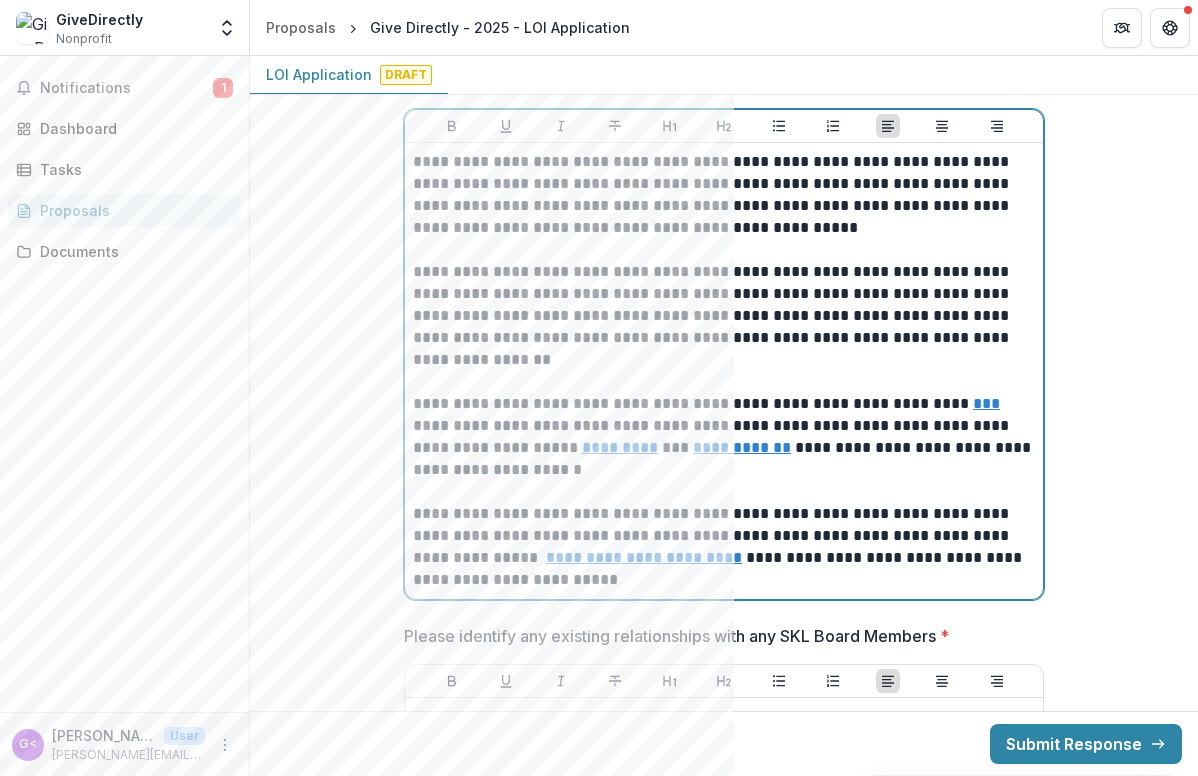 click on "**********" at bounding box center (724, 547) 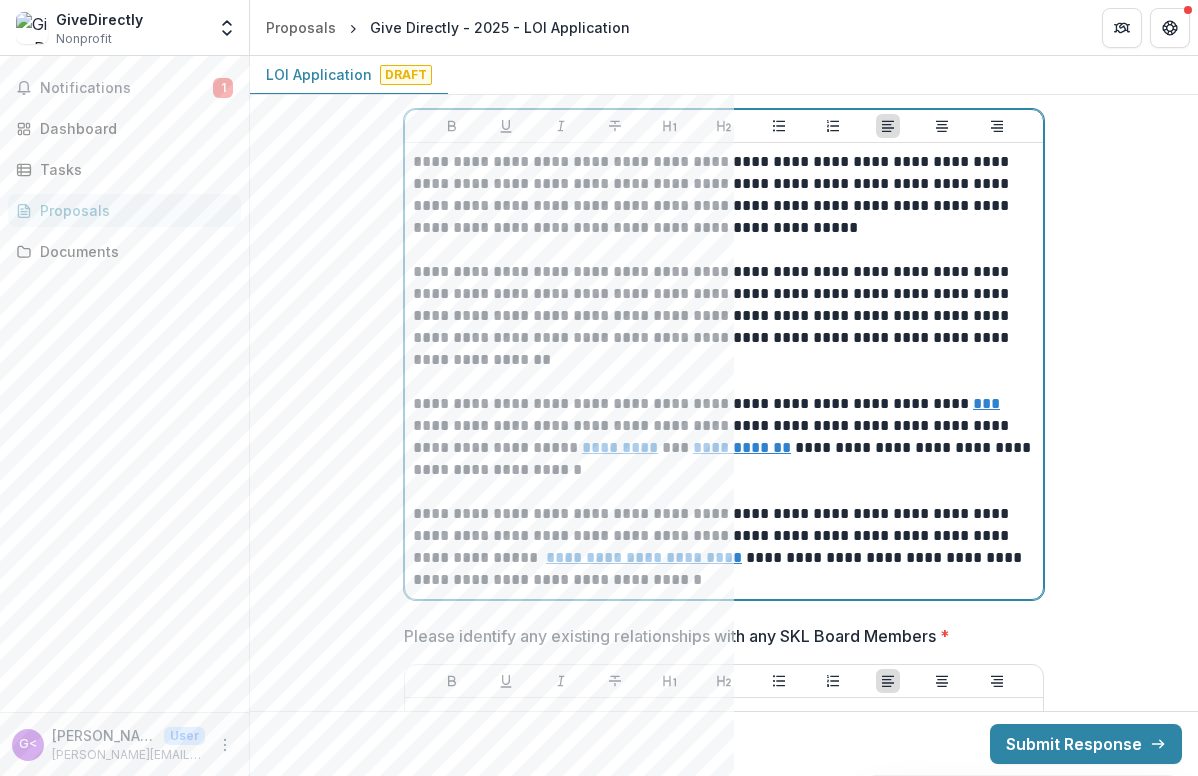 click on "**********" at bounding box center [724, 547] 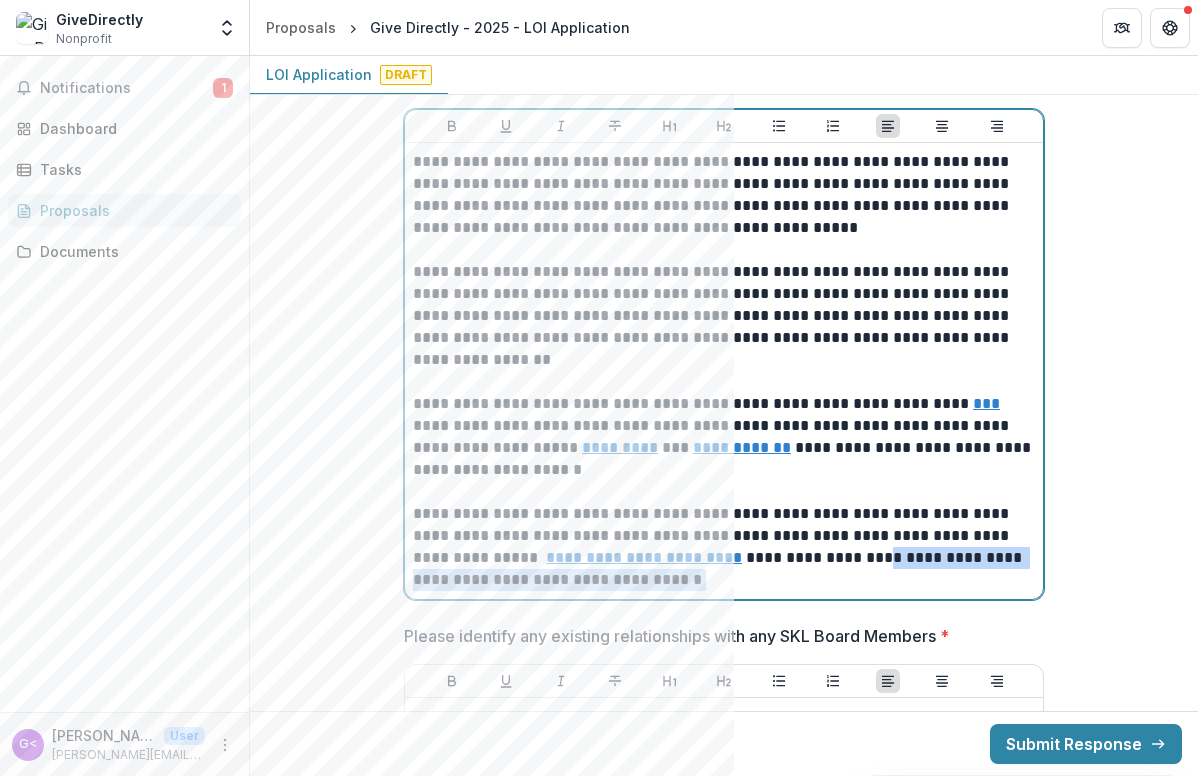 drag, startPoint x: 647, startPoint y: 582, endPoint x: 814, endPoint y: 562, distance: 168.19334 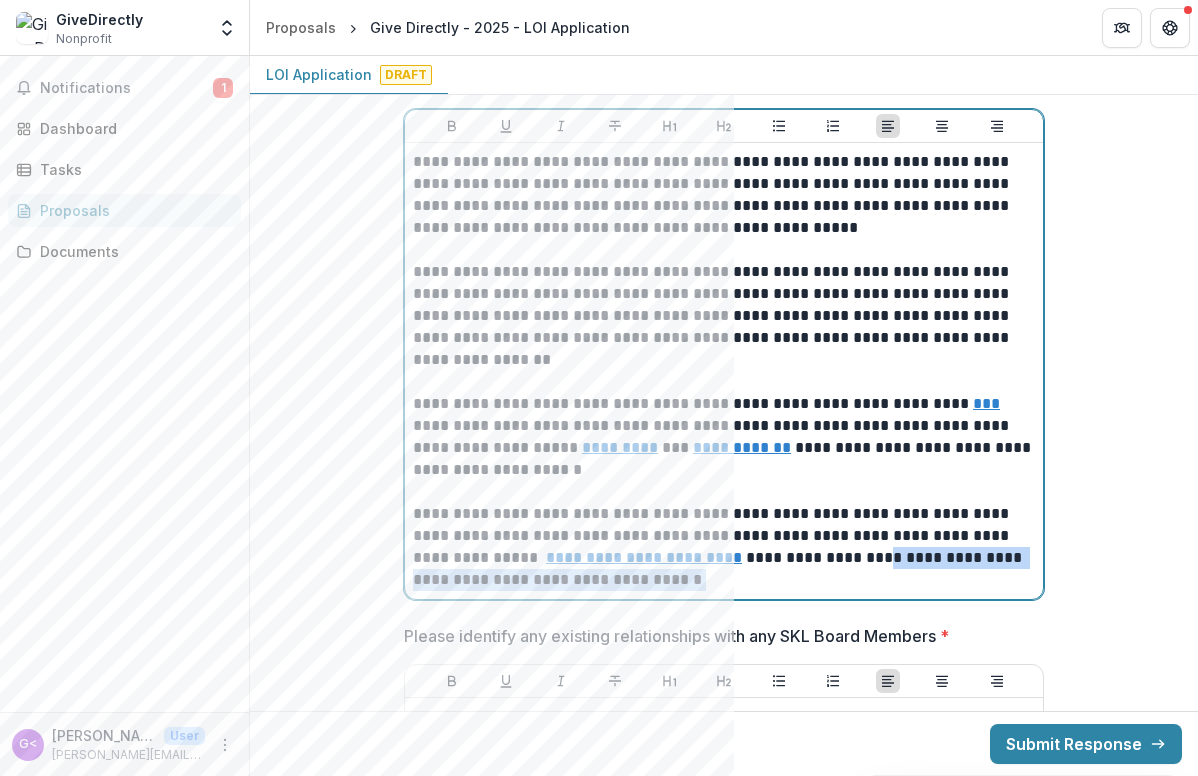 click on "**********" at bounding box center [724, 547] 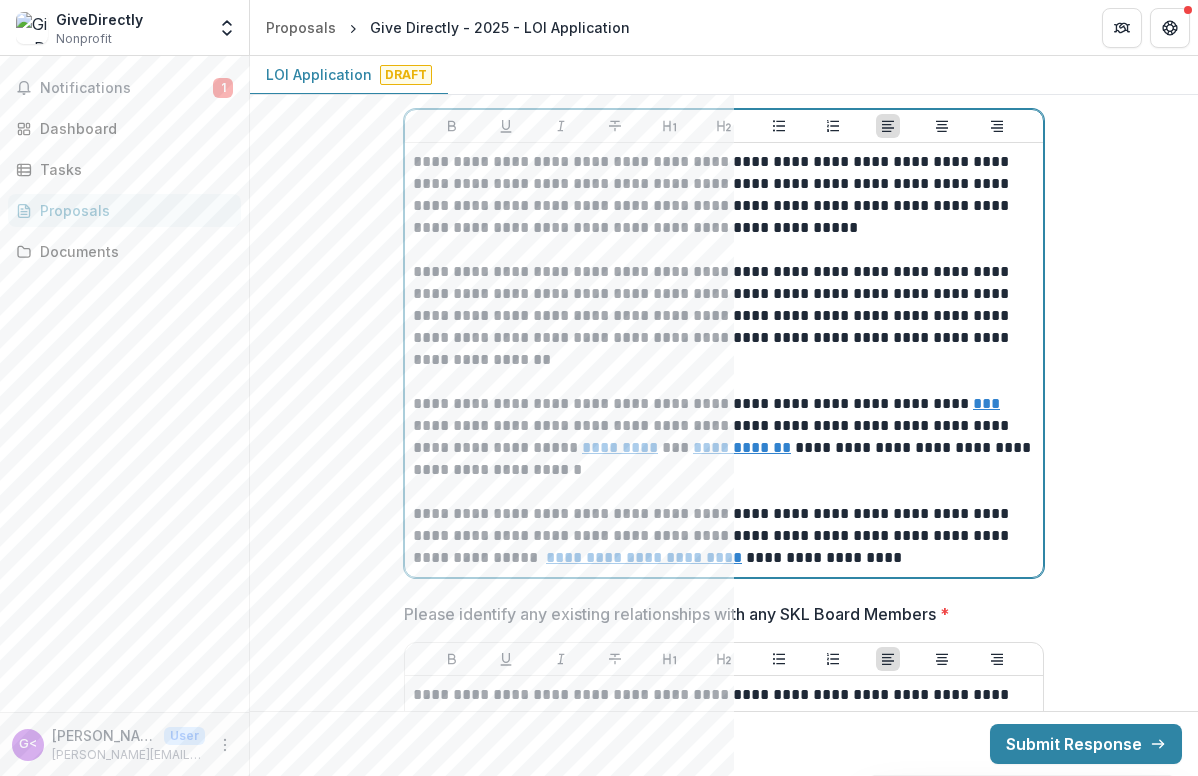 click on "**********" at bounding box center (724, 536) 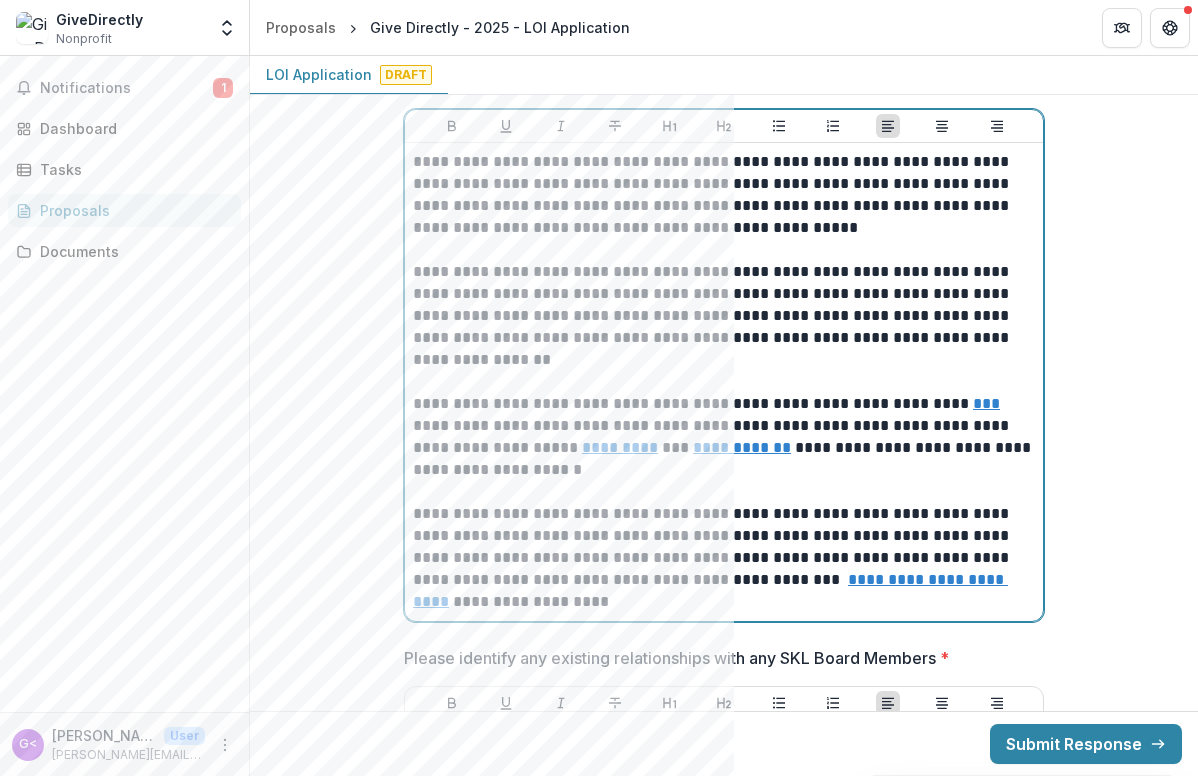 click on "**********" at bounding box center [724, 558] 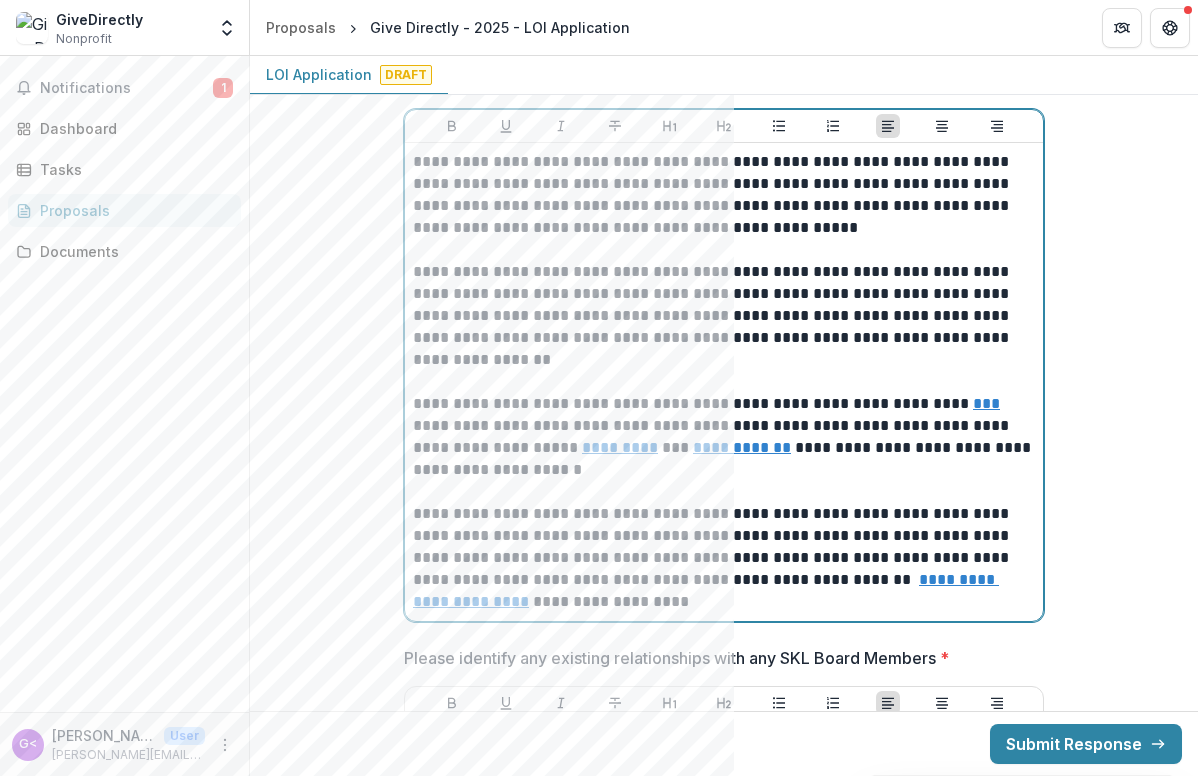 click on "**********" at bounding box center [724, 558] 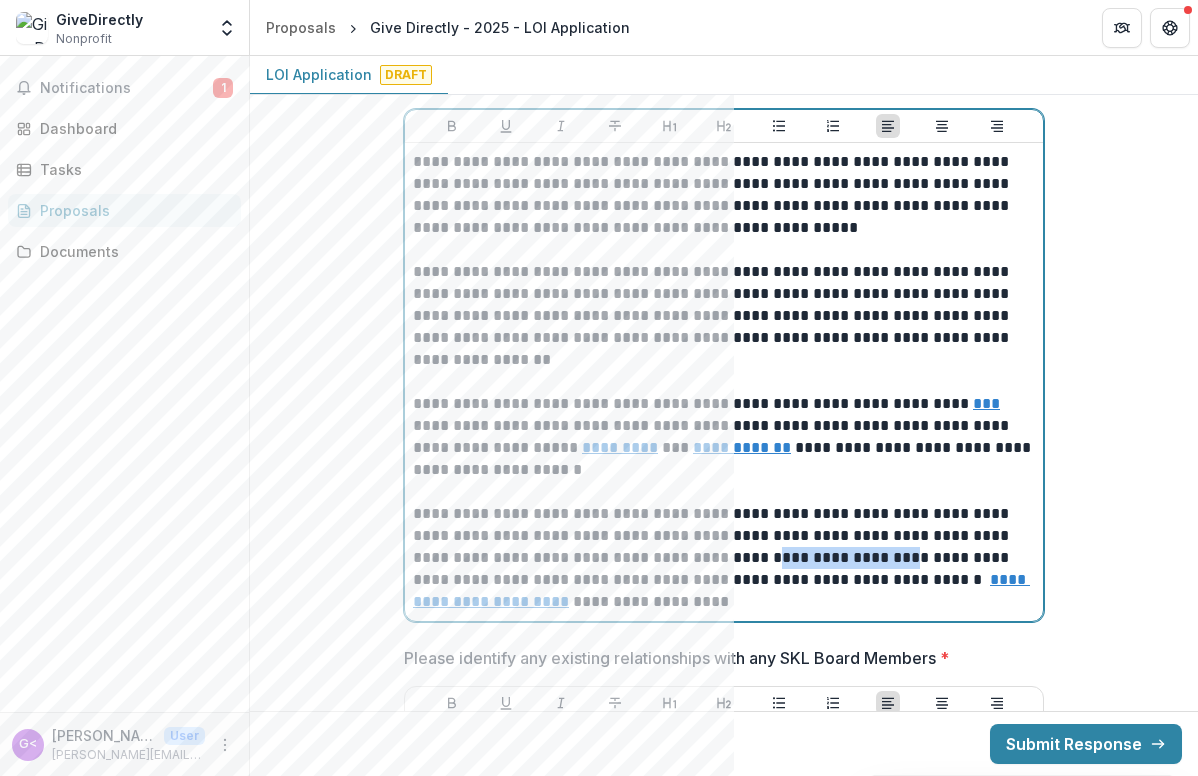 drag, startPoint x: 799, startPoint y: 561, endPoint x: 672, endPoint y: 563, distance: 127.01575 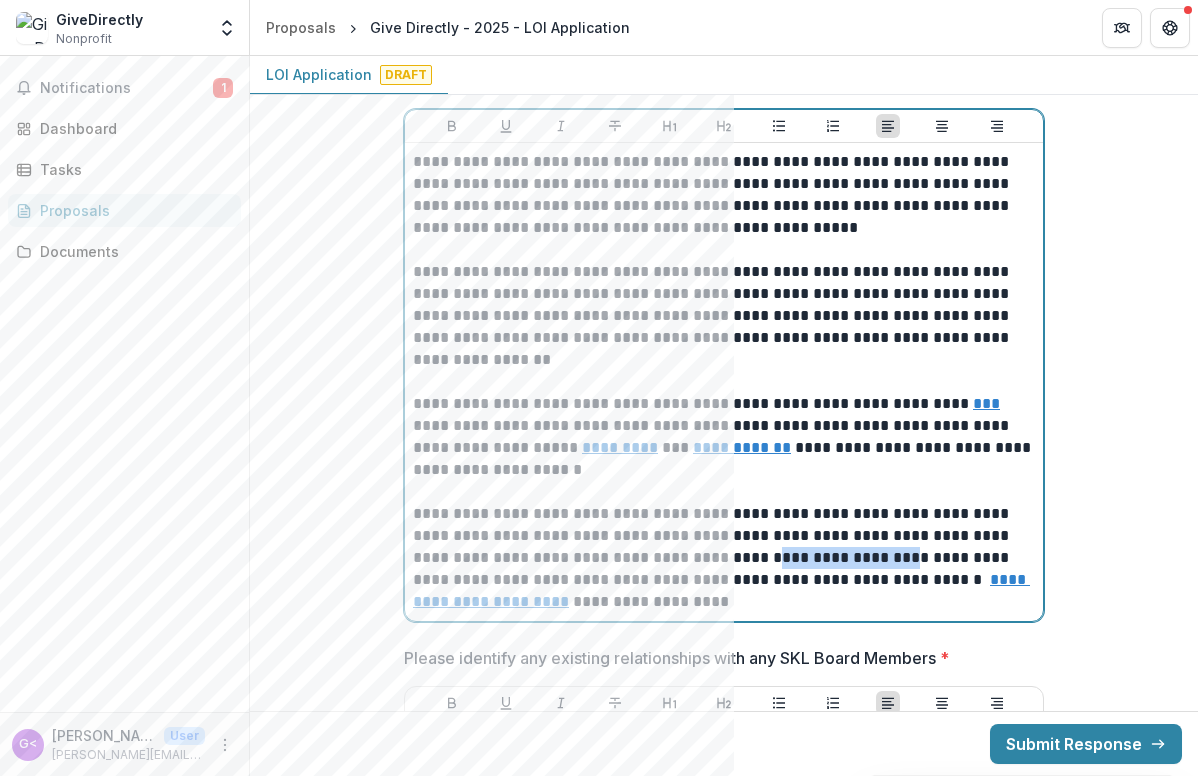 click on "**********" at bounding box center [724, 558] 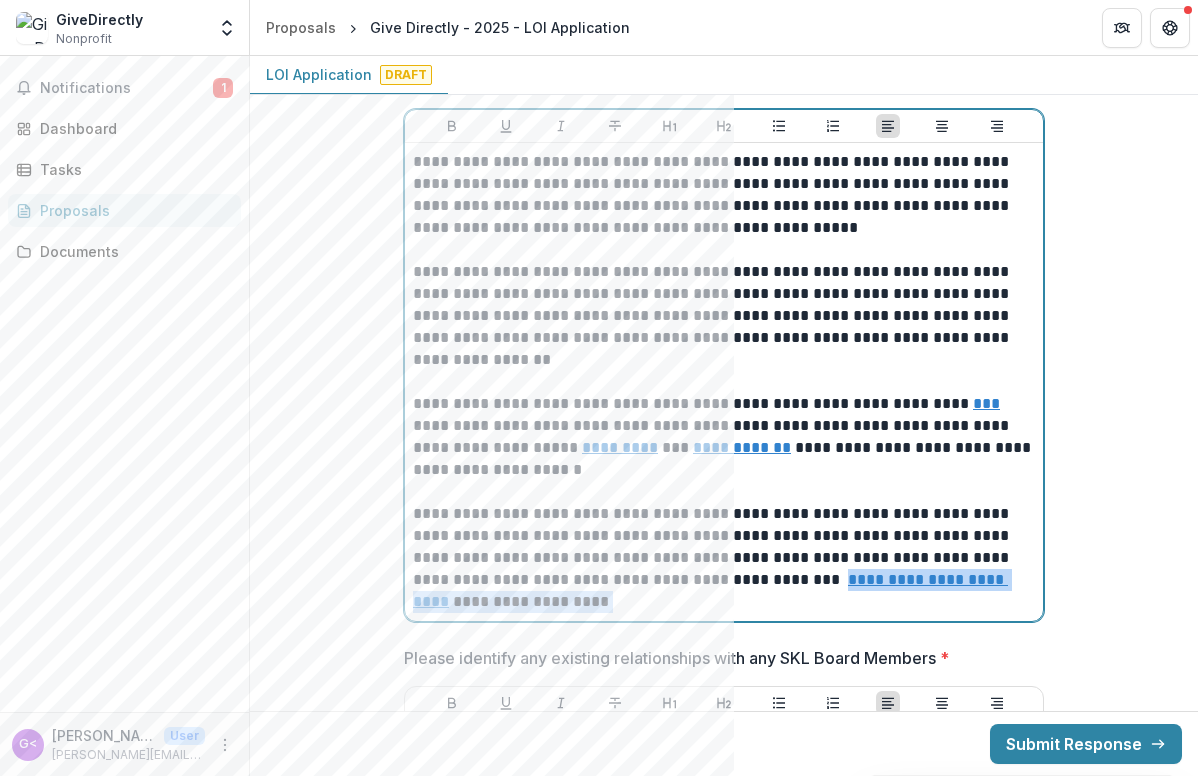 drag, startPoint x: 639, startPoint y: 603, endPoint x: 695, endPoint y: 581, distance: 60.166435 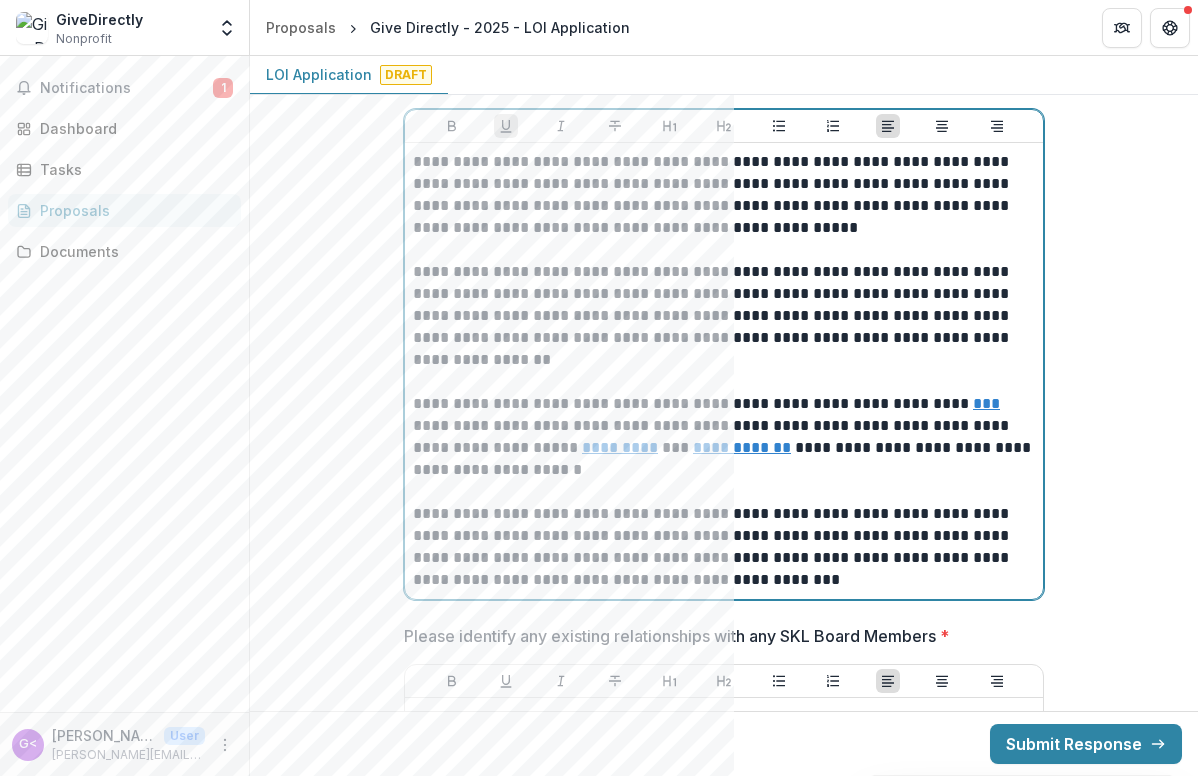 click on "**********" at bounding box center [724, 547] 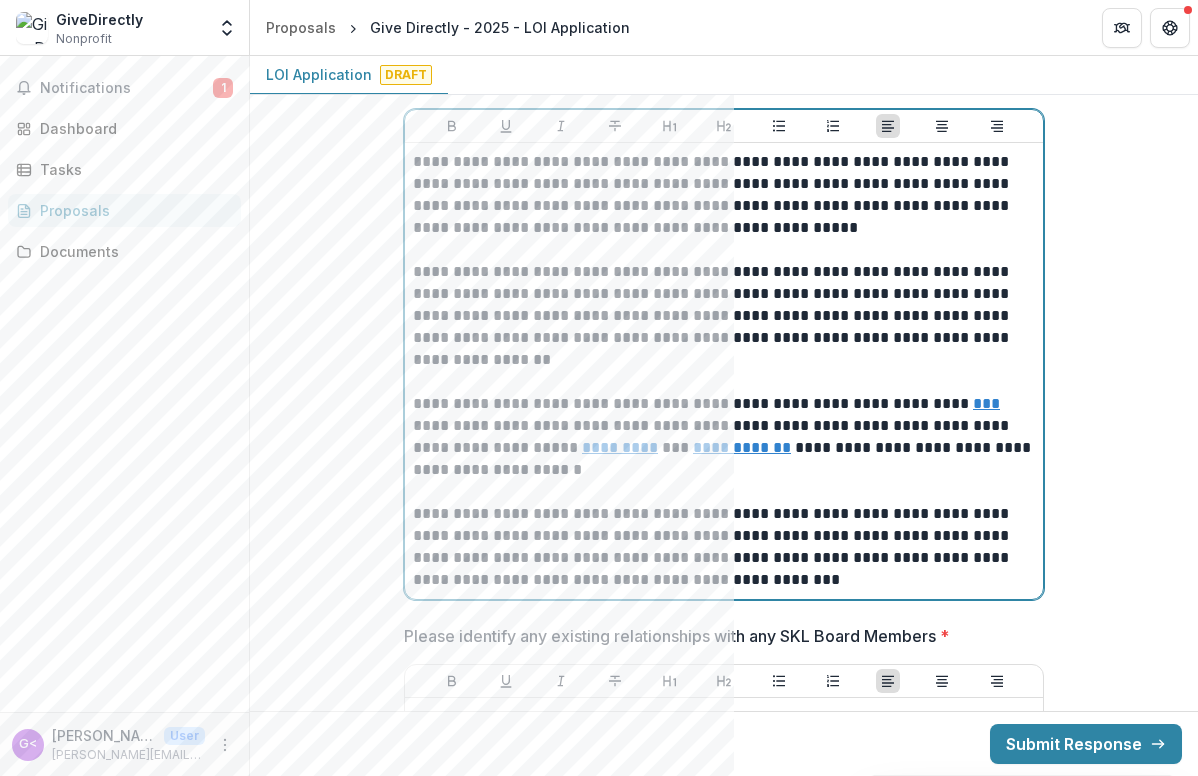 click on "**********" at bounding box center (724, 547) 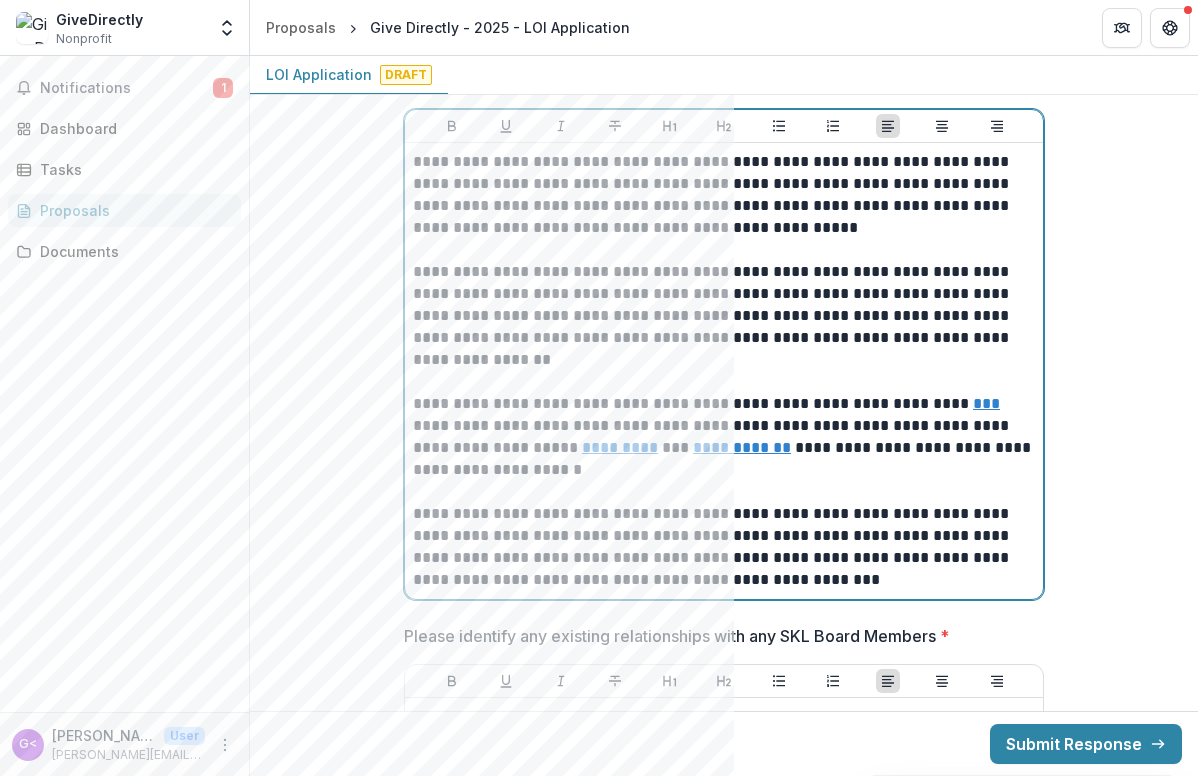 click on "**********" at bounding box center [724, 547] 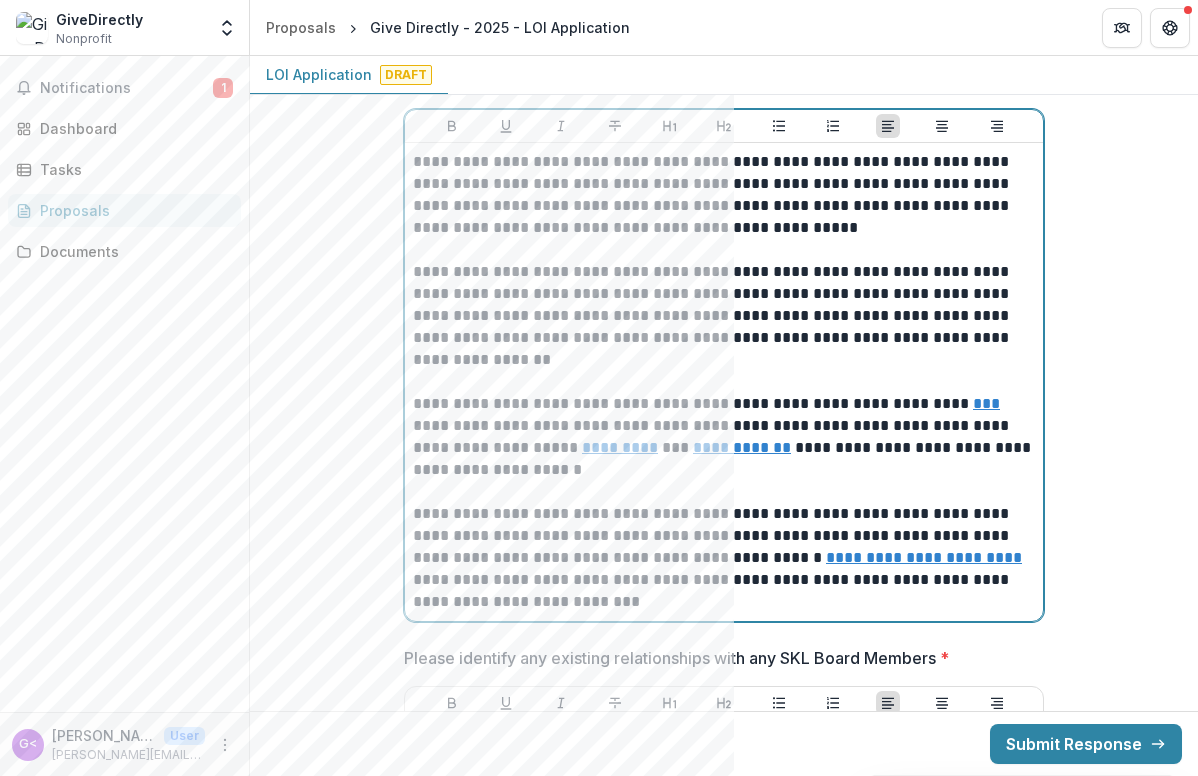 click on "**********" at bounding box center [924, 557] 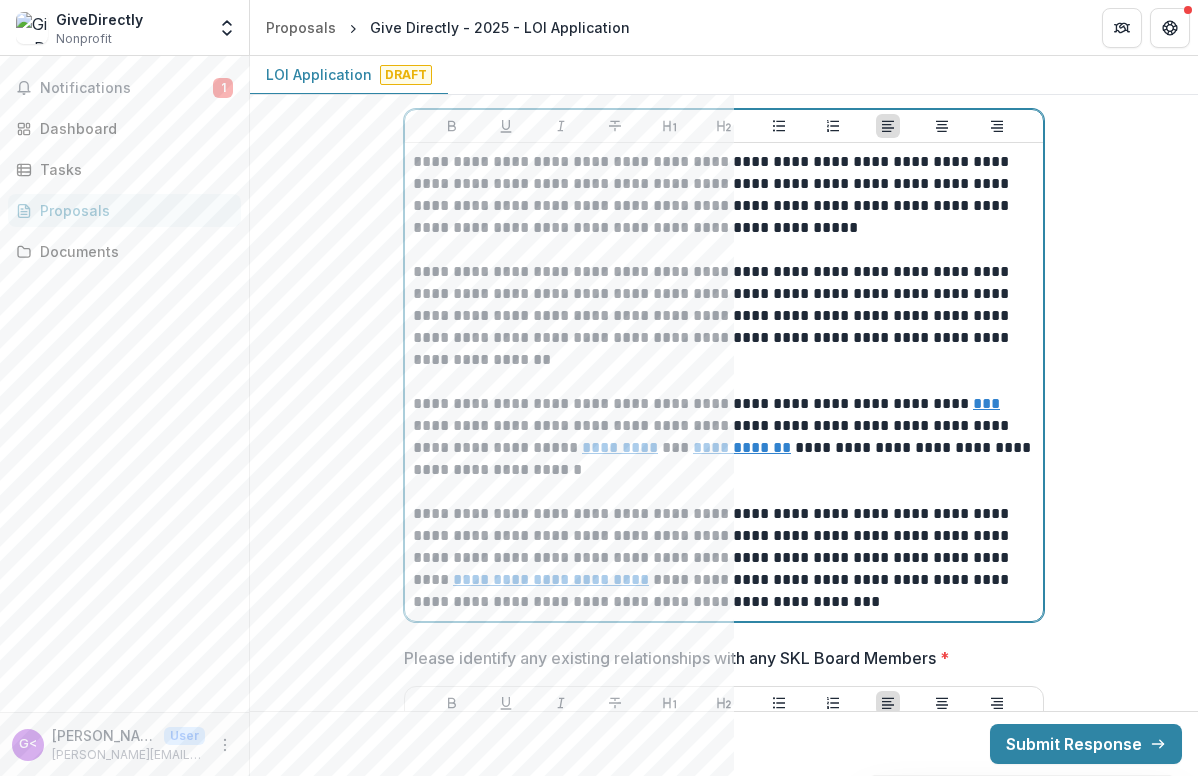 click on "**********" at bounding box center [724, 558] 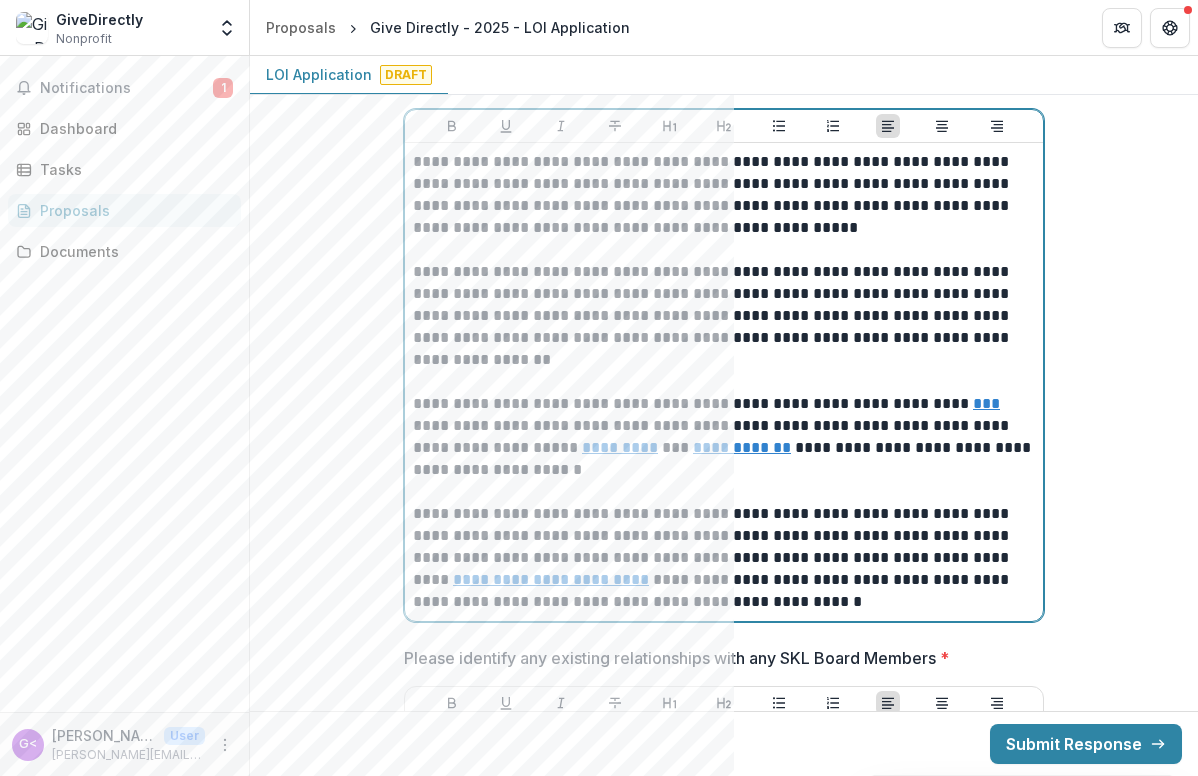 click on "**********" at bounding box center [724, 558] 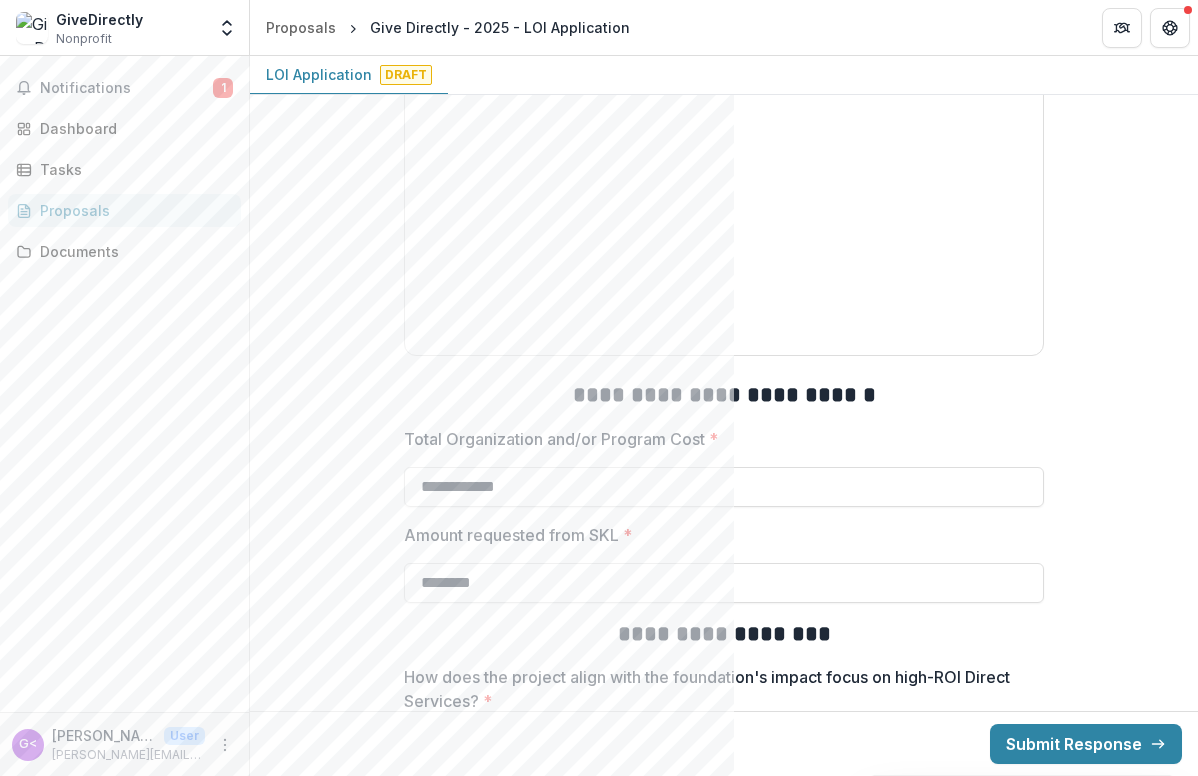 scroll, scrollTop: 3901, scrollLeft: 0, axis: vertical 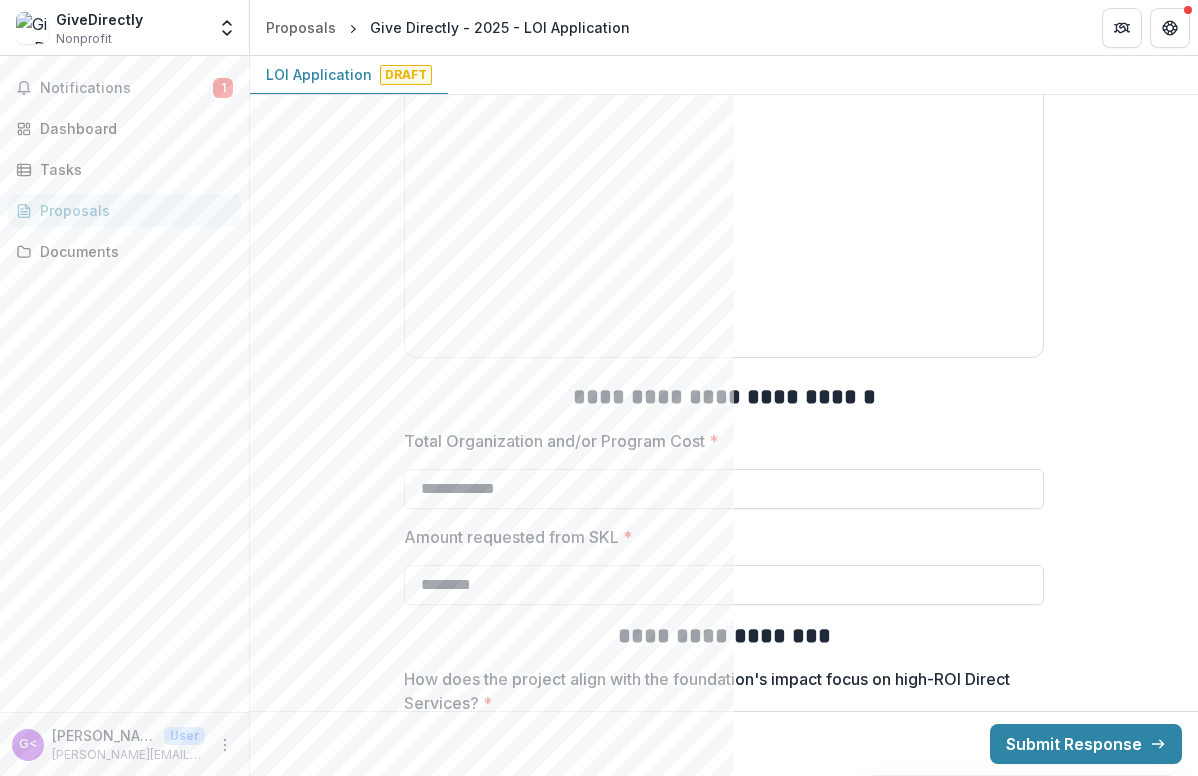 click on "Total Organization and/or Program Cost *" at bounding box center (718, 441) 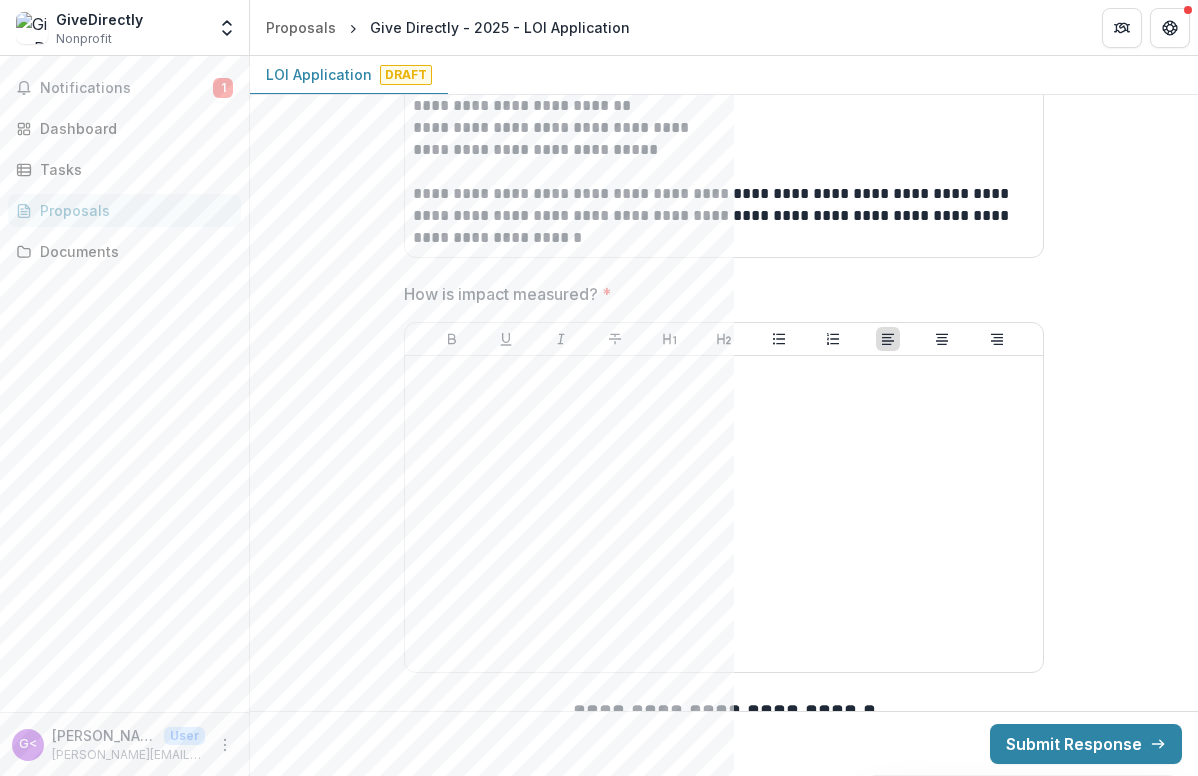 scroll, scrollTop: 3278, scrollLeft: 0, axis: vertical 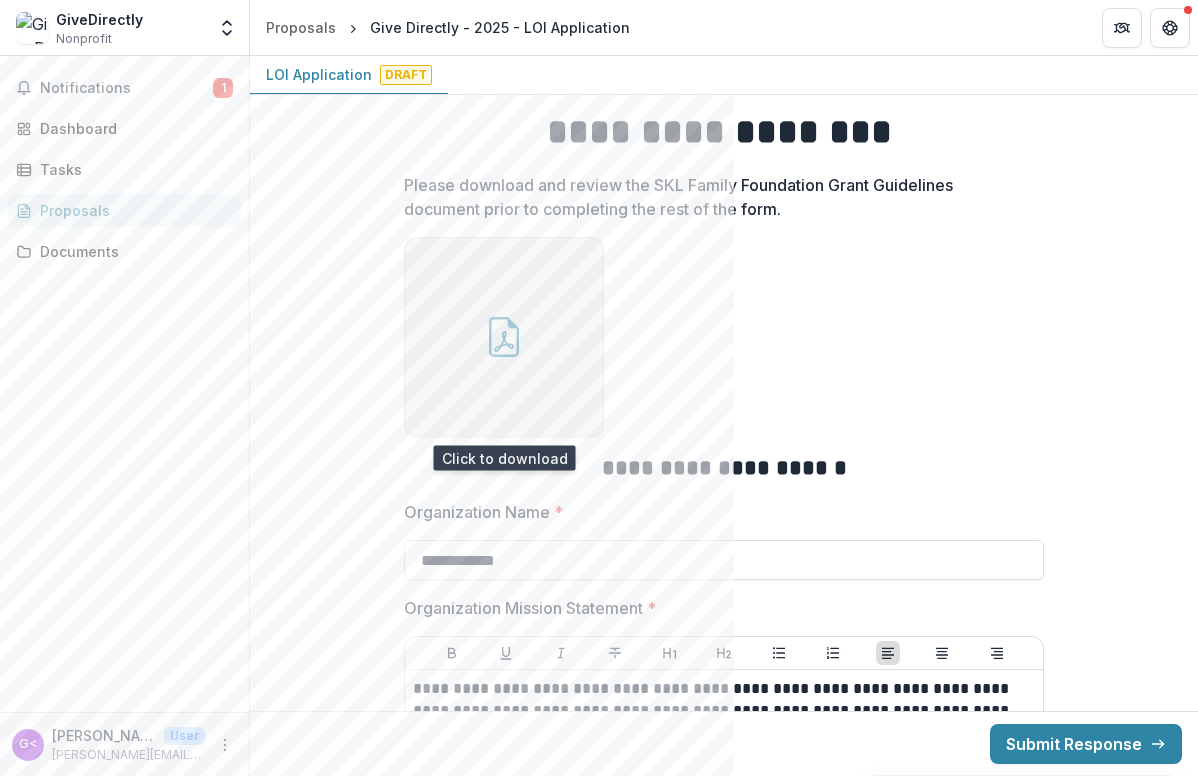 click 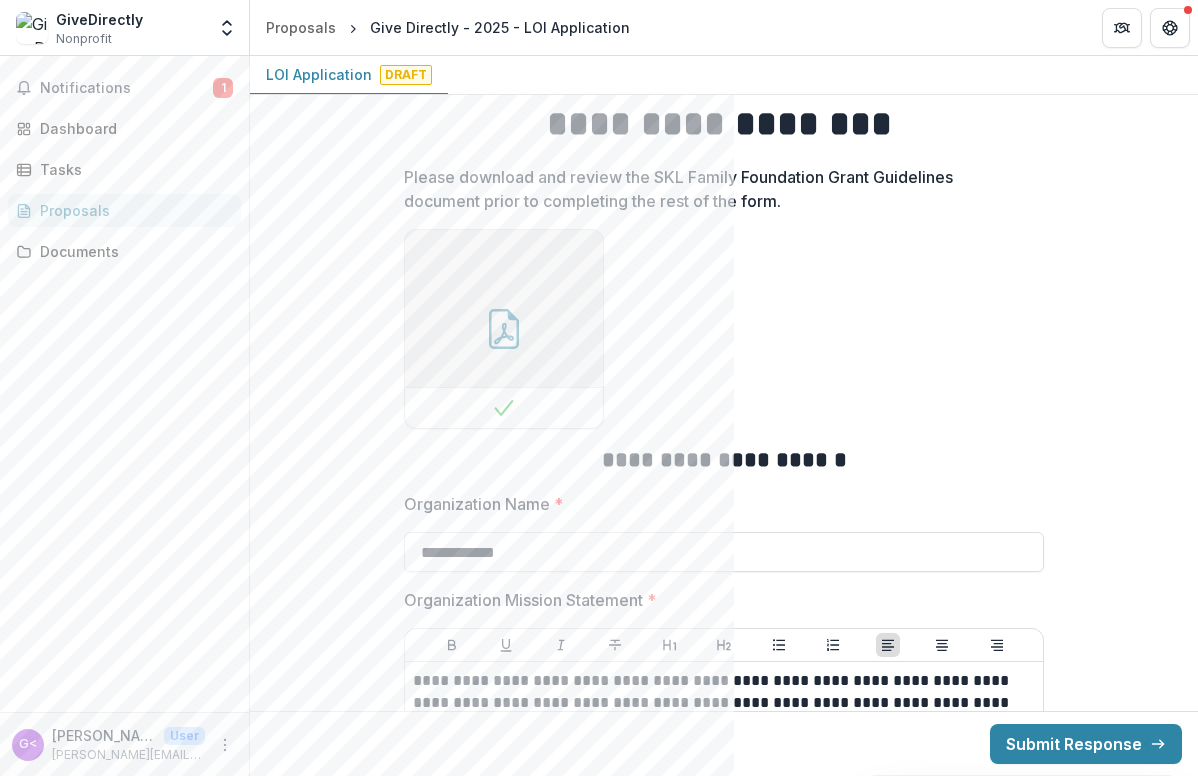 scroll, scrollTop: 440, scrollLeft: 0, axis: vertical 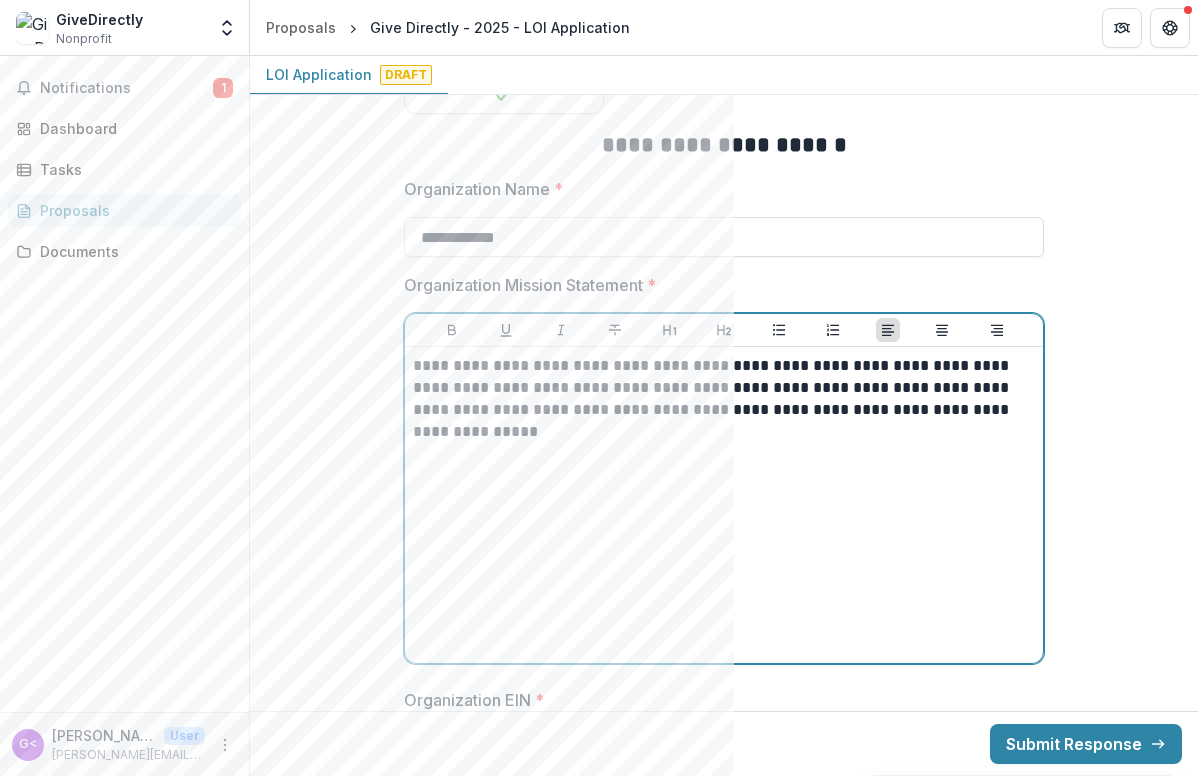 click on "**********" at bounding box center (724, 399) 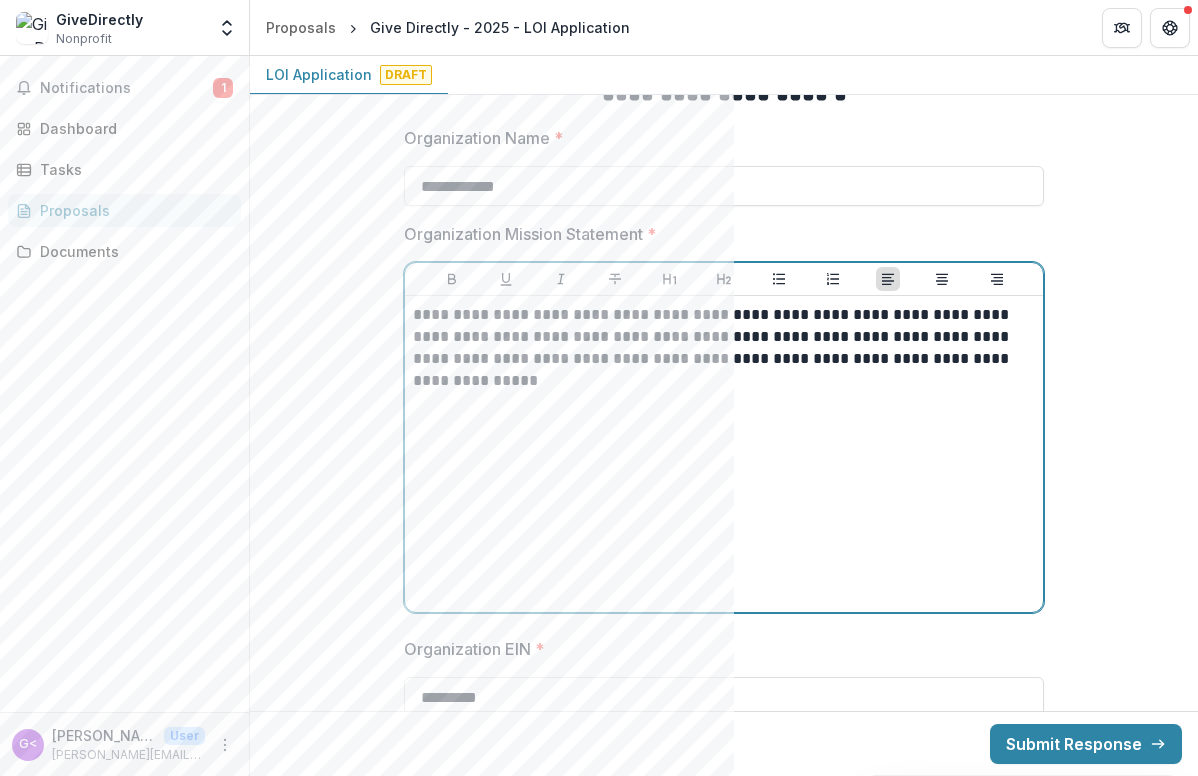 scroll, scrollTop: 804, scrollLeft: 0, axis: vertical 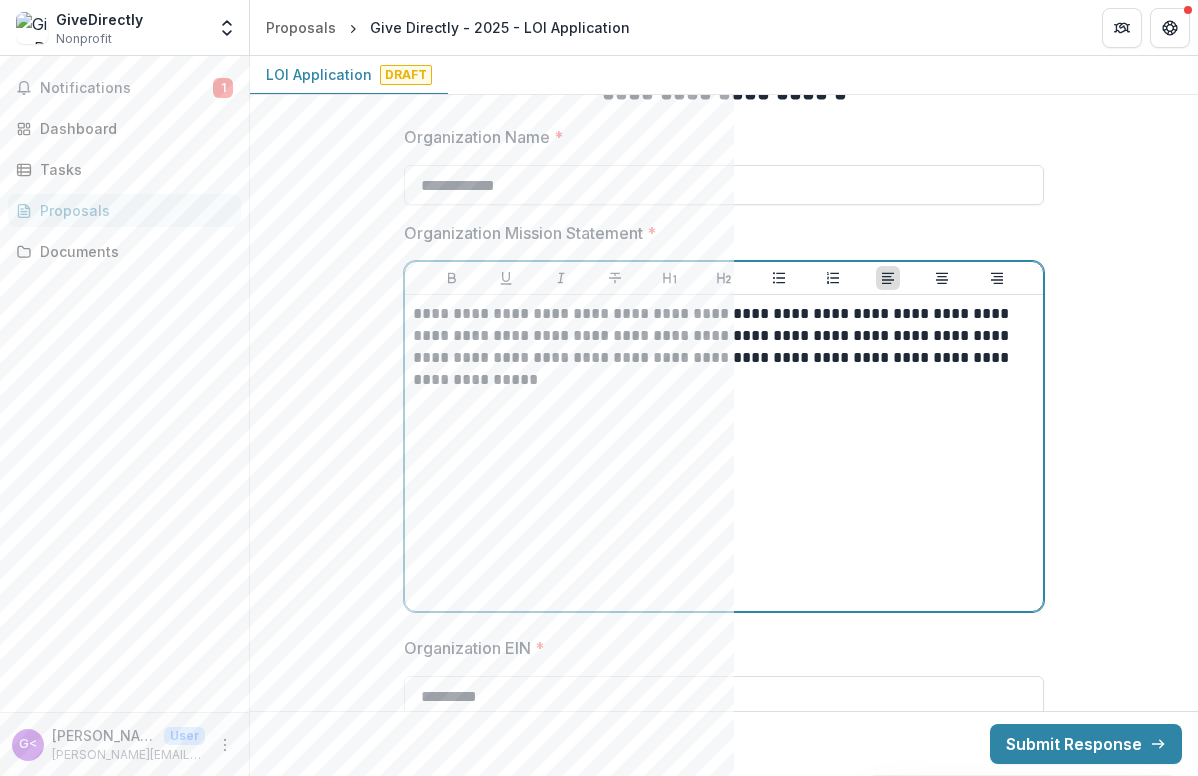 type 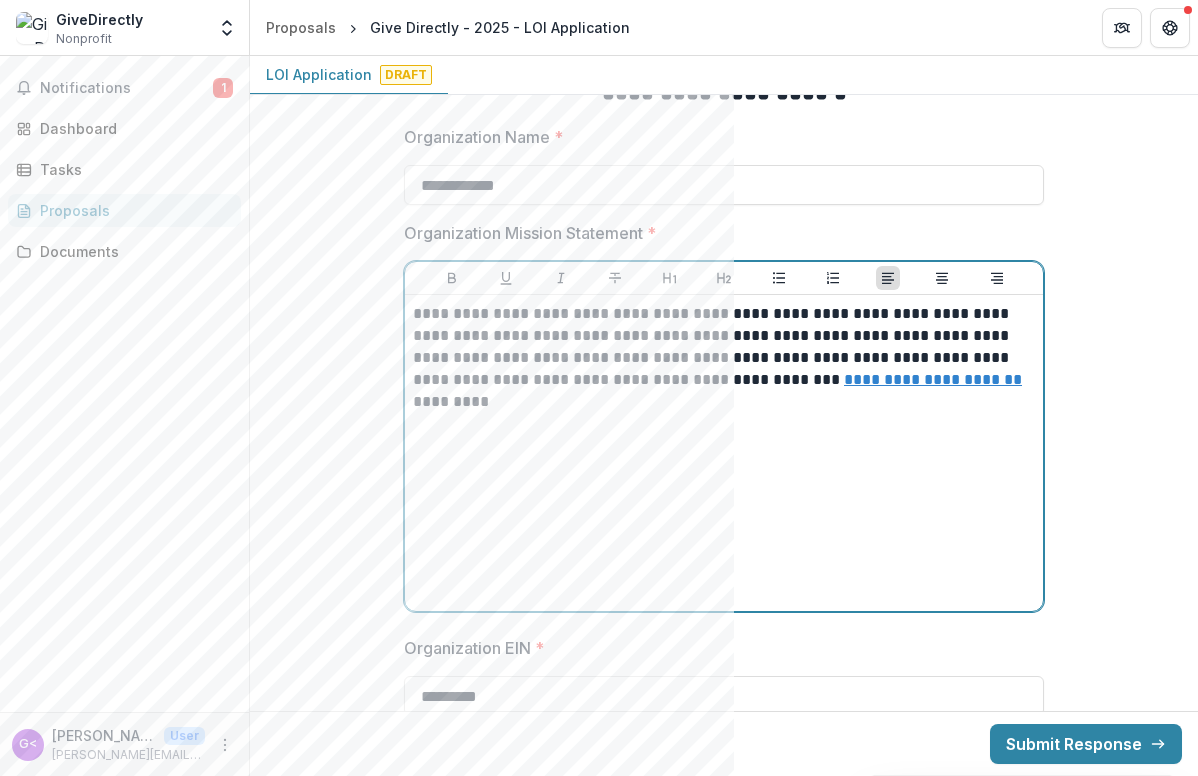 click on "**********" at bounding box center (724, 453) 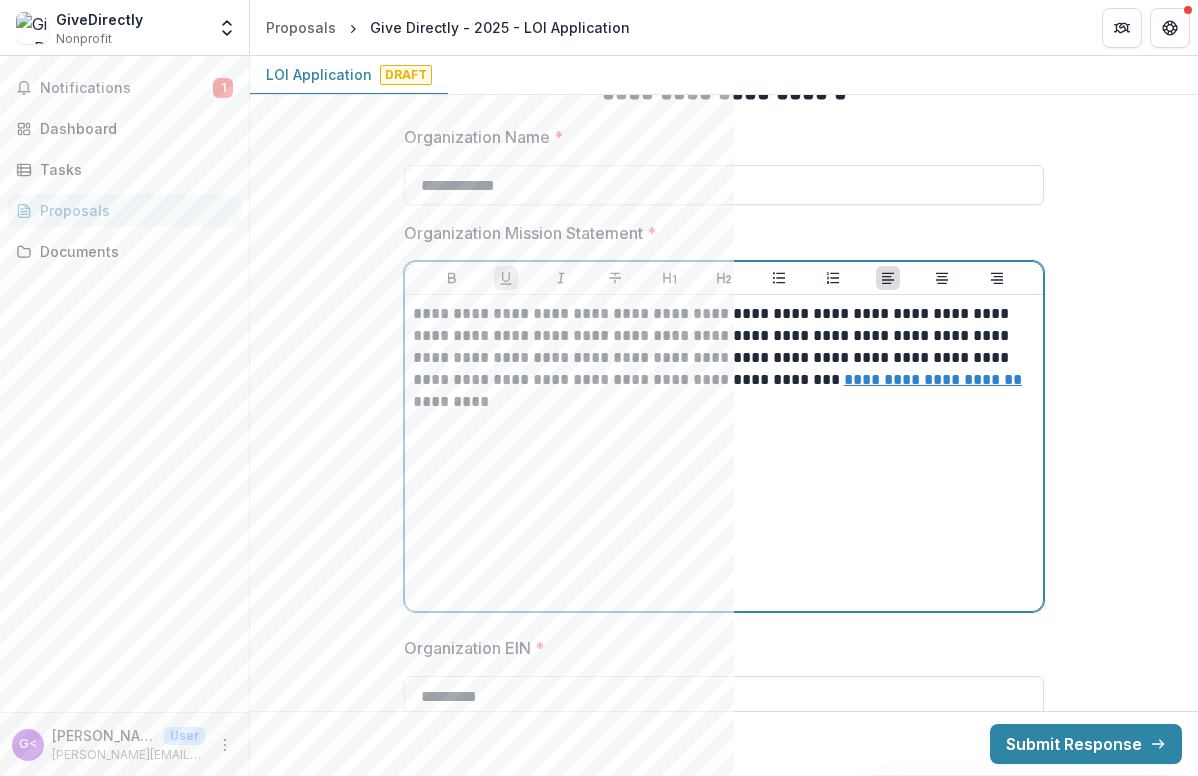 click on "**********" at bounding box center (933, 379) 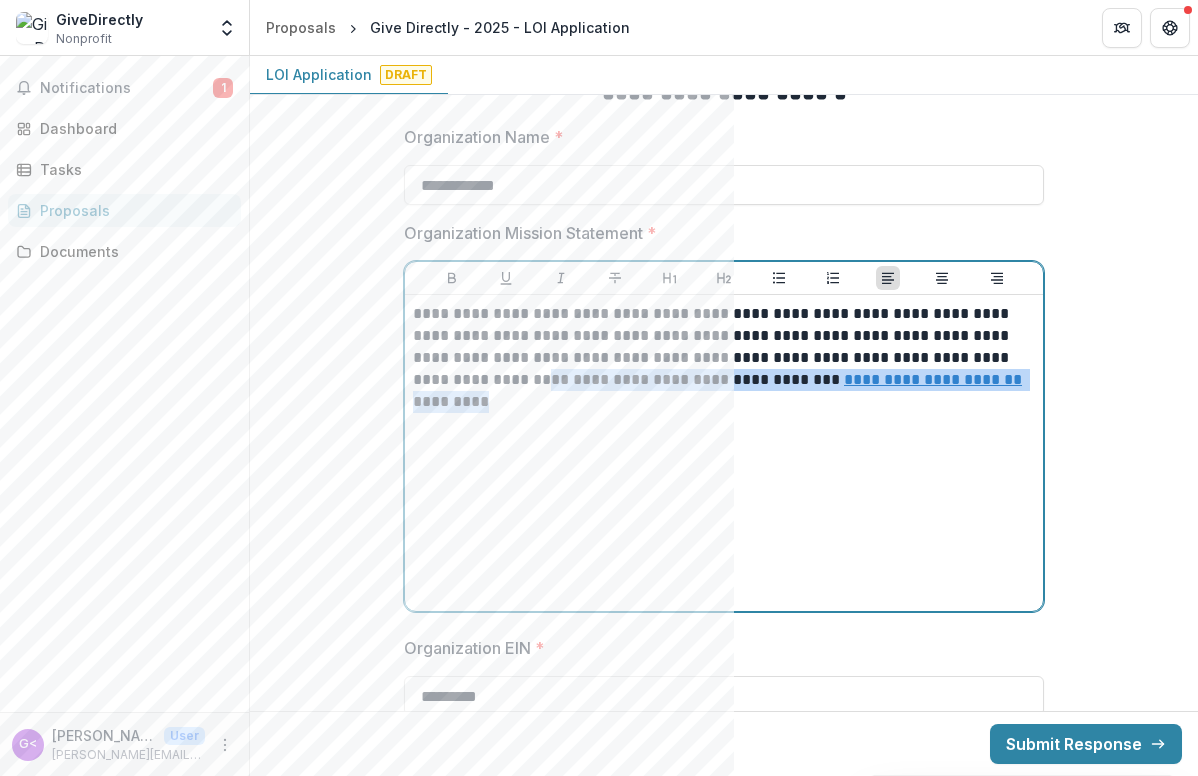 drag, startPoint x: 1011, startPoint y: 383, endPoint x: 472, endPoint y: 386, distance: 539.00836 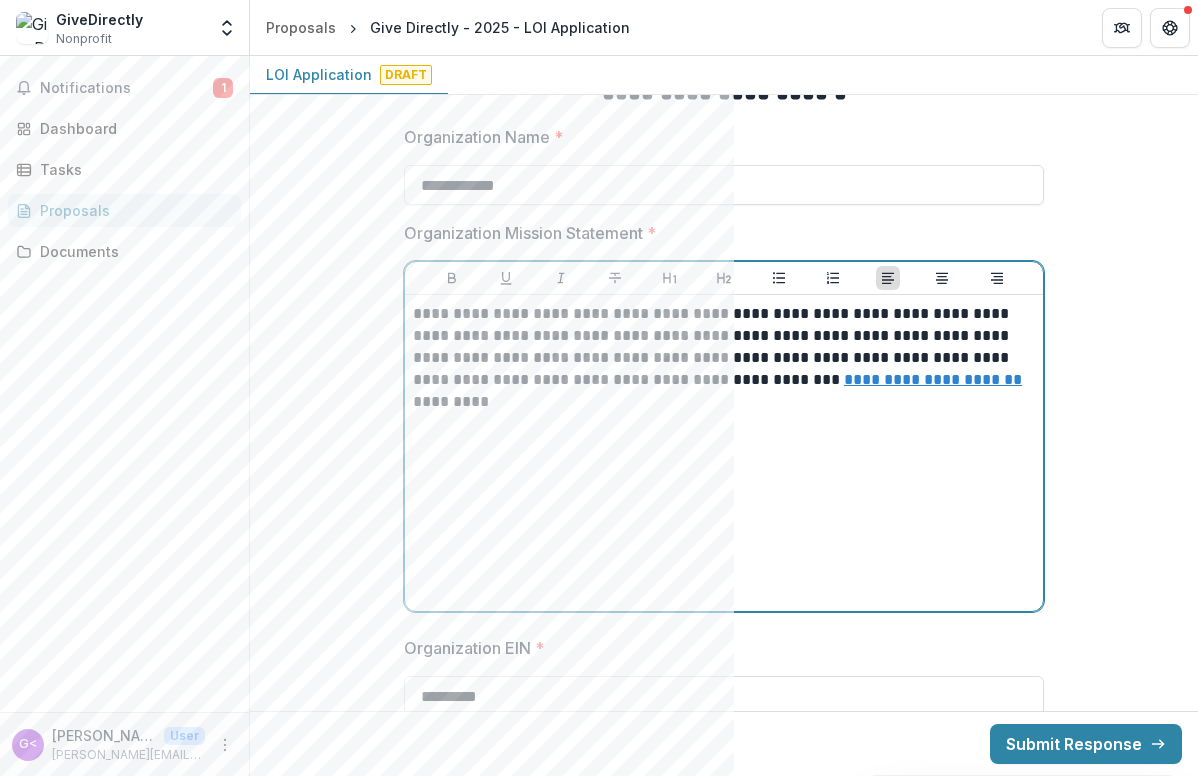 click on "**********" at bounding box center [724, 347] 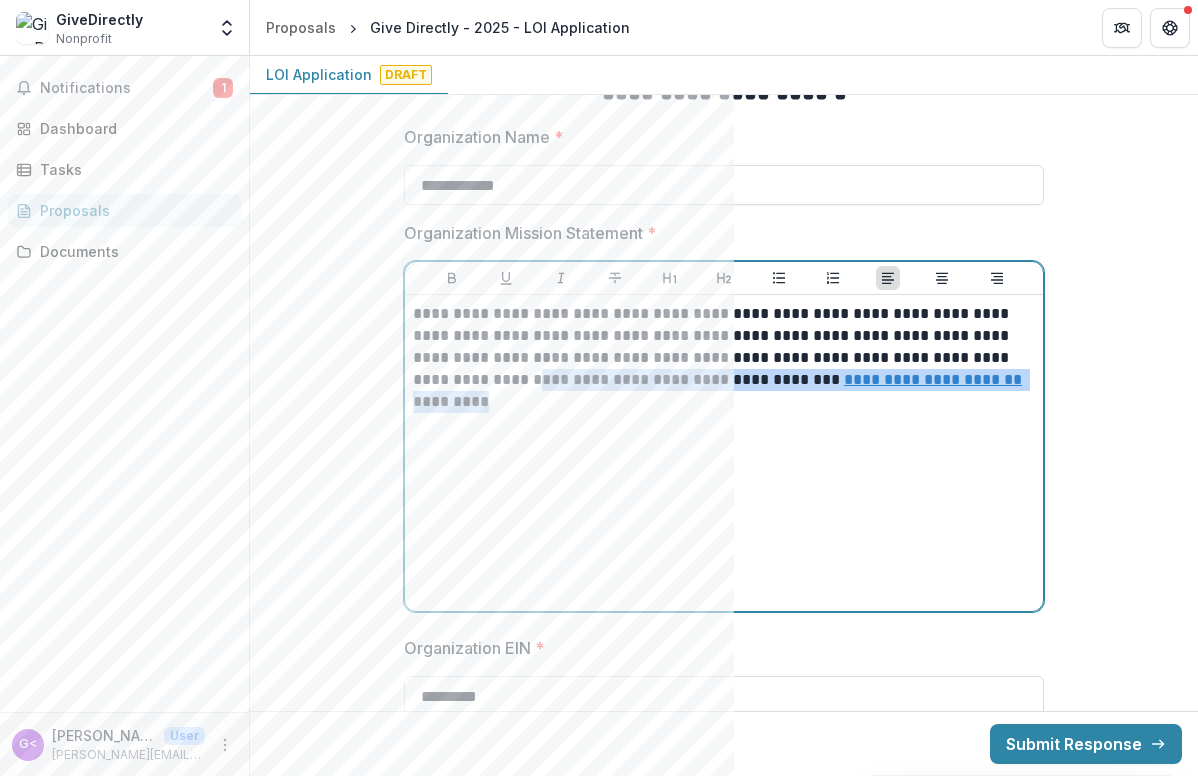 drag, startPoint x: 1010, startPoint y: 382, endPoint x: 471, endPoint y: 376, distance: 539.0334 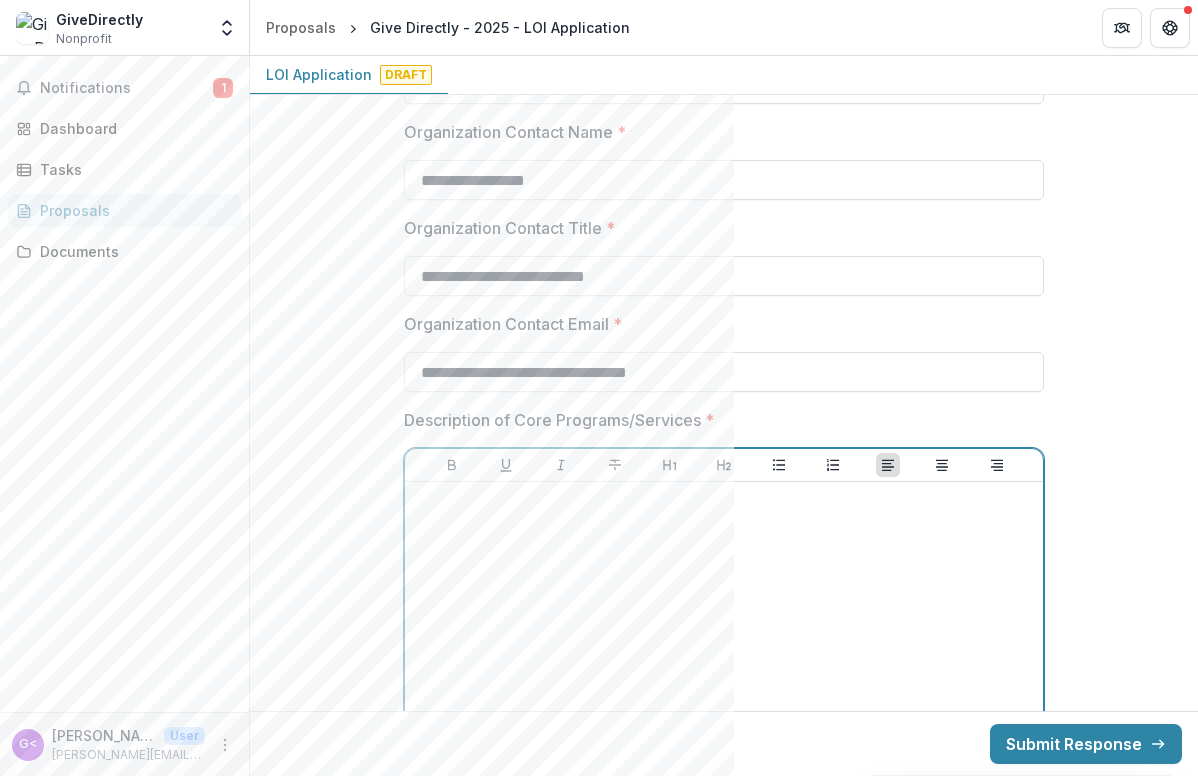 click at bounding box center [724, 640] 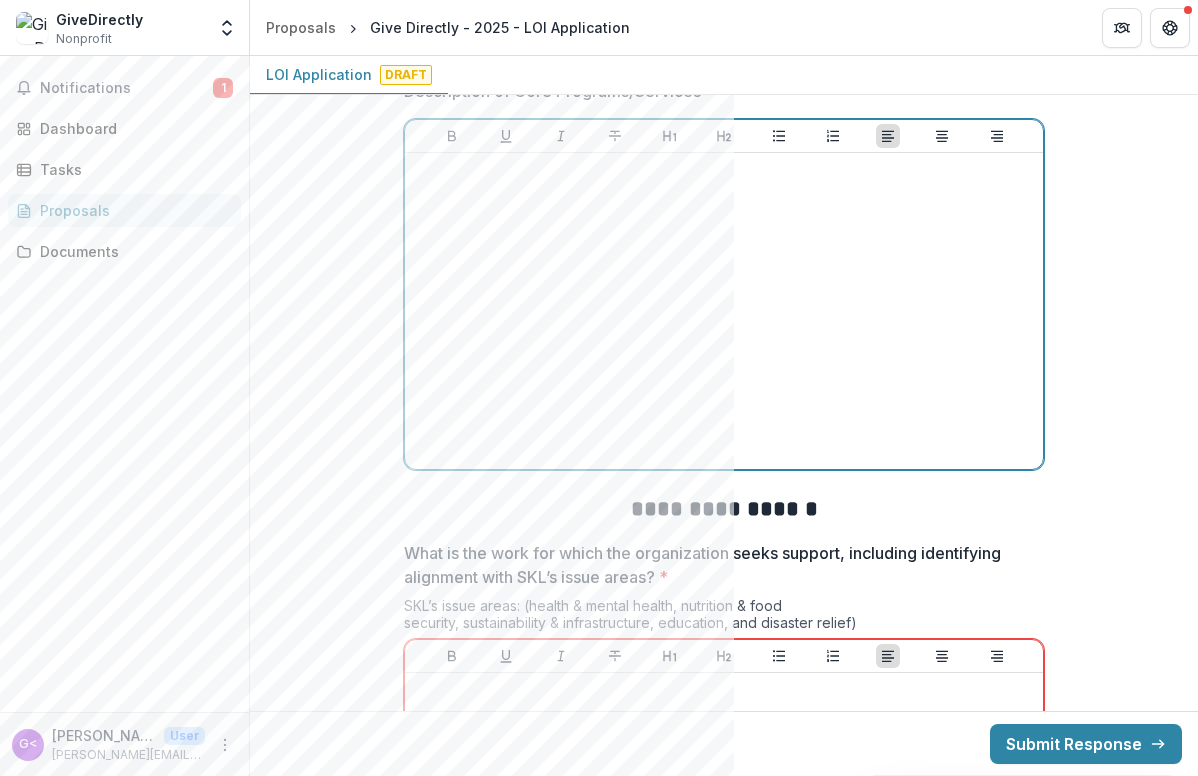 scroll, scrollTop: 1568, scrollLeft: 0, axis: vertical 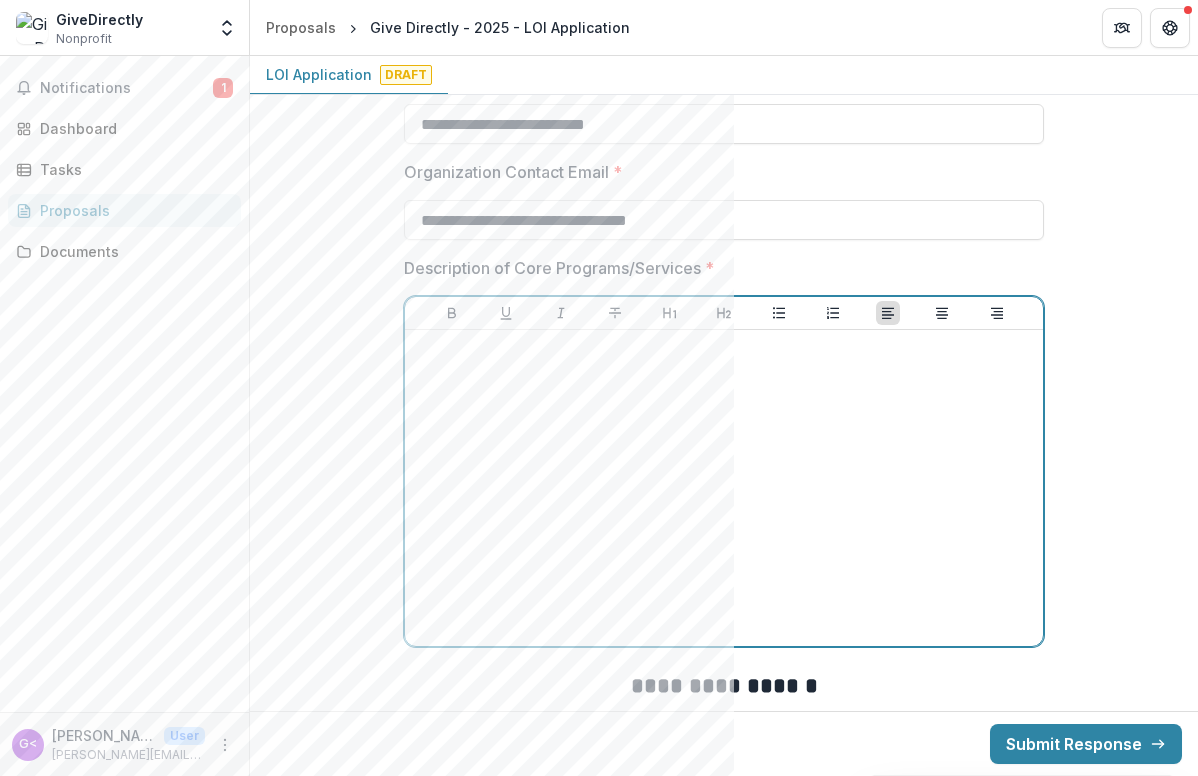 click at bounding box center (724, 488) 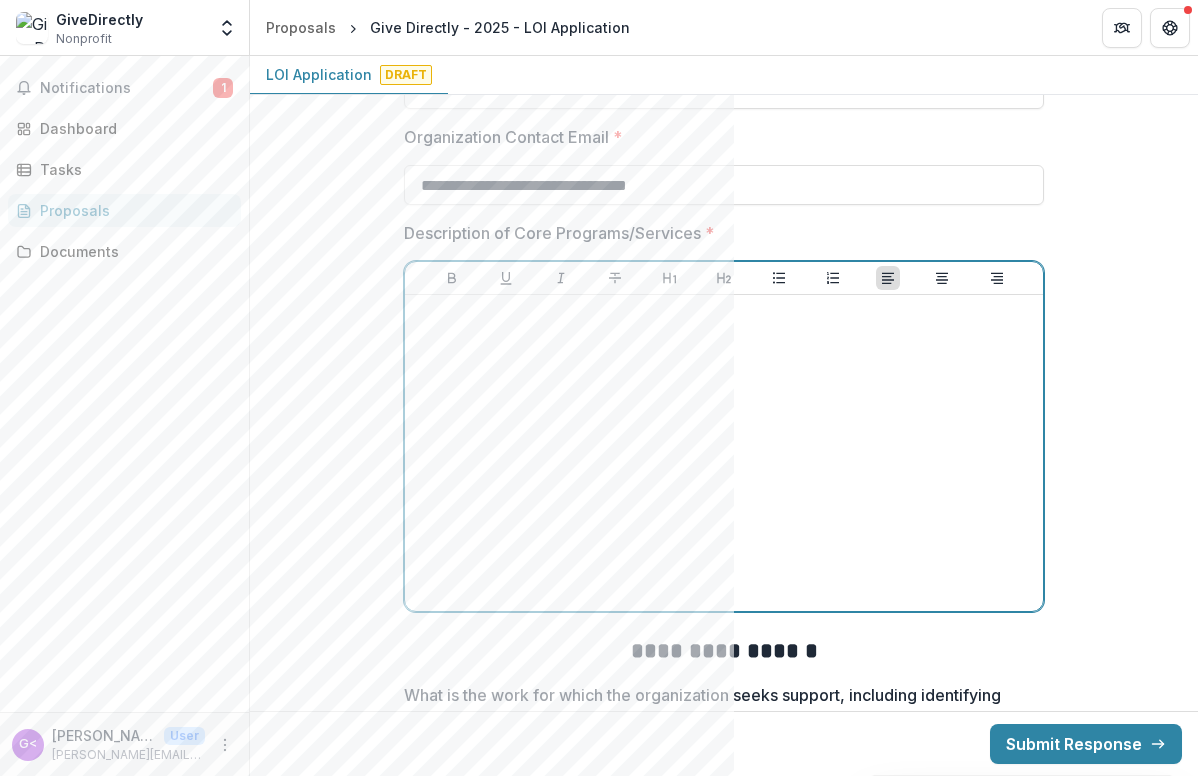 scroll, scrollTop: 1590, scrollLeft: 0, axis: vertical 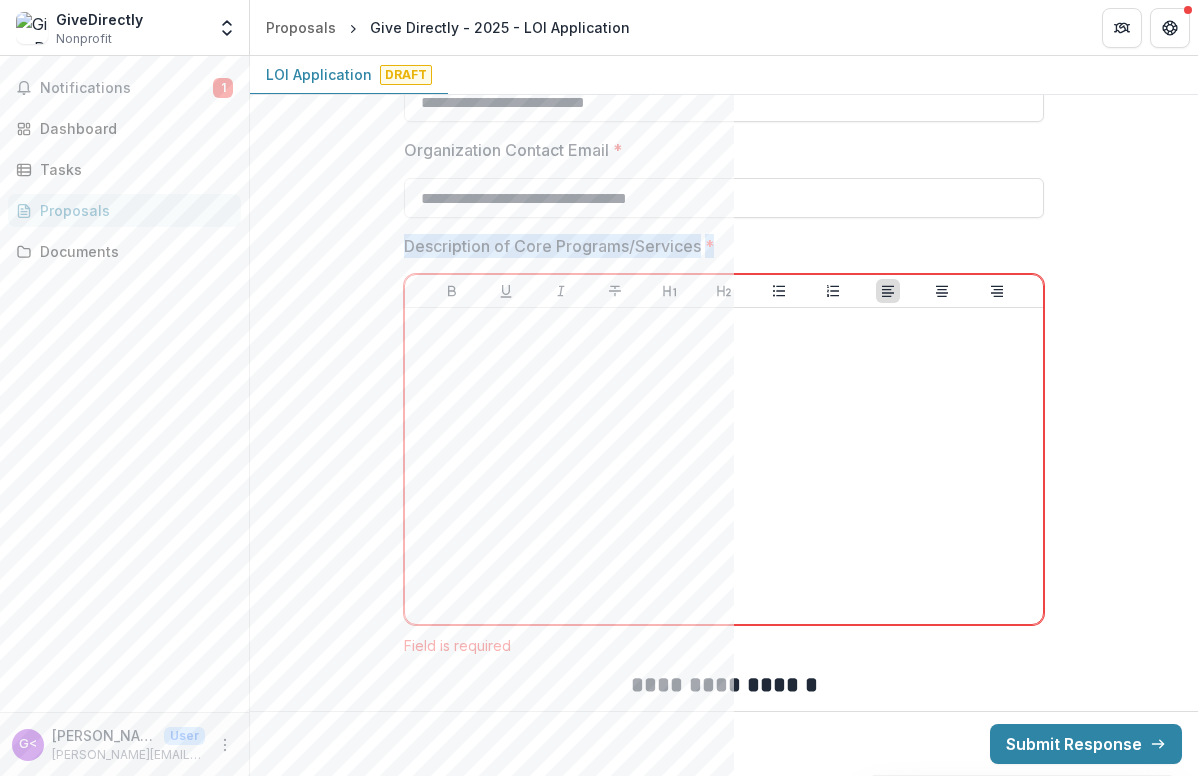 drag, startPoint x: 726, startPoint y: 246, endPoint x: 390, endPoint y: 248, distance: 336.00595 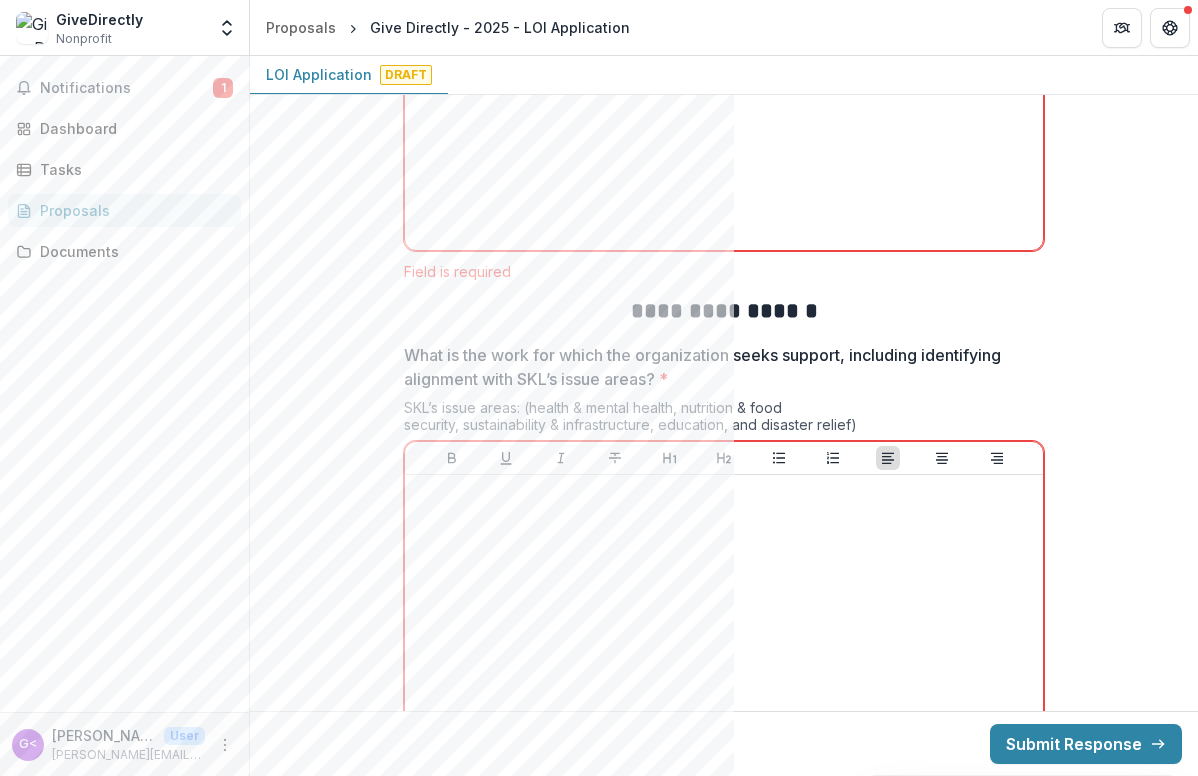 scroll, scrollTop: 2093, scrollLeft: 0, axis: vertical 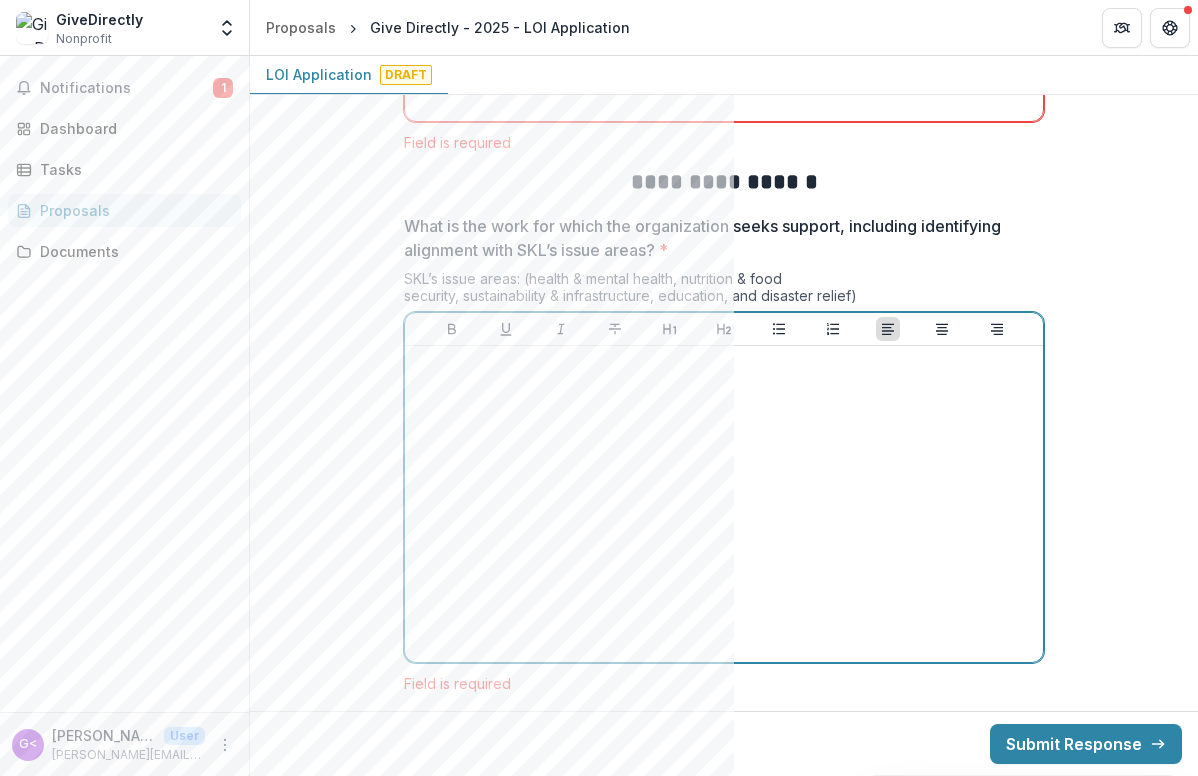 click at bounding box center [724, 504] 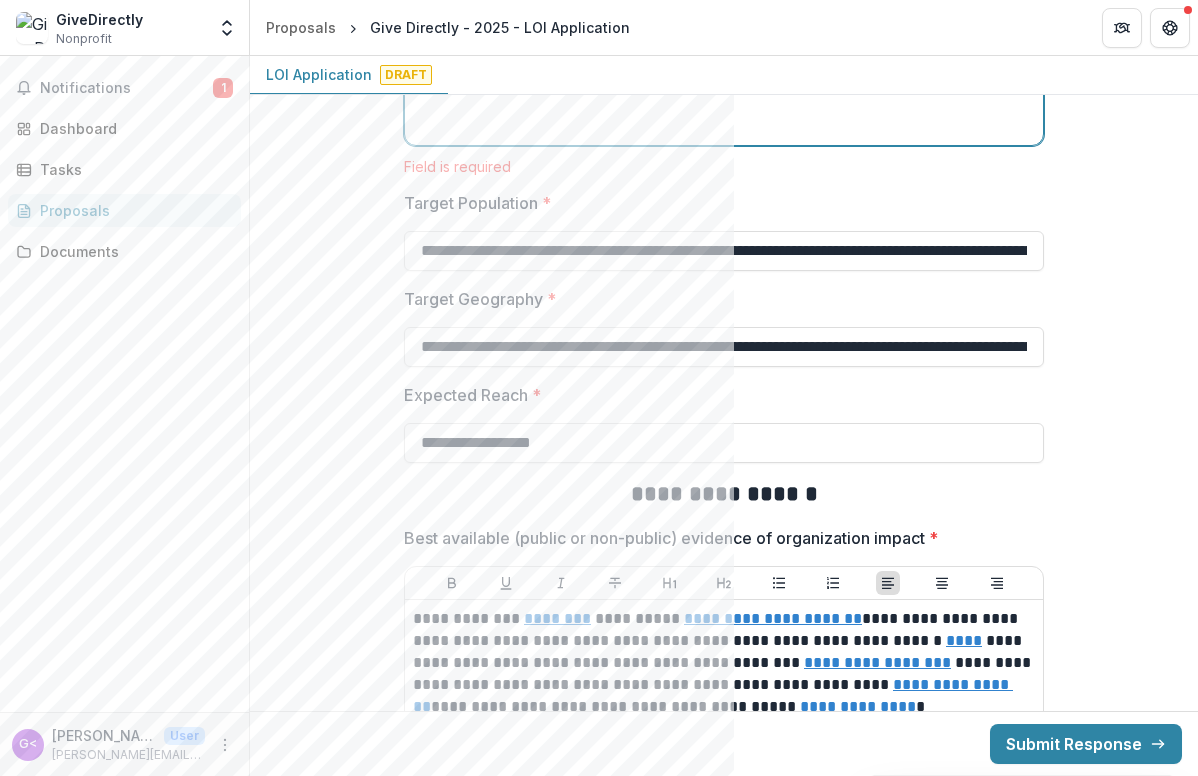 scroll, scrollTop: 2615, scrollLeft: 0, axis: vertical 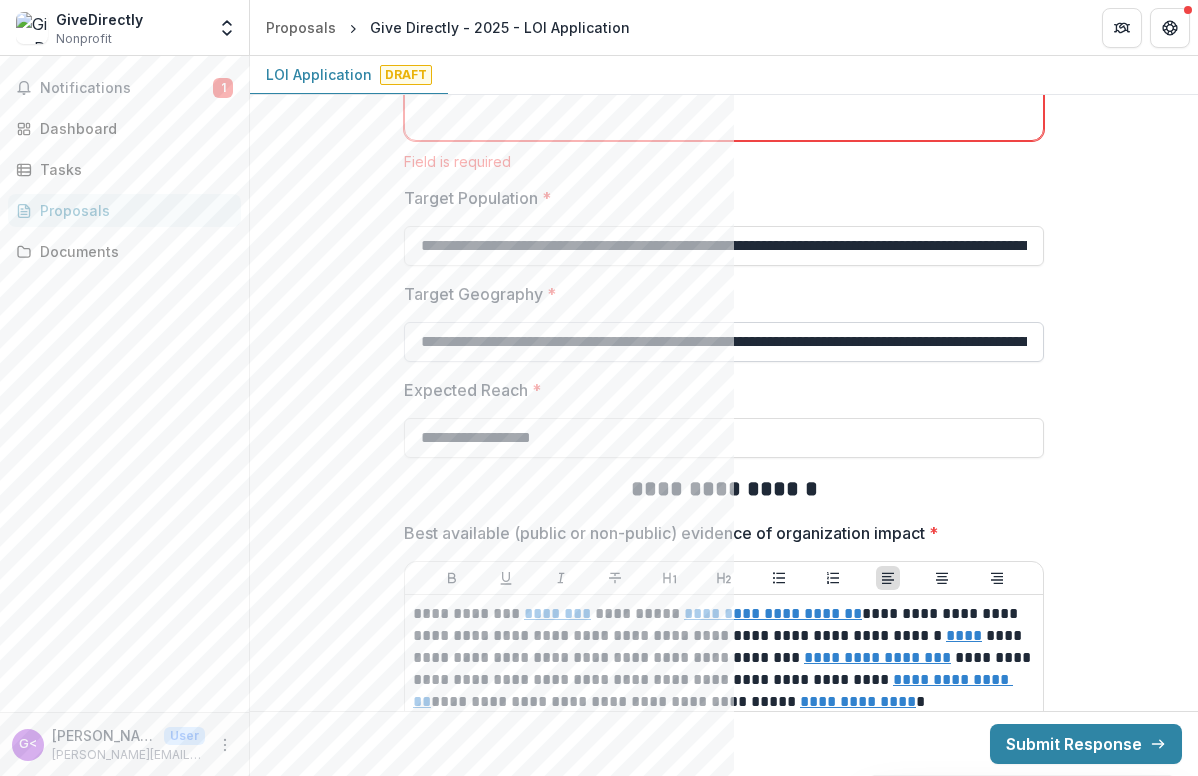 click on "**********" at bounding box center [724, 342] 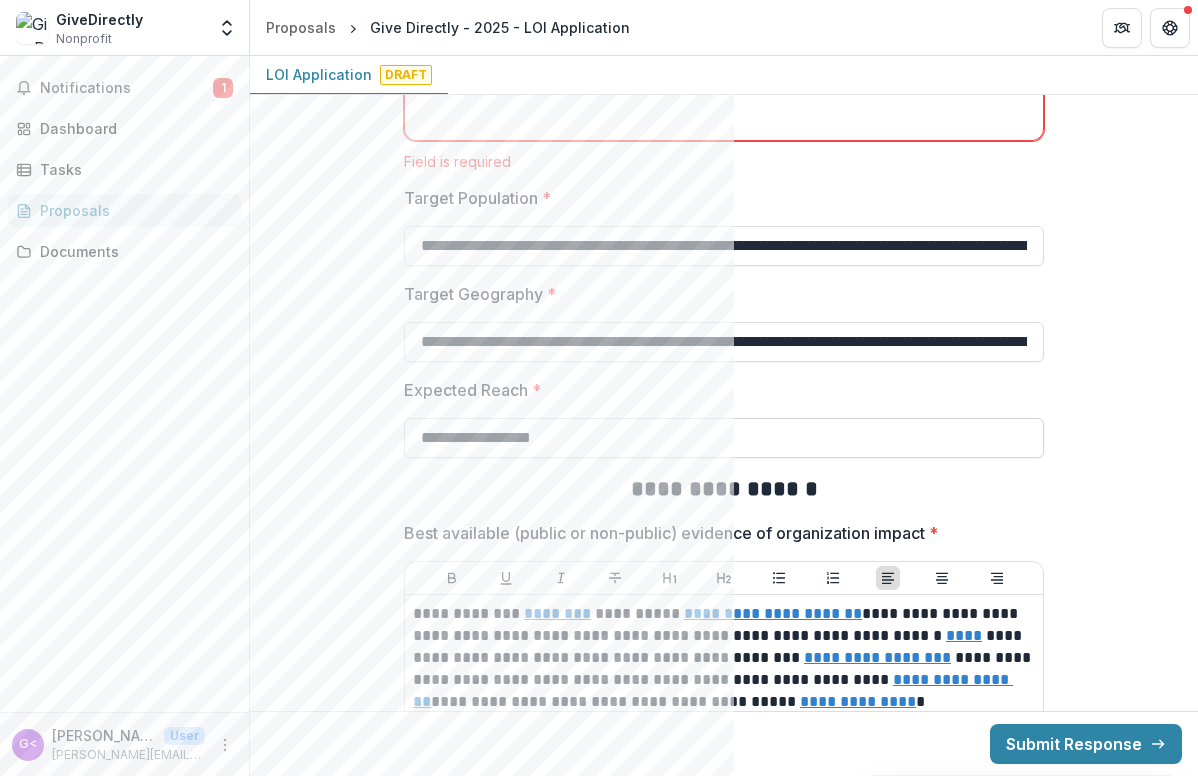 click on "**********" at bounding box center (724, 438) 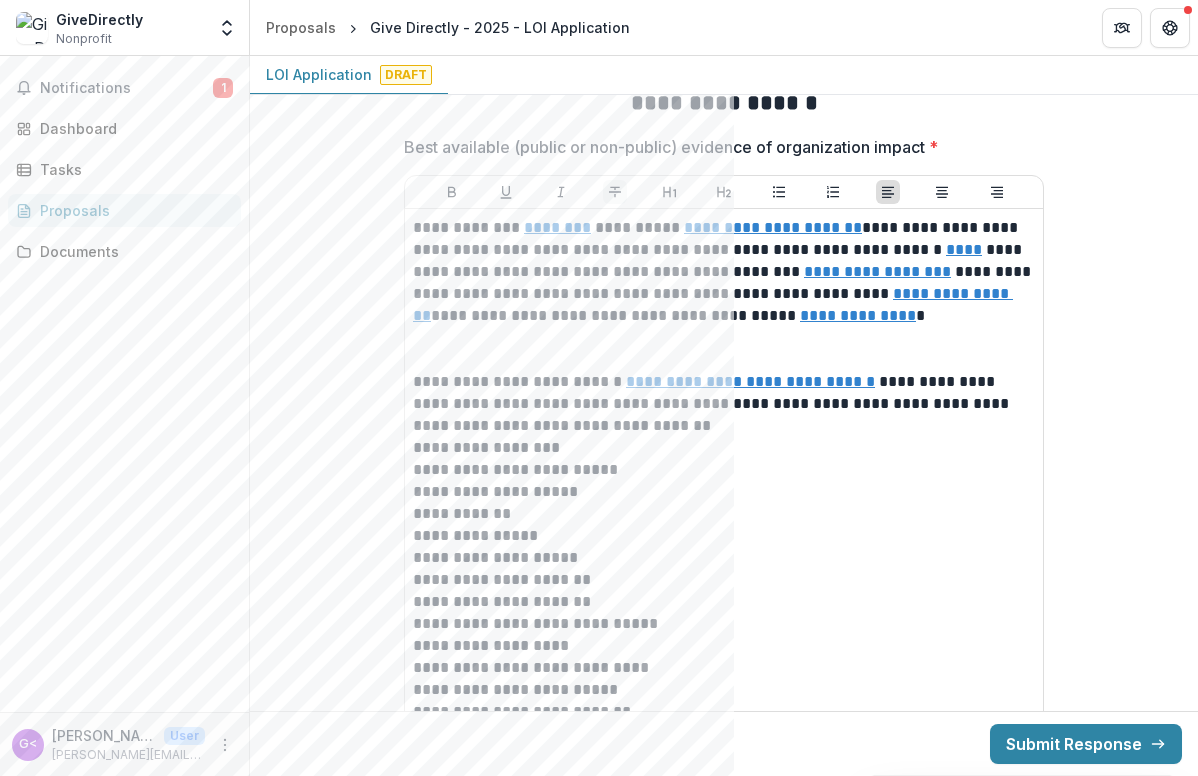scroll, scrollTop: 3008, scrollLeft: 0, axis: vertical 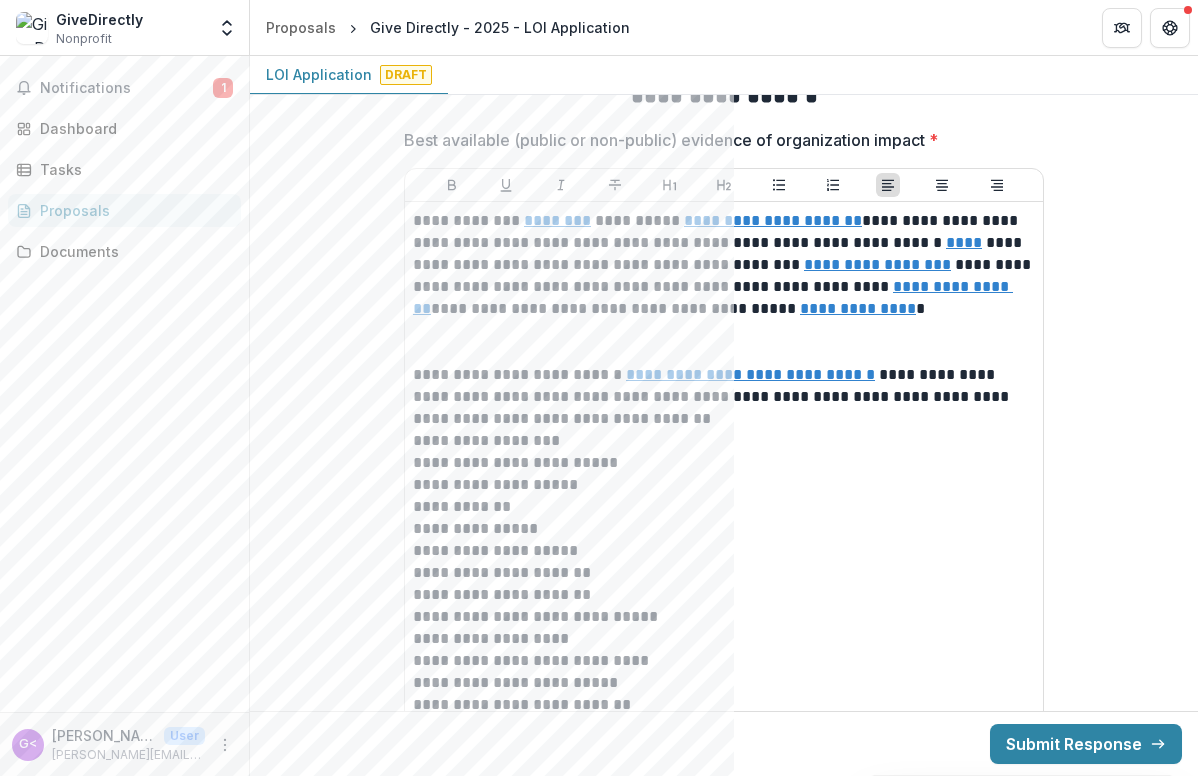 type on "**********" 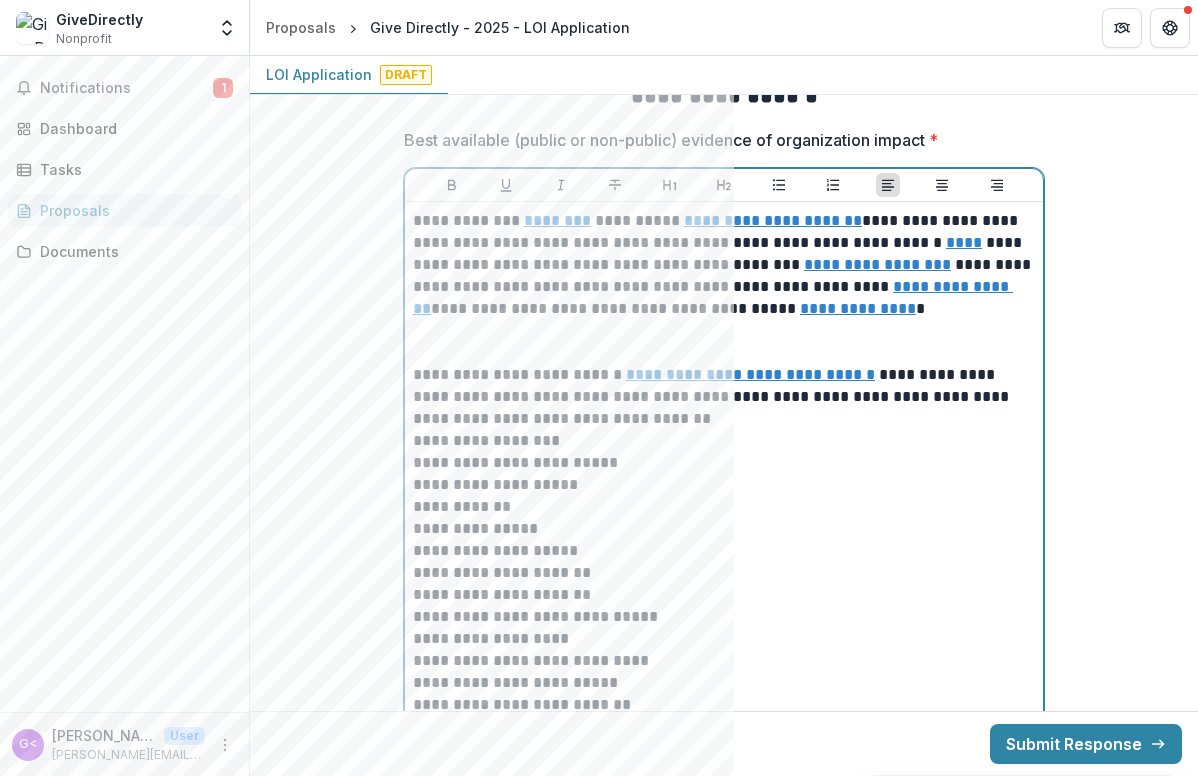 click on "**********" at bounding box center (724, 265) 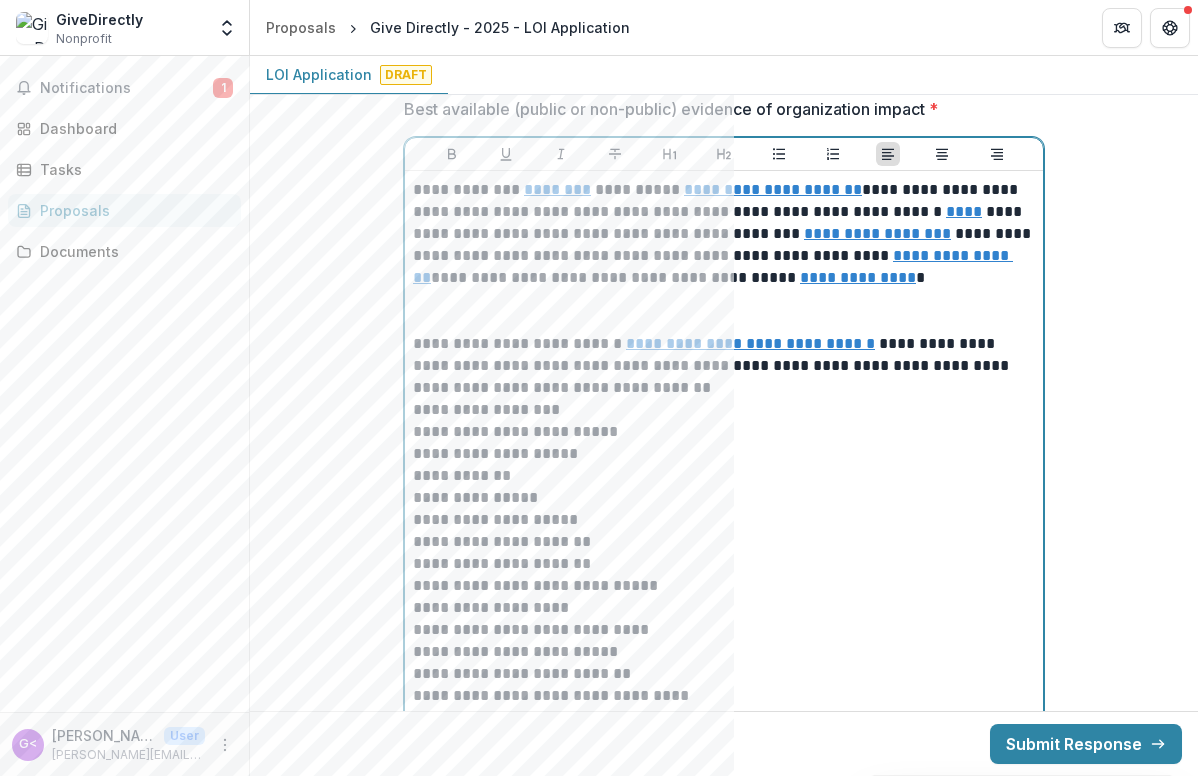click on "**********" at bounding box center [724, 234] 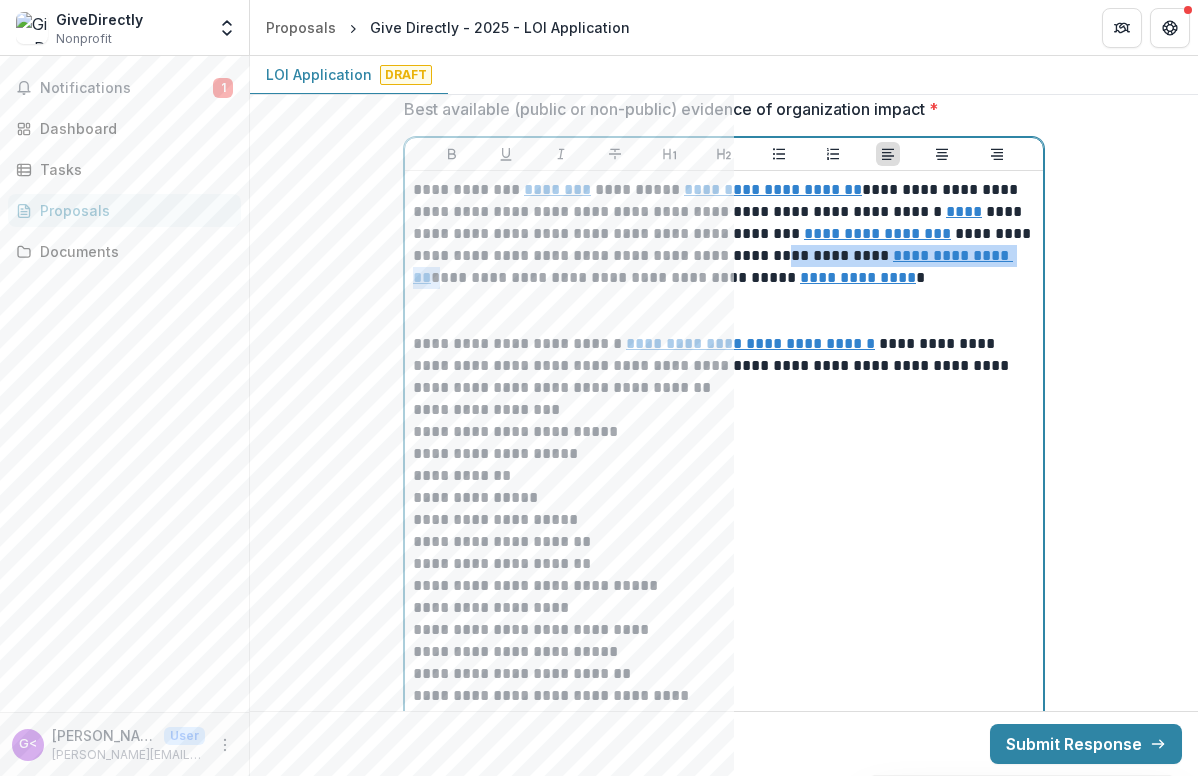 drag, startPoint x: 996, startPoint y: 258, endPoint x: 763, endPoint y: 256, distance: 233.00859 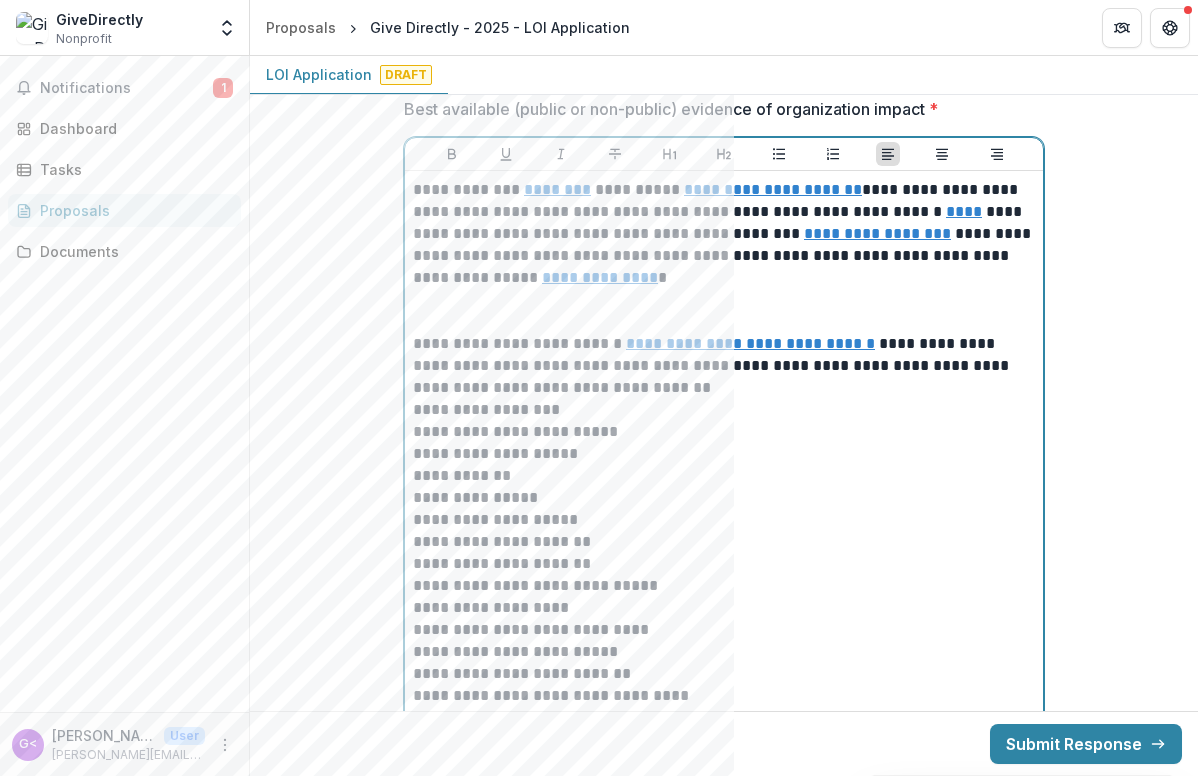 click at bounding box center (724, 311) 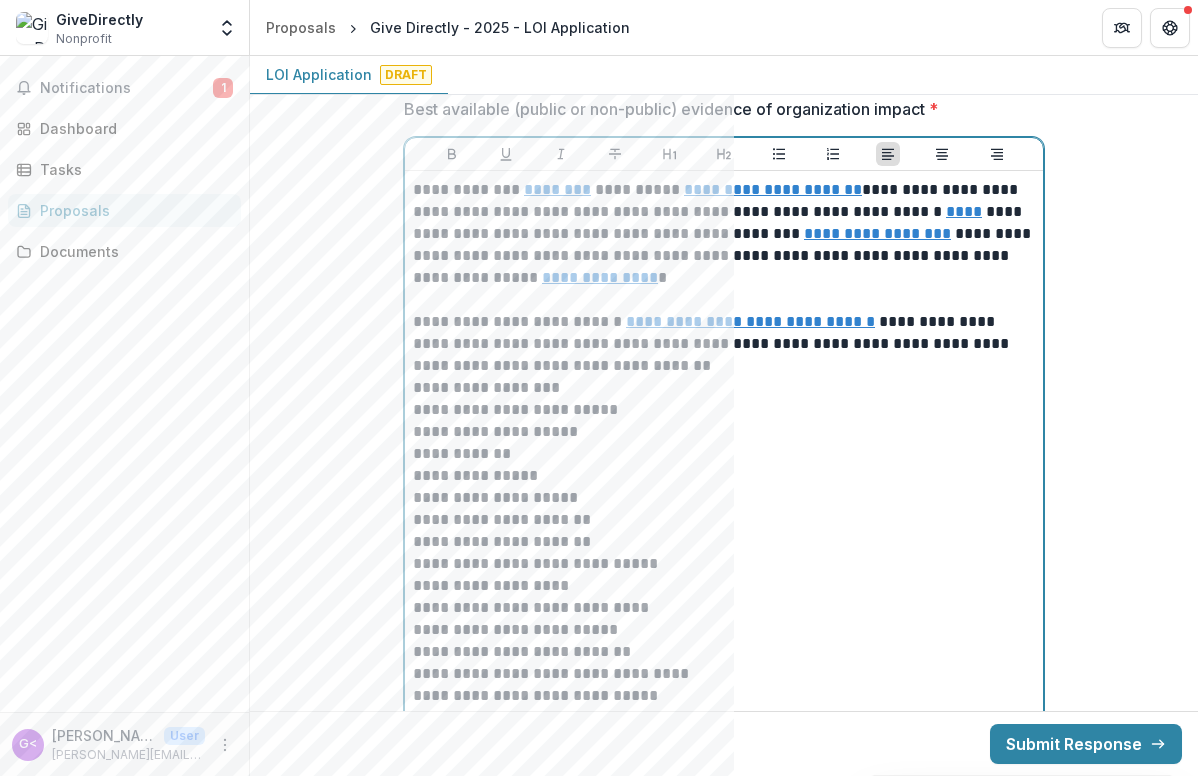 click on "**********" at bounding box center [724, 344] 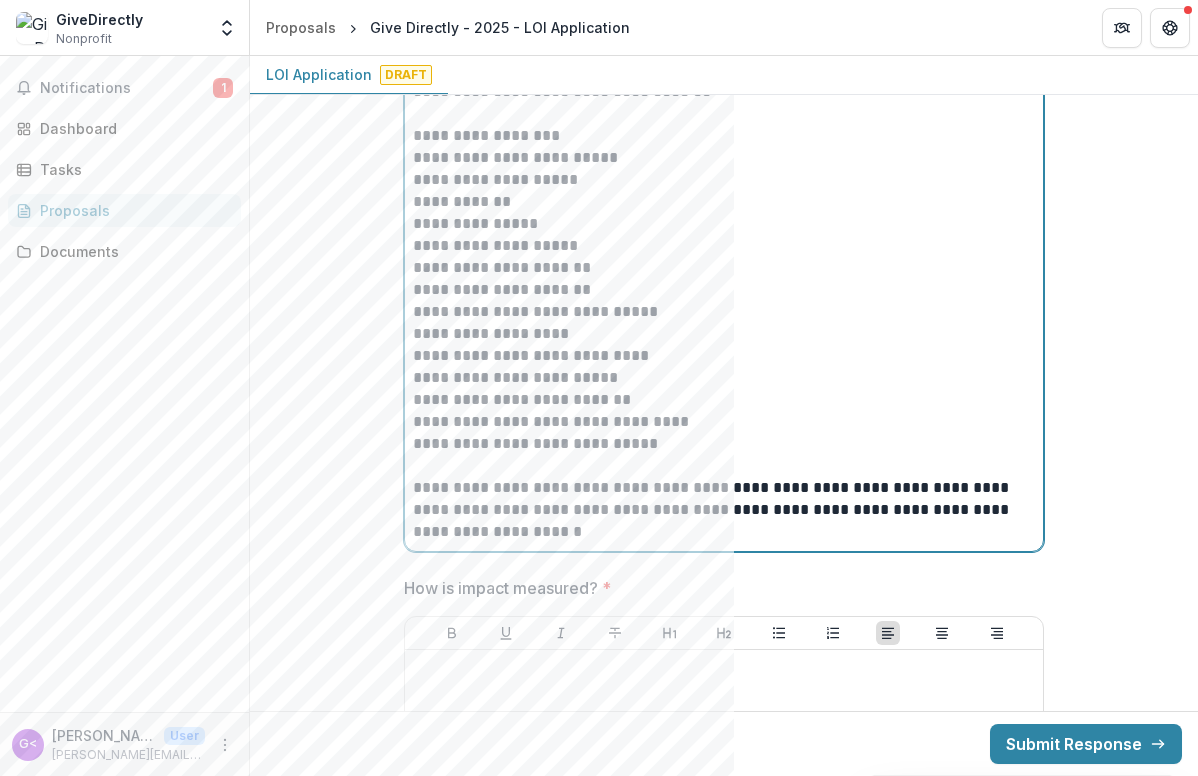 scroll, scrollTop: 3397, scrollLeft: 0, axis: vertical 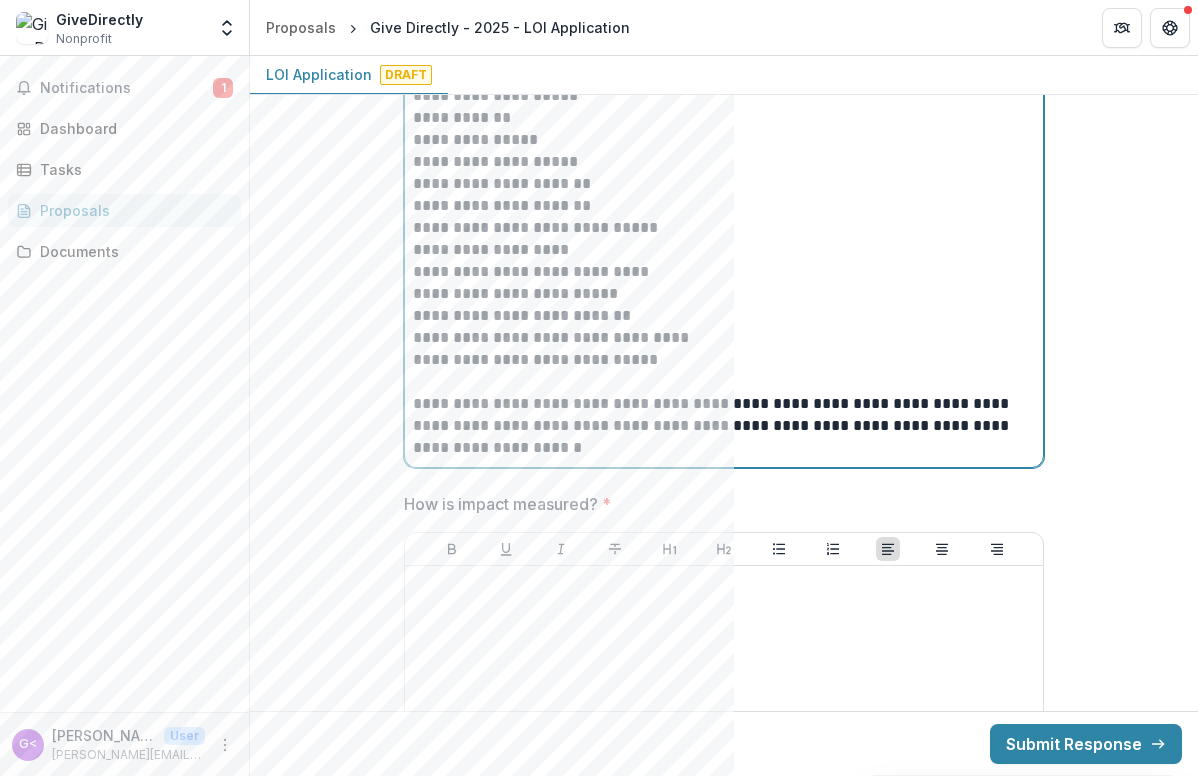 click on "**********" at bounding box center (724, 426) 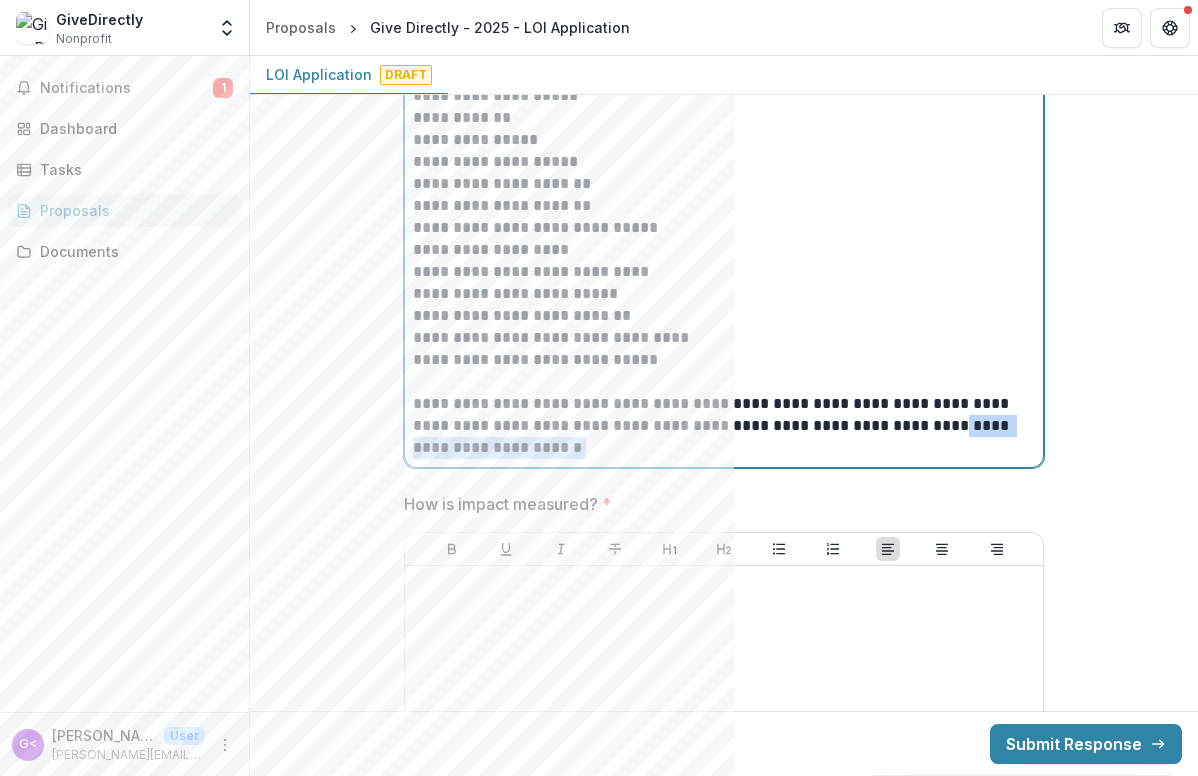 drag, startPoint x: 509, startPoint y: 446, endPoint x: 900, endPoint y: 427, distance: 391.46136 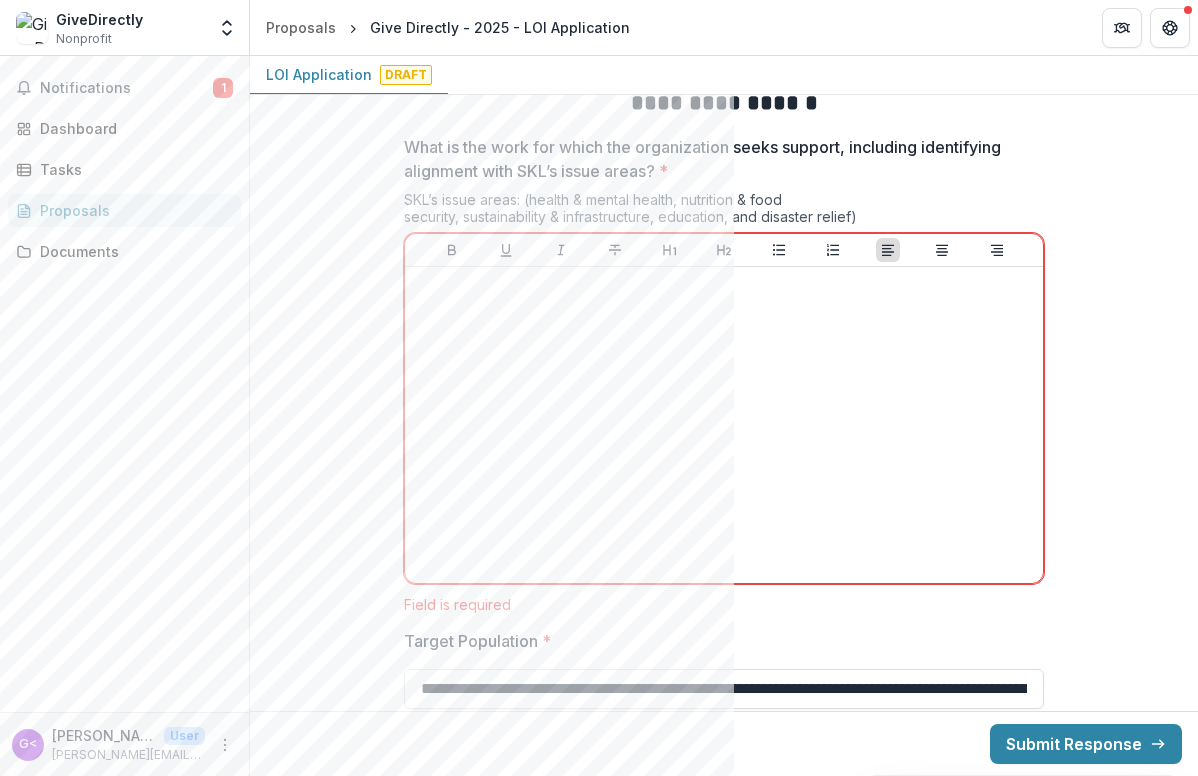 scroll, scrollTop: 1593, scrollLeft: 0, axis: vertical 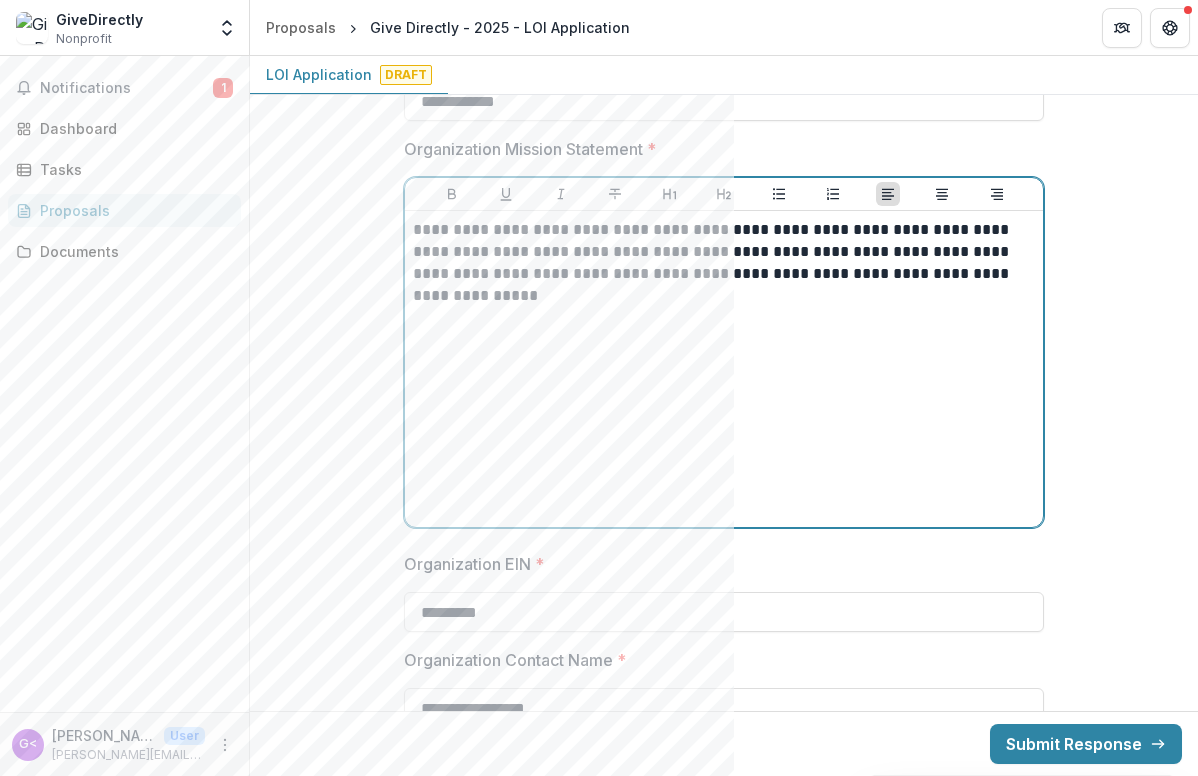 click on "**********" at bounding box center (724, 263) 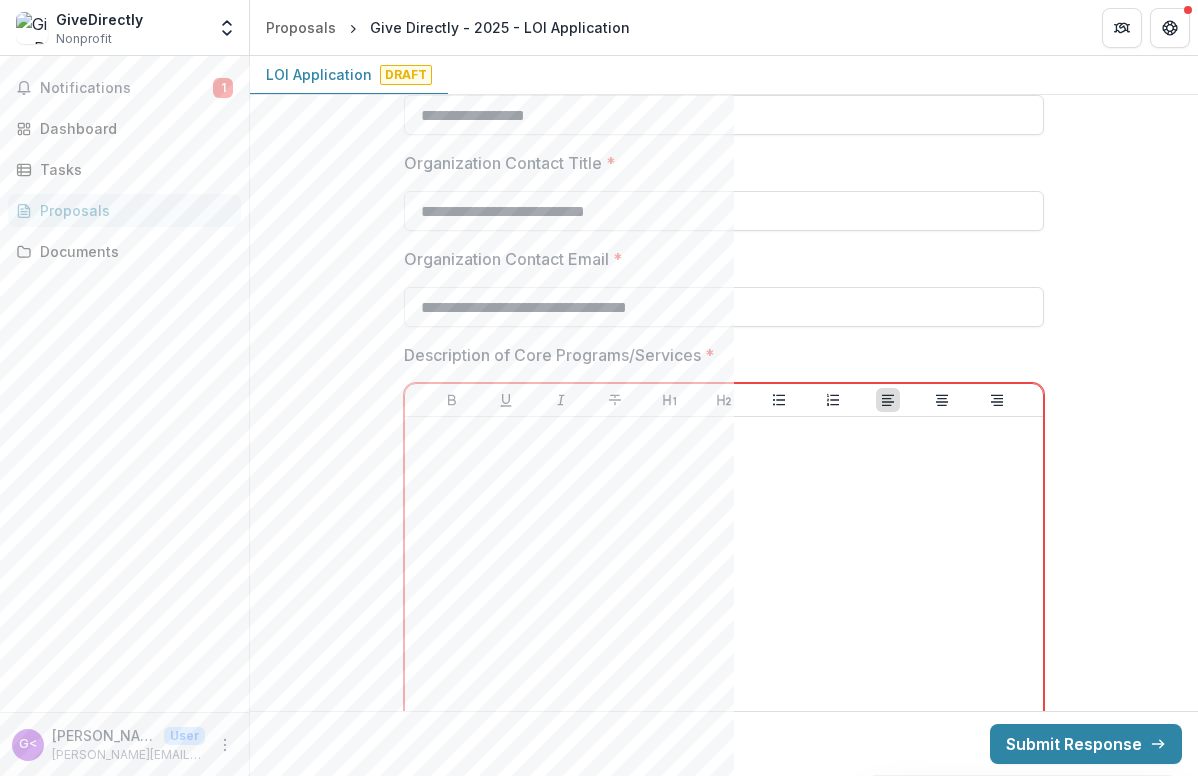 scroll, scrollTop: 1595, scrollLeft: 0, axis: vertical 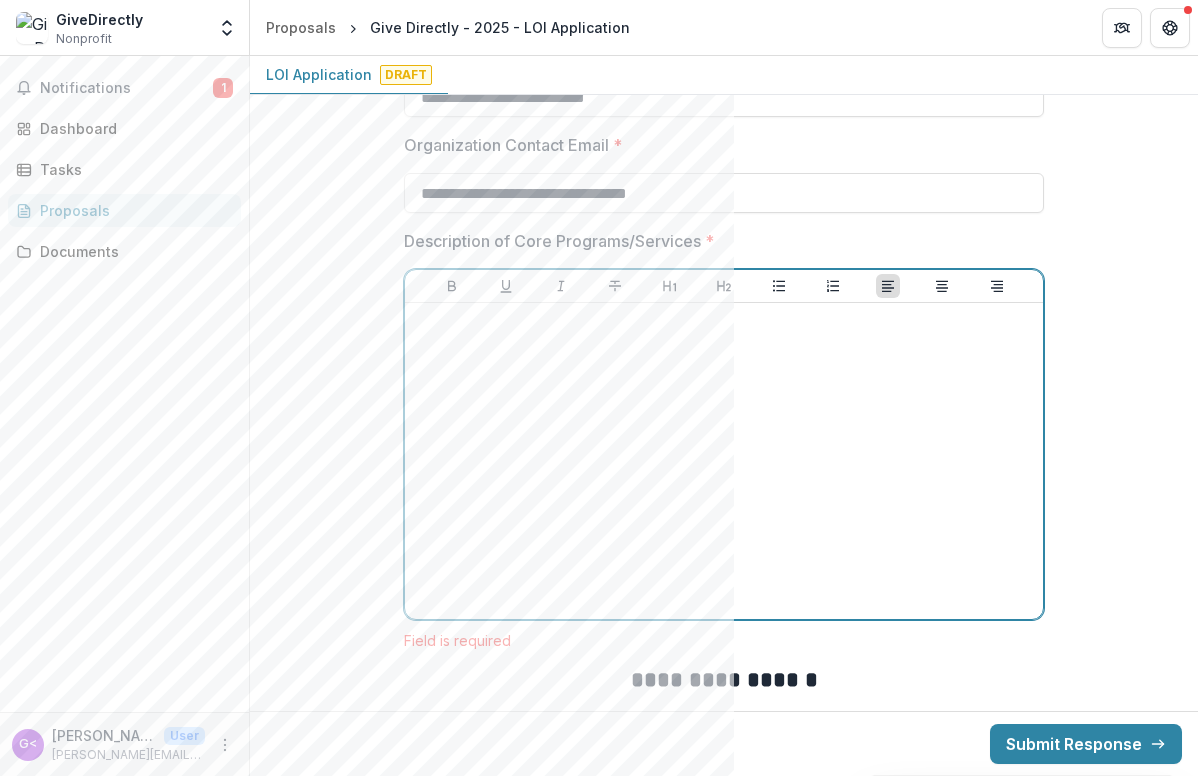 click at bounding box center (724, 461) 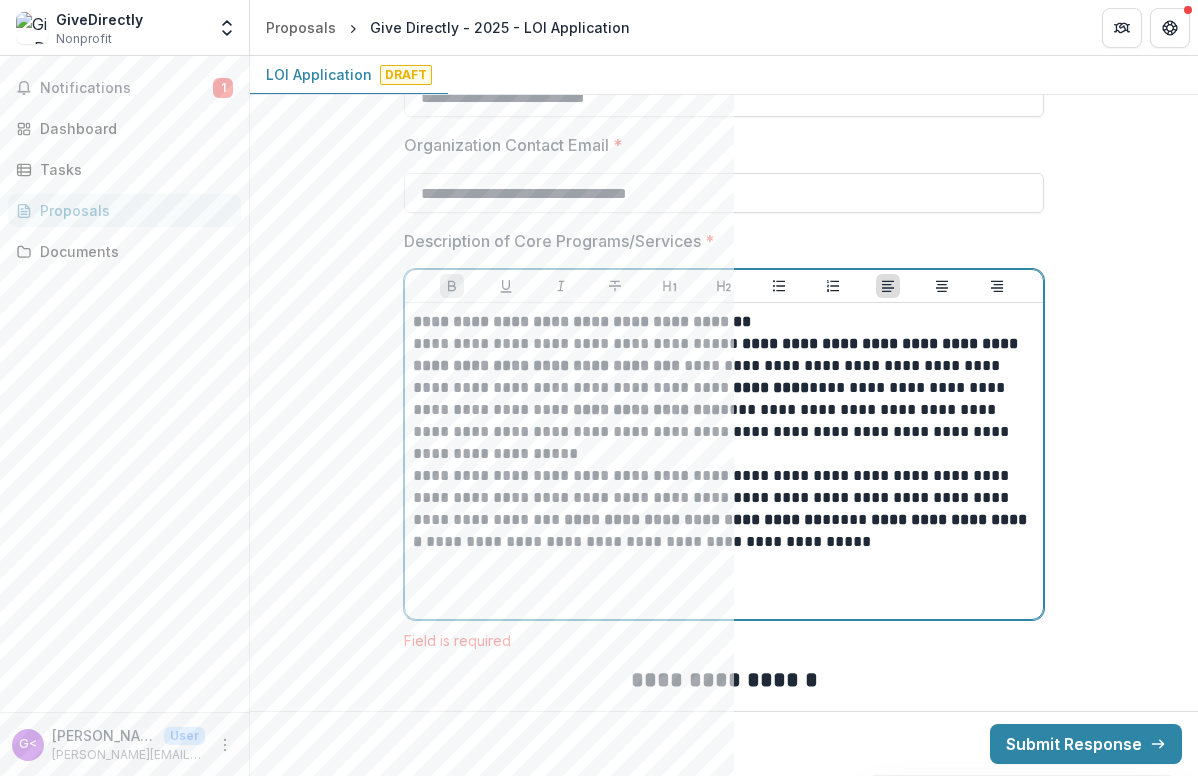 click on "**********" at bounding box center (724, 421) 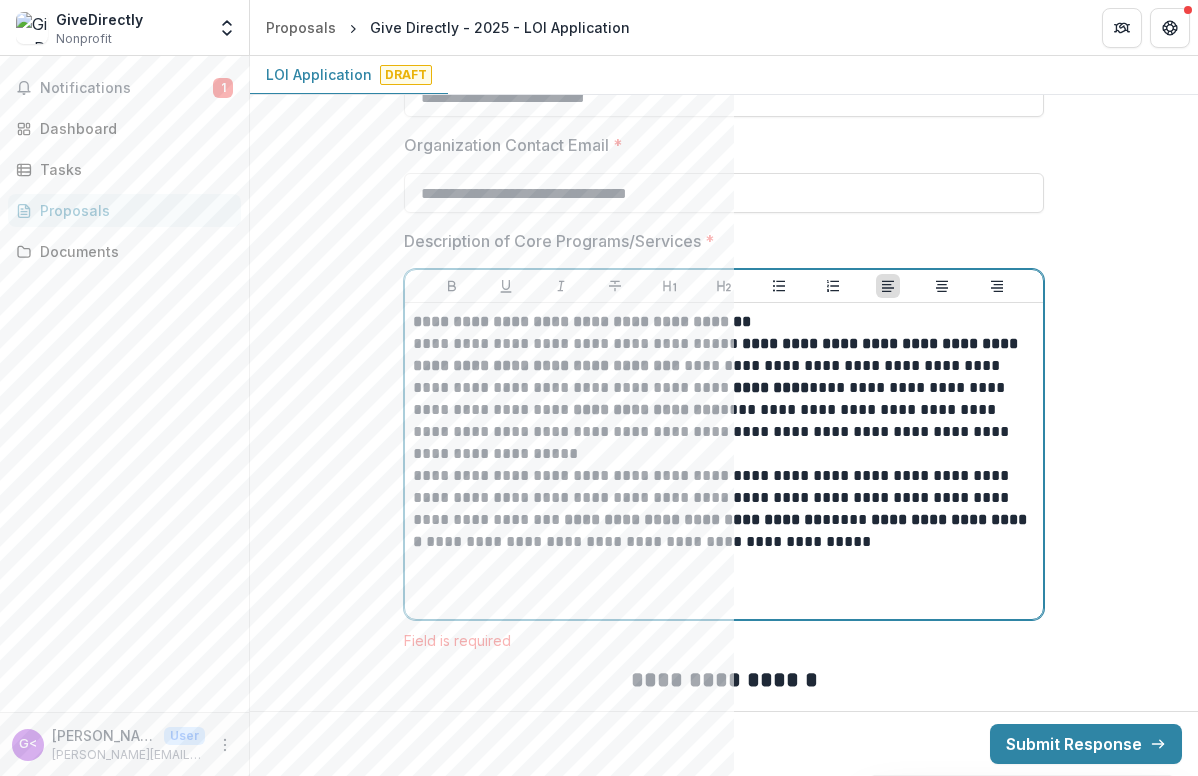 click on "**********" at bounding box center (724, 421) 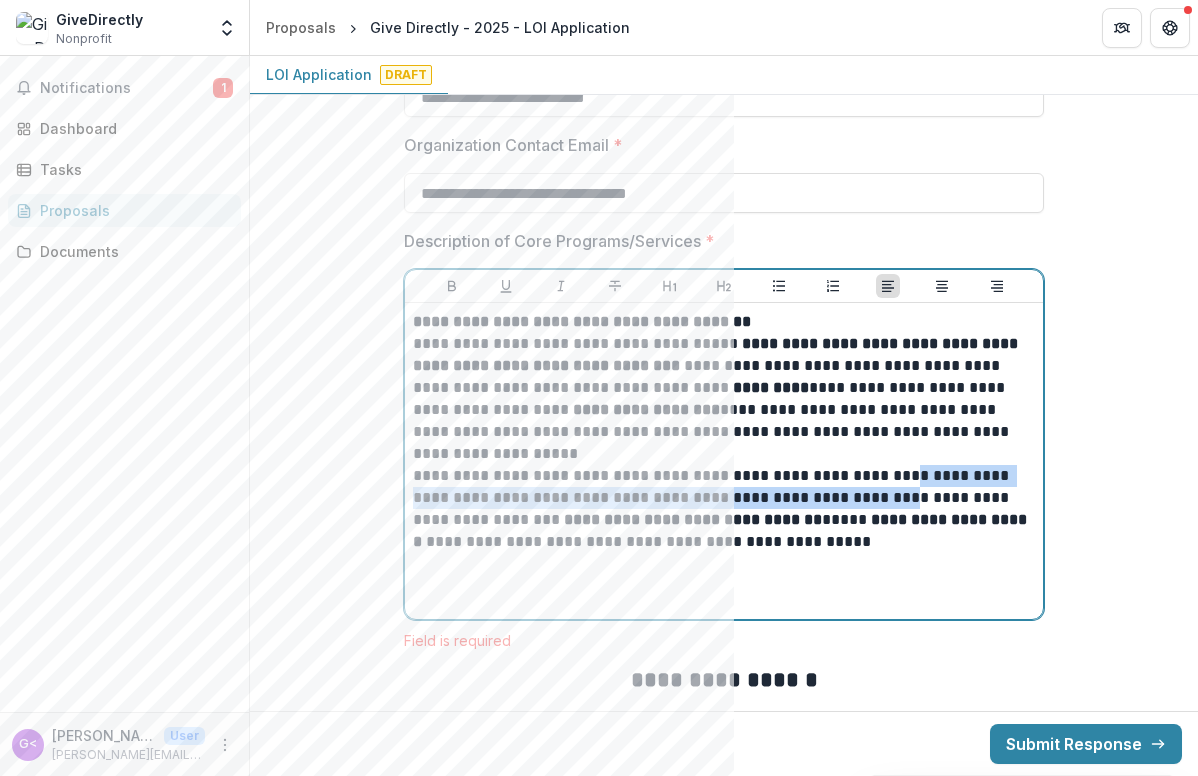 drag, startPoint x: 868, startPoint y: 477, endPoint x: 909, endPoint y: 457, distance: 45.617977 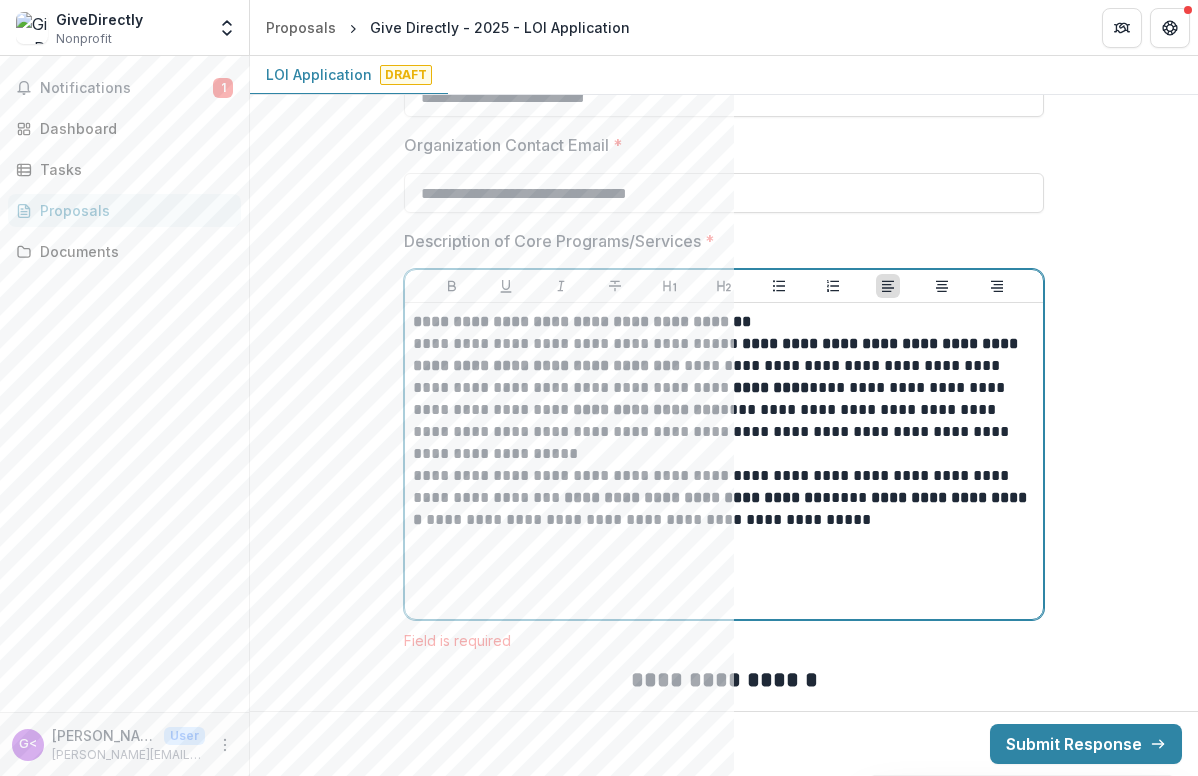 type 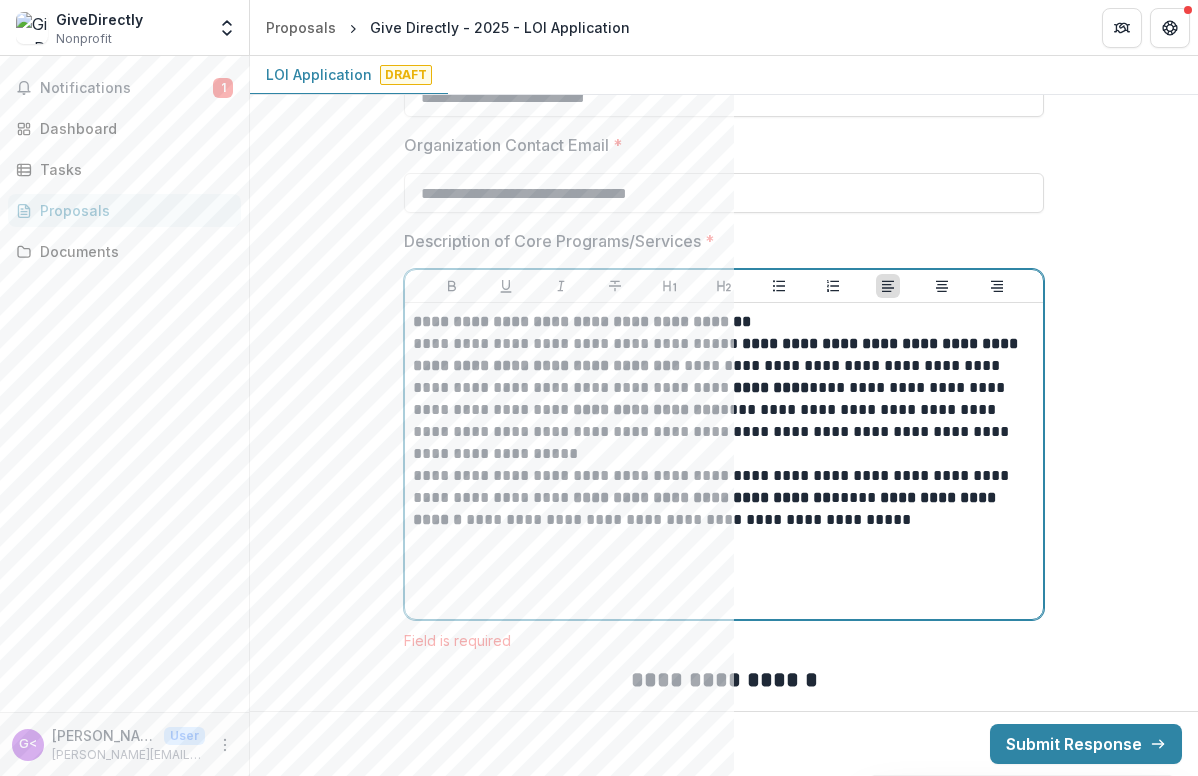 click on "**********" at bounding box center (724, 410) 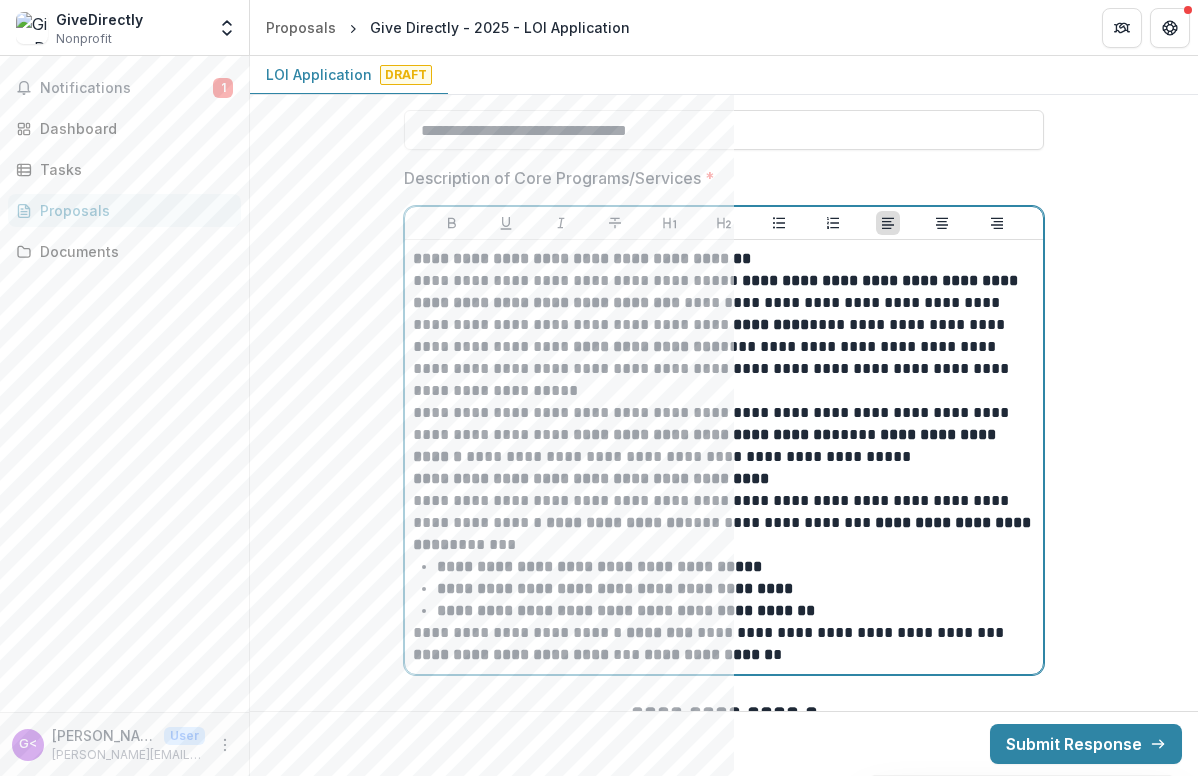 scroll, scrollTop: 1692, scrollLeft: 0, axis: vertical 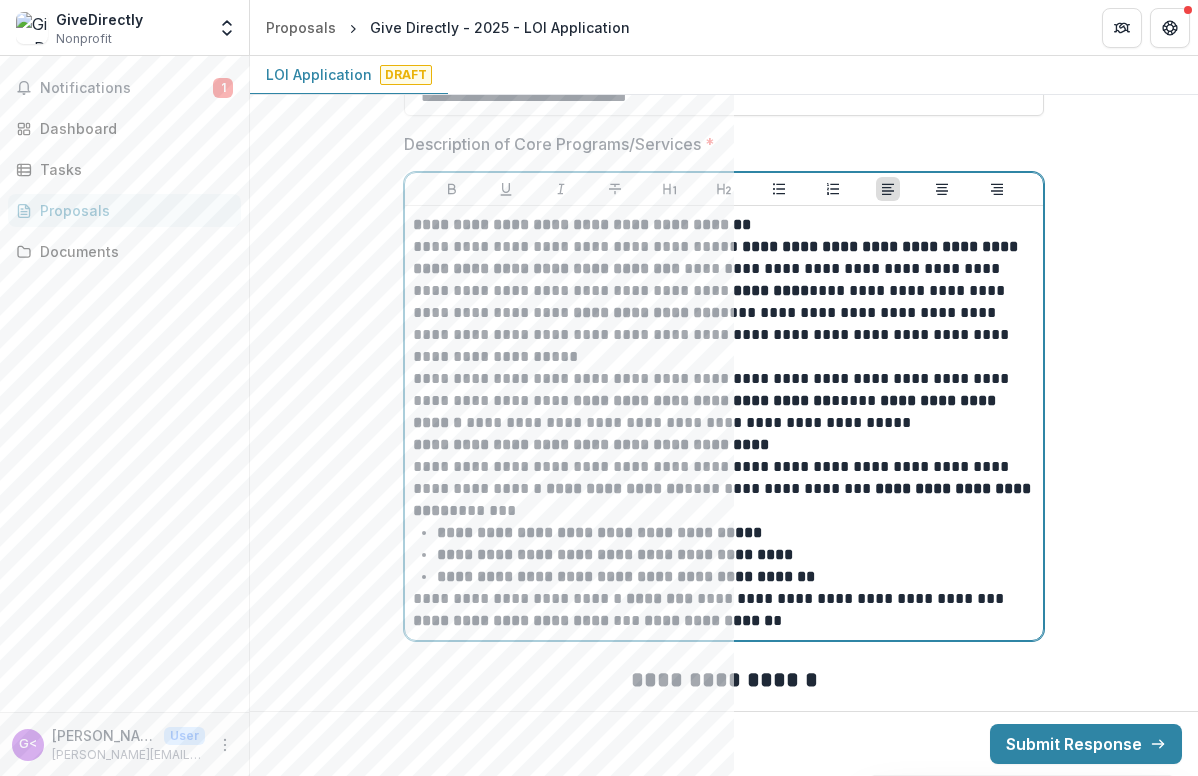 click on "**********" at bounding box center (724, 478) 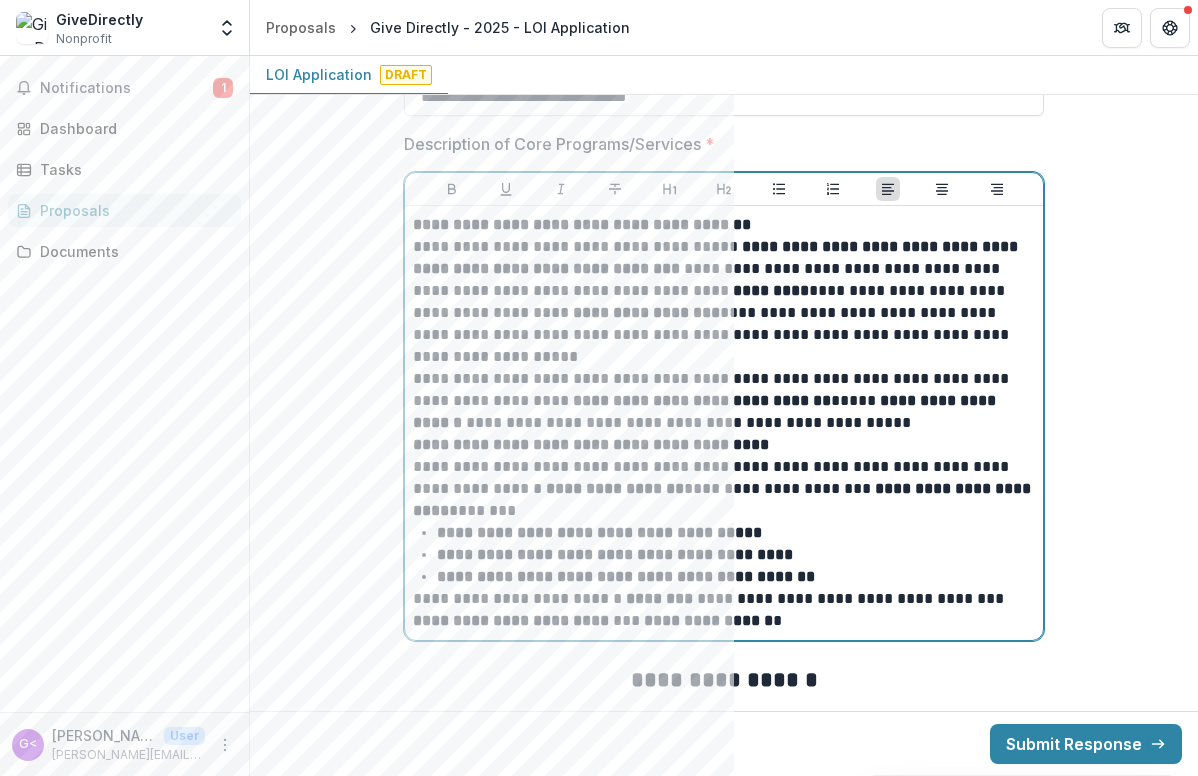 click on "**********" at bounding box center [724, 478] 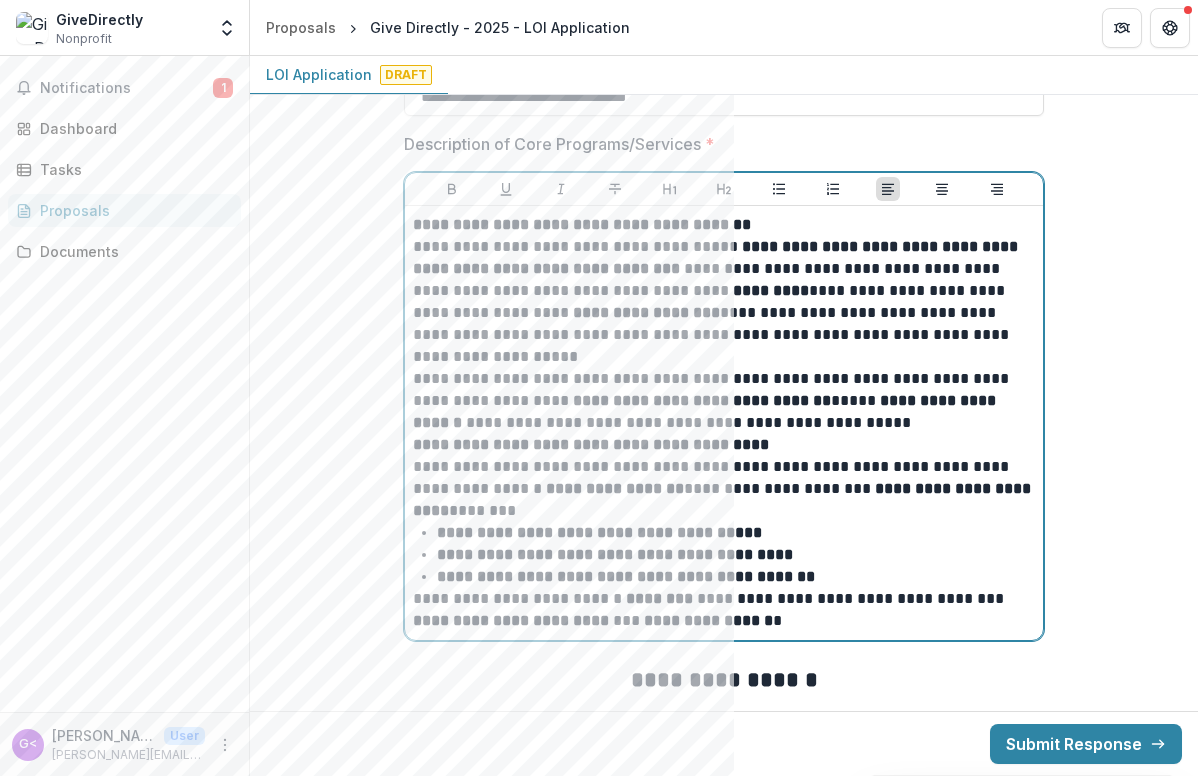click on "**********" at bounding box center (615, 488) 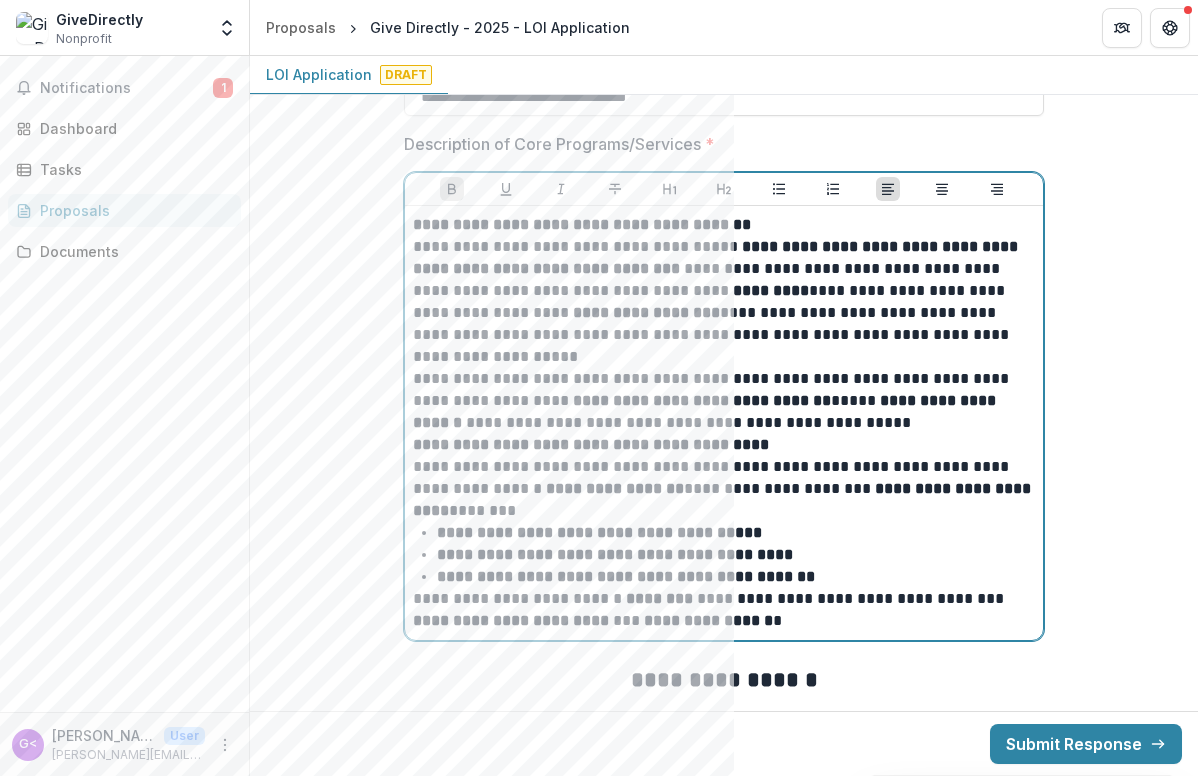 click on "**********" at bounding box center [724, 478] 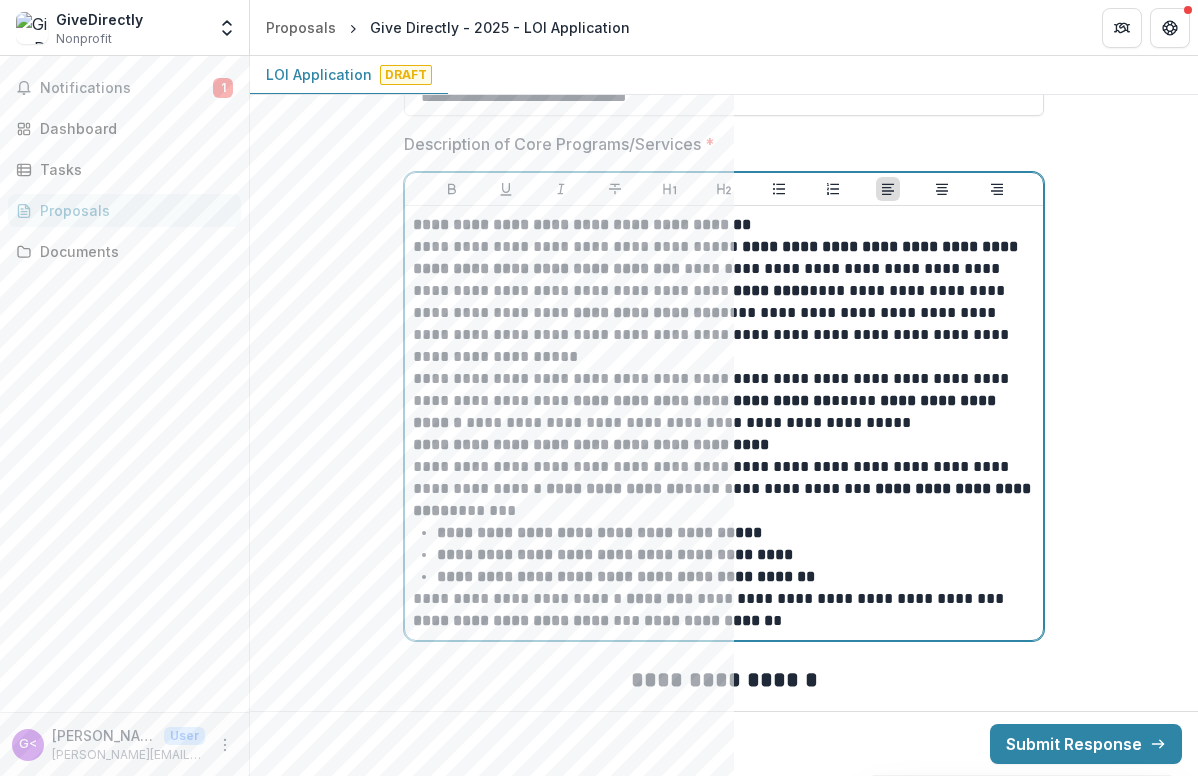 click on "**********" at bounding box center [724, 478] 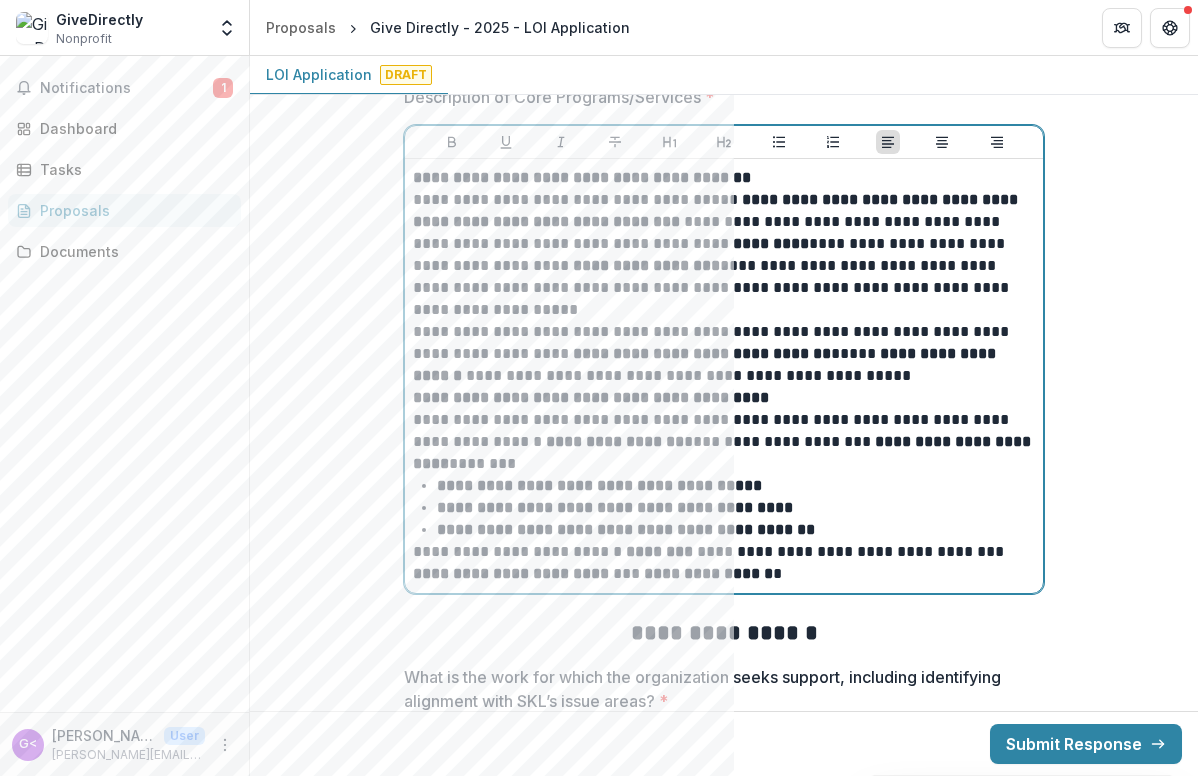 click on "**********" at bounding box center [615, 507] 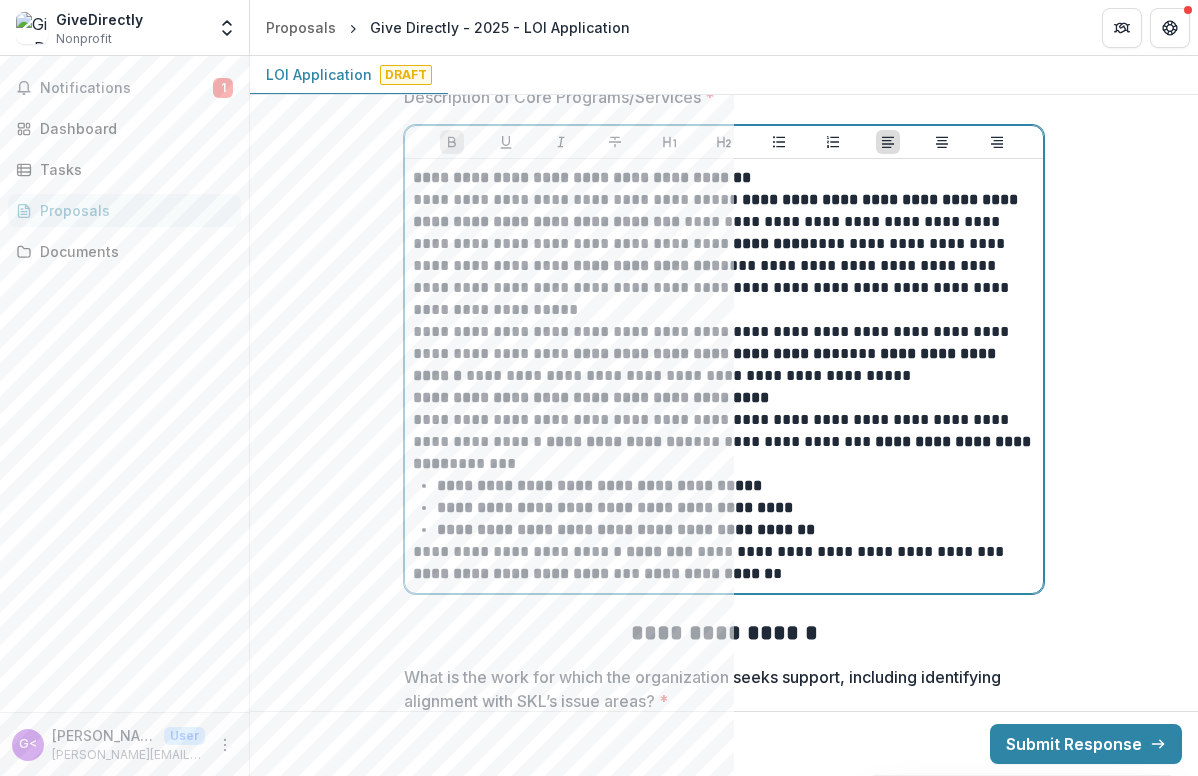 click on "**********" at bounding box center [615, 507] 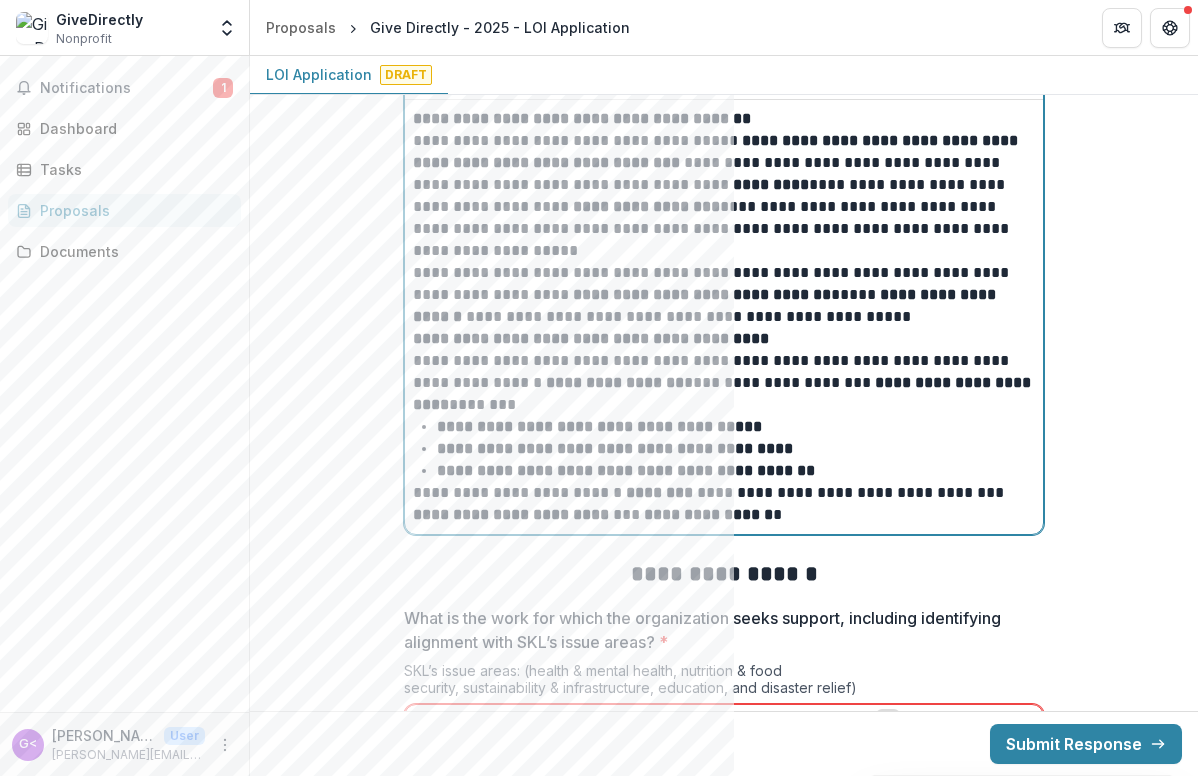 scroll, scrollTop: 1800, scrollLeft: 0, axis: vertical 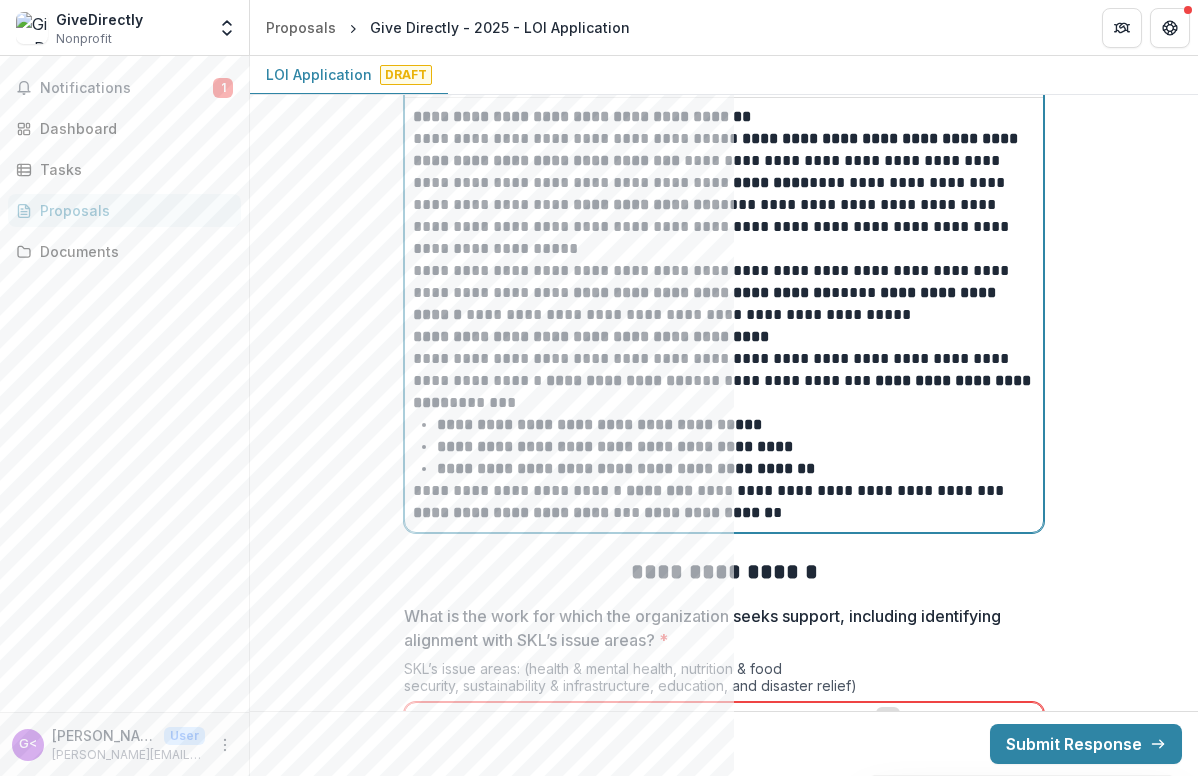 click on "**********" at bounding box center [724, 502] 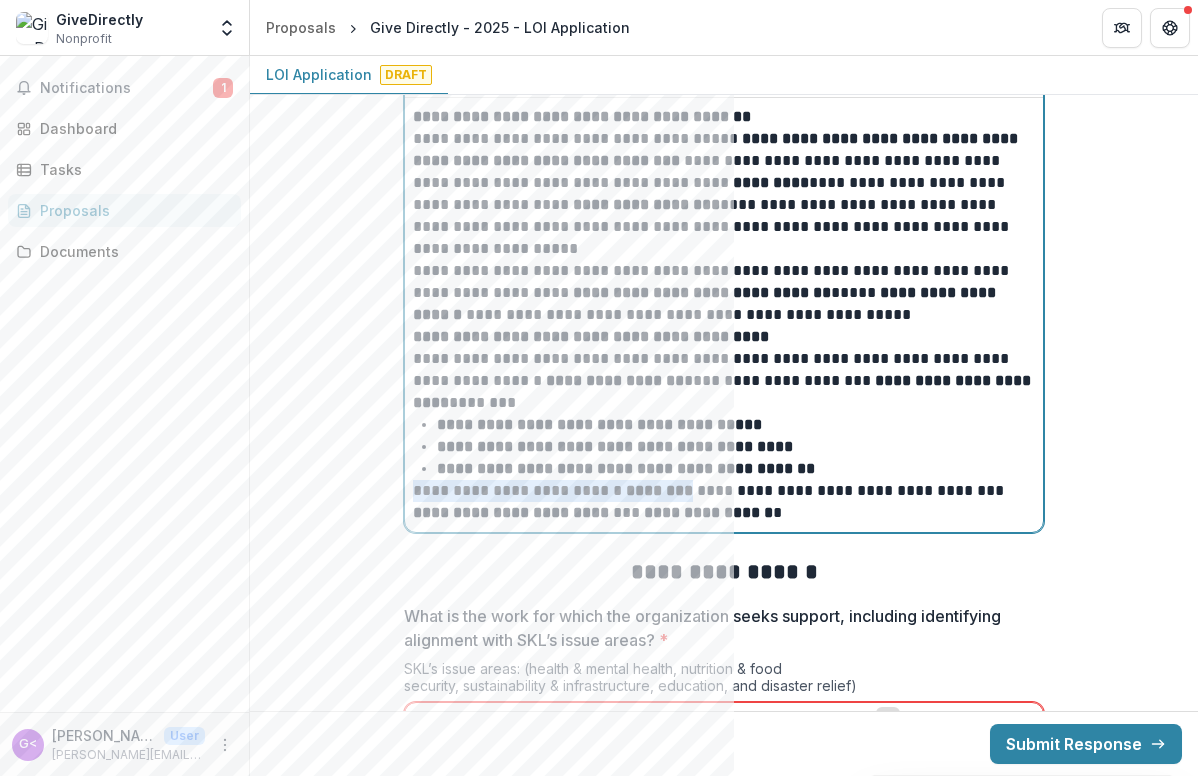 drag, startPoint x: 694, startPoint y: 492, endPoint x: 409, endPoint y: 491, distance: 285.00174 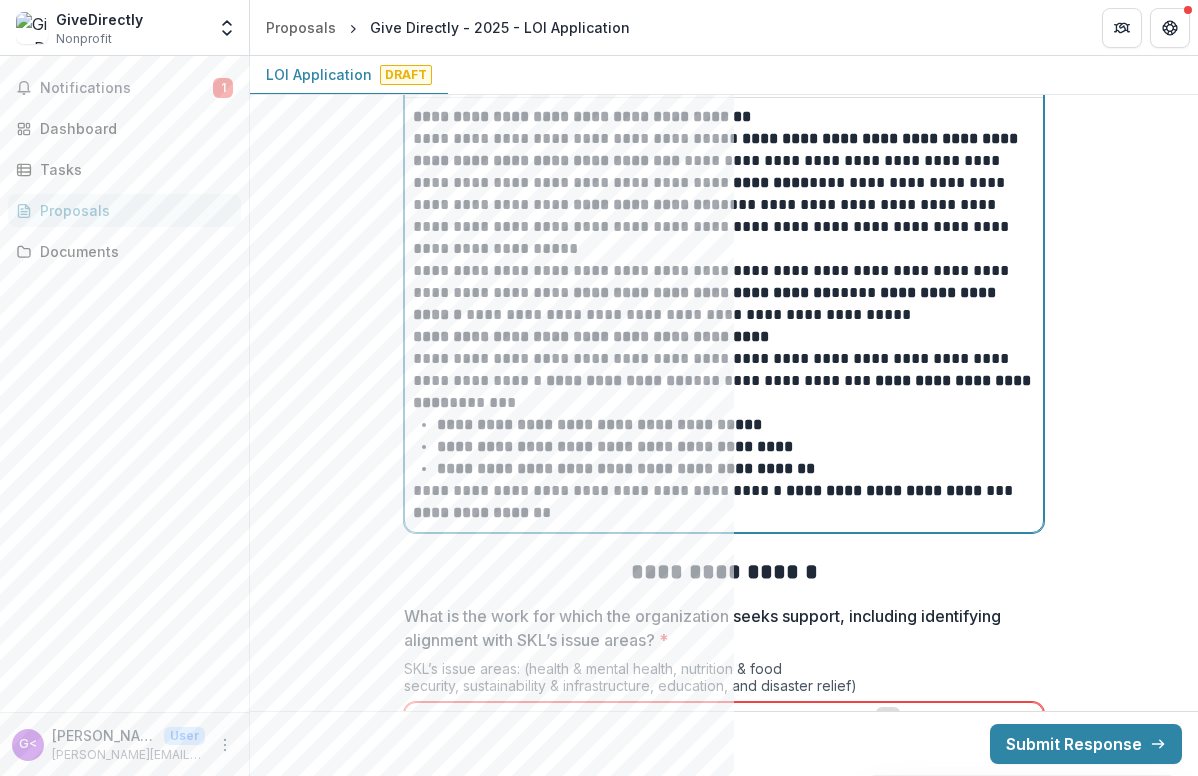 scroll, scrollTop: 1793, scrollLeft: 0, axis: vertical 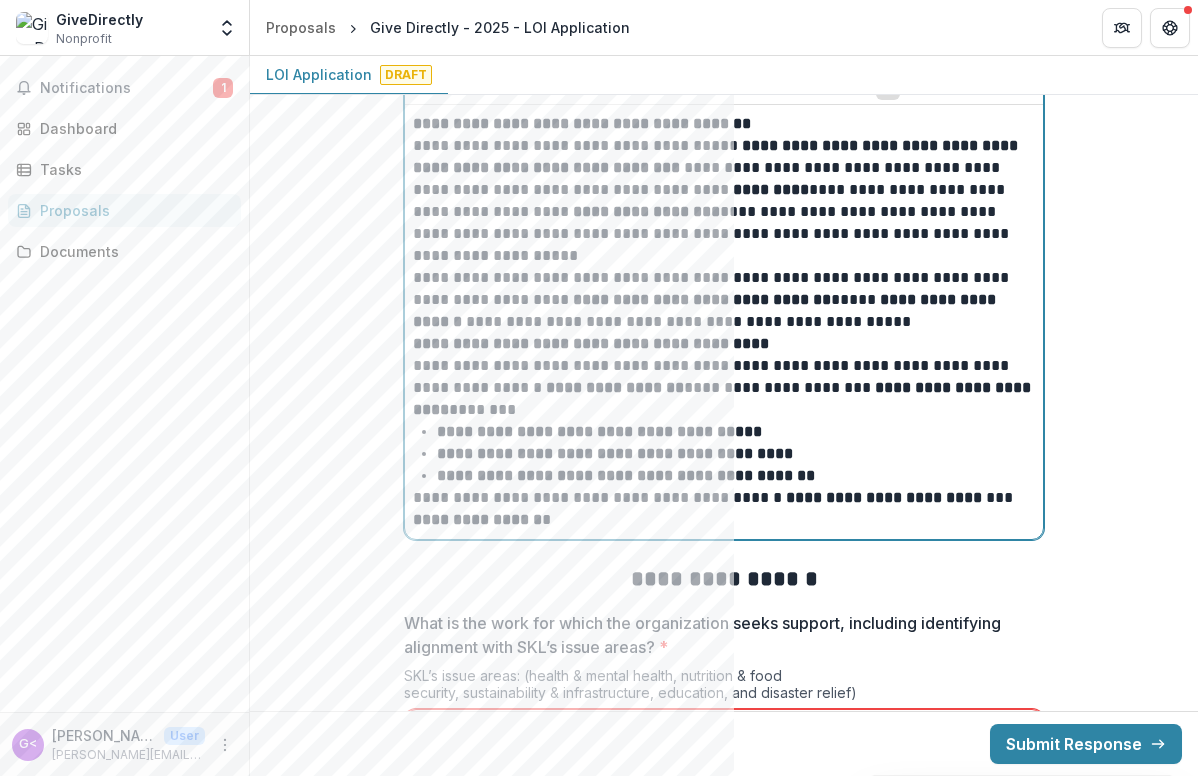 click on "**********" at bounding box center (724, 509) 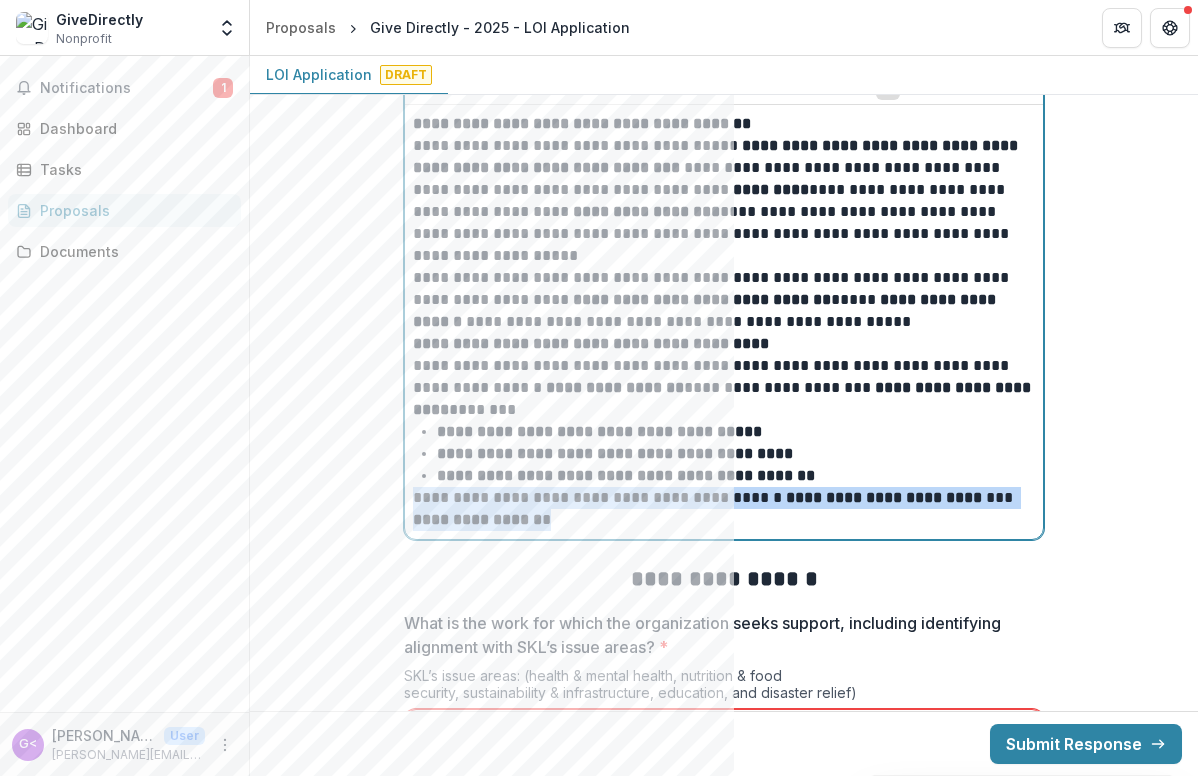 drag, startPoint x: 594, startPoint y: 523, endPoint x: 393, endPoint y: 506, distance: 201.71762 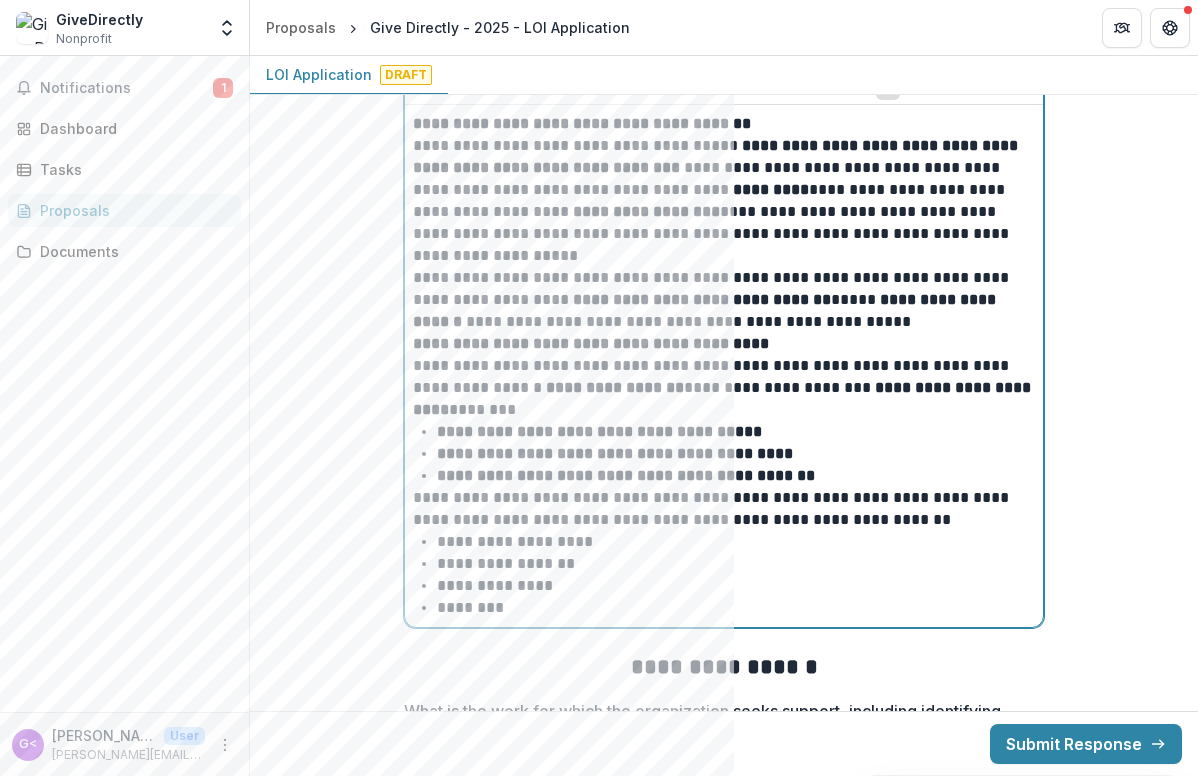 click on "**********" at bounding box center (736, 542) 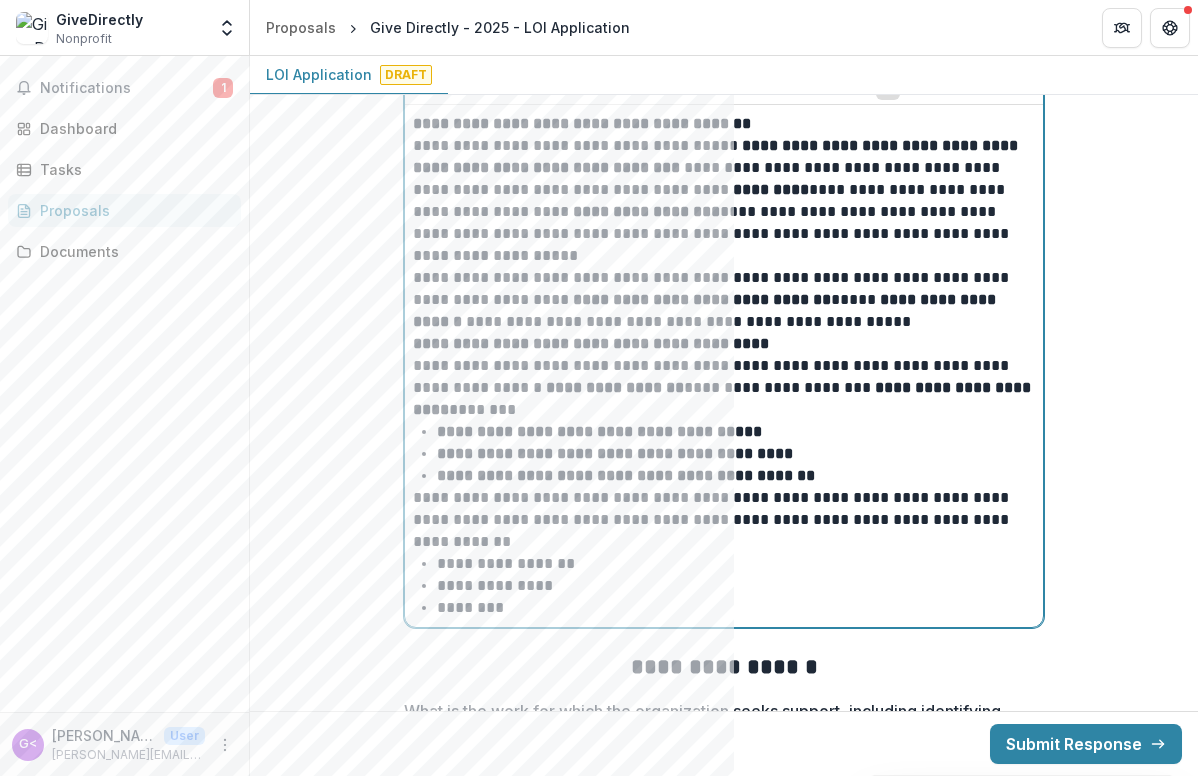 click on "**********" at bounding box center (736, 564) 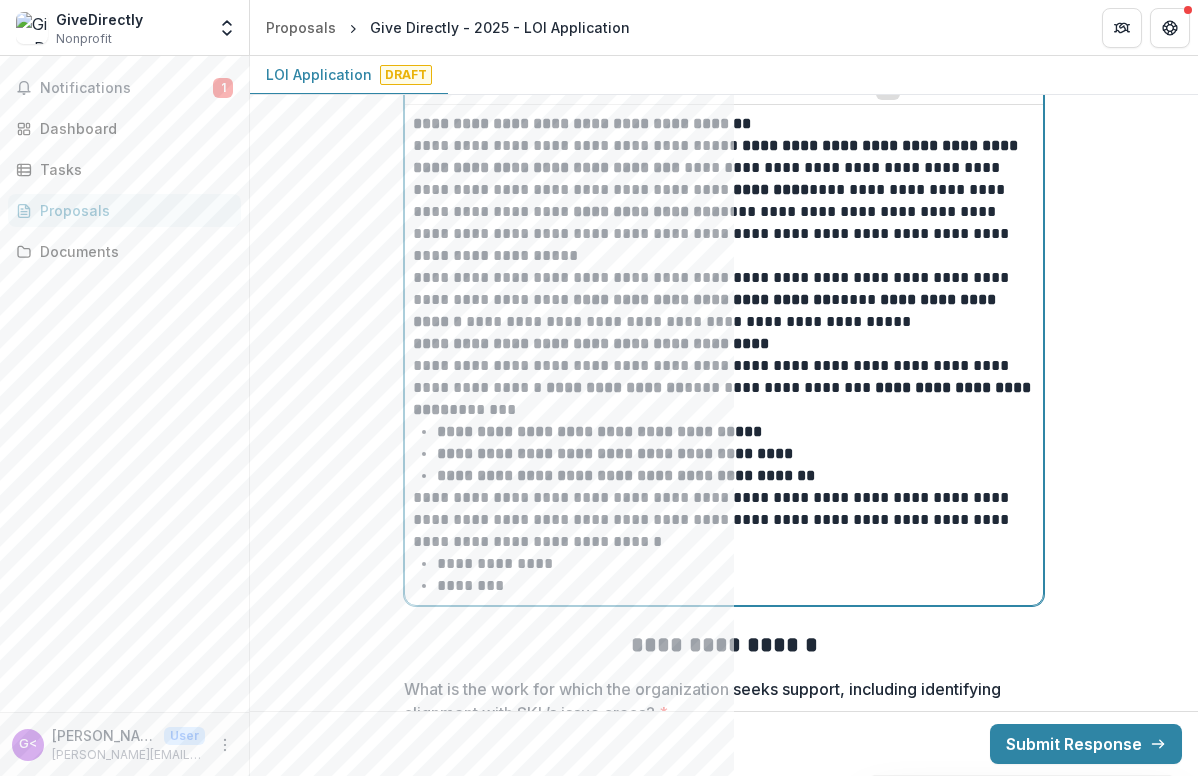 click on "**********" at bounding box center [736, 564] 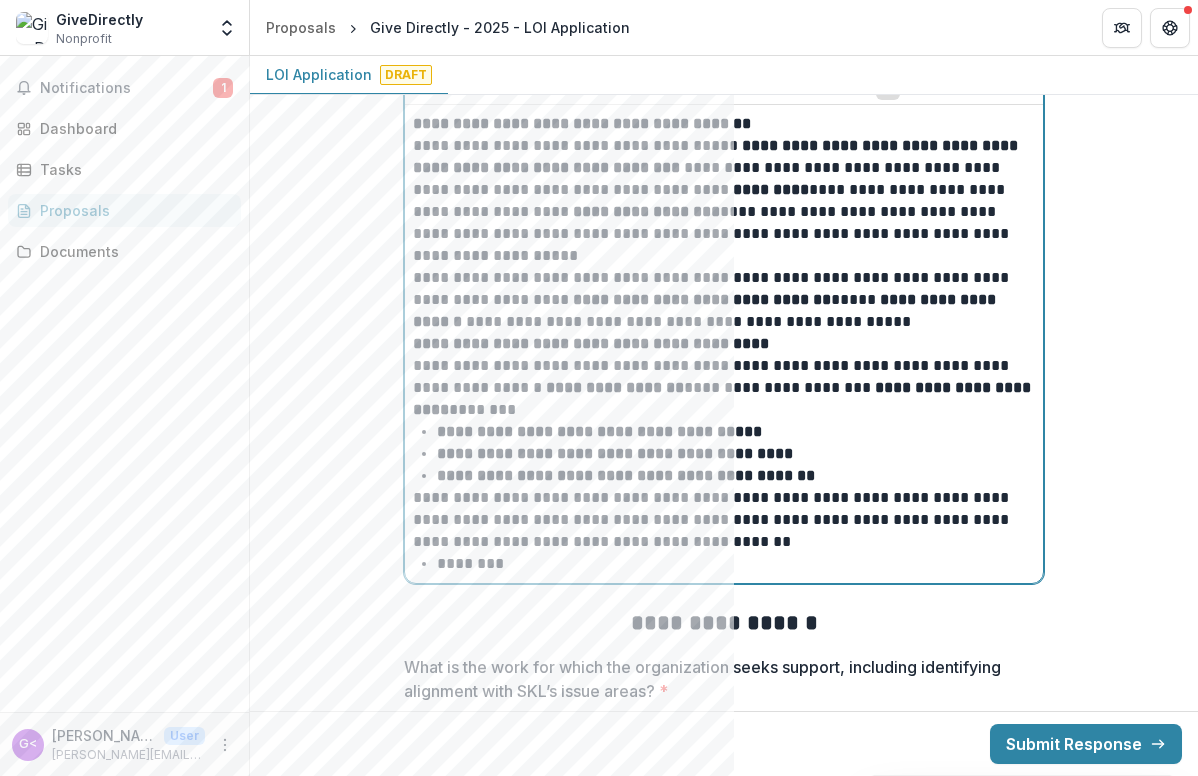 click on "********" at bounding box center (736, 564) 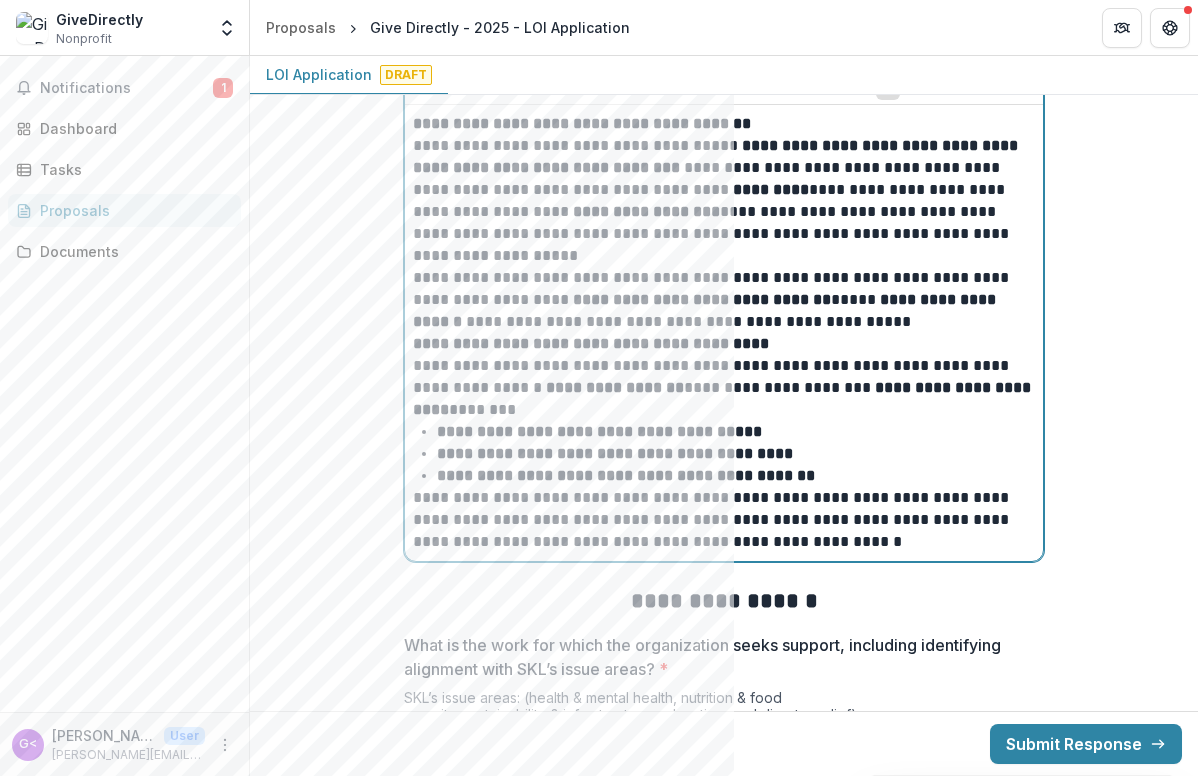 click on "**********" at bounding box center [724, 520] 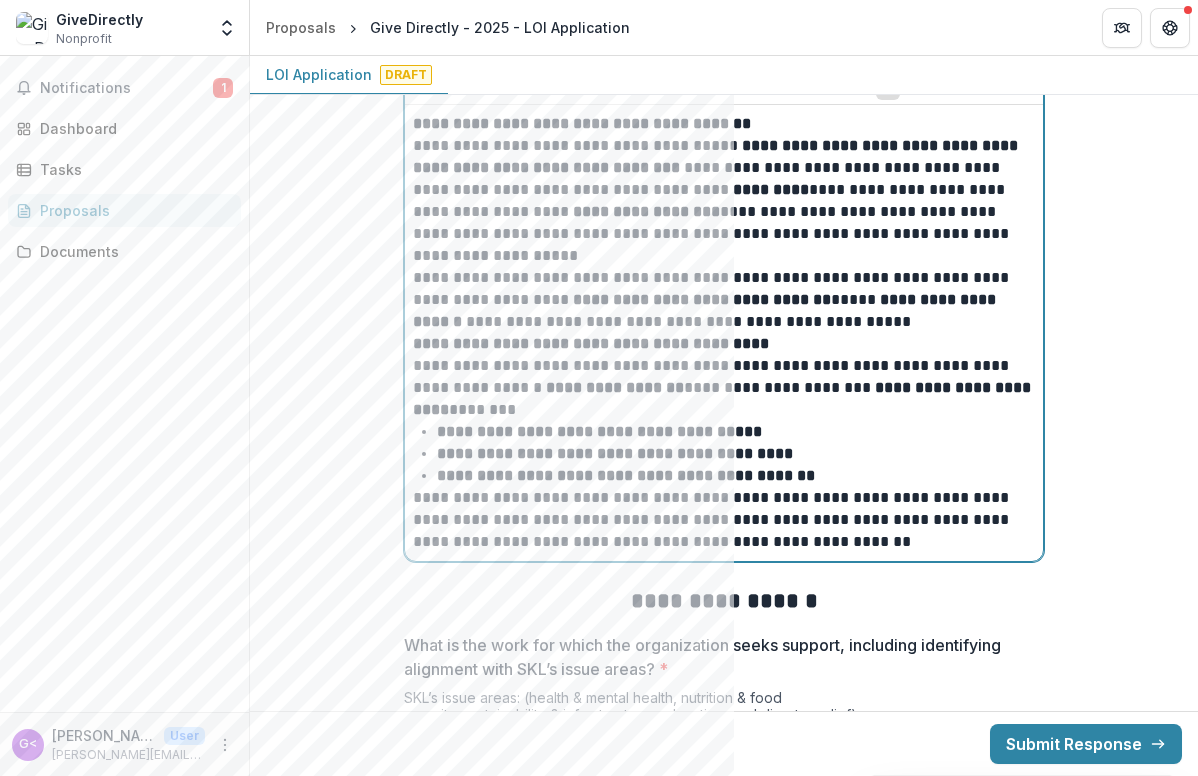 click on "**********" at bounding box center [724, 520] 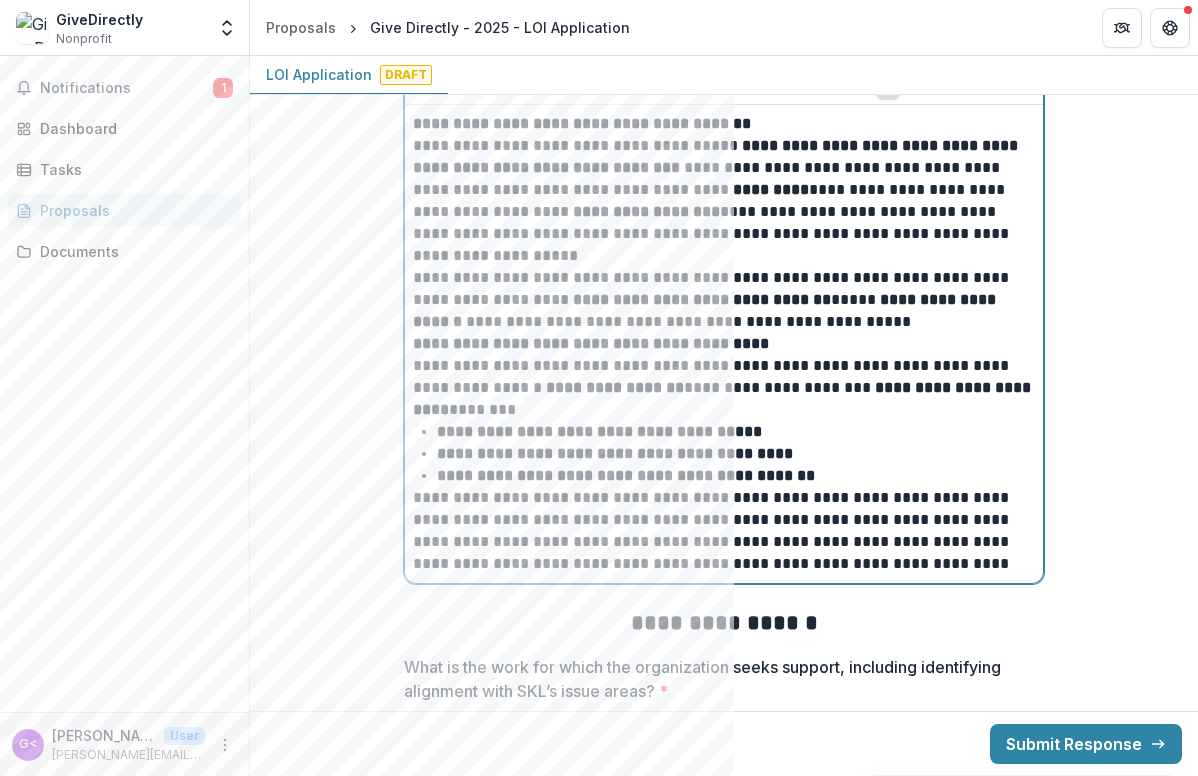 click on "**********" at bounding box center (724, 531) 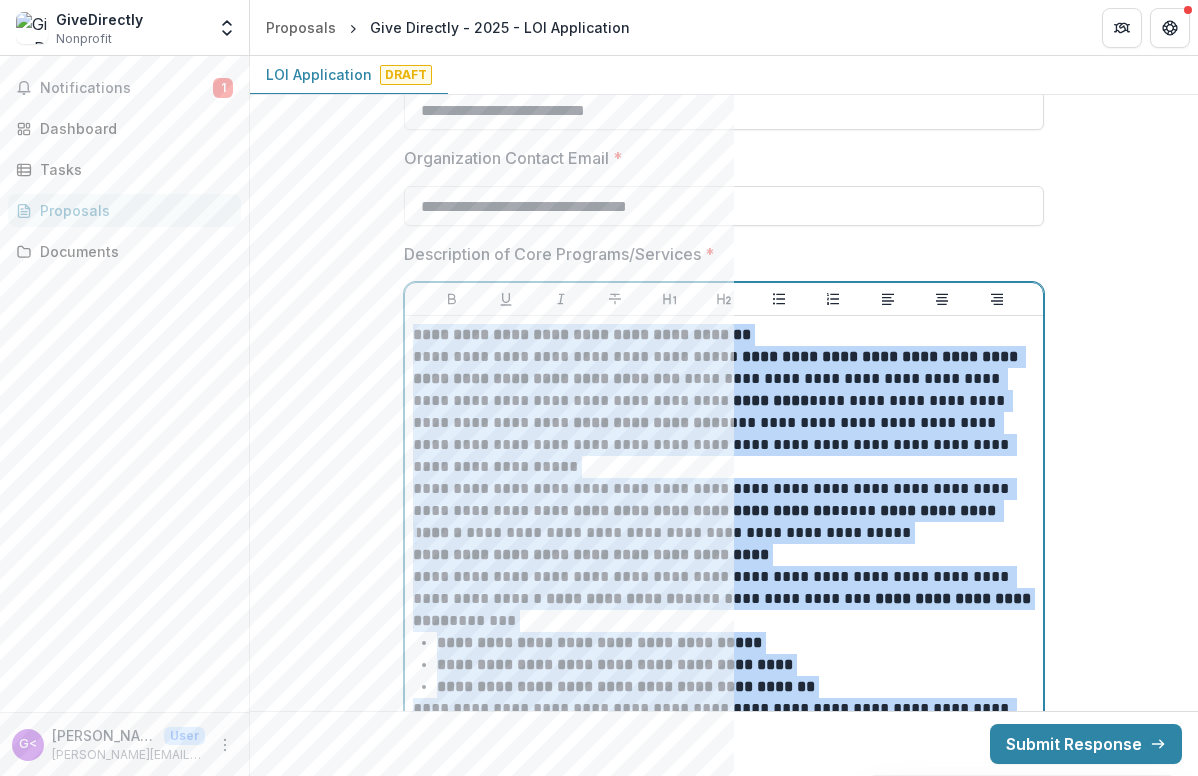 drag, startPoint x: 920, startPoint y: 570, endPoint x: 412, endPoint y: 52, distance: 725.526 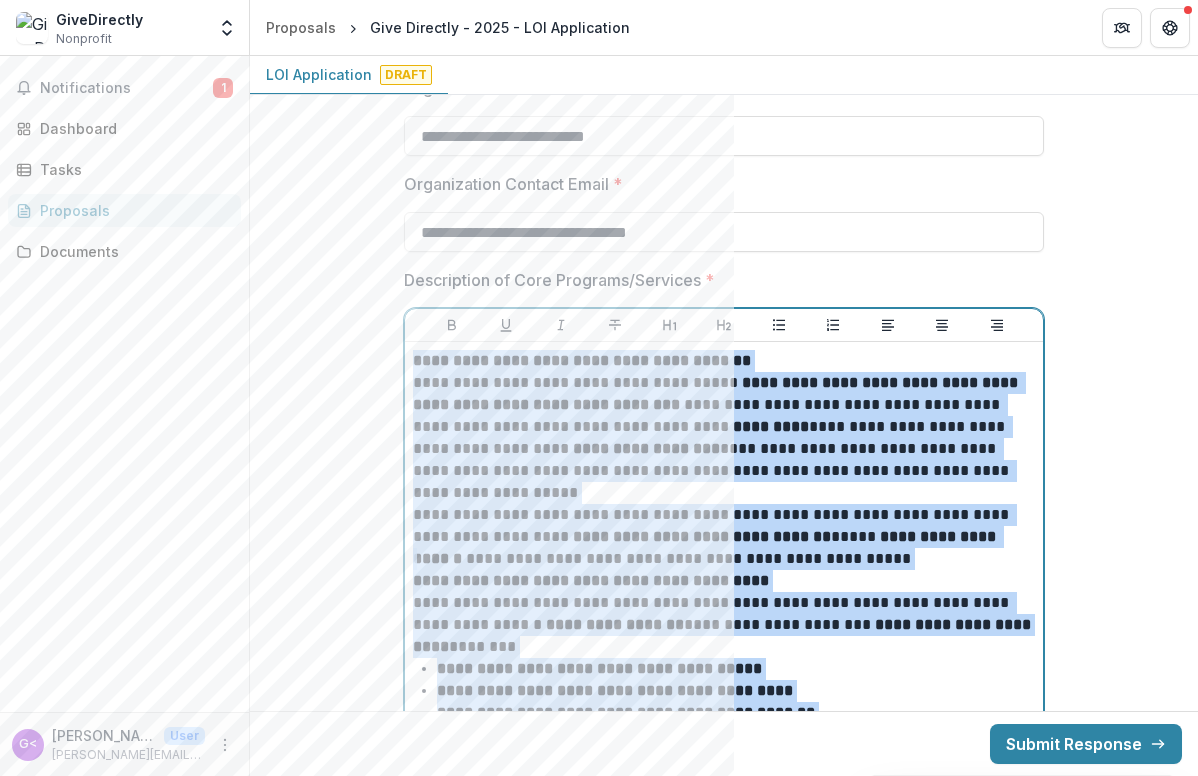 click on "**********" at bounding box center [724, 449] 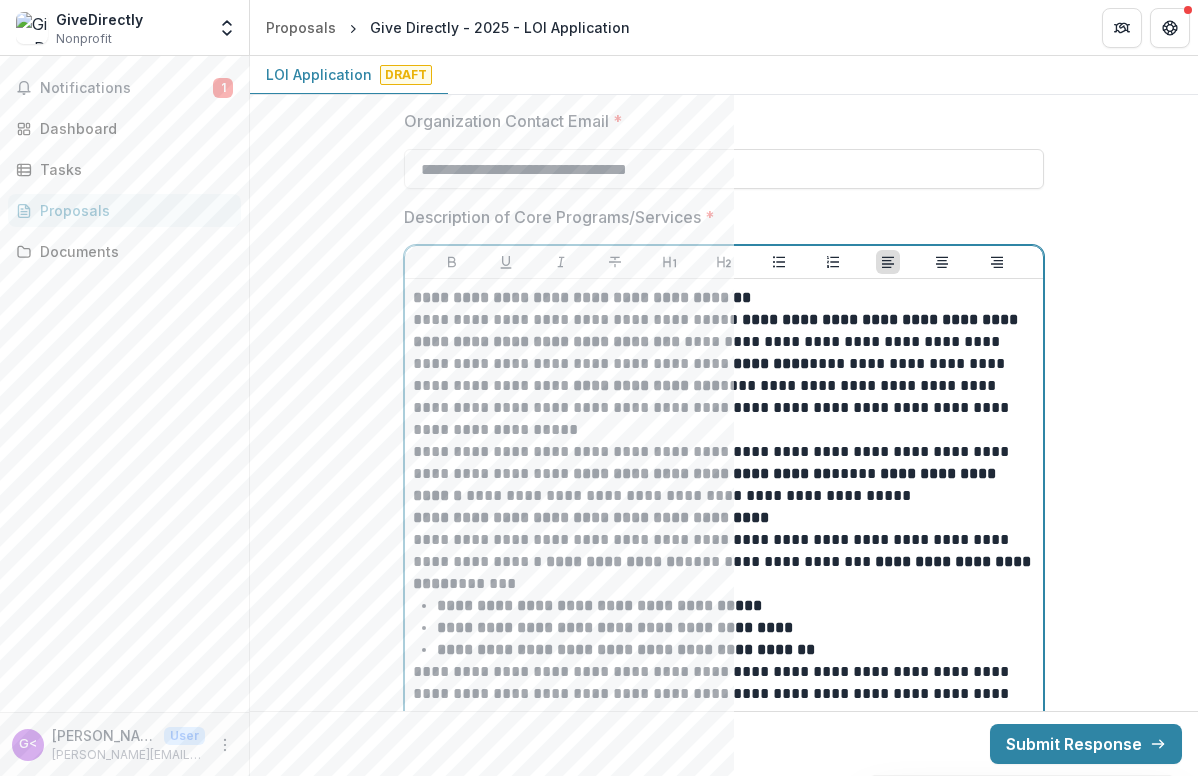 scroll, scrollTop: 1656, scrollLeft: 0, axis: vertical 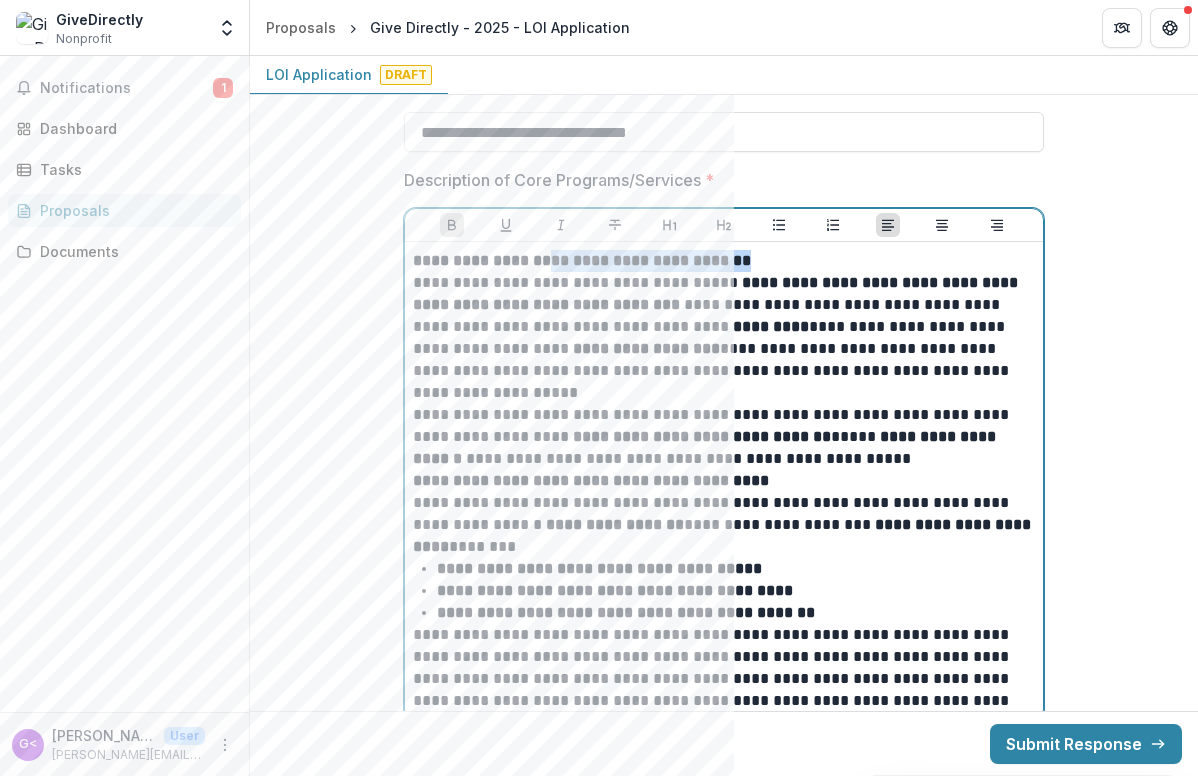 drag, startPoint x: 738, startPoint y: 253, endPoint x: 535, endPoint y: 258, distance: 203.06157 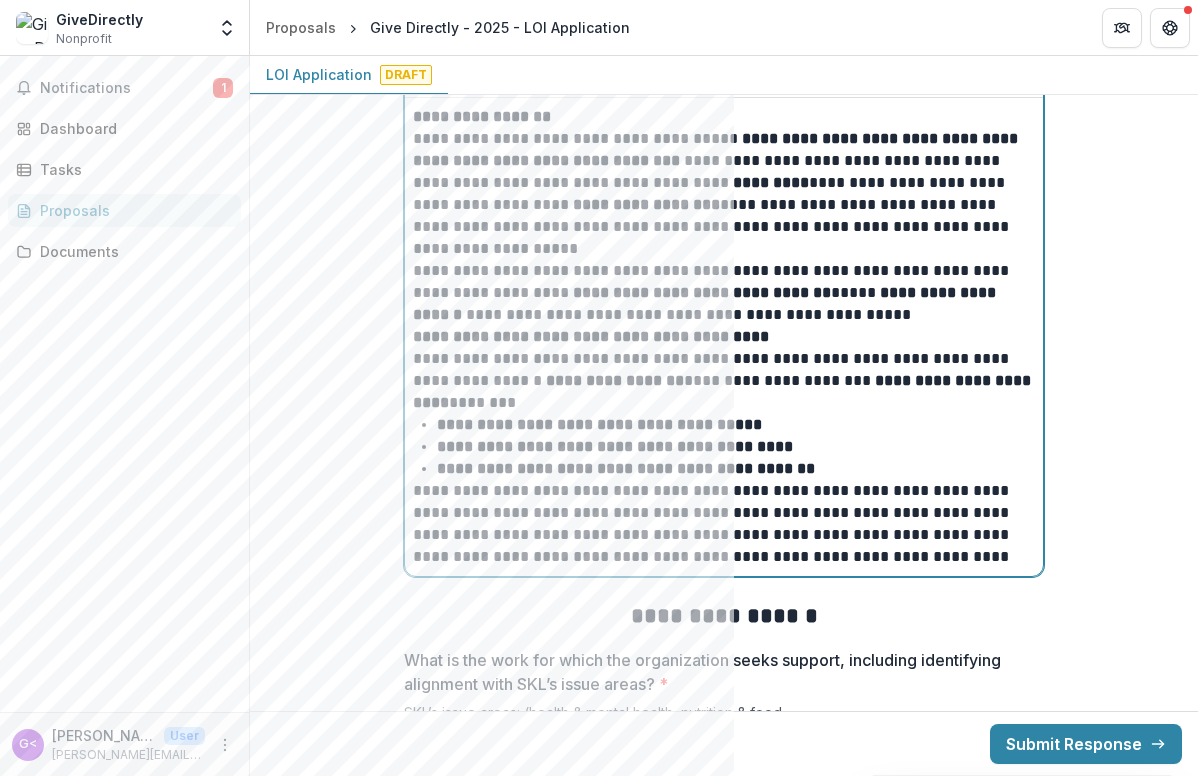 scroll, scrollTop: 1811, scrollLeft: 0, axis: vertical 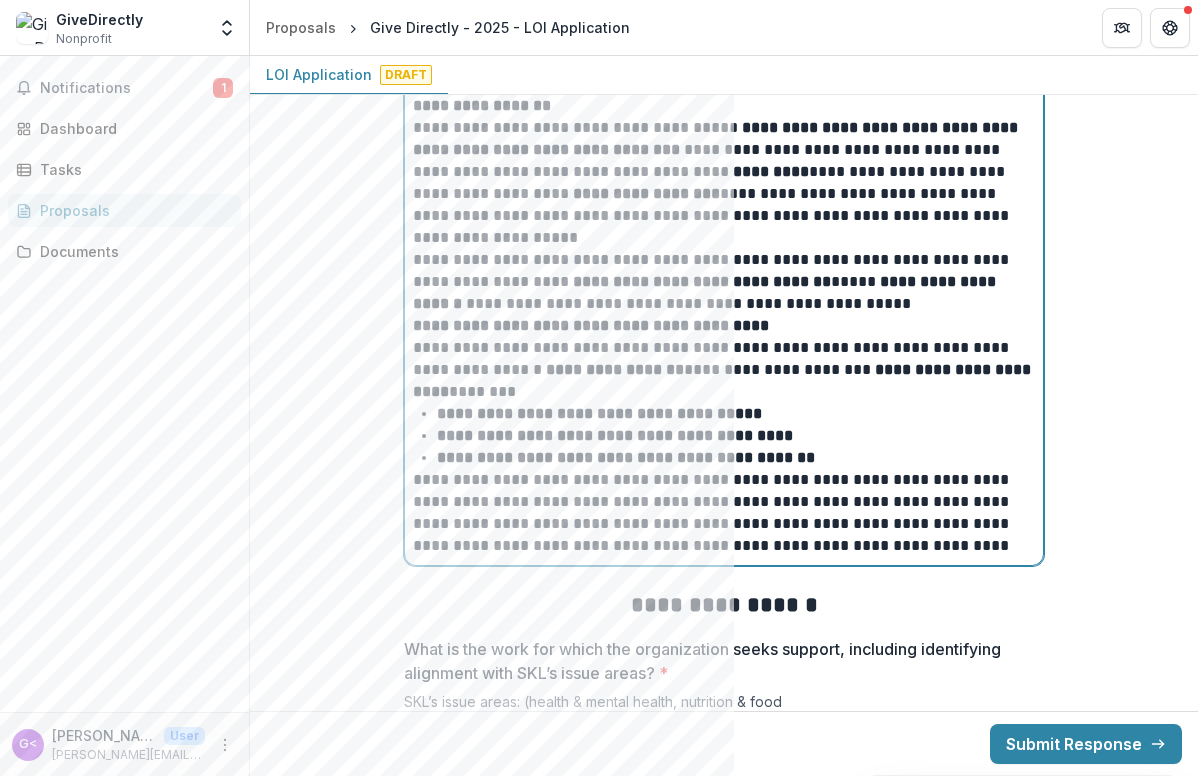 click on "**********" at bounding box center (724, 513) 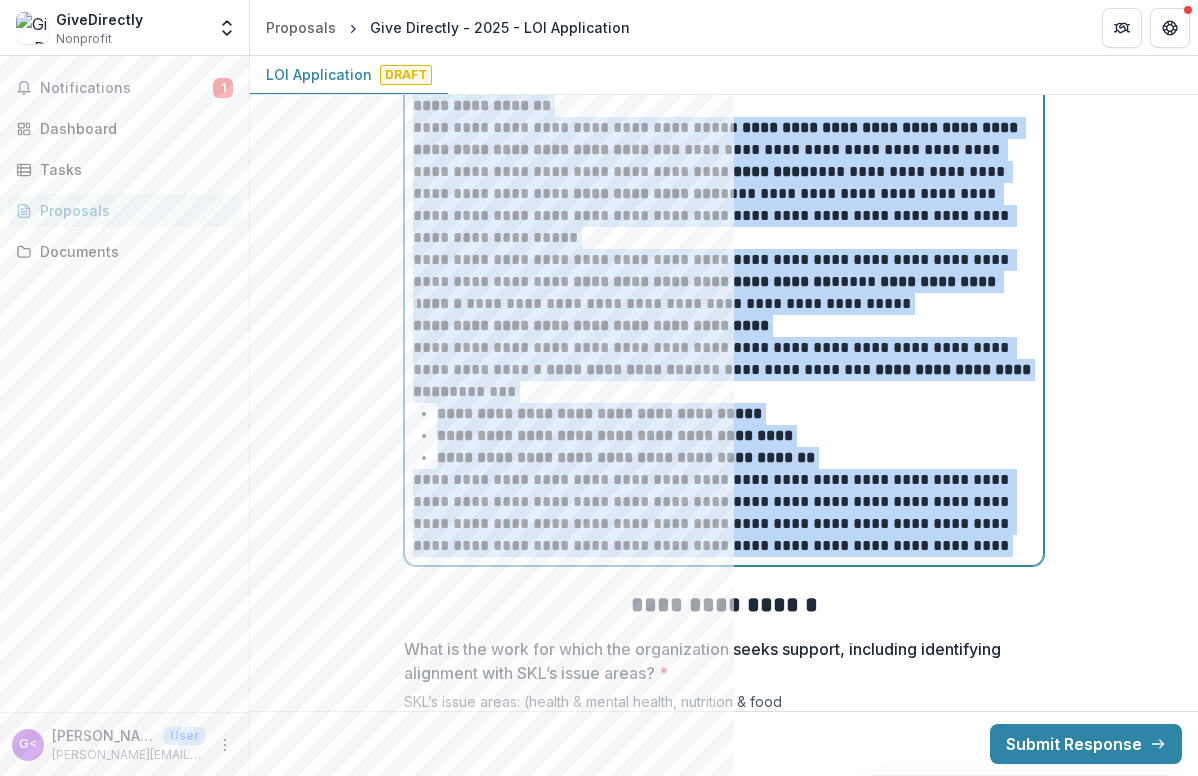 drag, startPoint x: 908, startPoint y: 549, endPoint x: 397, endPoint y: 102, distance: 678.9183 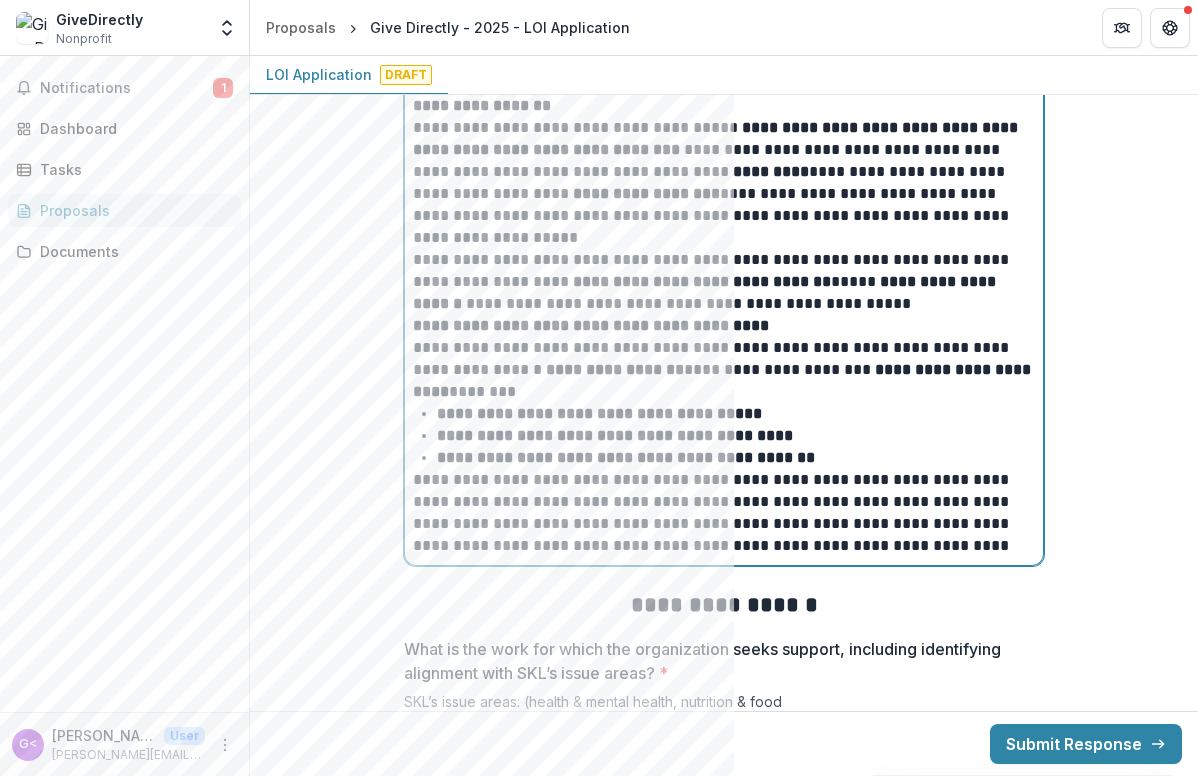 click on "**********" at bounding box center (724, 359) 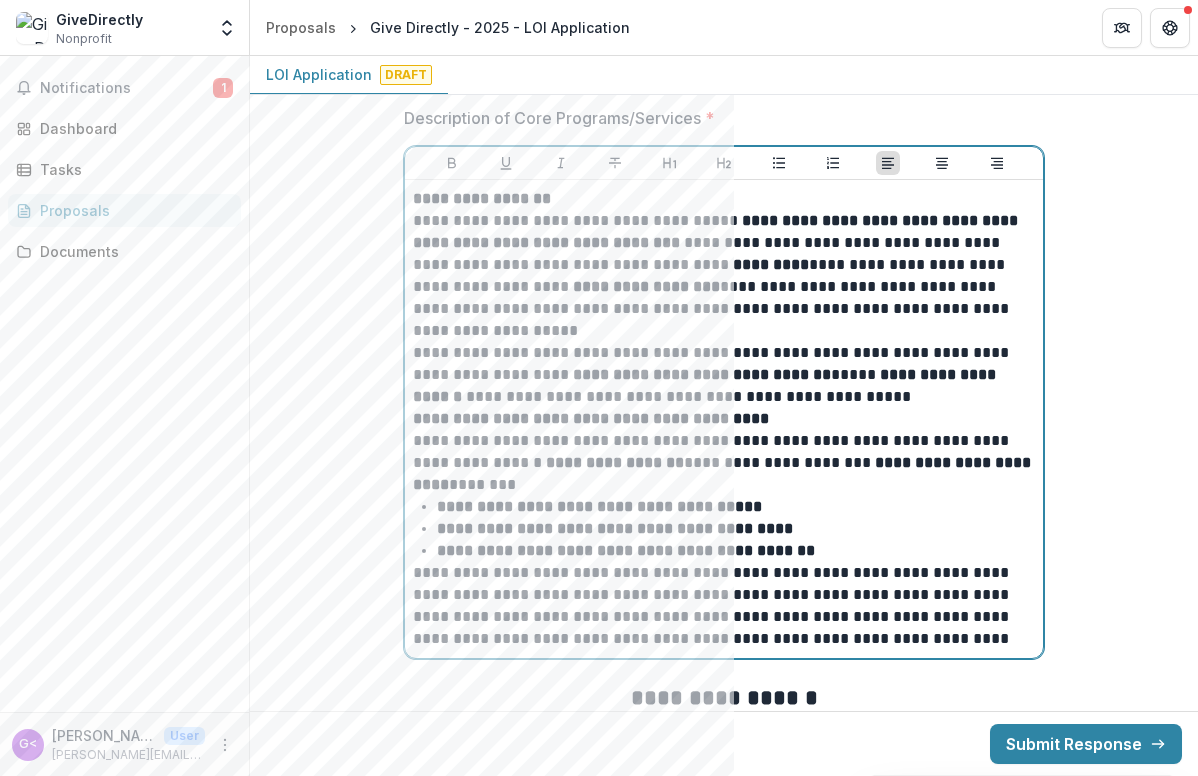 scroll, scrollTop: 1720, scrollLeft: 0, axis: vertical 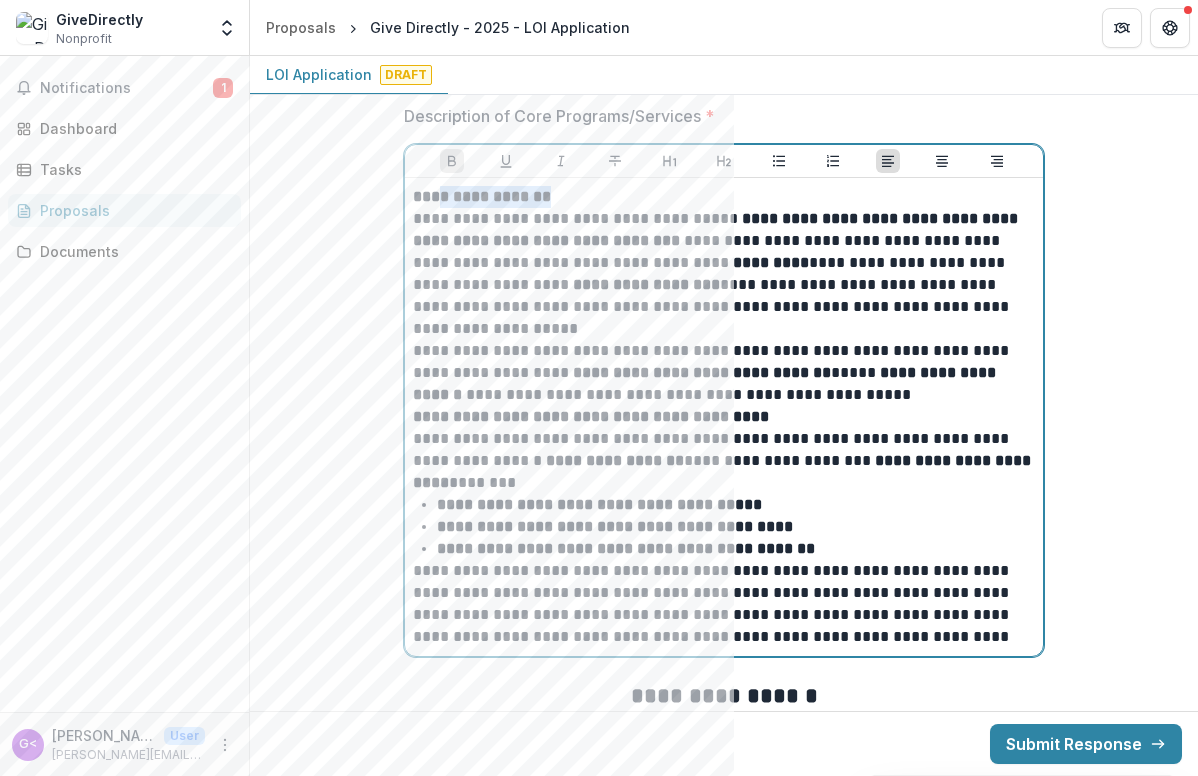 drag, startPoint x: 534, startPoint y: 194, endPoint x: 426, endPoint y: 195, distance: 108.00463 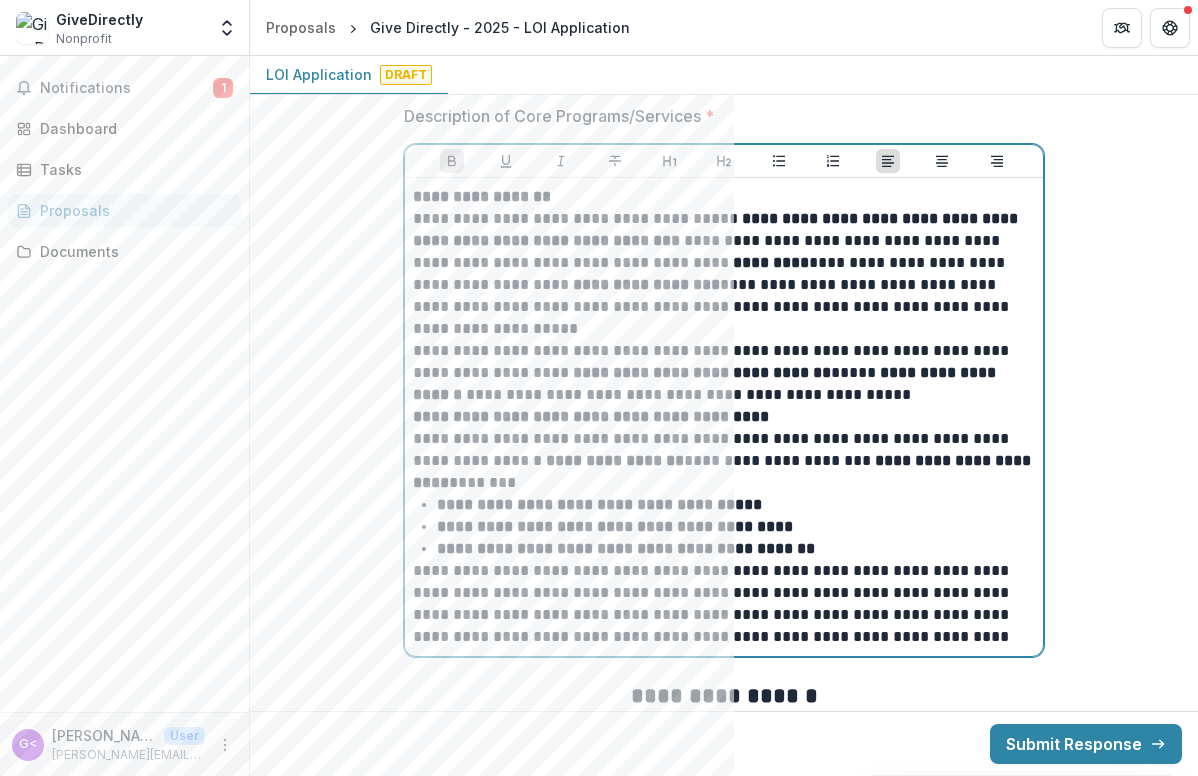 click at bounding box center [724, 395] 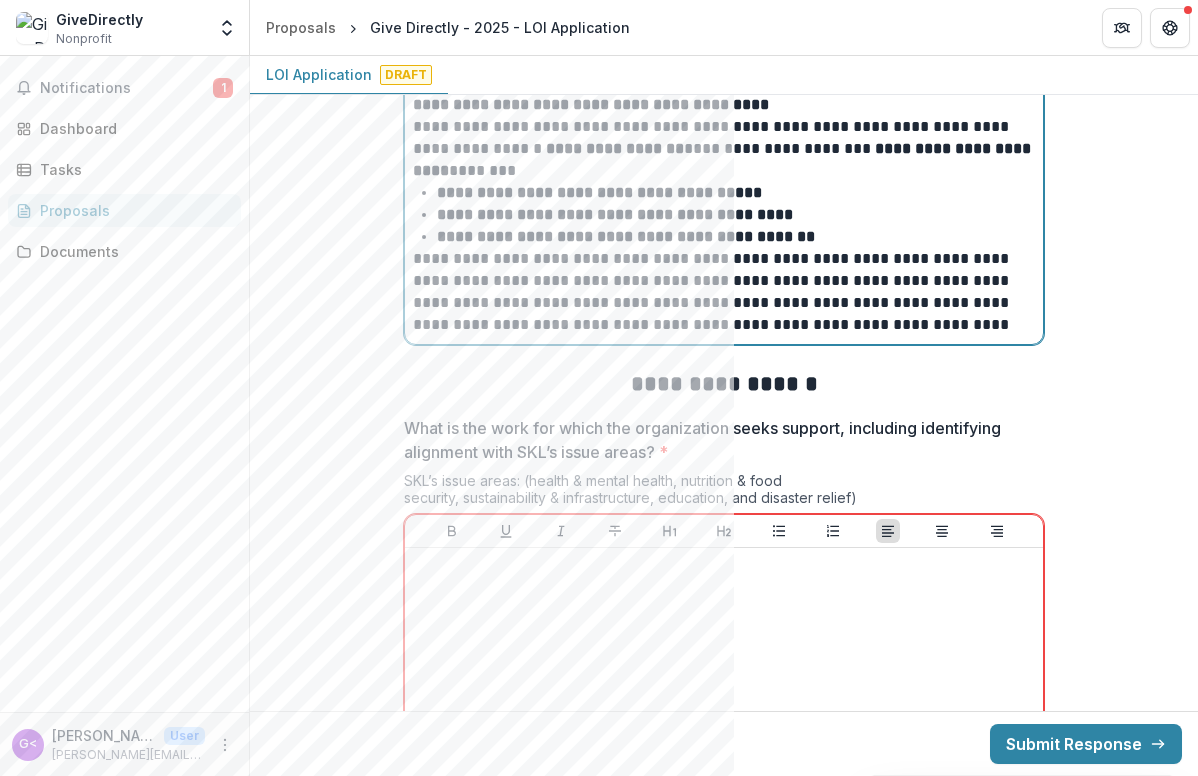 scroll, scrollTop: 2136, scrollLeft: 0, axis: vertical 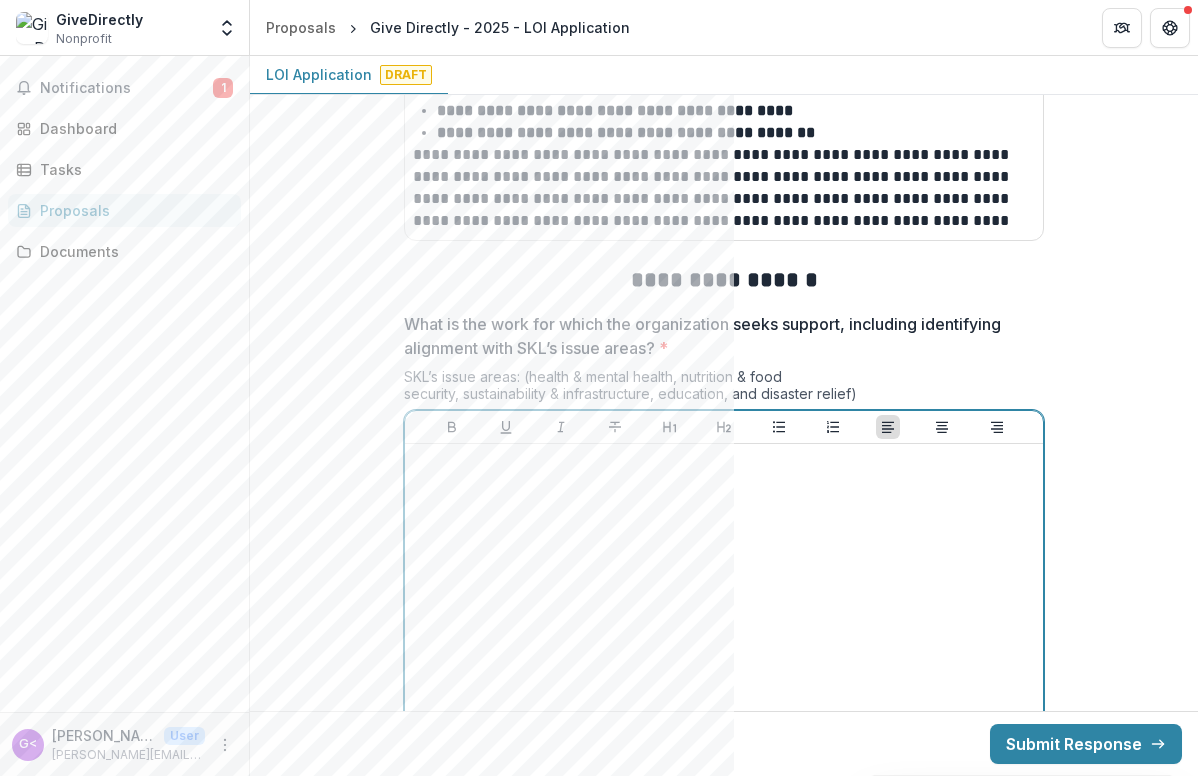 click at bounding box center (724, 602) 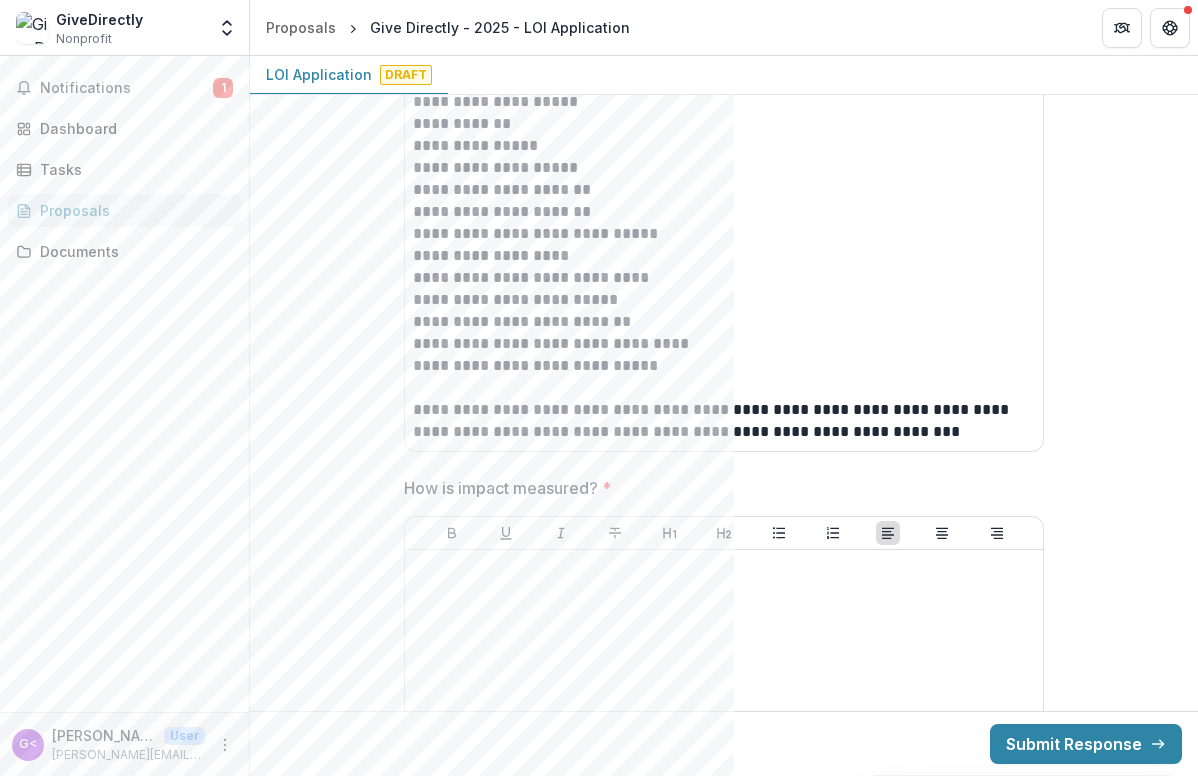scroll, scrollTop: 3534, scrollLeft: 0, axis: vertical 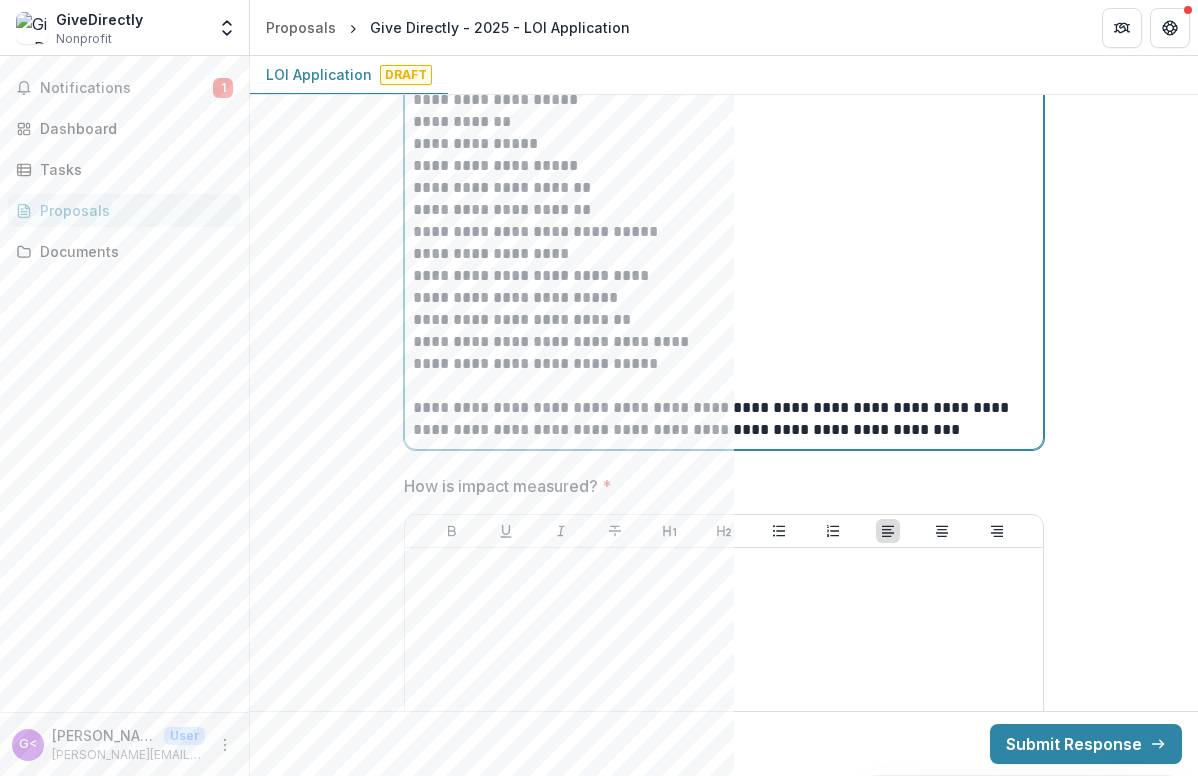 click on "**********" at bounding box center [724, 419] 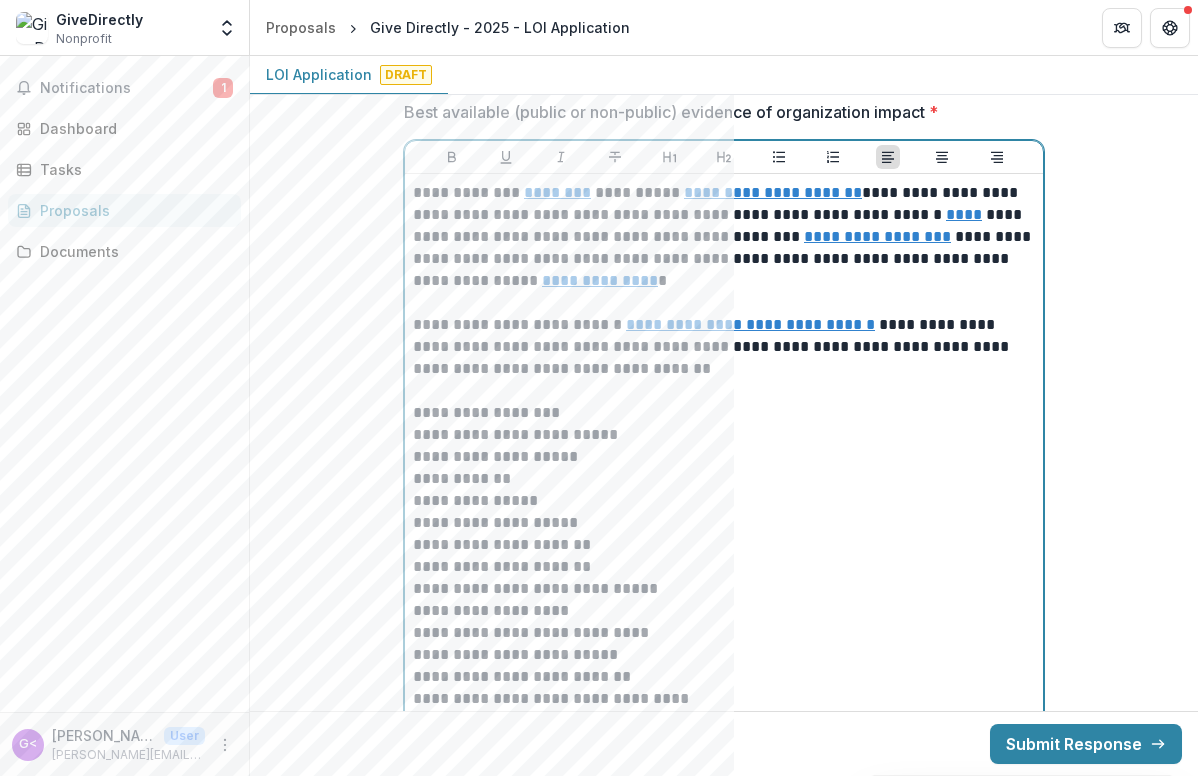 scroll, scrollTop: 3188, scrollLeft: 0, axis: vertical 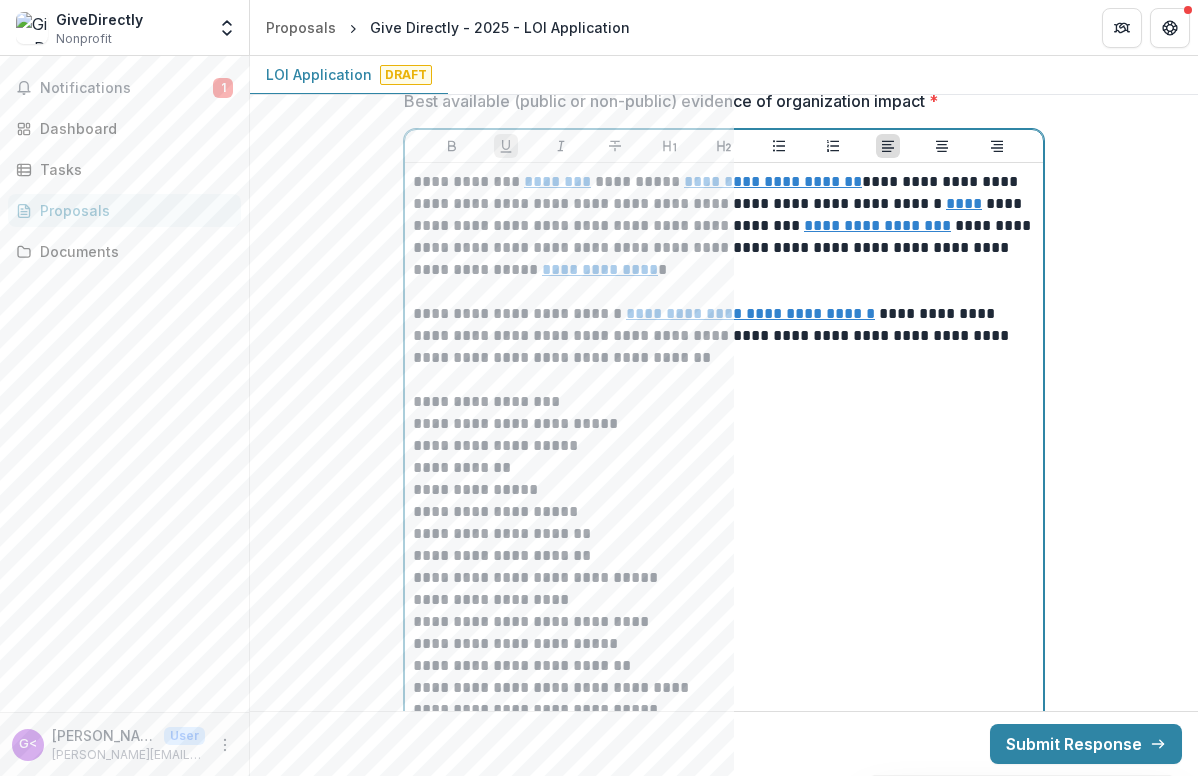 click on "**********" at bounding box center (724, 226) 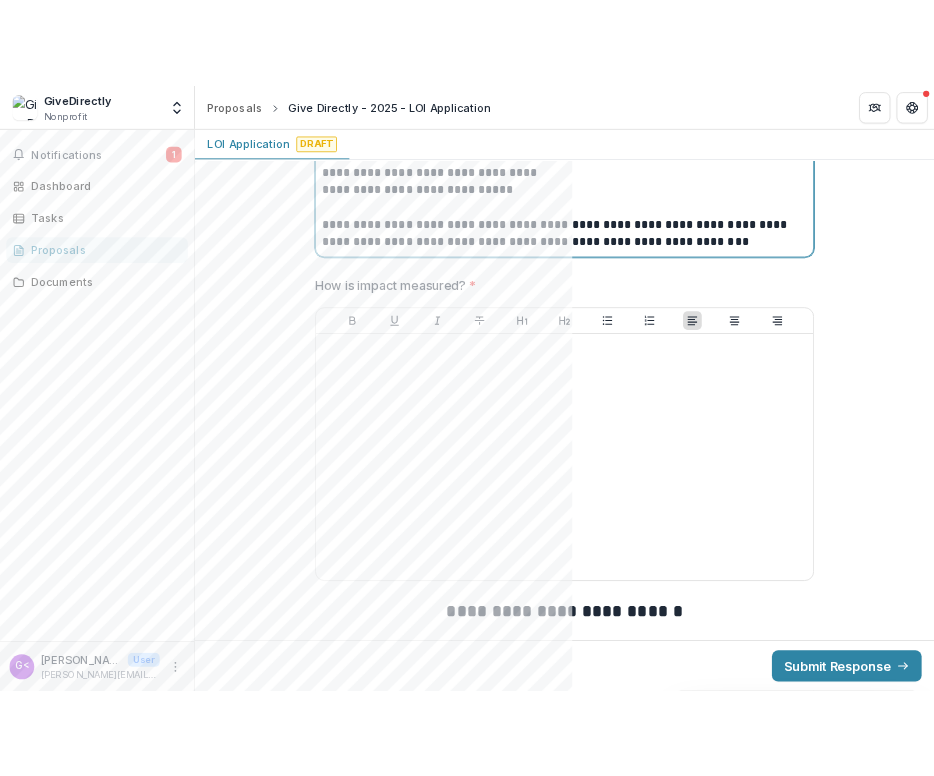 scroll, scrollTop: 3798, scrollLeft: 0, axis: vertical 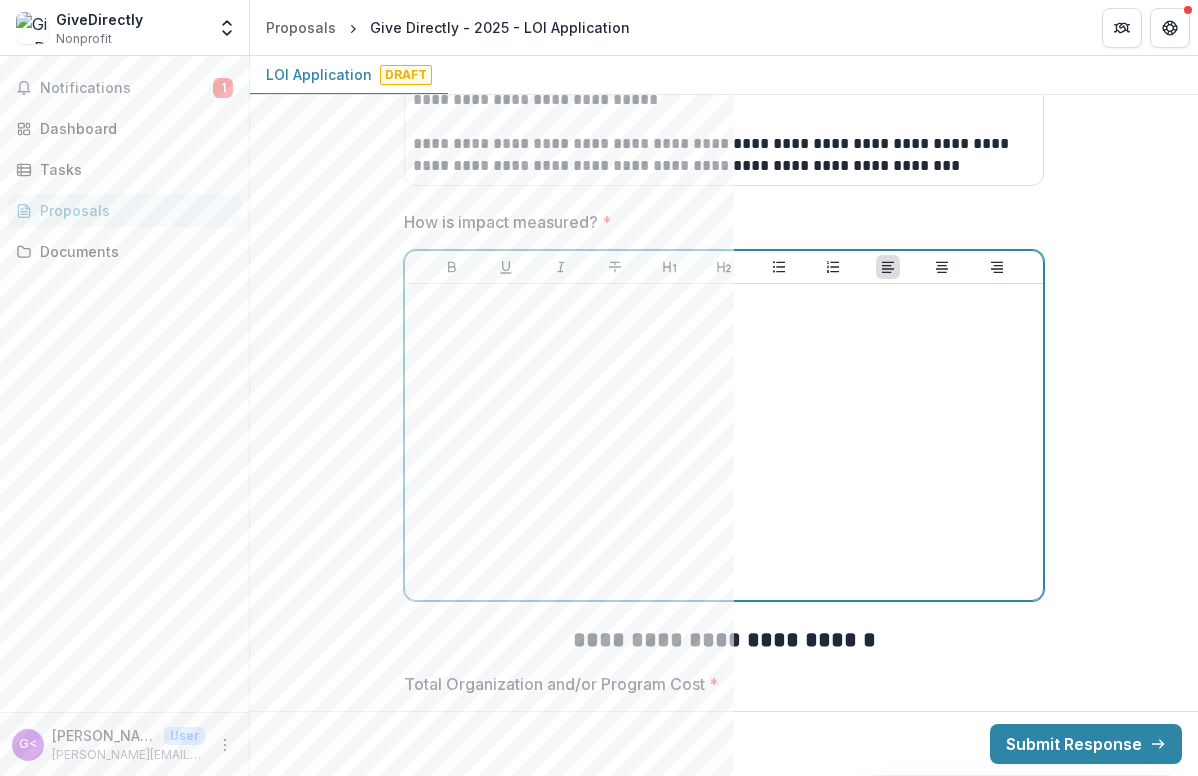 click at bounding box center [724, 442] 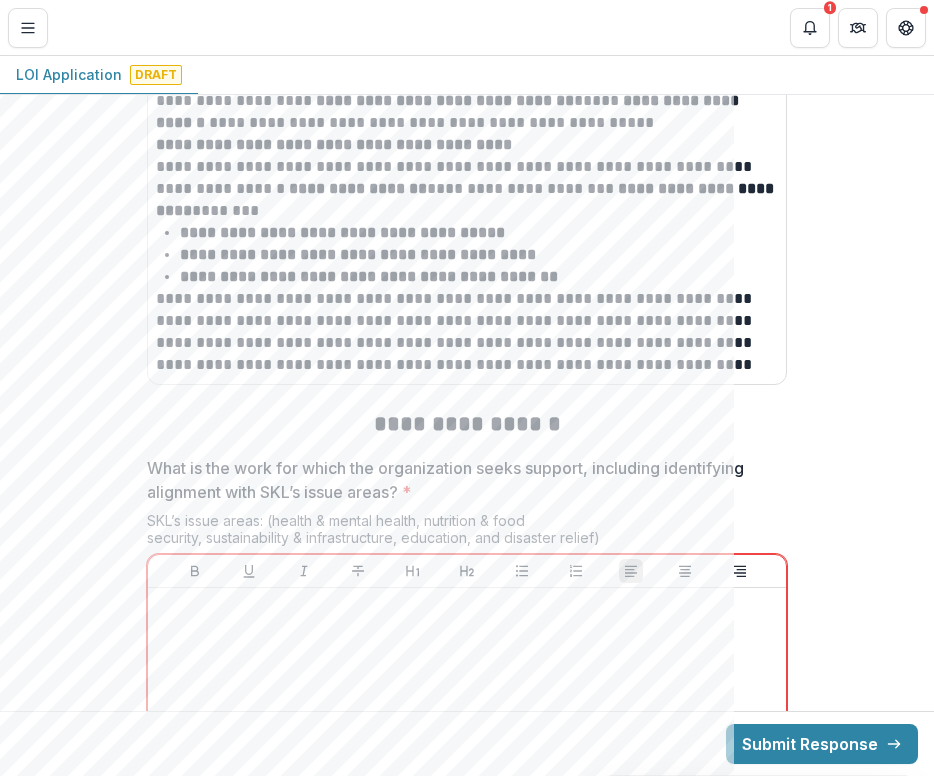scroll, scrollTop: 1963, scrollLeft: 0, axis: vertical 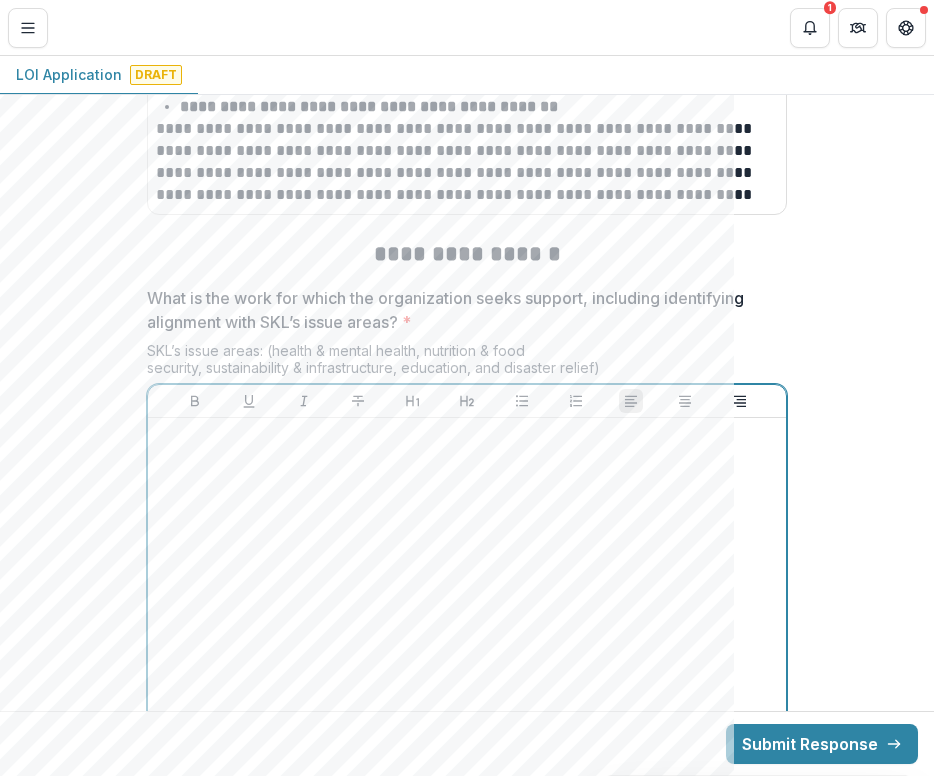 click at bounding box center [467, 576] 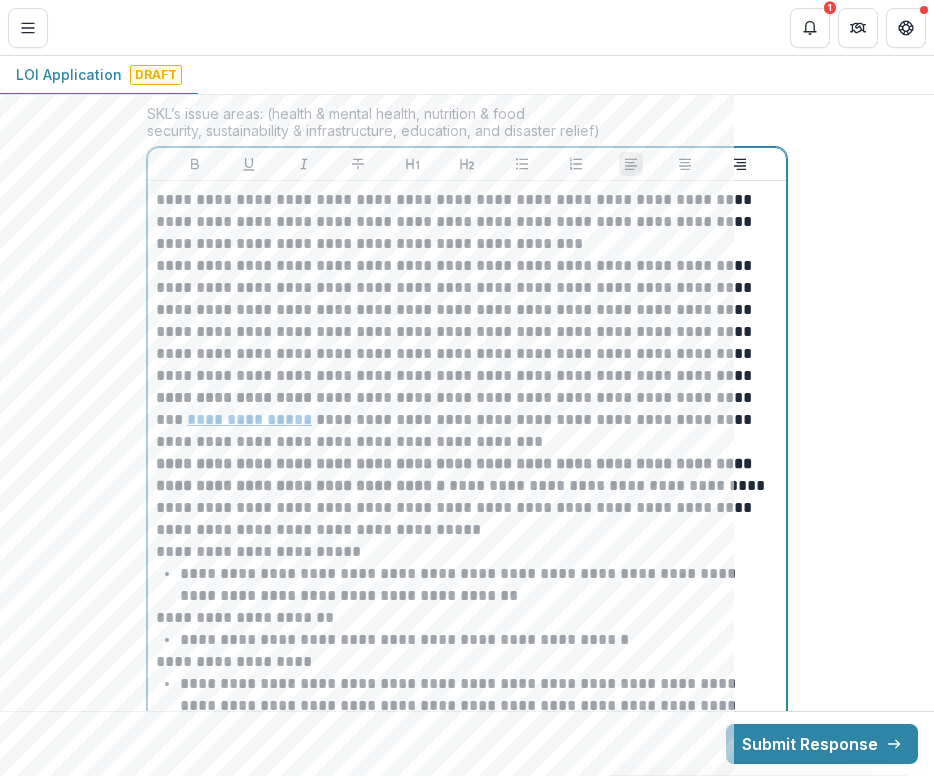 scroll, scrollTop: 2459, scrollLeft: 0, axis: vertical 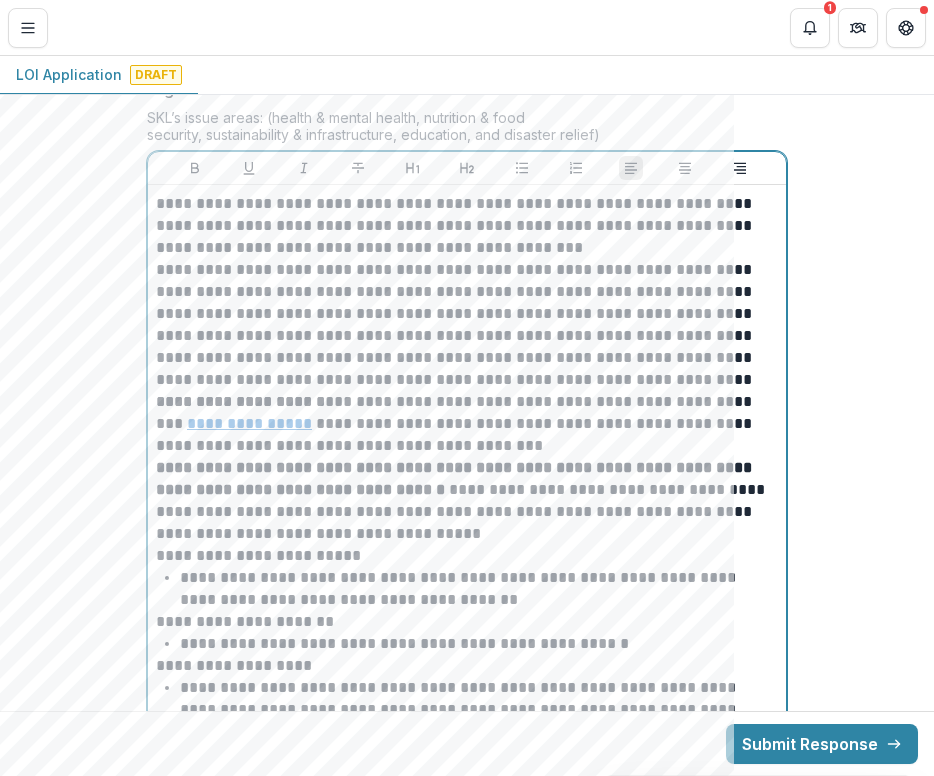 click on "**********" at bounding box center (467, 226) 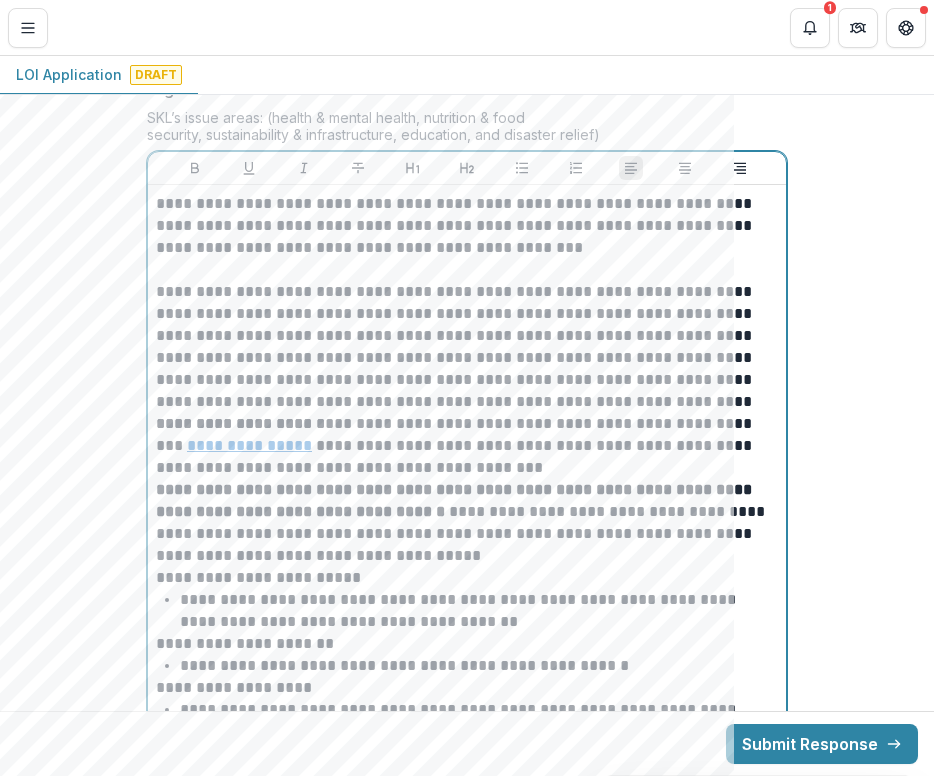 click on "**********" at bounding box center [467, 347] 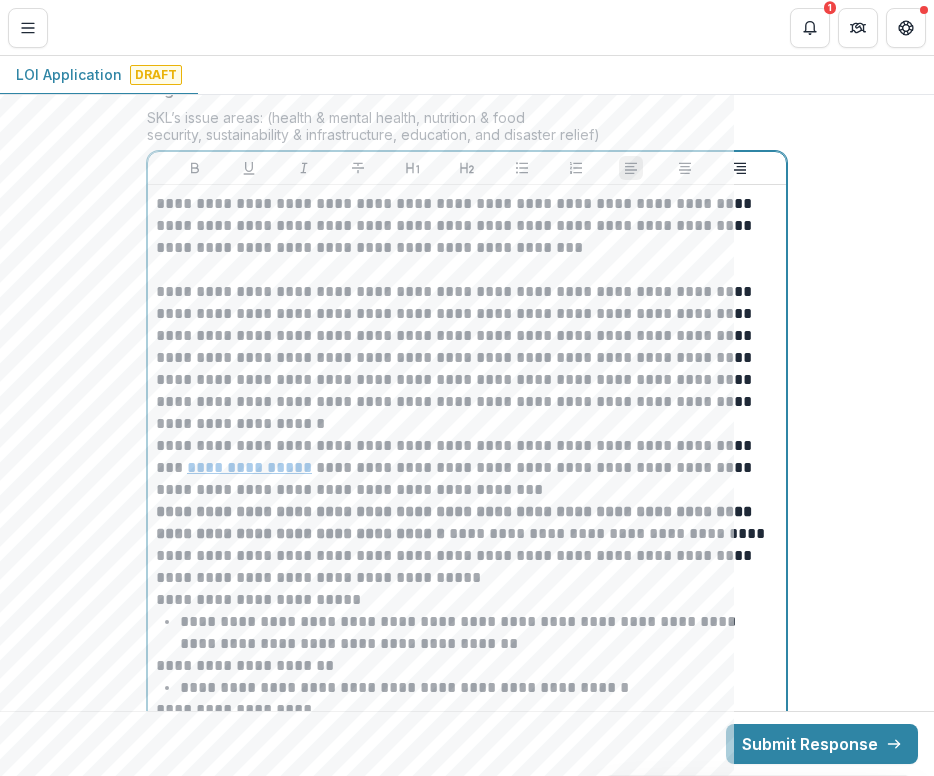click on "**********" at bounding box center (467, 468) 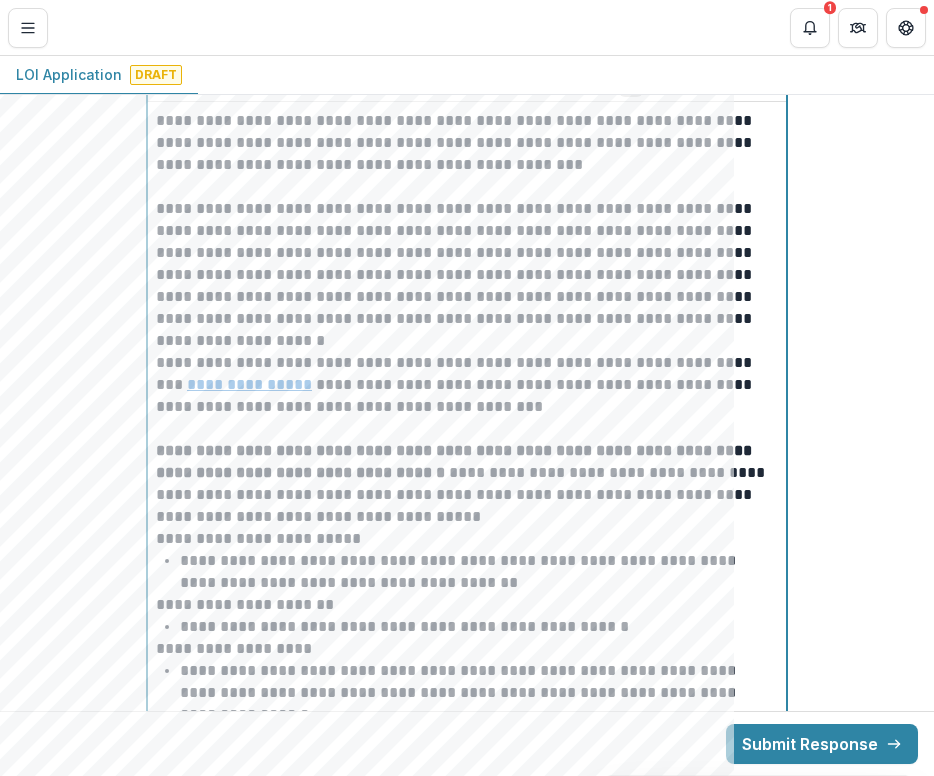 scroll, scrollTop: 2547, scrollLeft: 0, axis: vertical 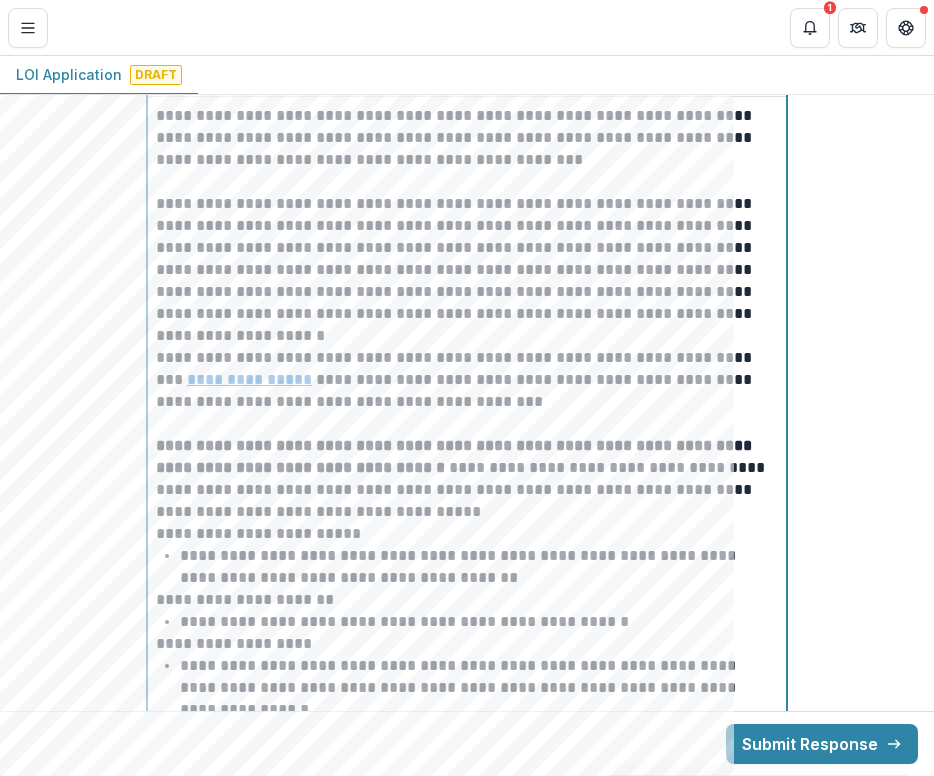 click on "**********" at bounding box center (467, 479) 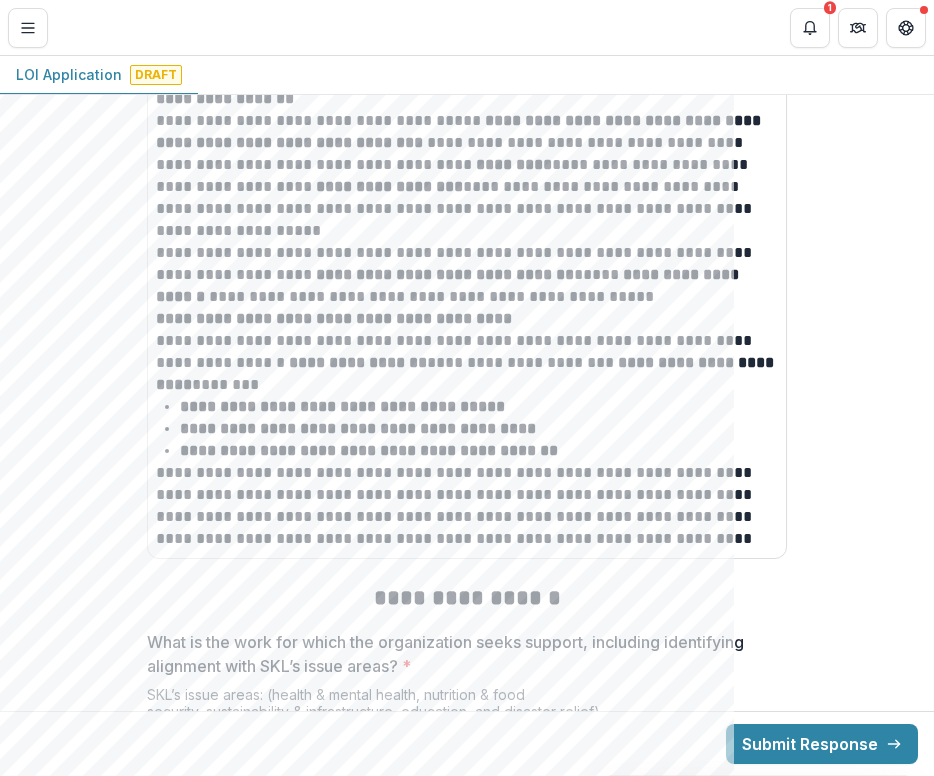 scroll, scrollTop: 1893, scrollLeft: 0, axis: vertical 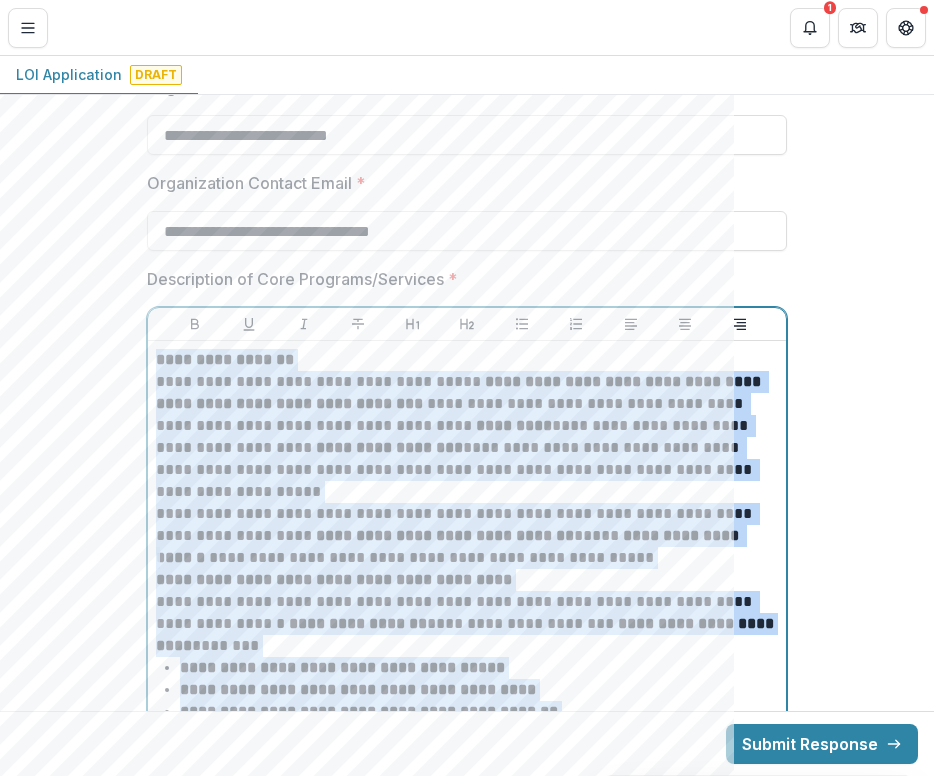 drag, startPoint x: 651, startPoint y: 449, endPoint x: 135, endPoint y: 349, distance: 525.6006 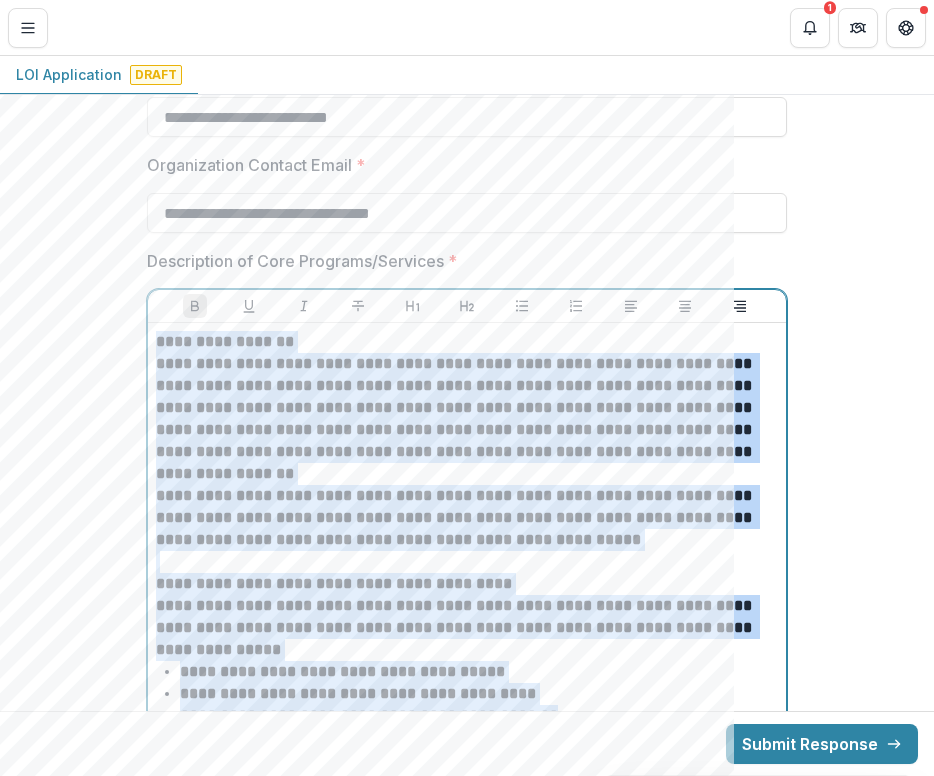 scroll, scrollTop: 1647, scrollLeft: 0, axis: vertical 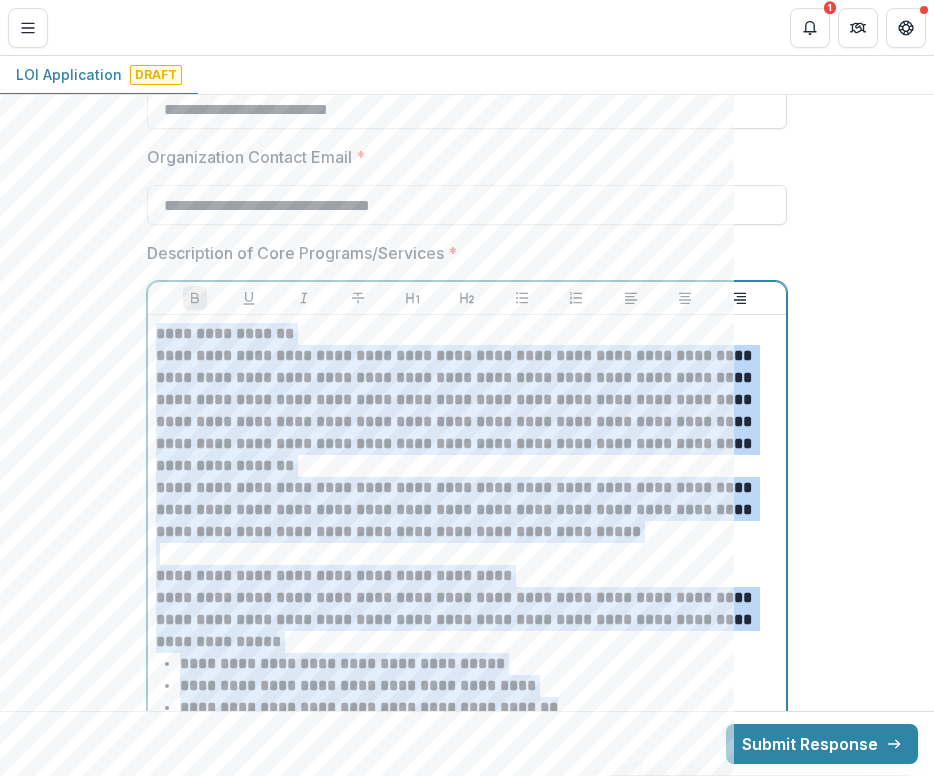 click on "**********" at bounding box center (456, 432) 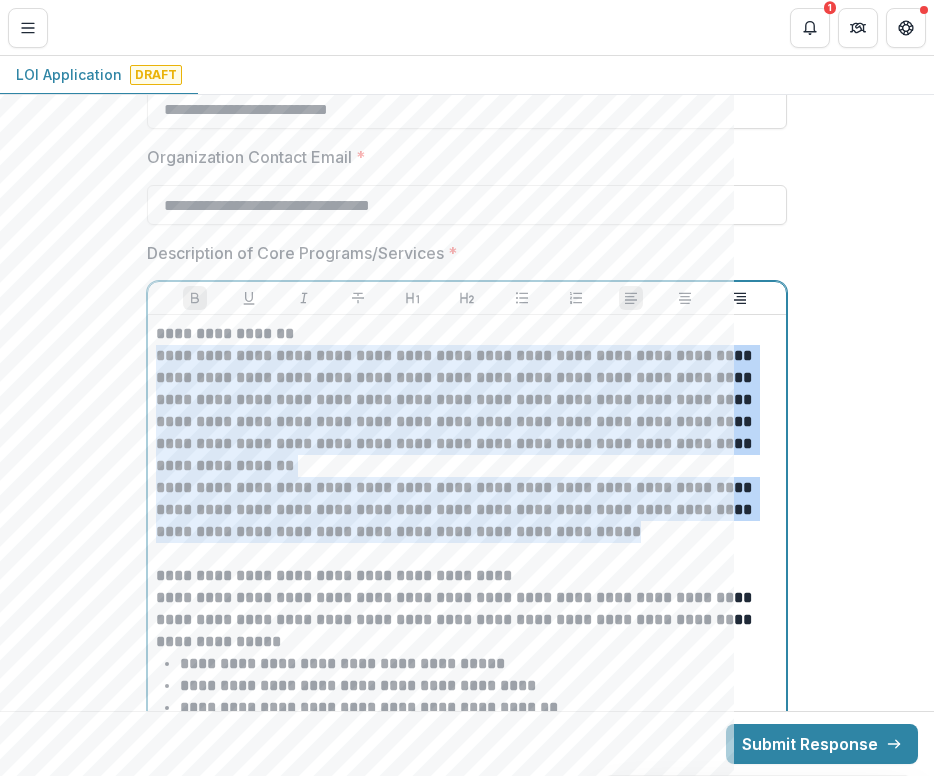 drag, startPoint x: 597, startPoint y: 536, endPoint x: 103, endPoint y: 357, distance: 525.4303 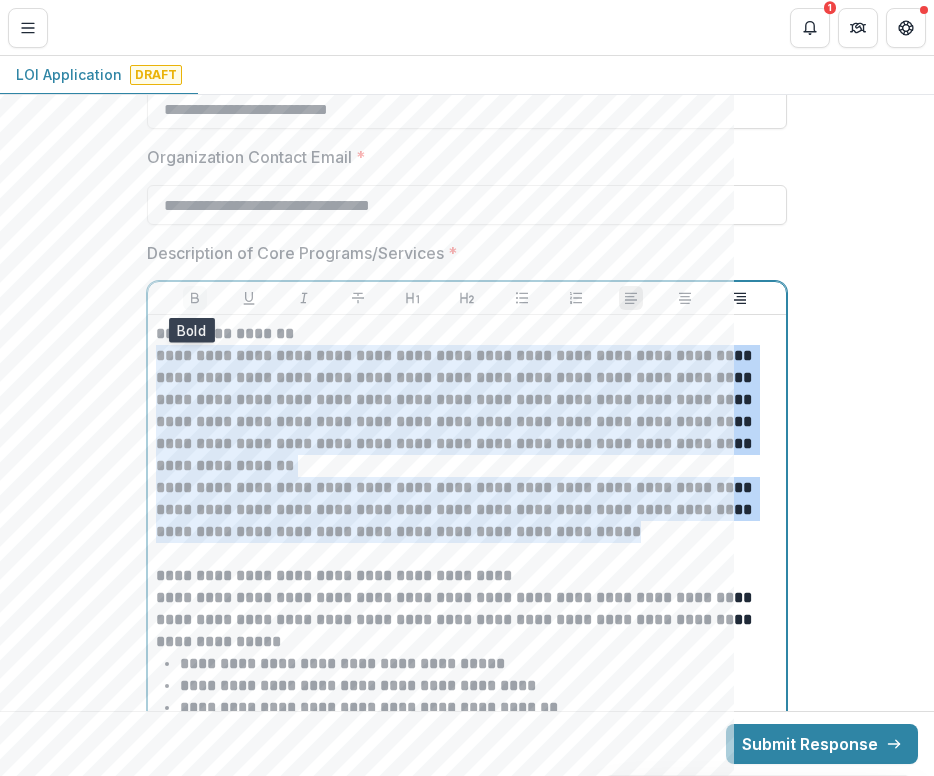 click 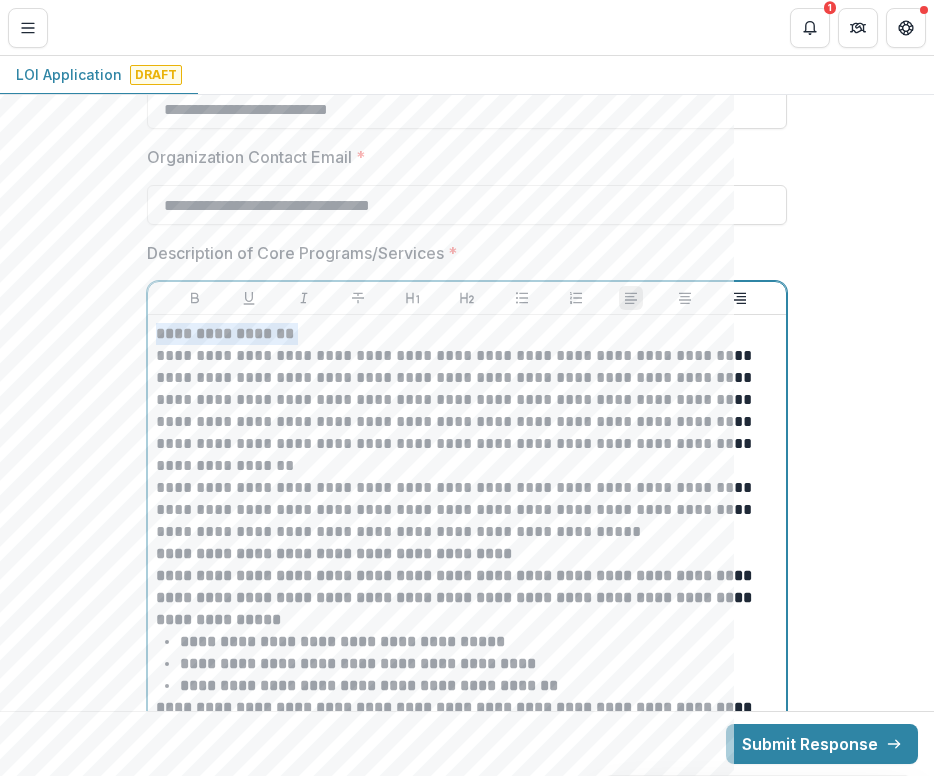 click on "**********" at bounding box center (467, 422) 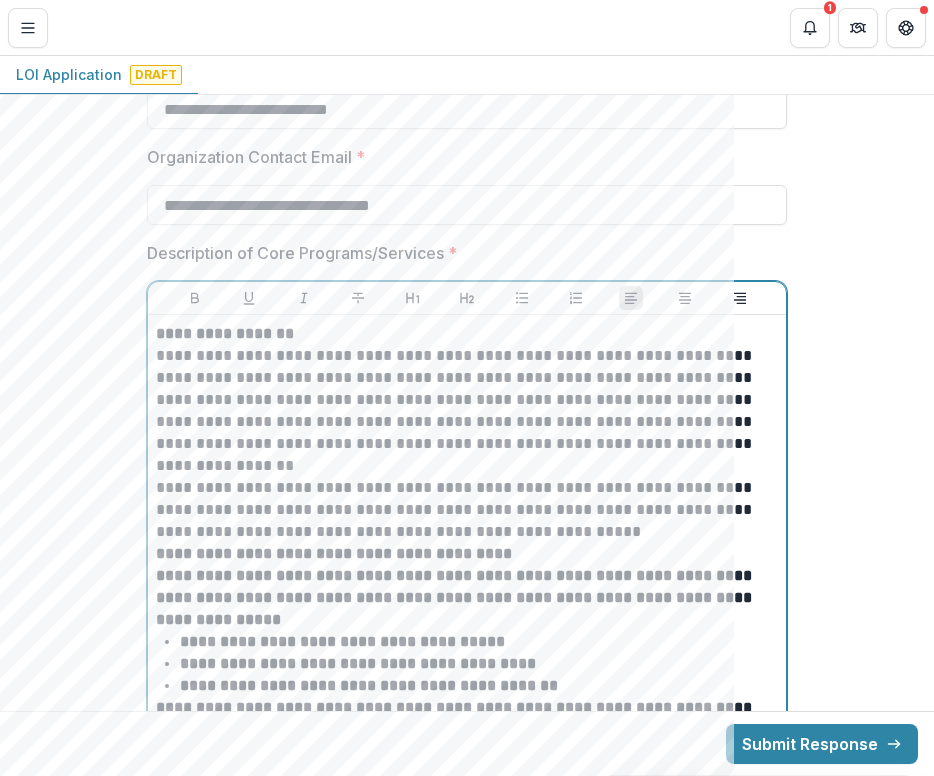 click on "**********" at bounding box center [467, 422] 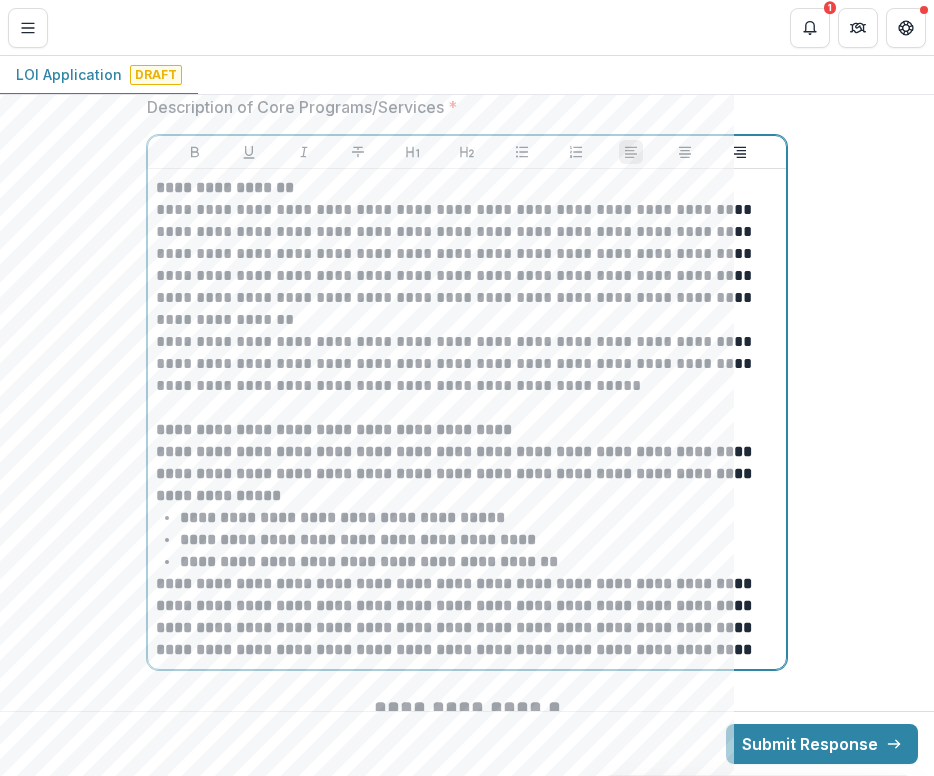scroll, scrollTop: 1799, scrollLeft: 0, axis: vertical 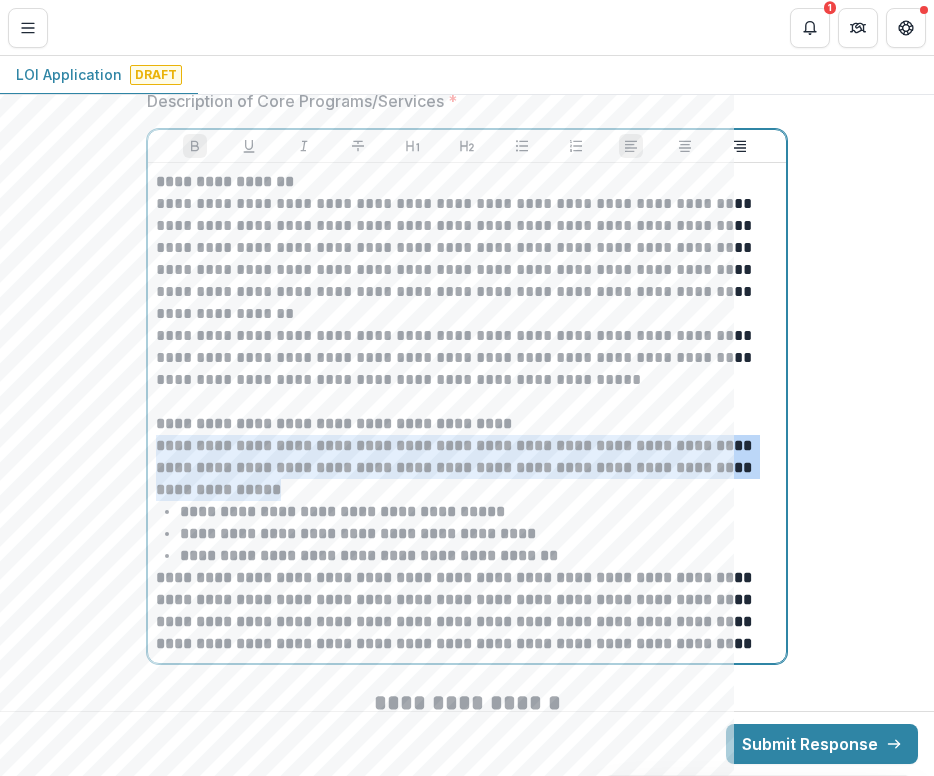 drag, startPoint x: 219, startPoint y: 495, endPoint x: 150, endPoint y: 455, distance: 79.755875 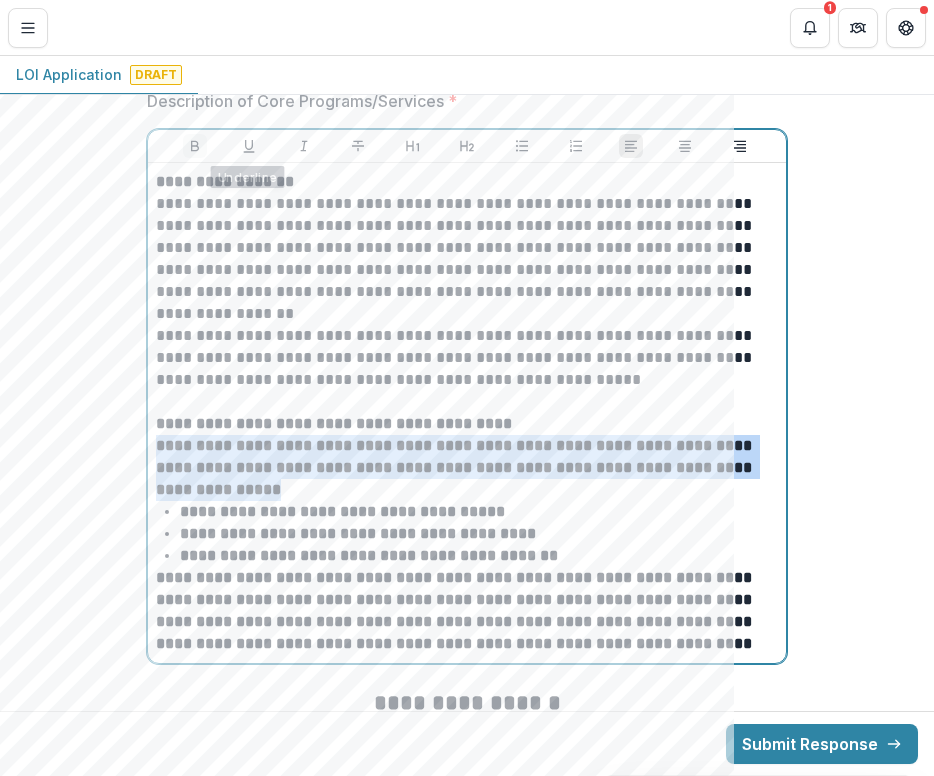 click 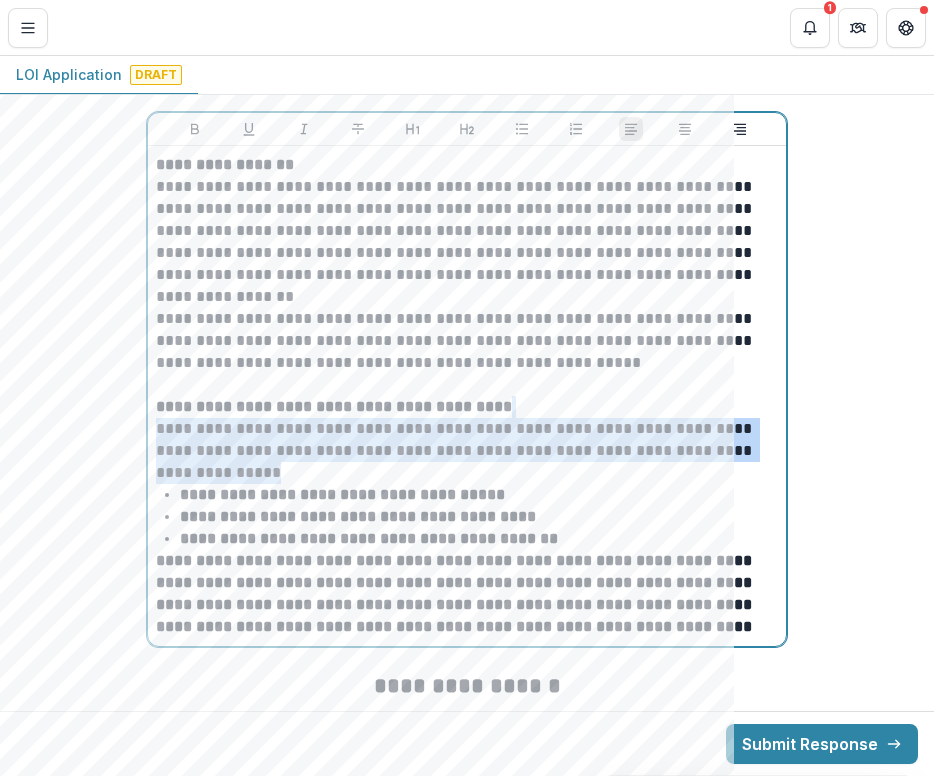 scroll, scrollTop: 1836, scrollLeft: 0, axis: vertical 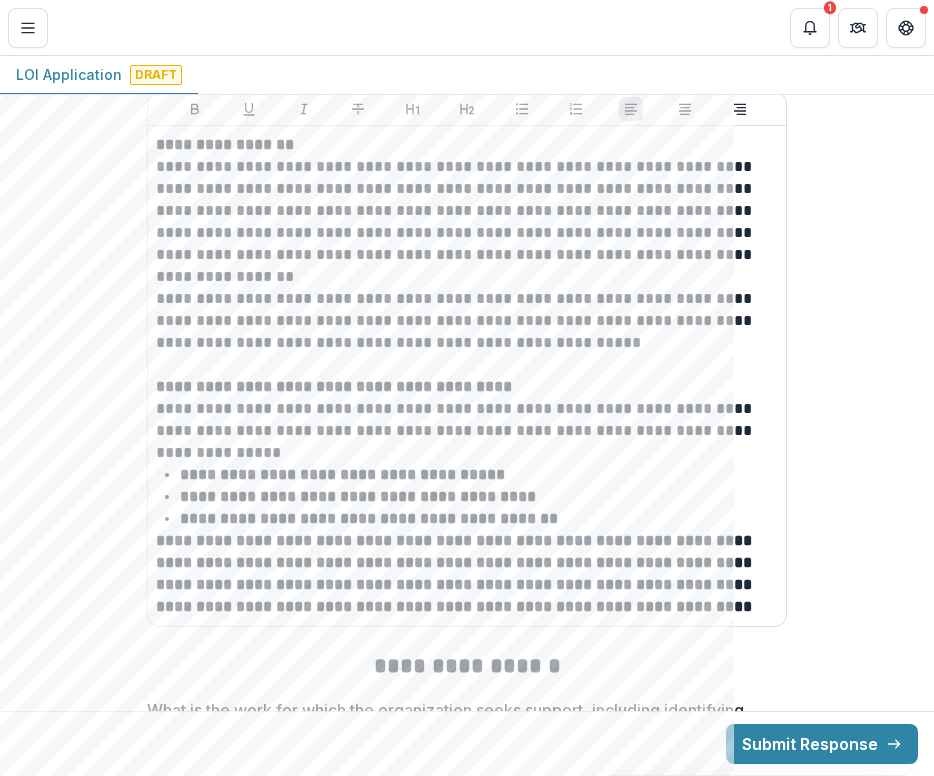 click on "**********" at bounding box center (467, 376) 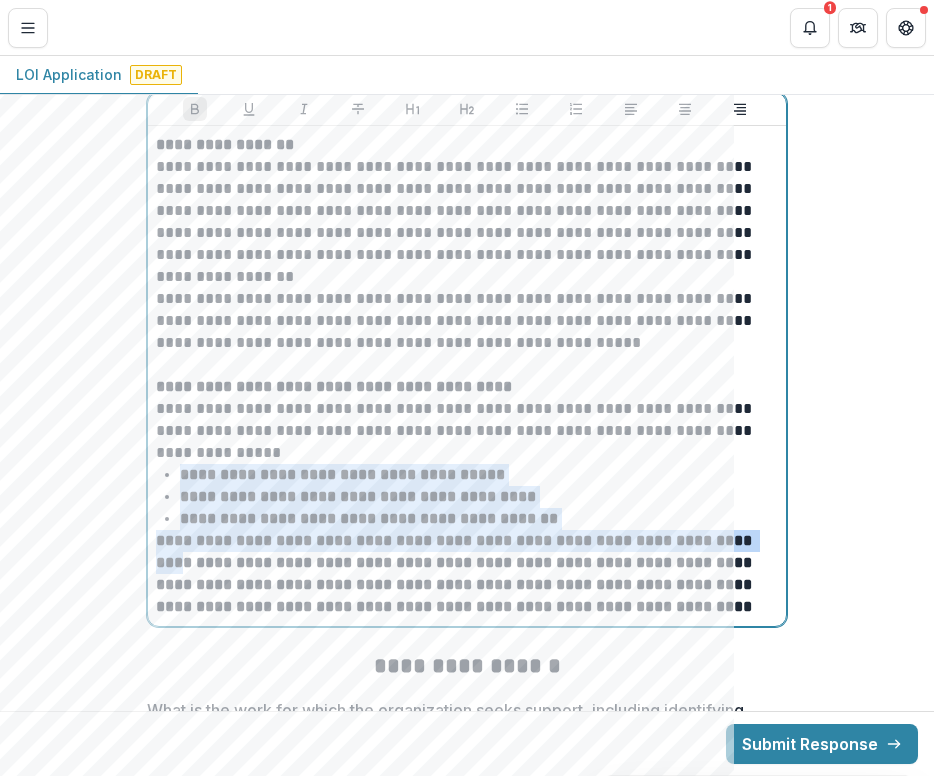 drag, startPoint x: 695, startPoint y: 610, endPoint x: 221, endPoint y: 560, distance: 476.62982 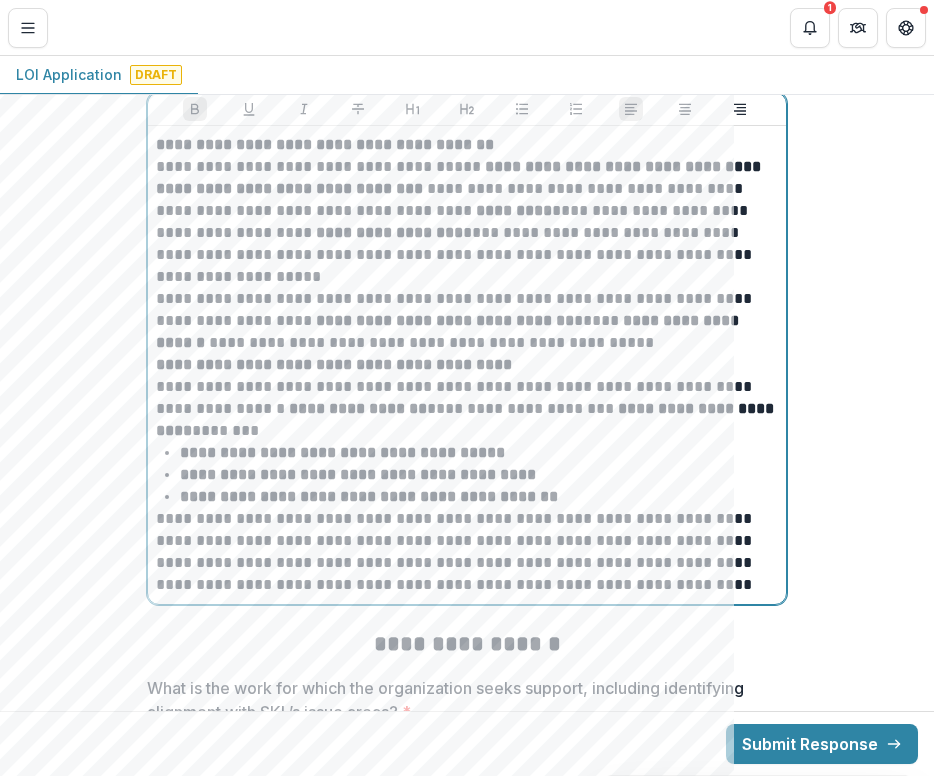 click on "**********" at bounding box center [467, 233] 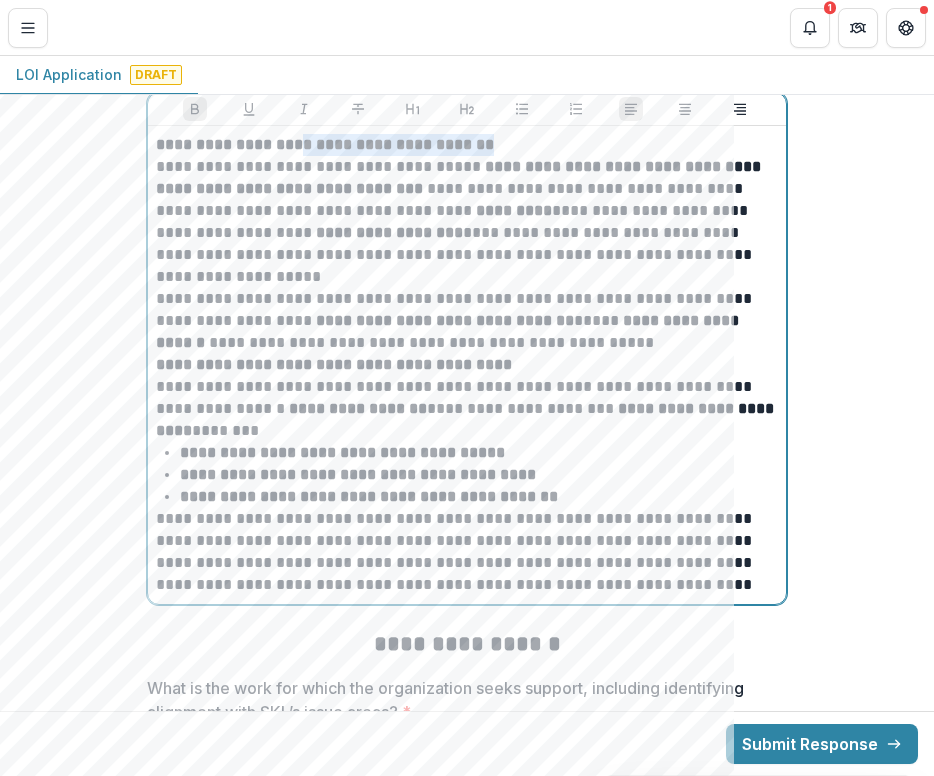 drag, startPoint x: 485, startPoint y: 139, endPoint x: 286, endPoint y: 139, distance: 199 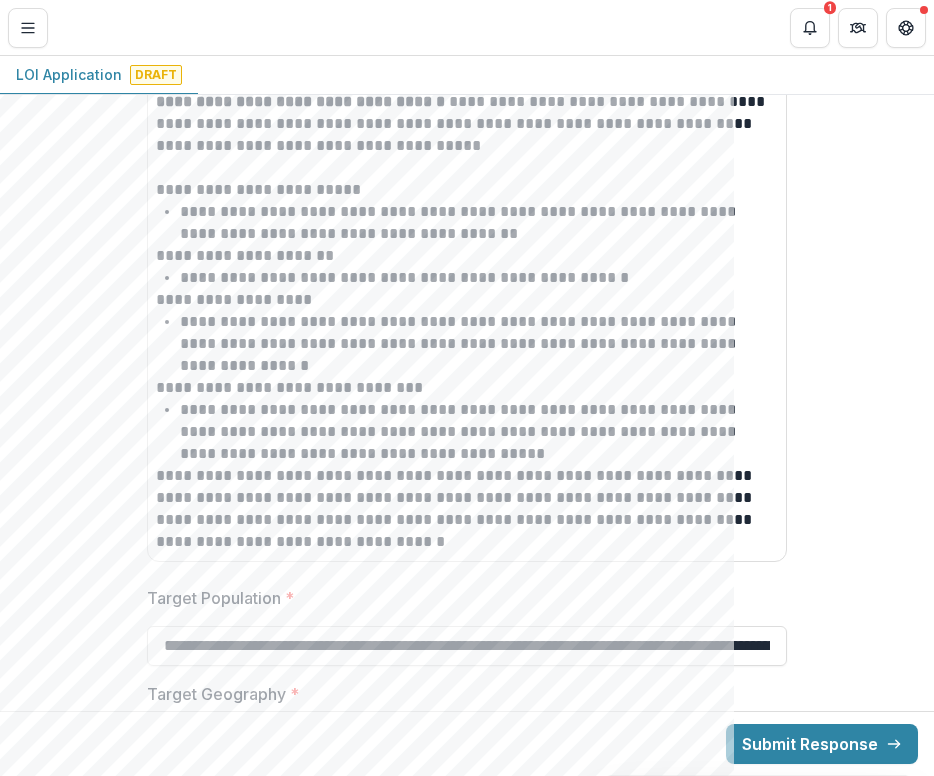 scroll, scrollTop: 2920, scrollLeft: 0, axis: vertical 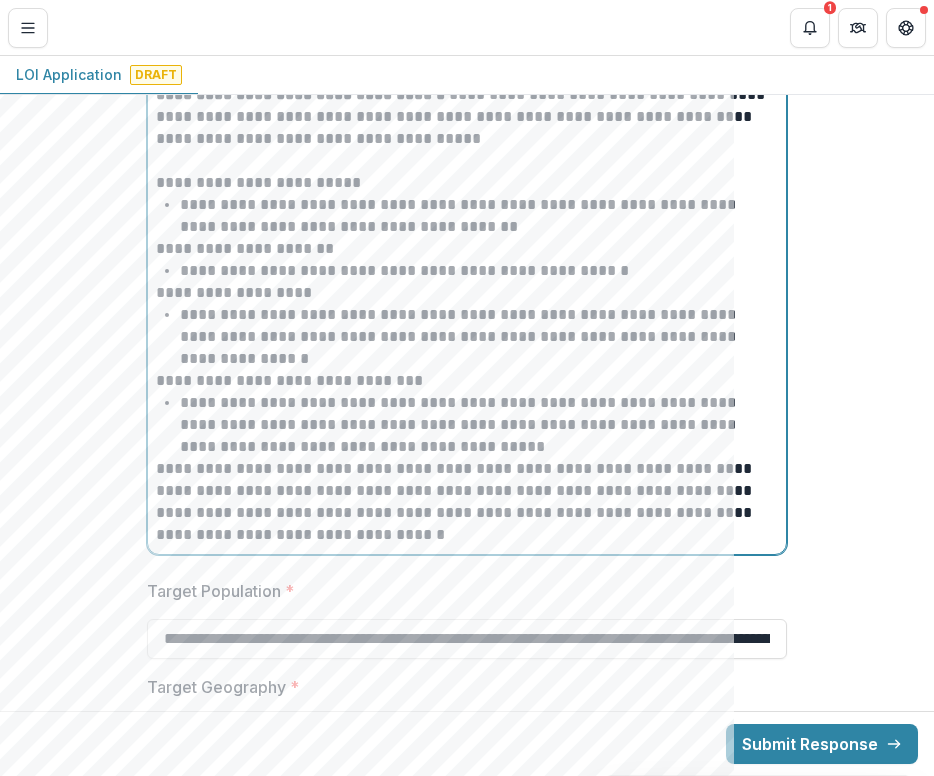 click on "**********" at bounding box center [479, 425] 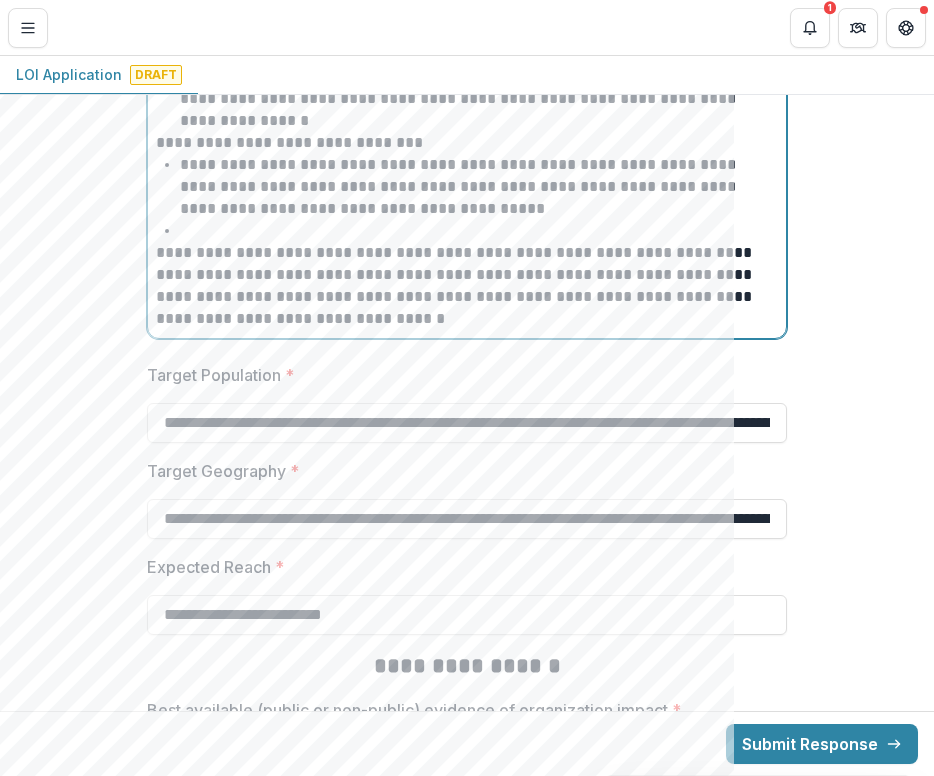 scroll, scrollTop: 3306, scrollLeft: 0, axis: vertical 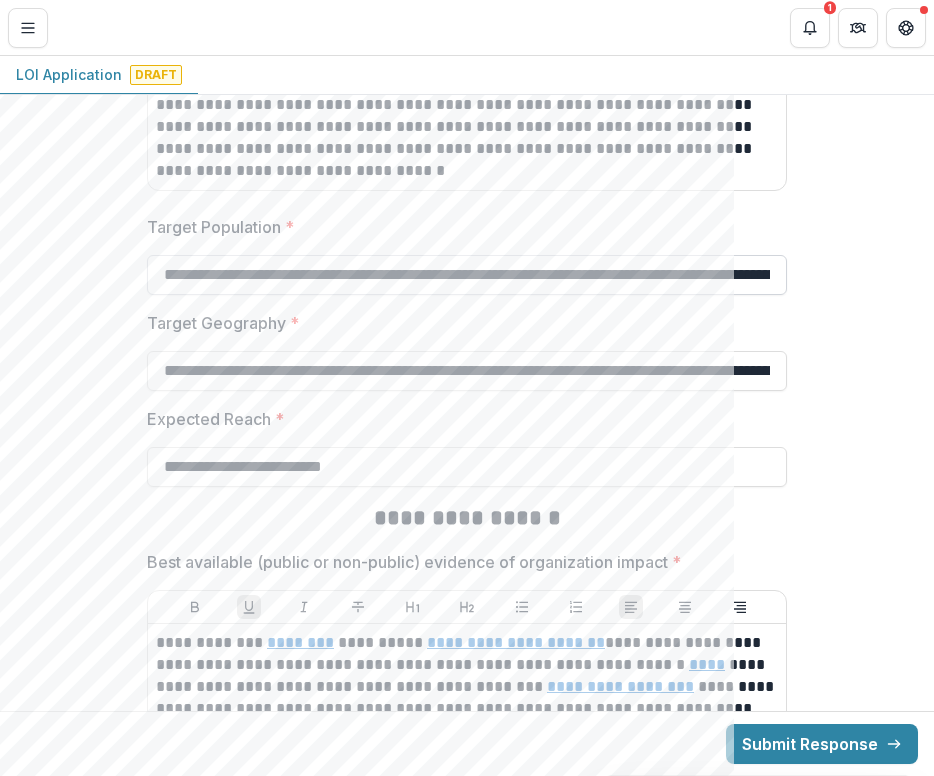 click on "**********" at bounding box center (467, 275) 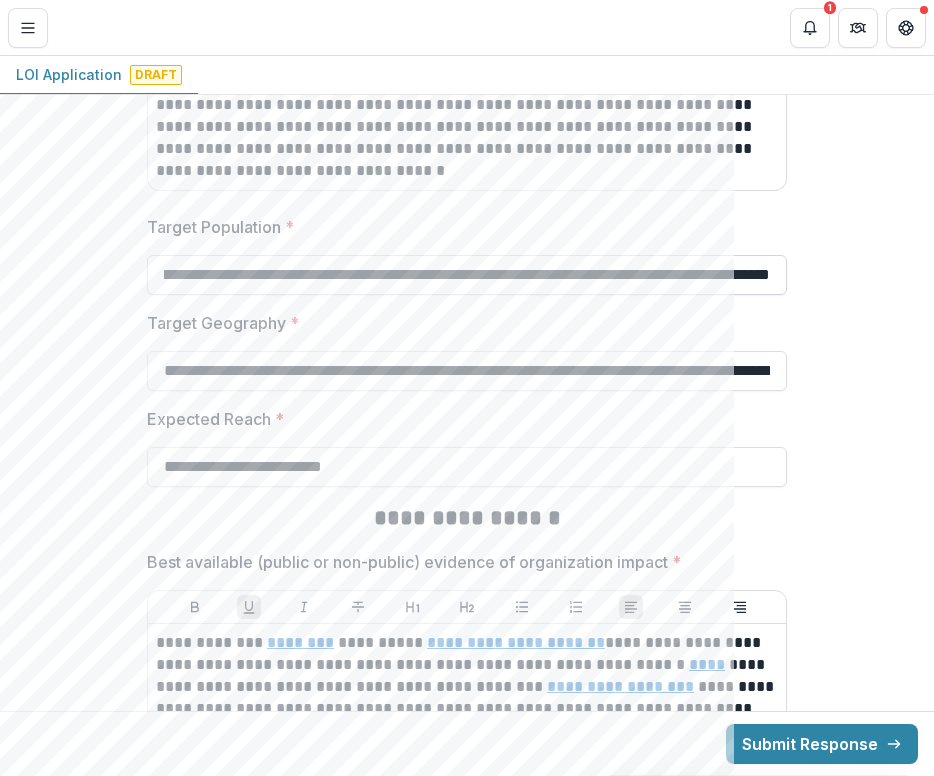 scroll, scrollTop: 0, scrollLeft: 606, axis: horizontal 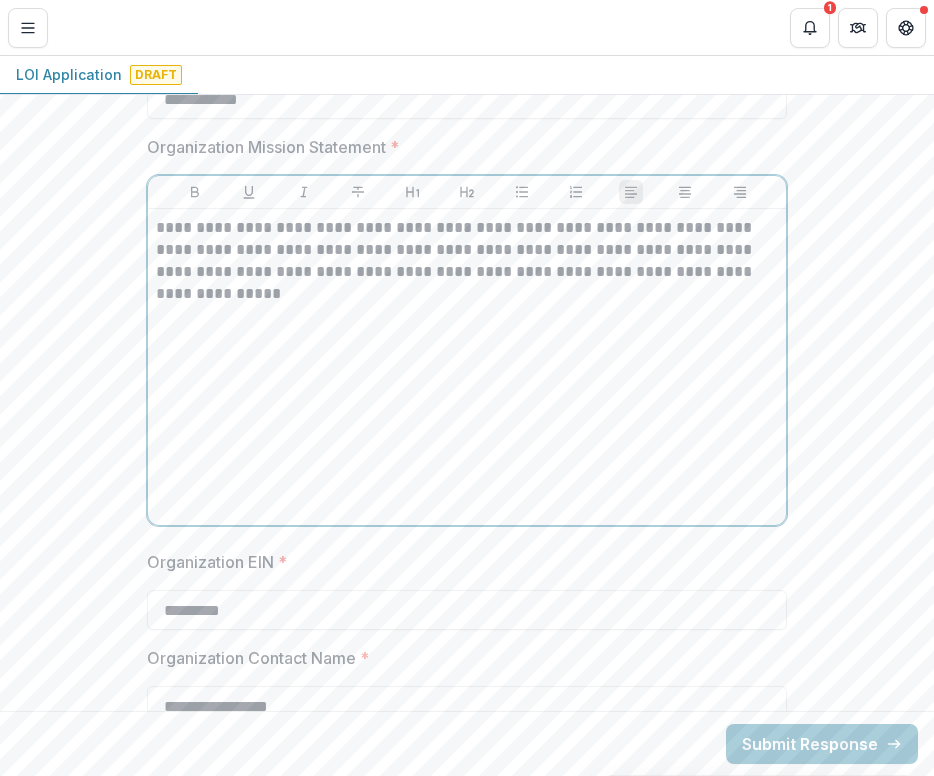 click on "**********" at bounding box center [467, 367] 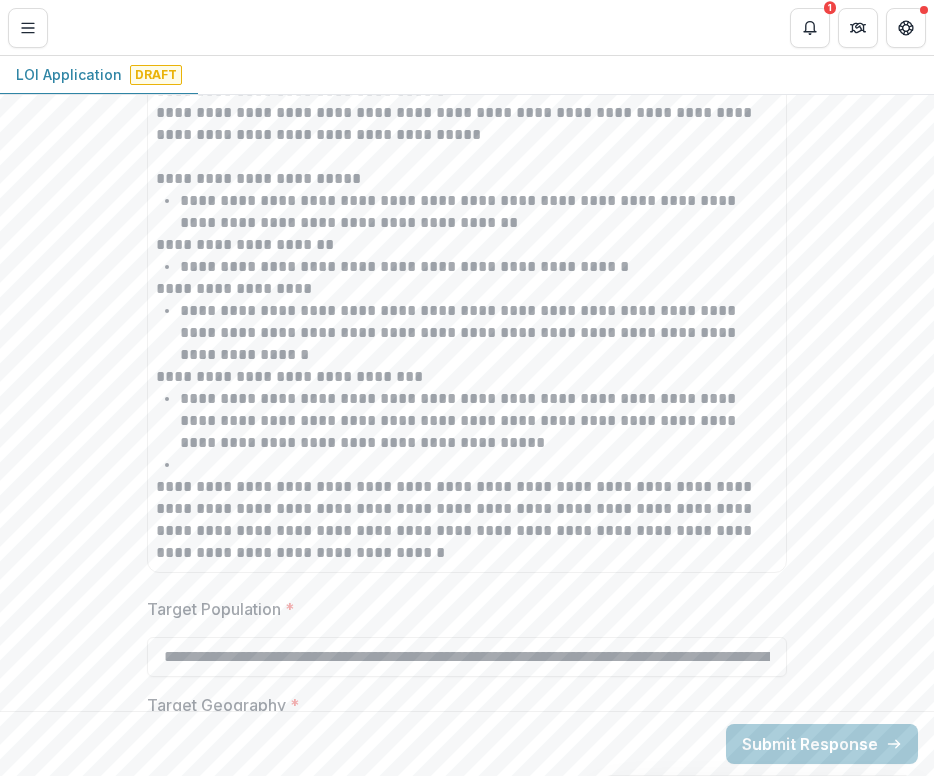 scroll, scrollTop: 3015, scrollLeft: 0, axis: vertical 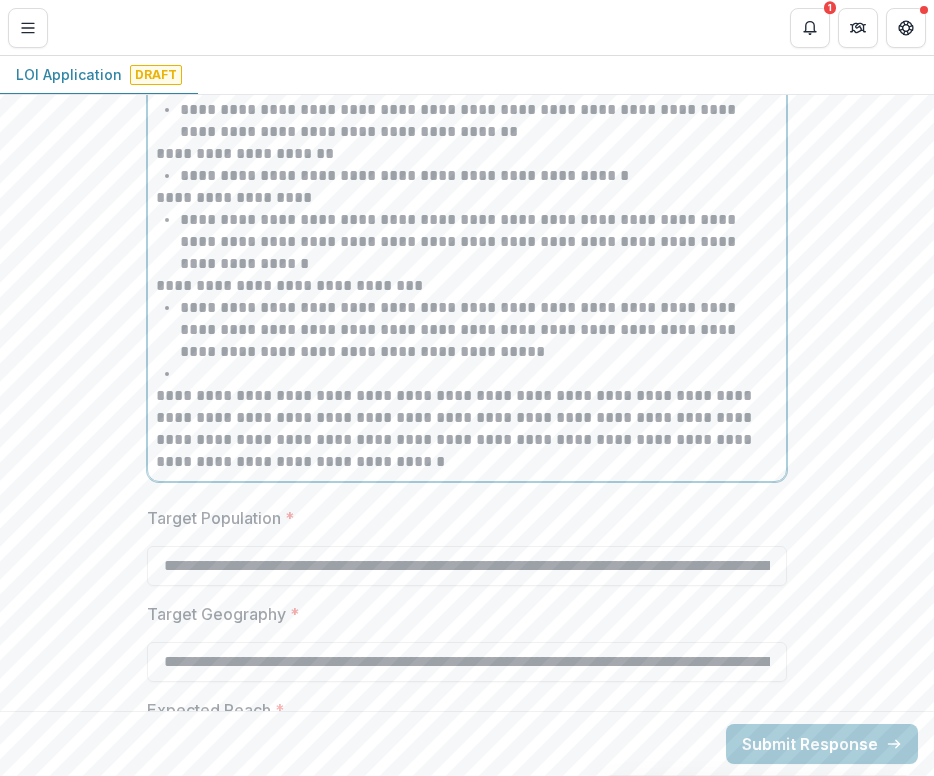 click on "**********" at bounding box center [467, 55] 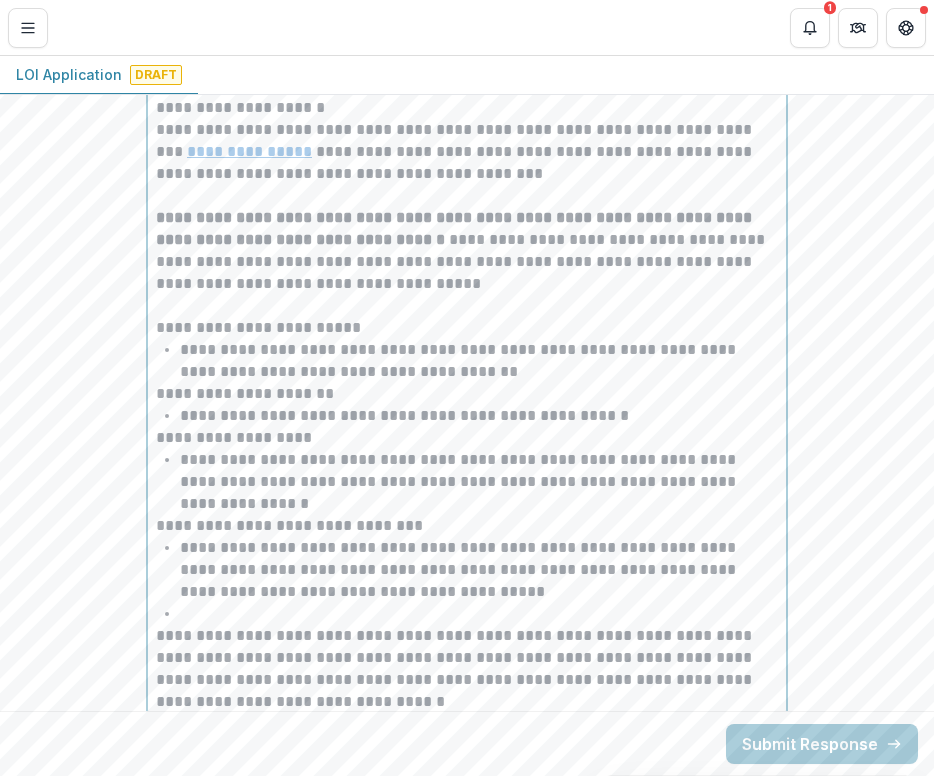 scroll, scrollTop: 3164, scrollLeft: 0, axis: vertical 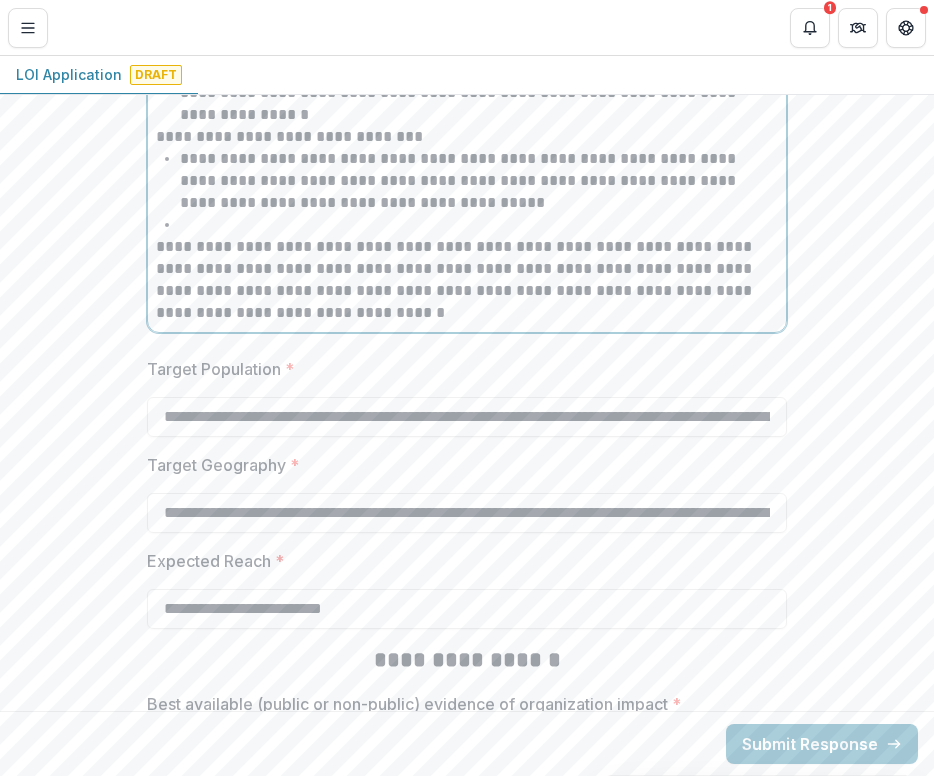 click at bounding box center (479, 225) 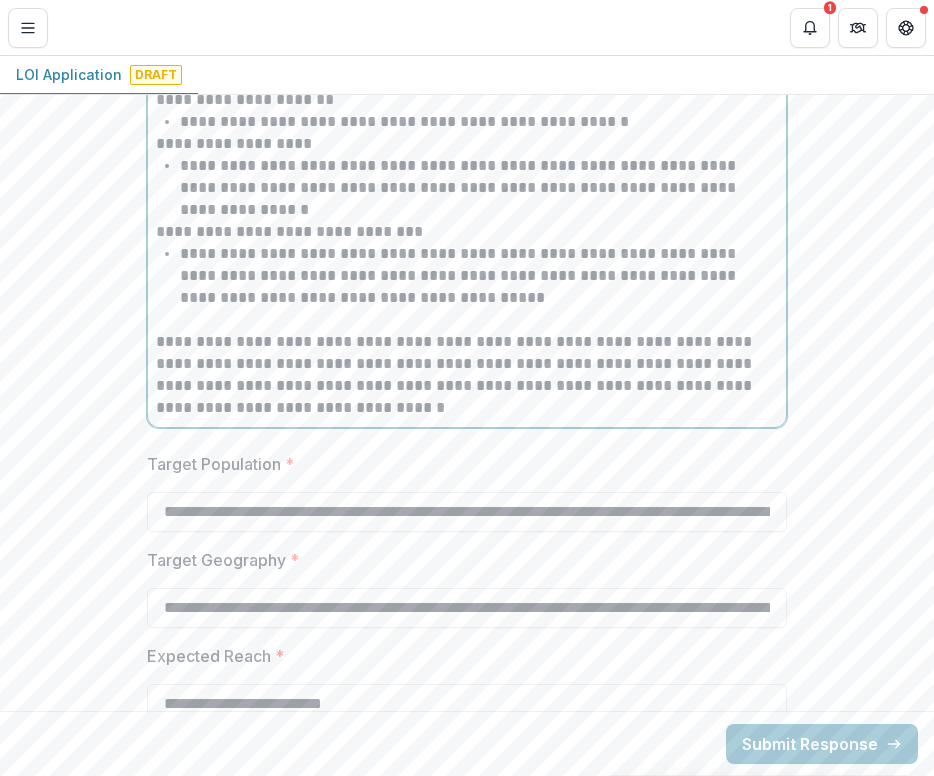 scroll, scrollTop: 3071, scrollLeft: 0, axis: vertical 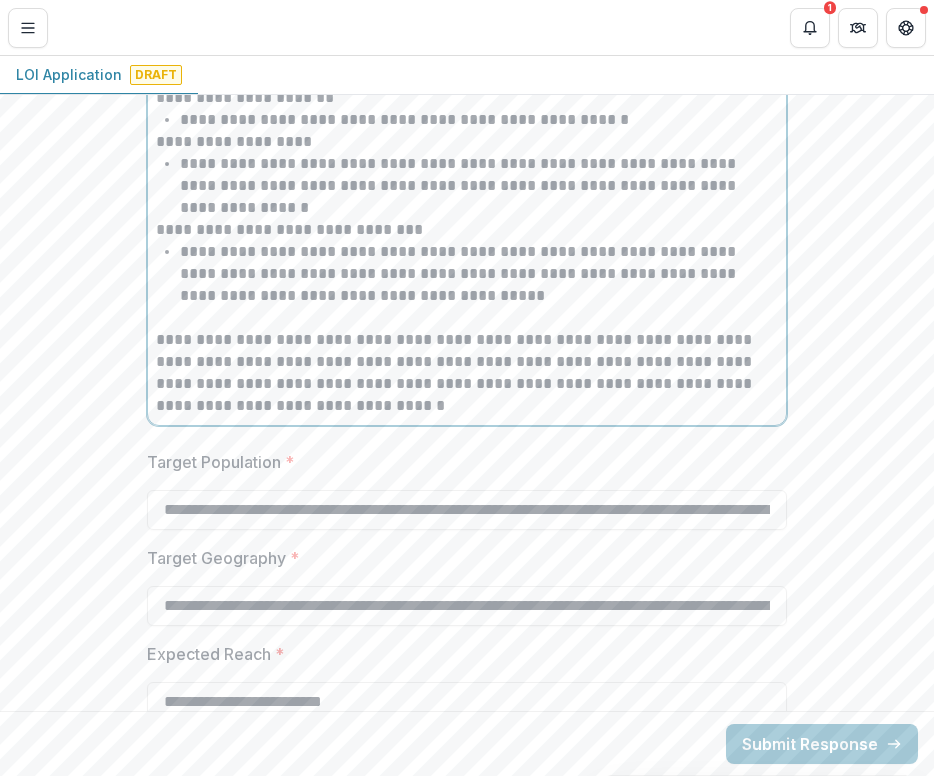 click on "**********" at bounding box center [467, 373] 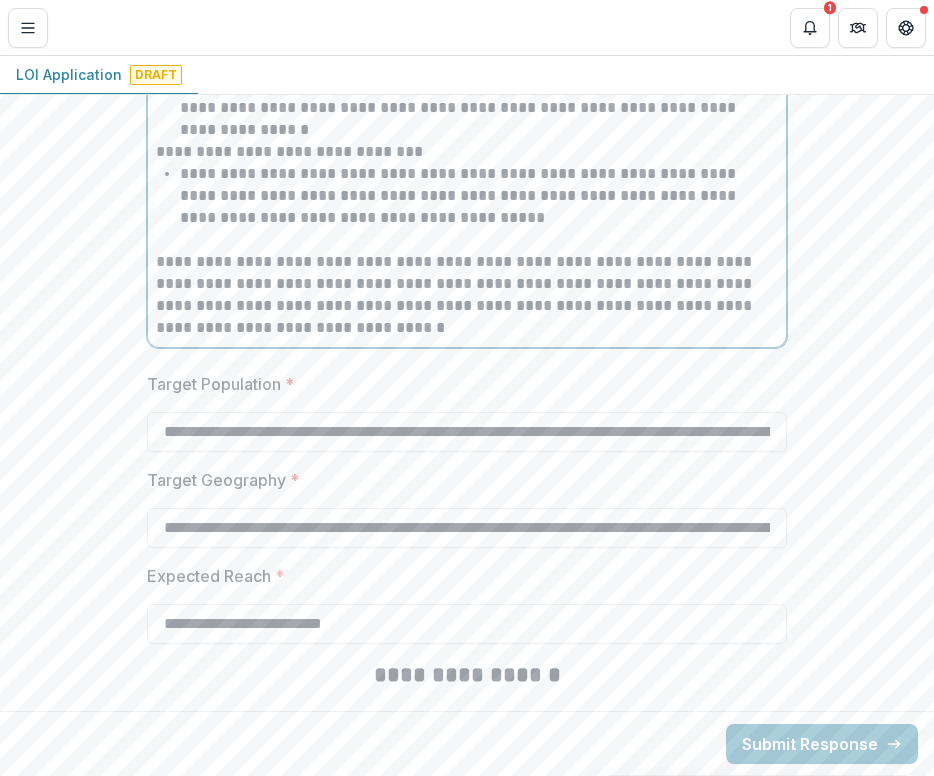 scroll, scrollTop: 3167, scrollLeft: 0, axis: vertical 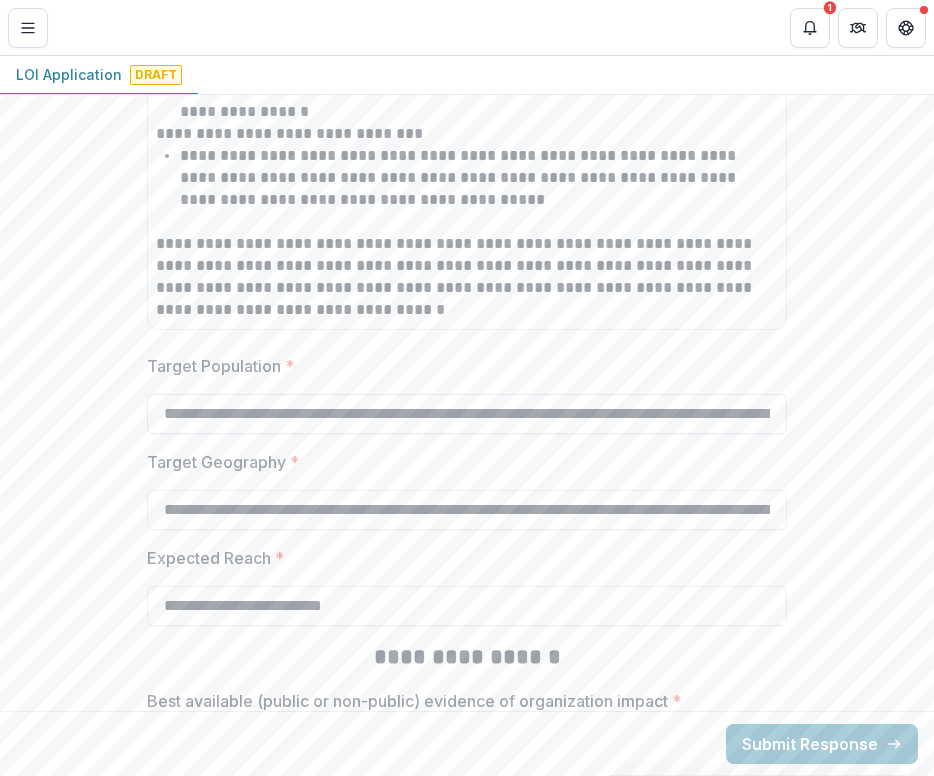 click on "**********" at bounding box center (467, 414) 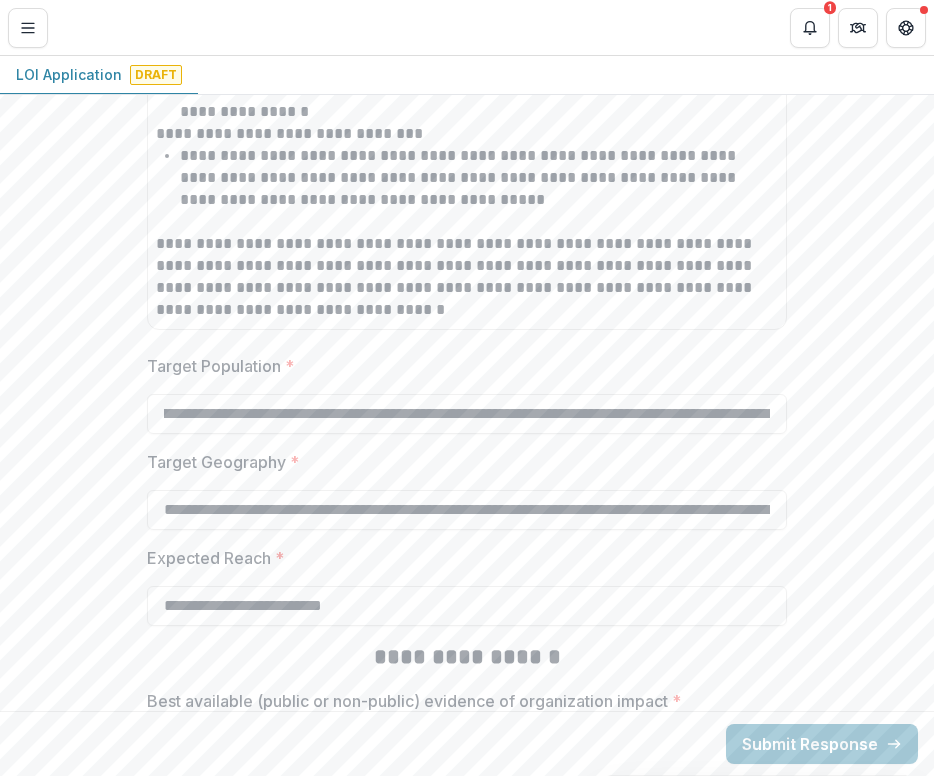 scroll, scrollTop: 0, scrollLeft: 606, axis: horizontal 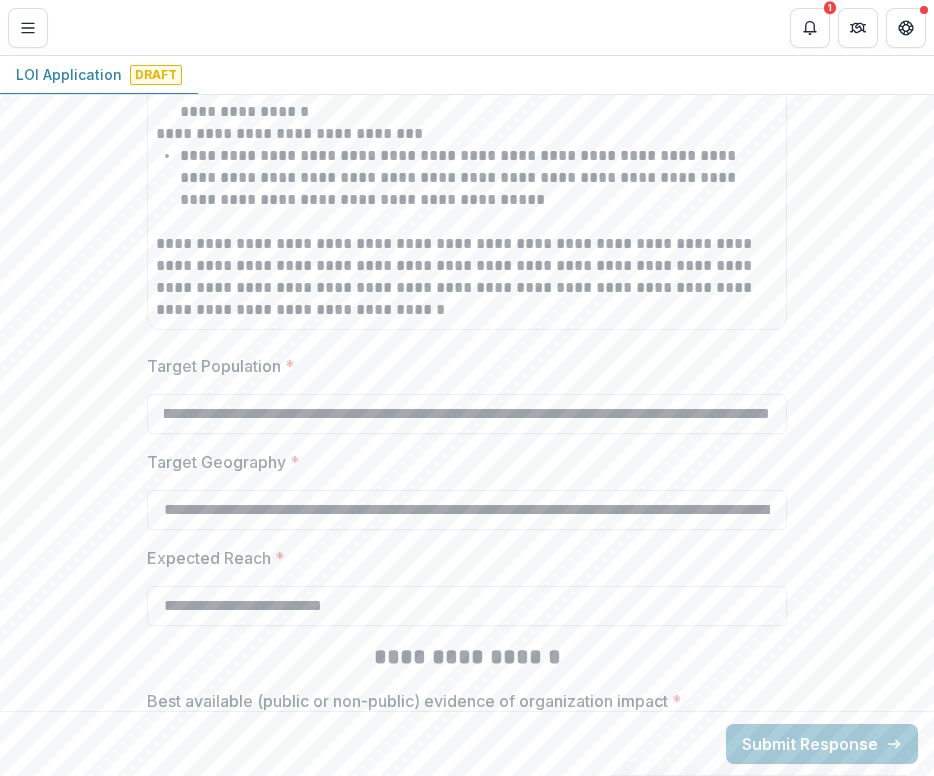 drag, startPoint x: 726, startPoint y: 414, endPoint x: 876, endPoint y: 414, distance: 150 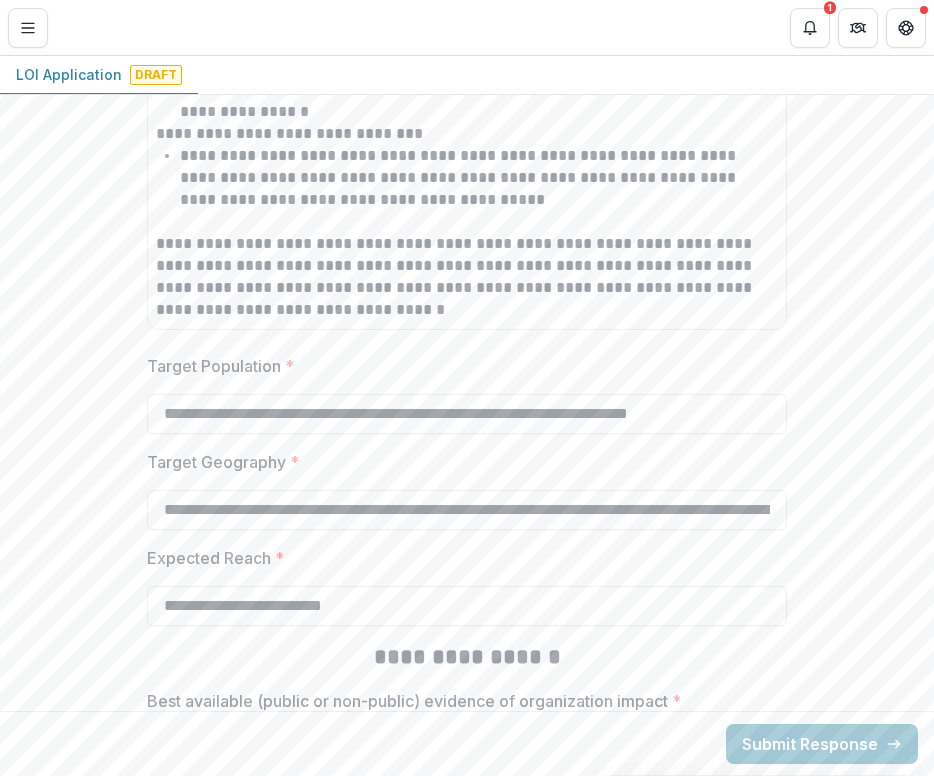 scroll, scrollTop: 0, scrollLeft: 0, axis: both 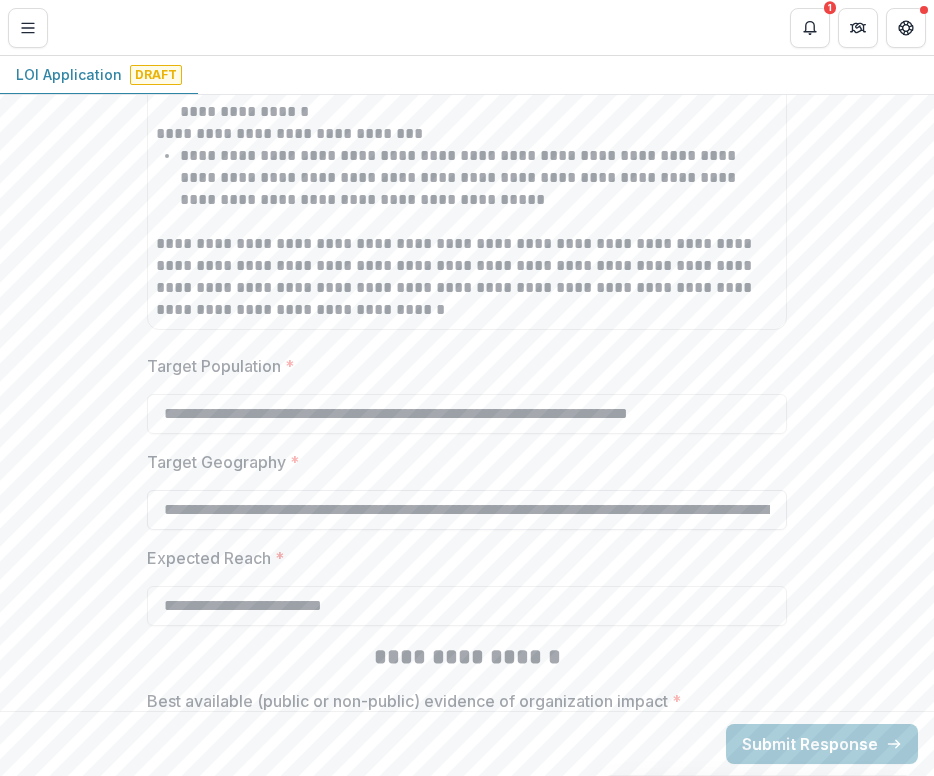 type on "**********" 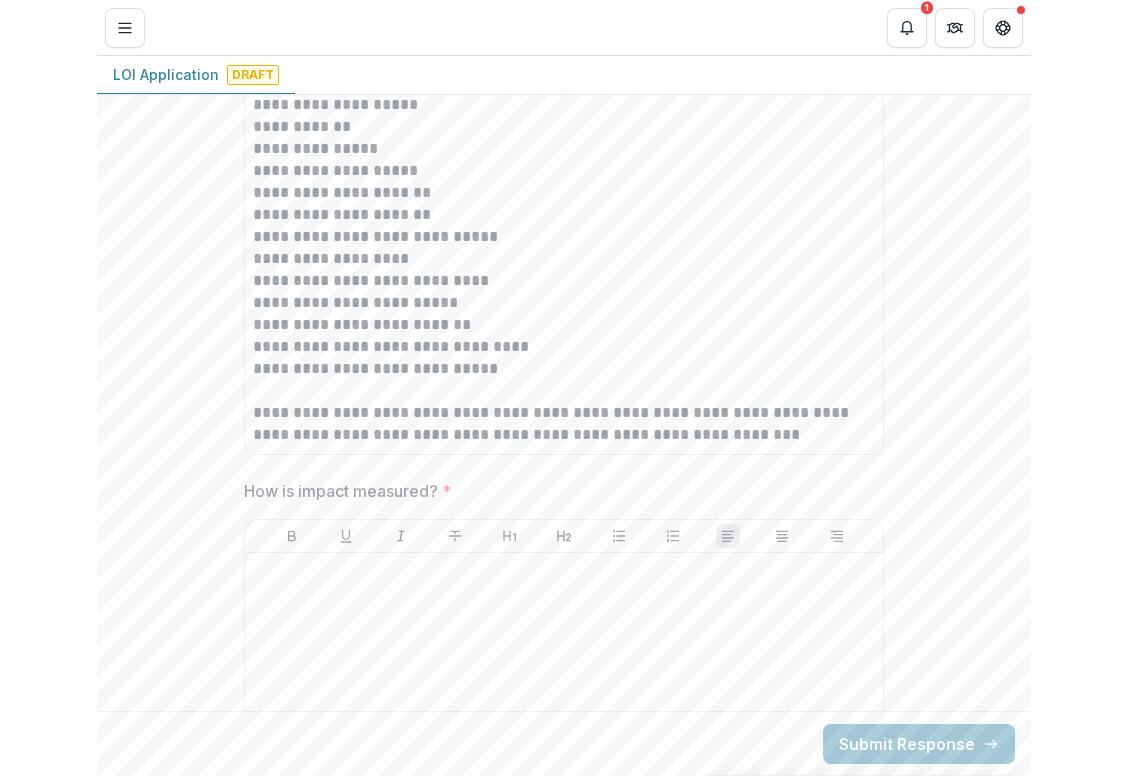 scroll, scrollTop: 4407, scrollLeft: 0, axis: vertical 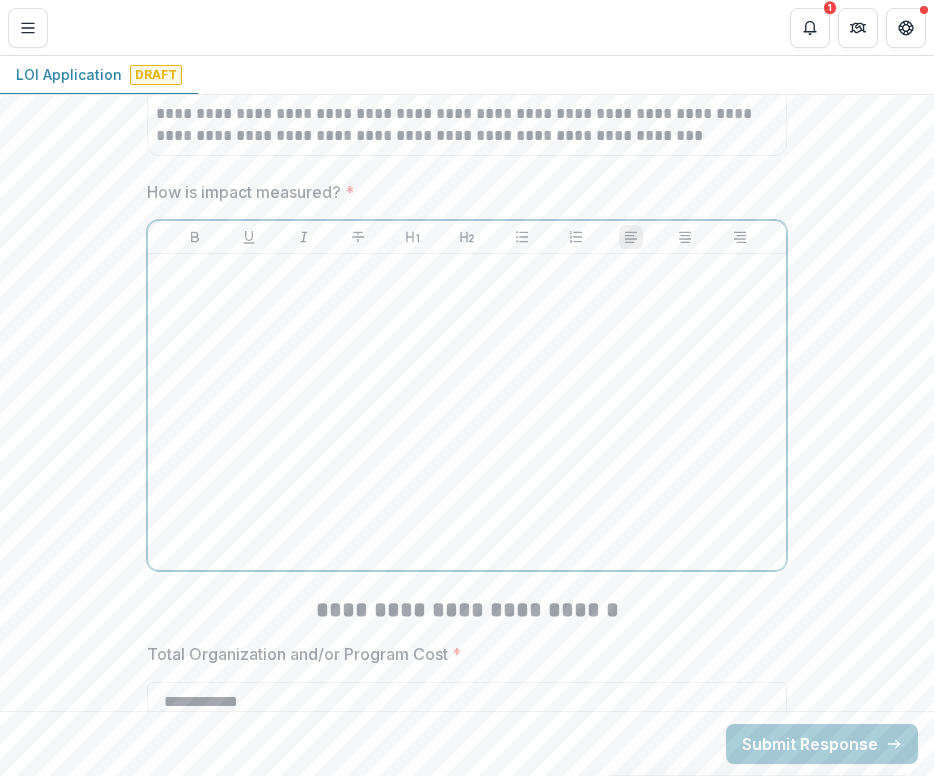 click at bounding box center (467, 412) 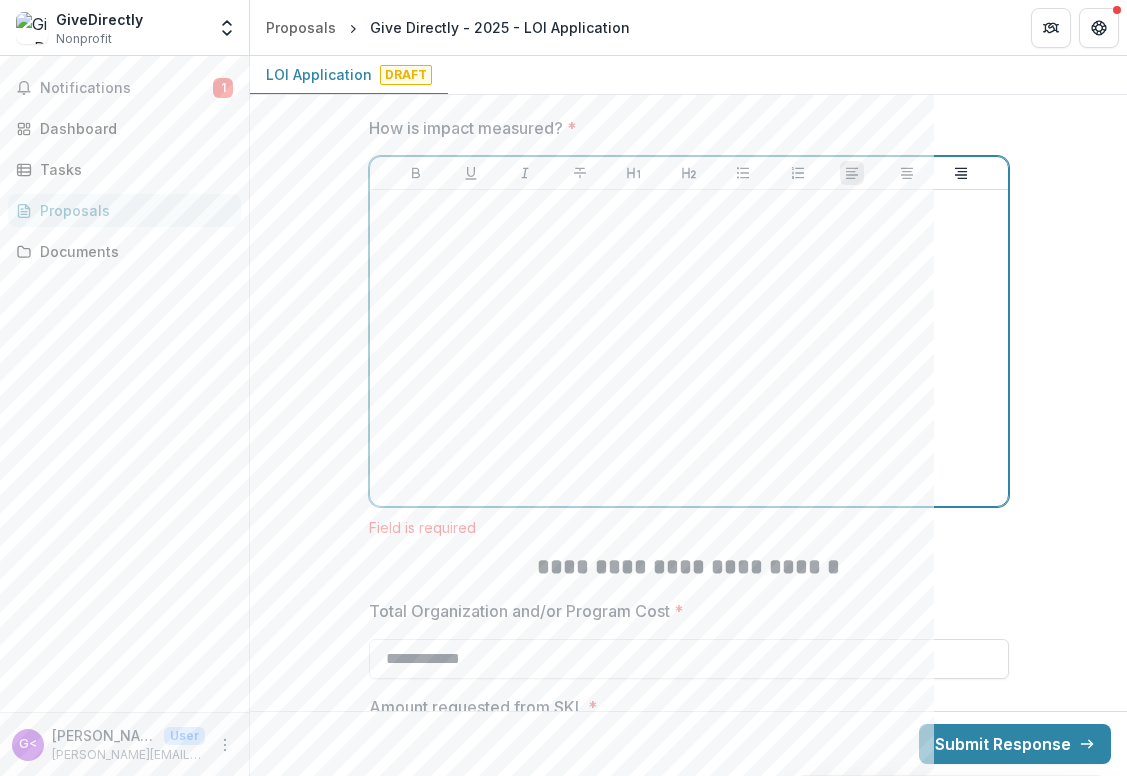 scroll, scrollTop: 4343, scrollLeft: 0, axis: vertical 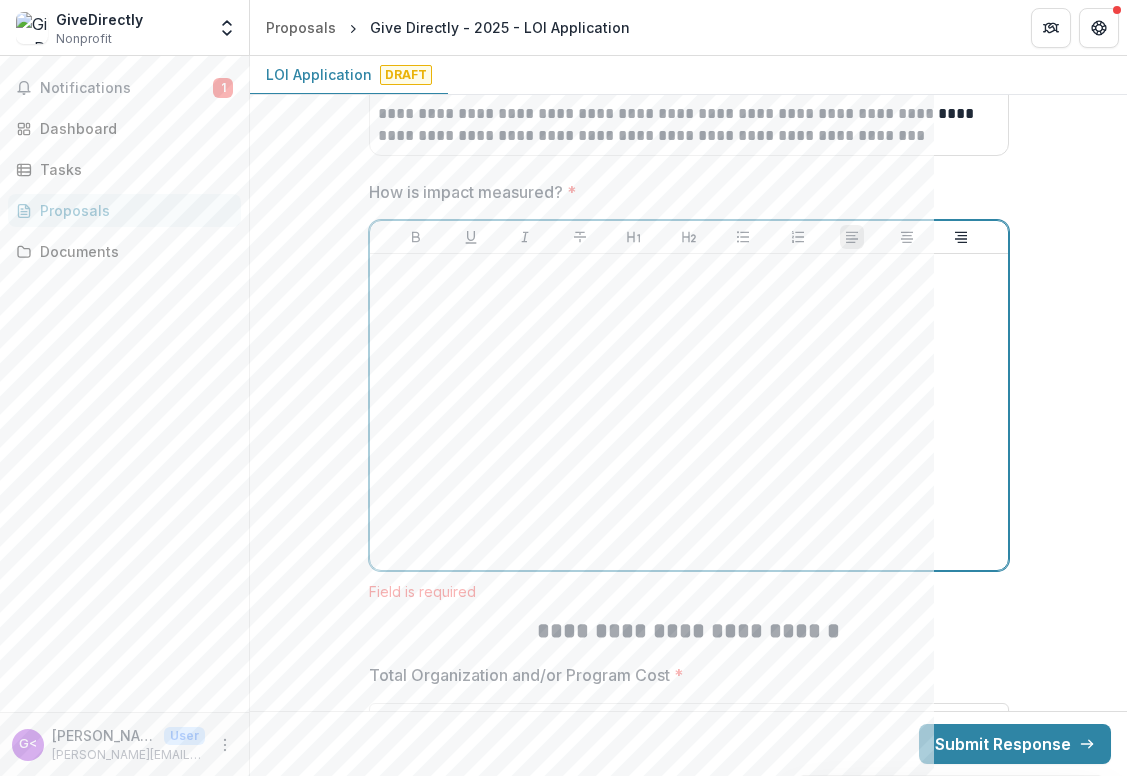 click at bounding box center (689, 273) 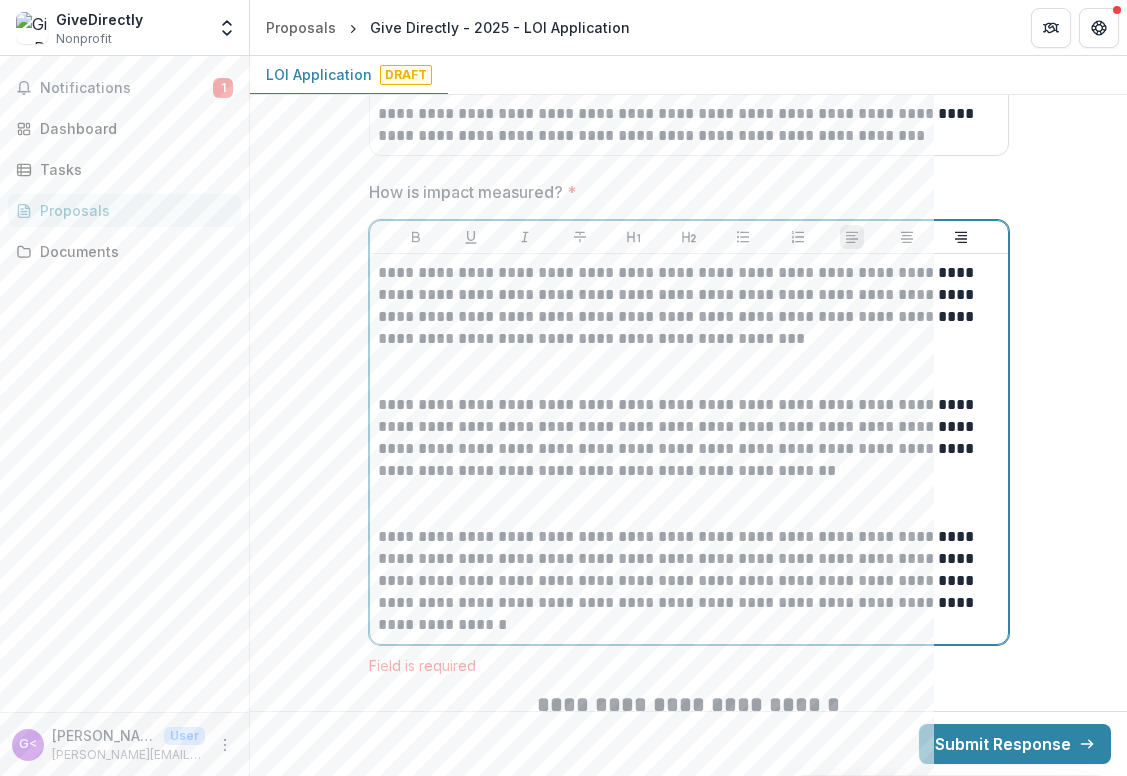 click on "**********" at bounding box center [689, 306] 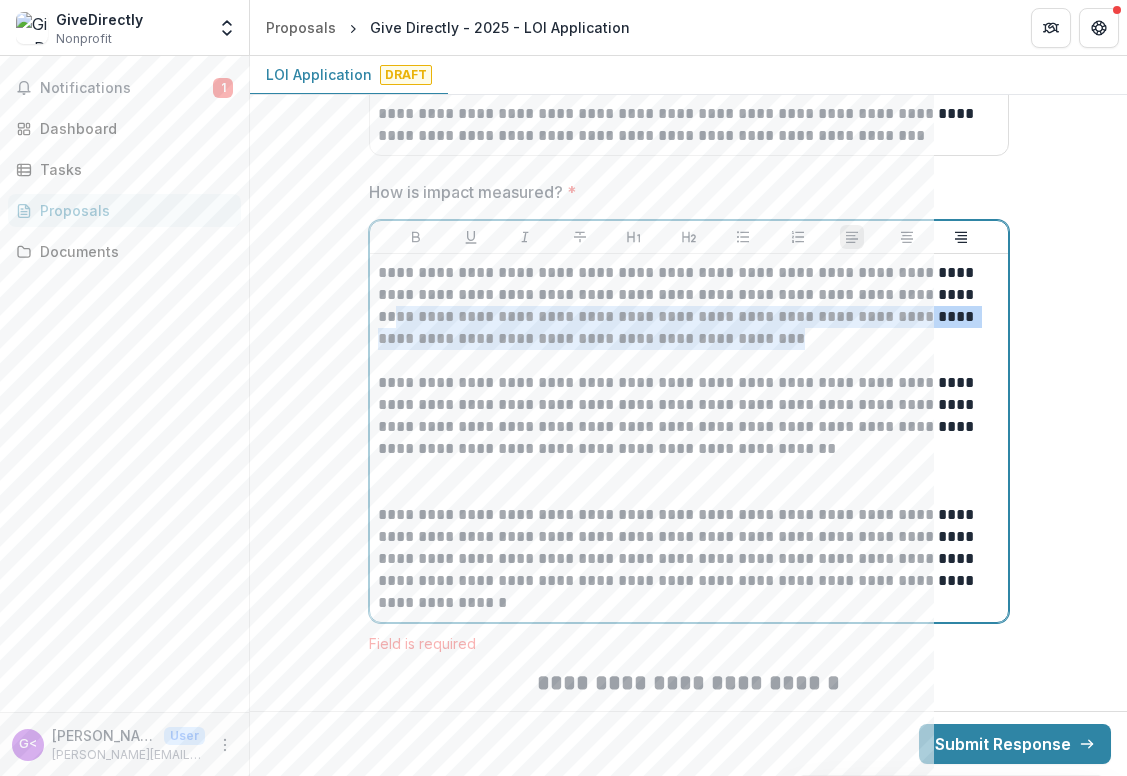 drag, startPoint x: 823, startPoint y: 340, endPoint x: 966, endPoint y: 288, distance: 152.1611 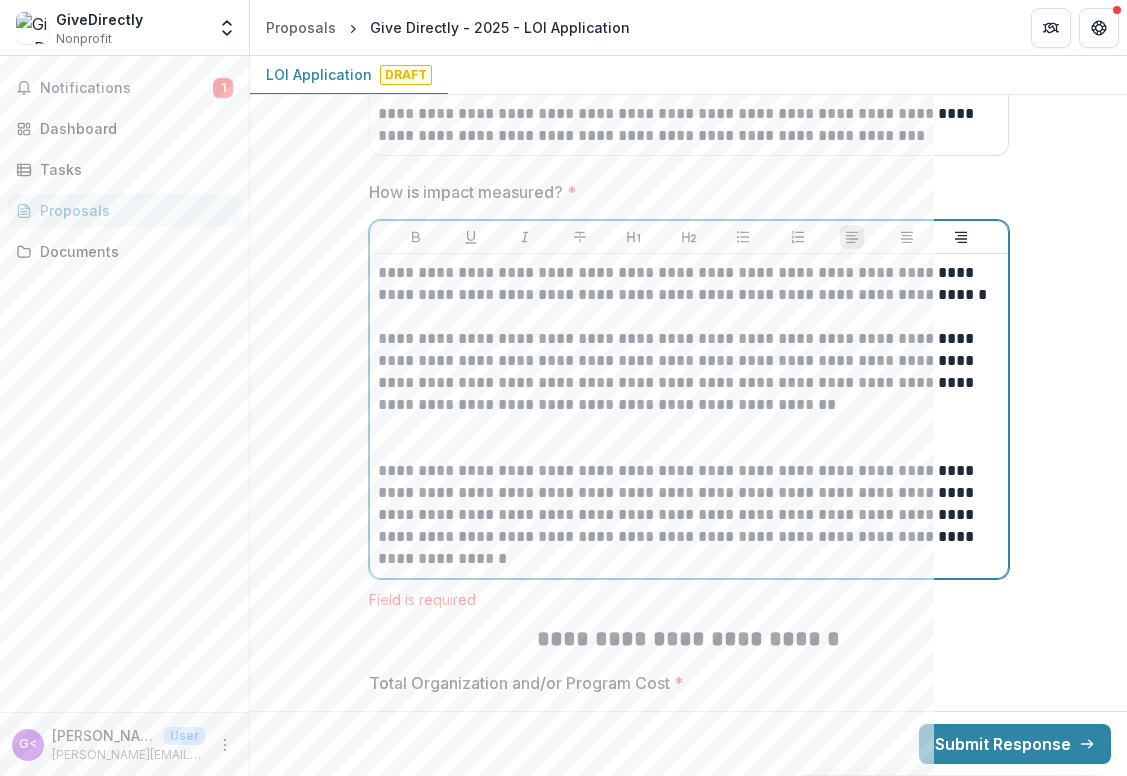 click at bounding box center (689, 438) 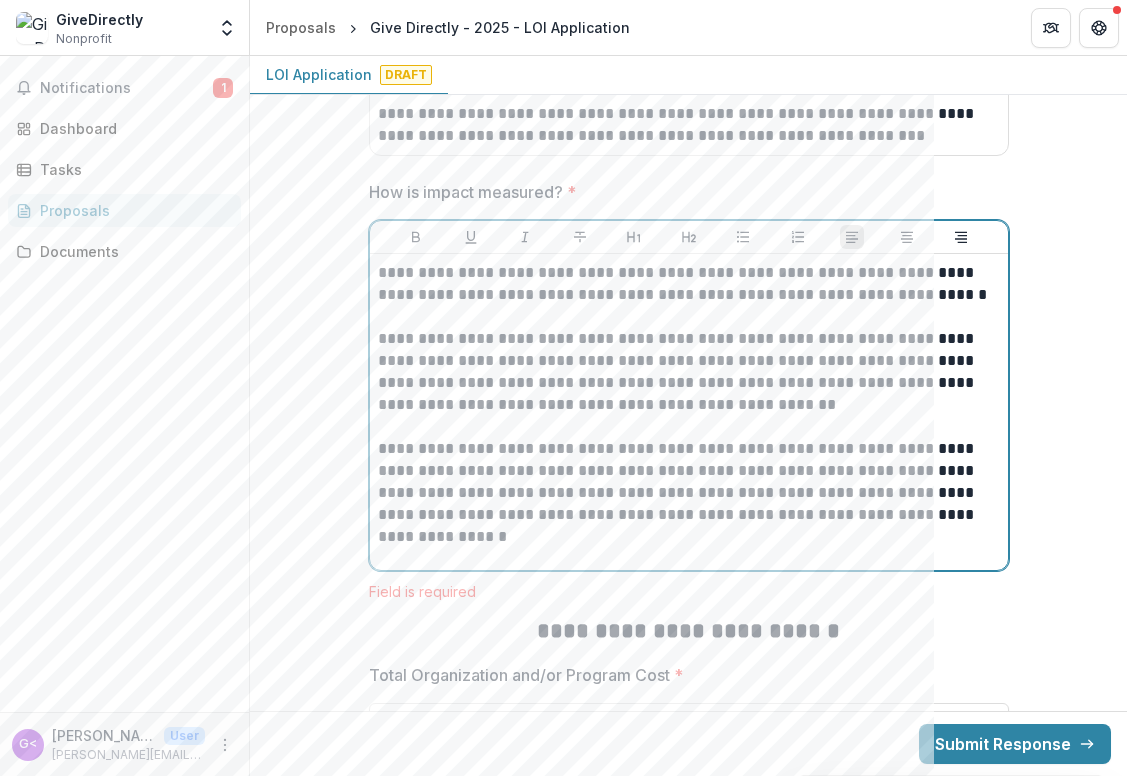 click on "**********" at bounding box center (689, 372) 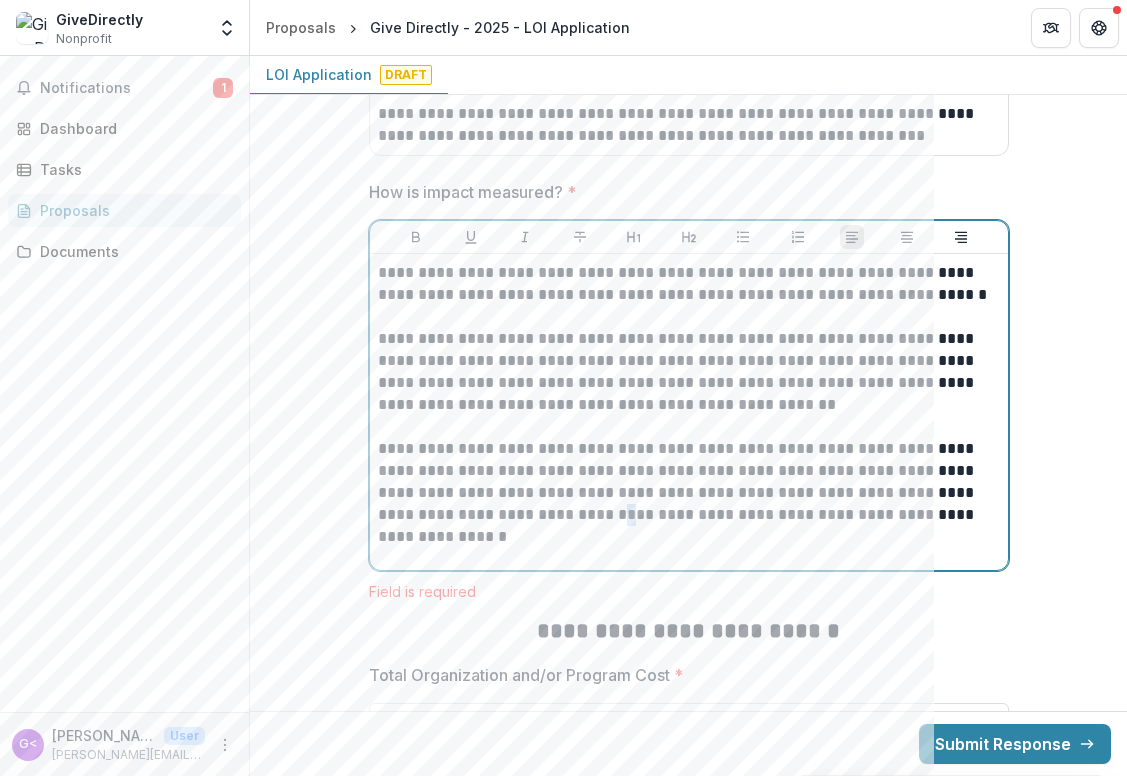 click on "**********" at bounding box center (689, 493) 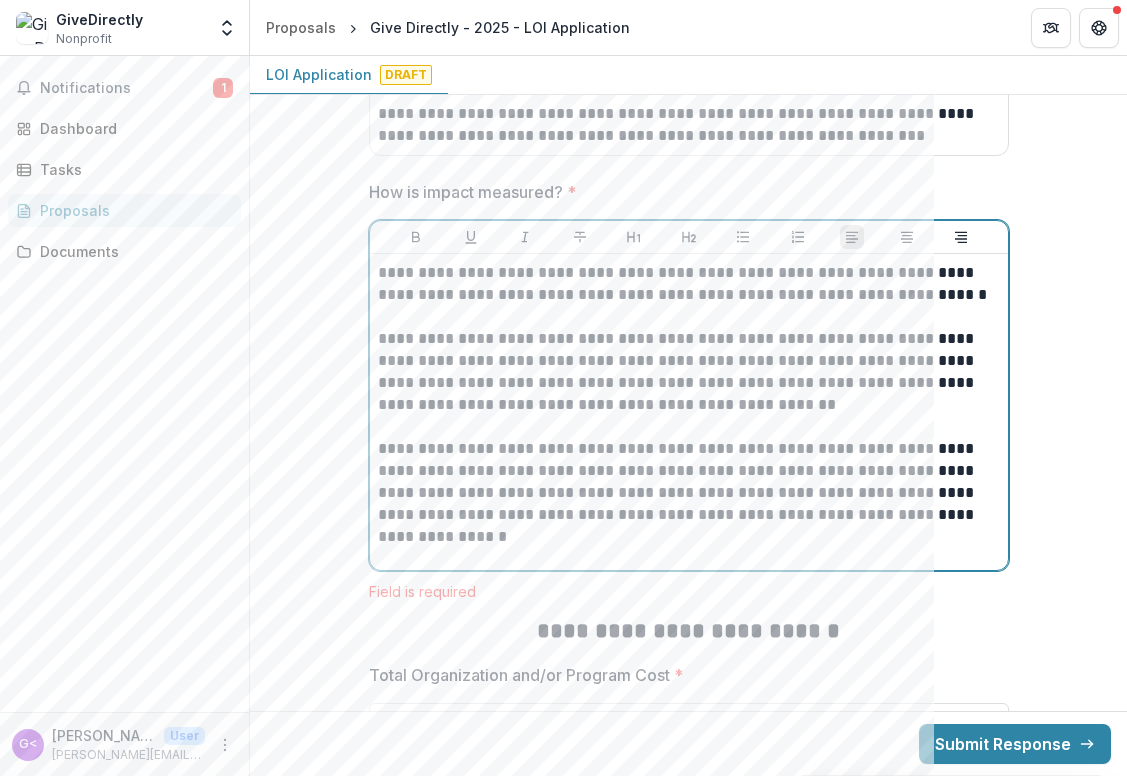 click on "**********" at bounding box center [689, 493] 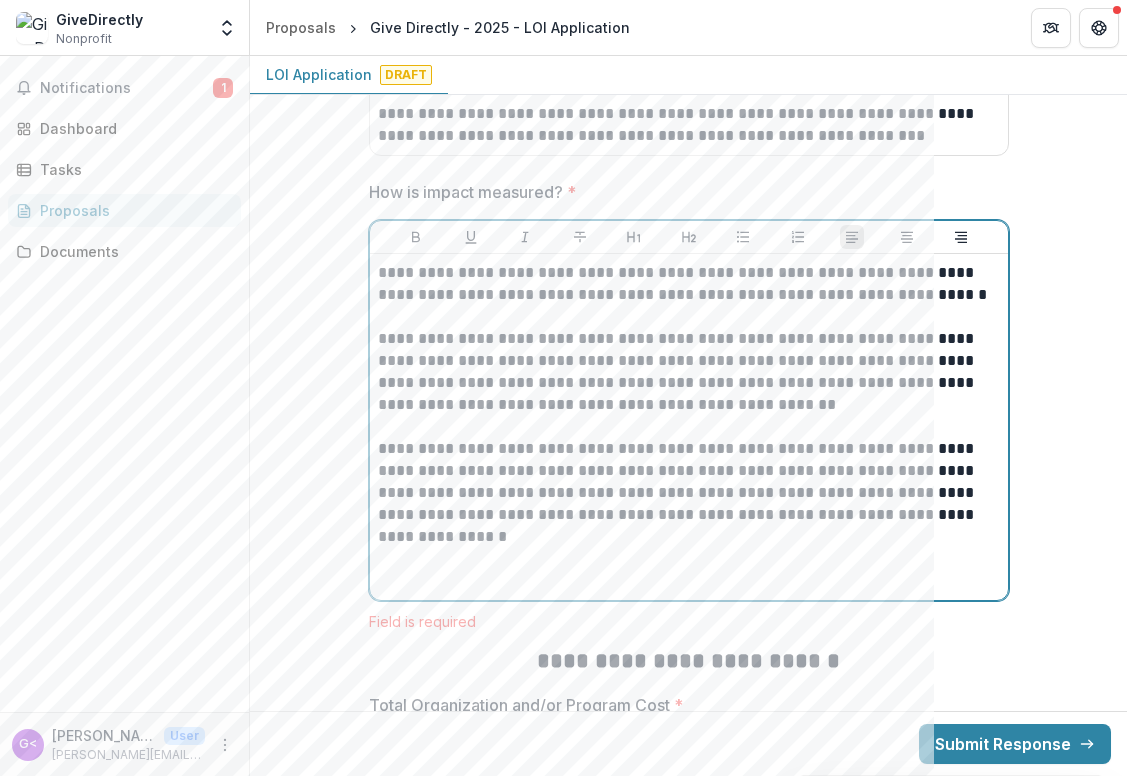 type 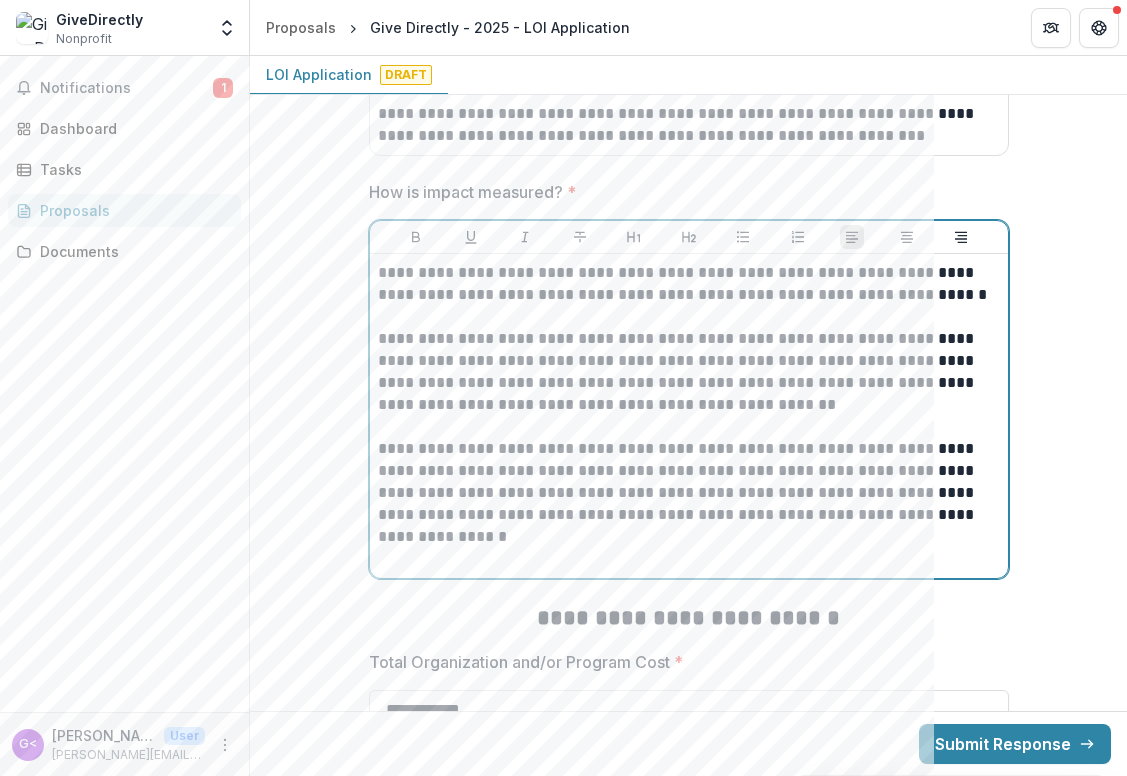 click on "**********" at bounding box center [689, 493] 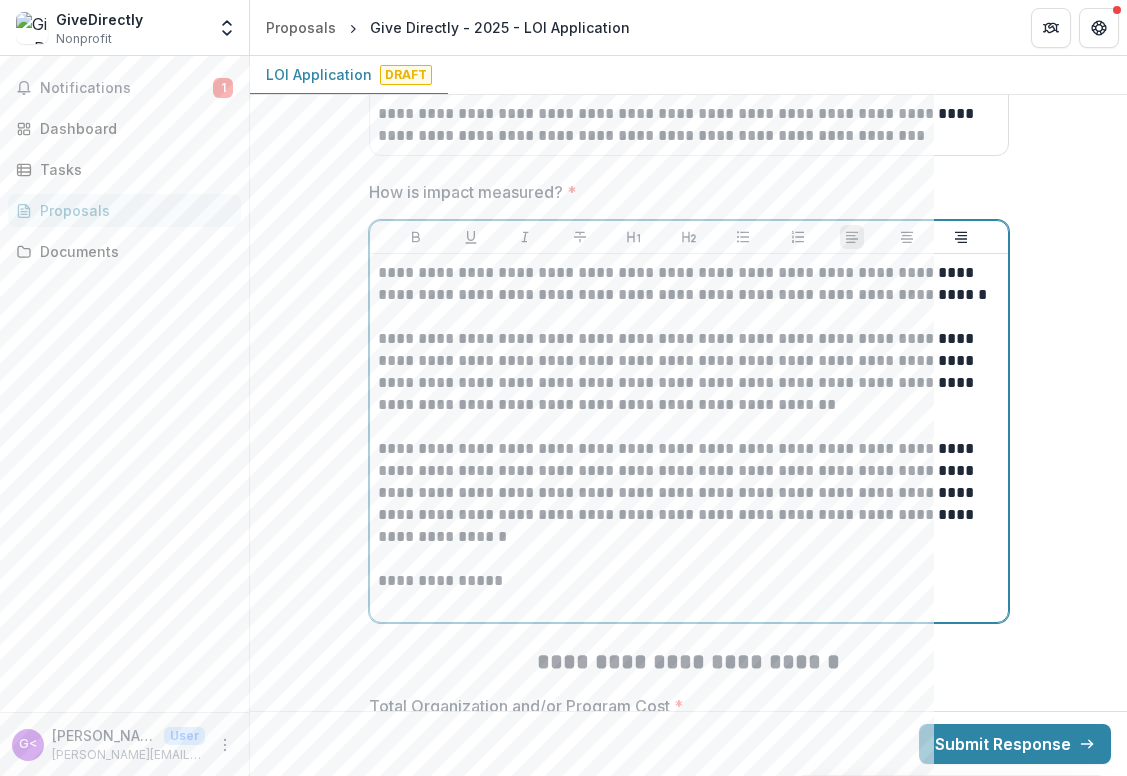 drag, startPoint x: 491, startPoint y: 584, endPoint x: 335, endPoint y: 584, distance: 156 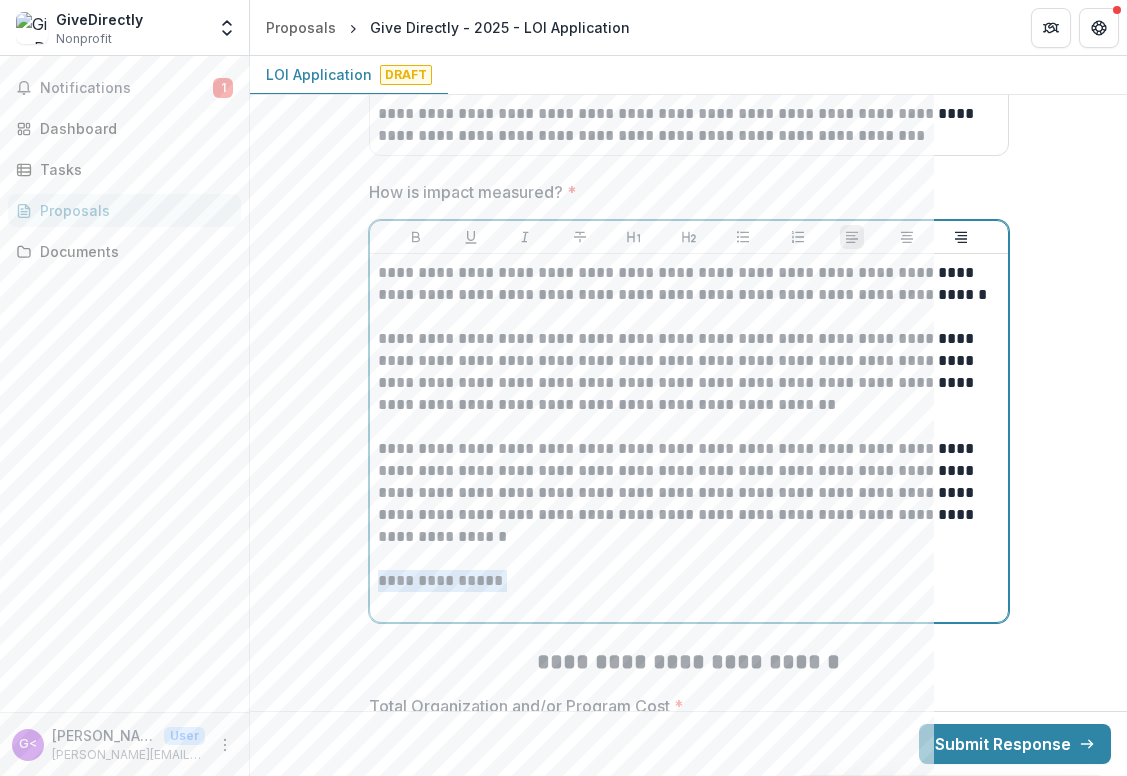click on "**********" at bounding box center (689, 581) 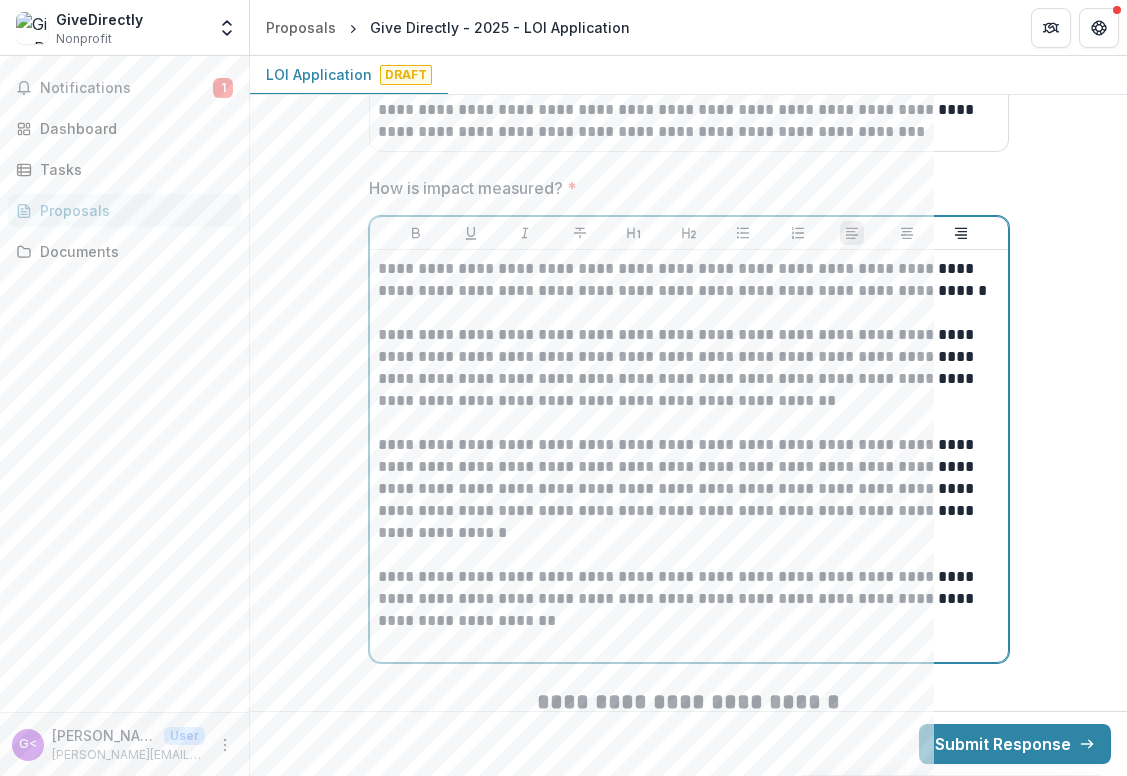 scroll, scrollTop: 4368, scrollLeft: 0, axis: vertical 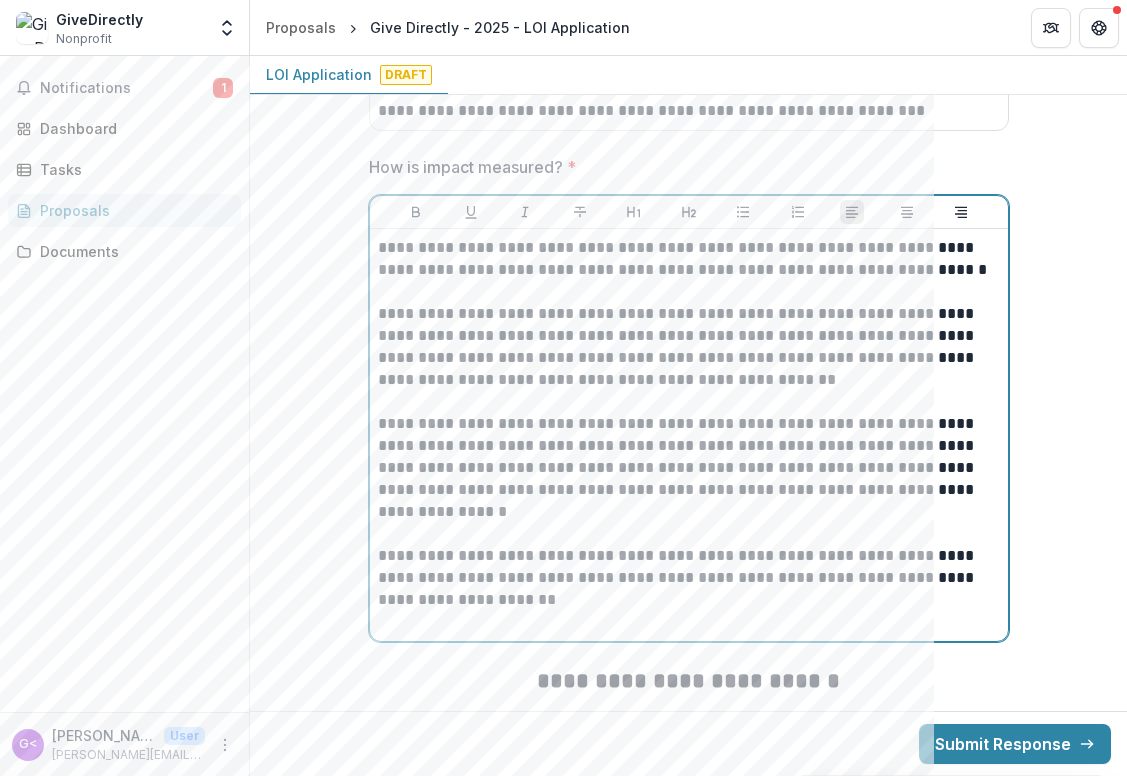 click on "**********" at bounding box center (689, 468) 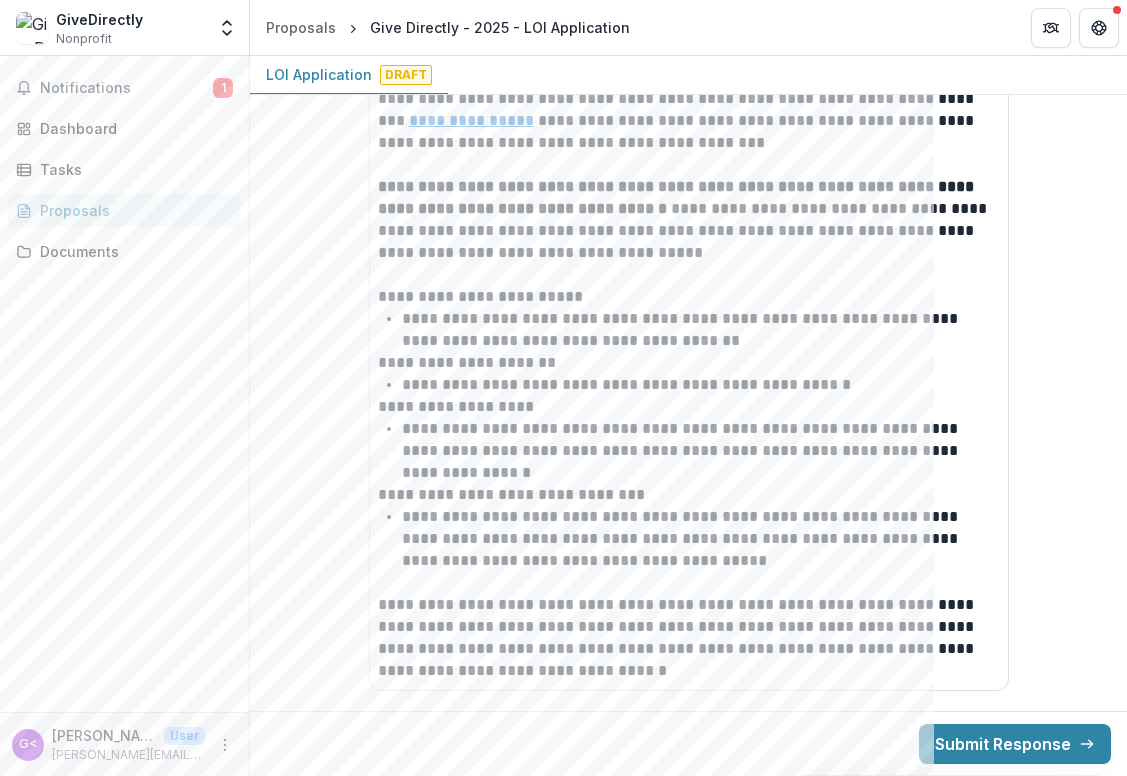 scroll, scrollTop: 2745, scrollLeft: 0, axis: vertical 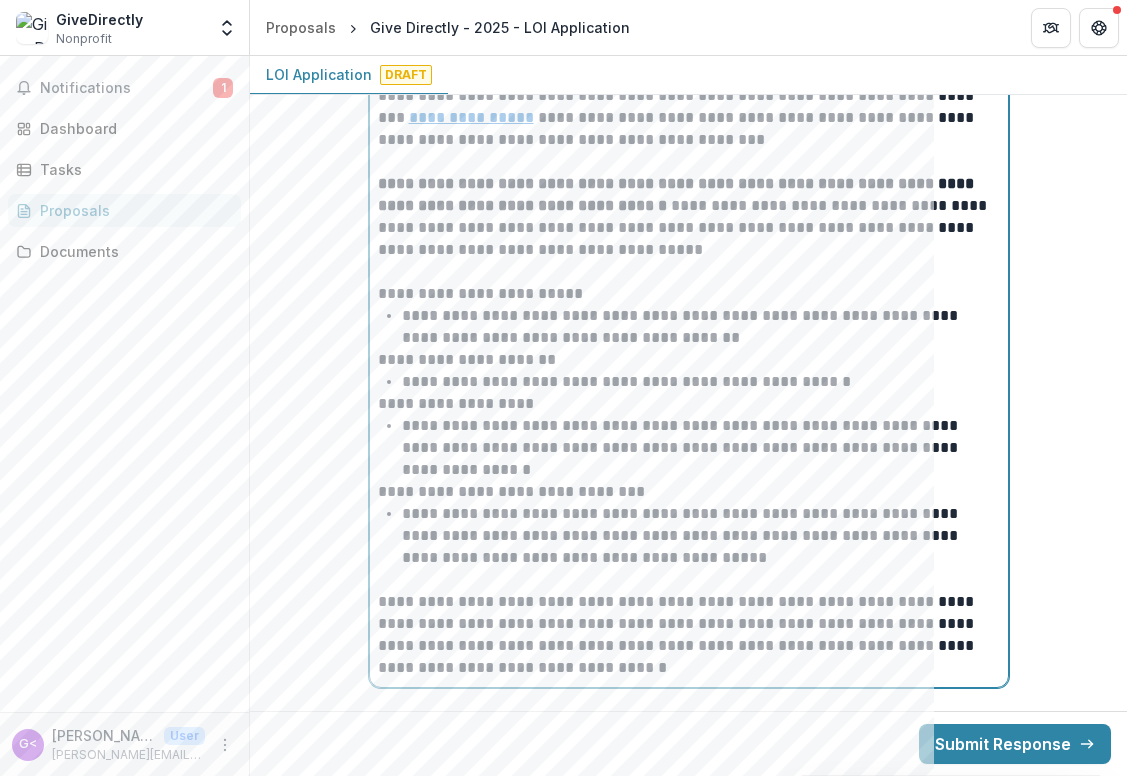 click on "**********" at bounding box center [689, 635] 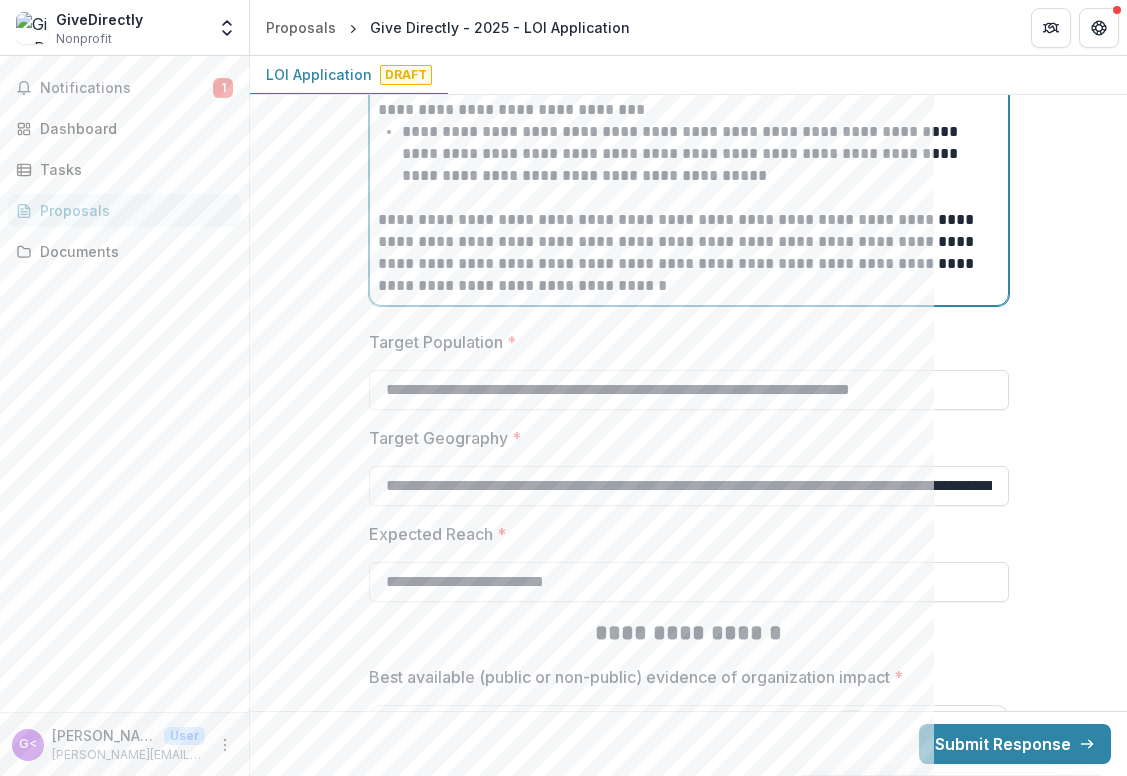 scroll, scrollTop: 3124, scrollLeft: 0, axis: vertical 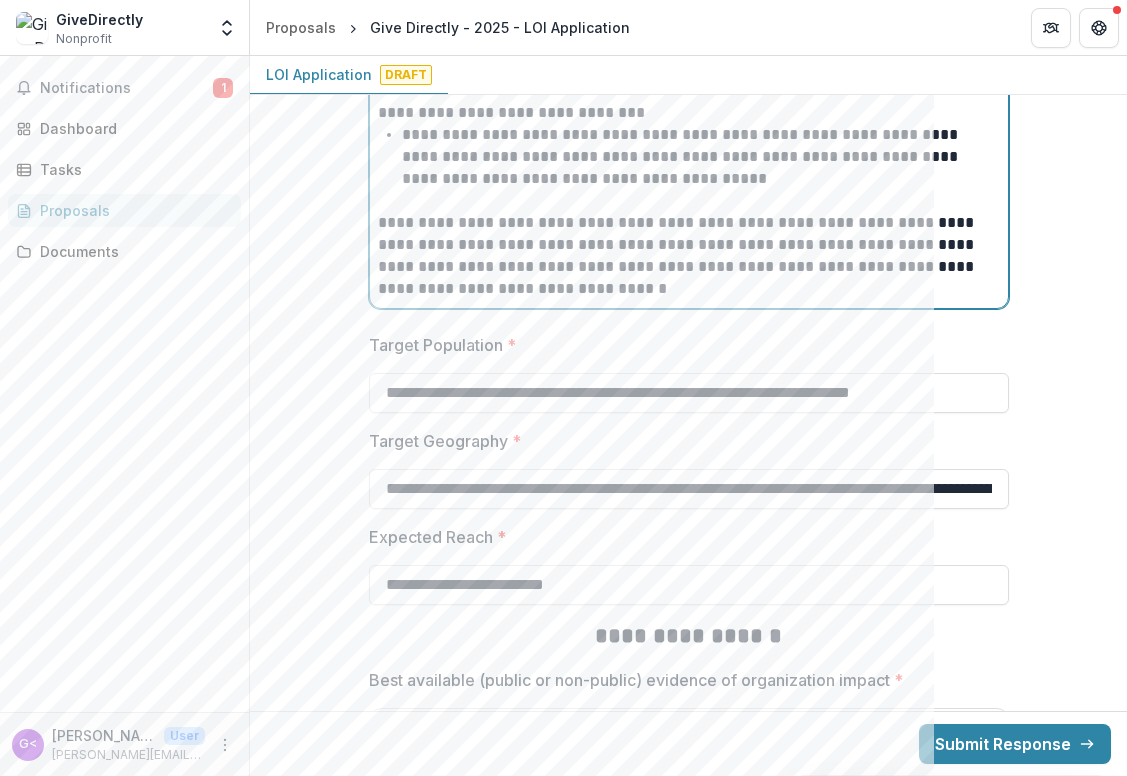 click on "**********" at bounding box center (689, 256) 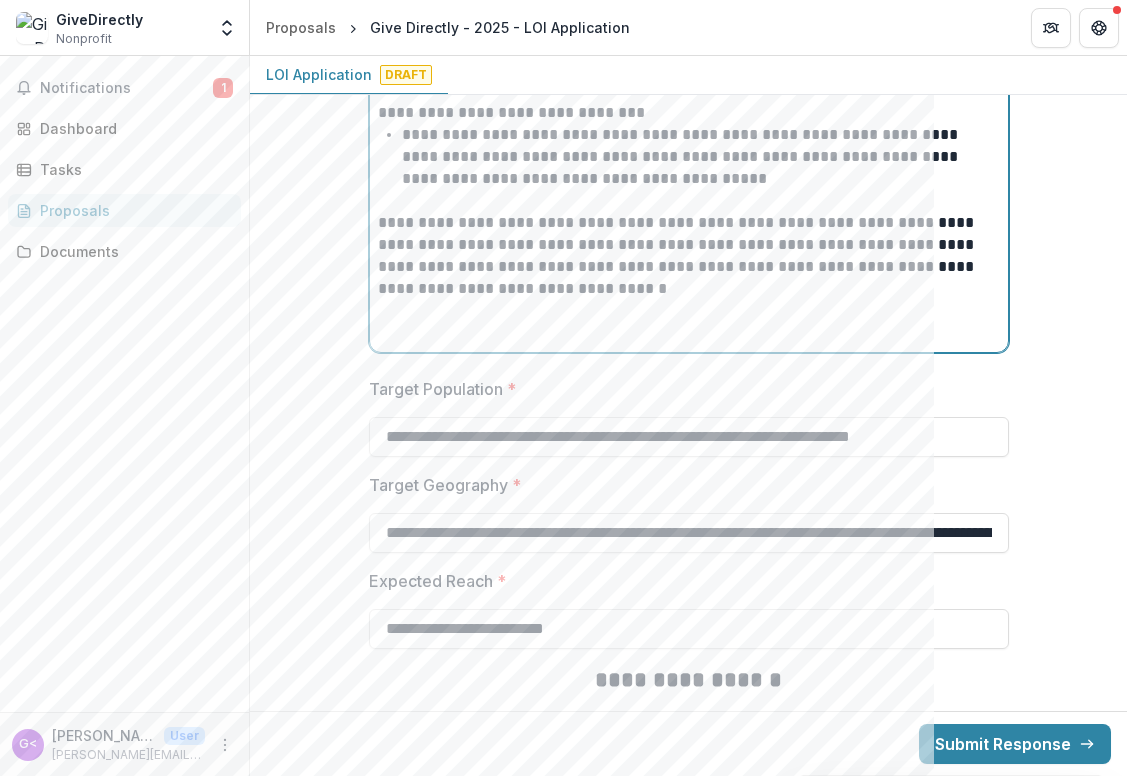 type 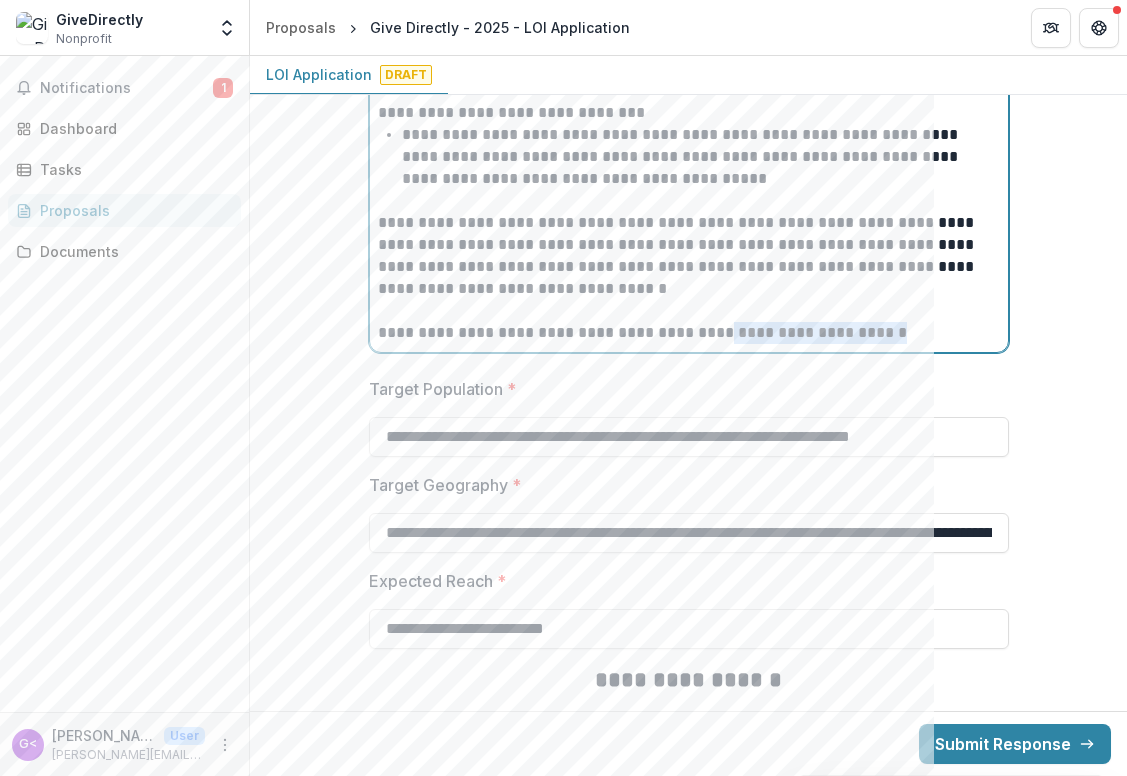 drag, startPoint x: 913, startPoint y: 341, endPoint x: 725, endPoint y: 329, distance: 188.38258 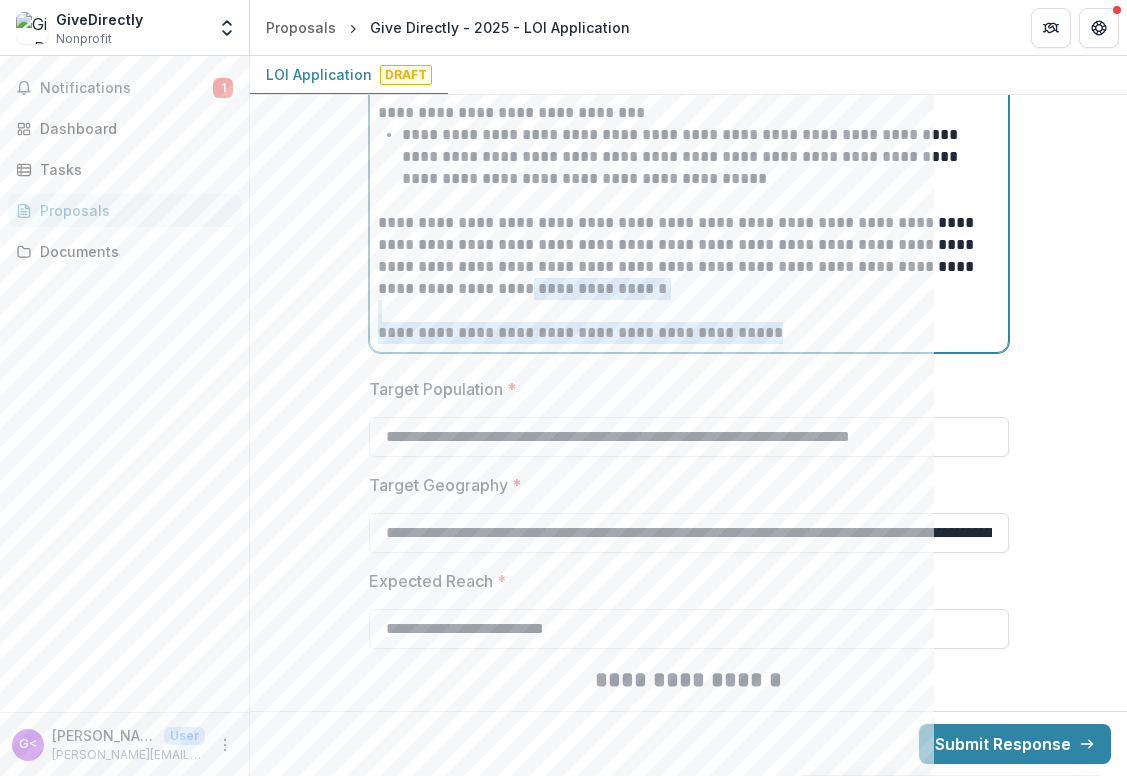 drag, startPoint x: 789, startPoint y: 334, endPoint x: 478, endPoint y: 294, distance: 313.5618 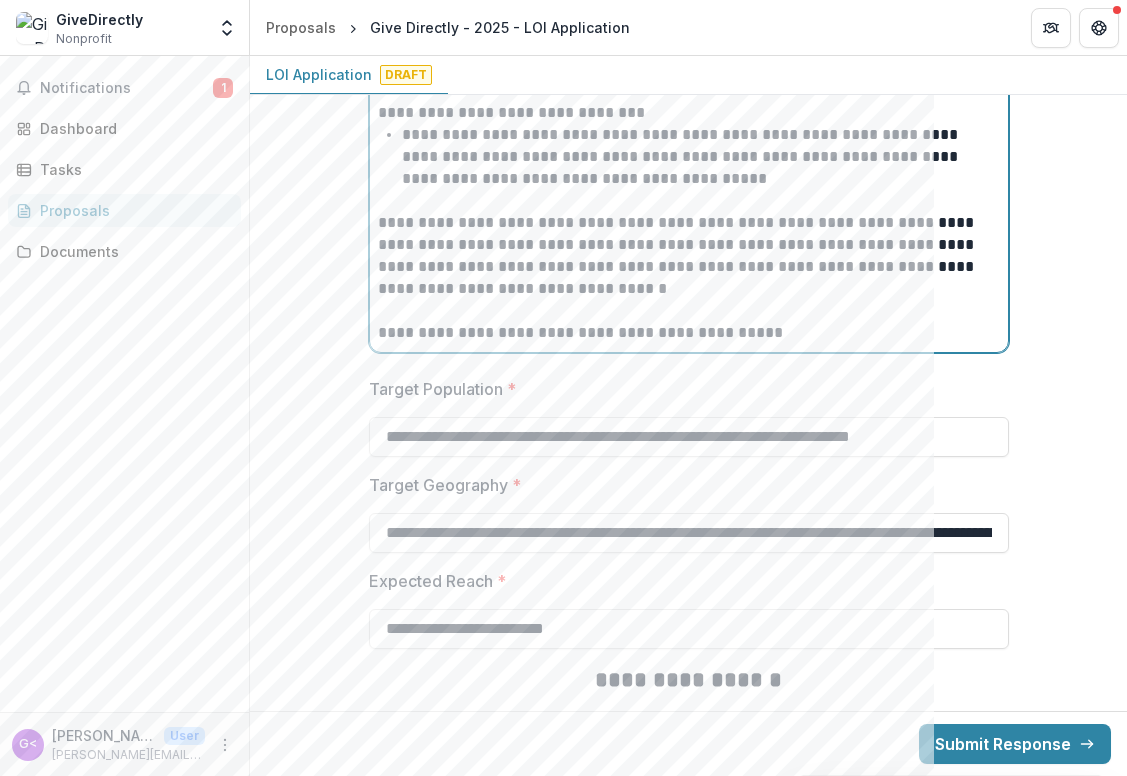 click at bounding box center [689, 311] 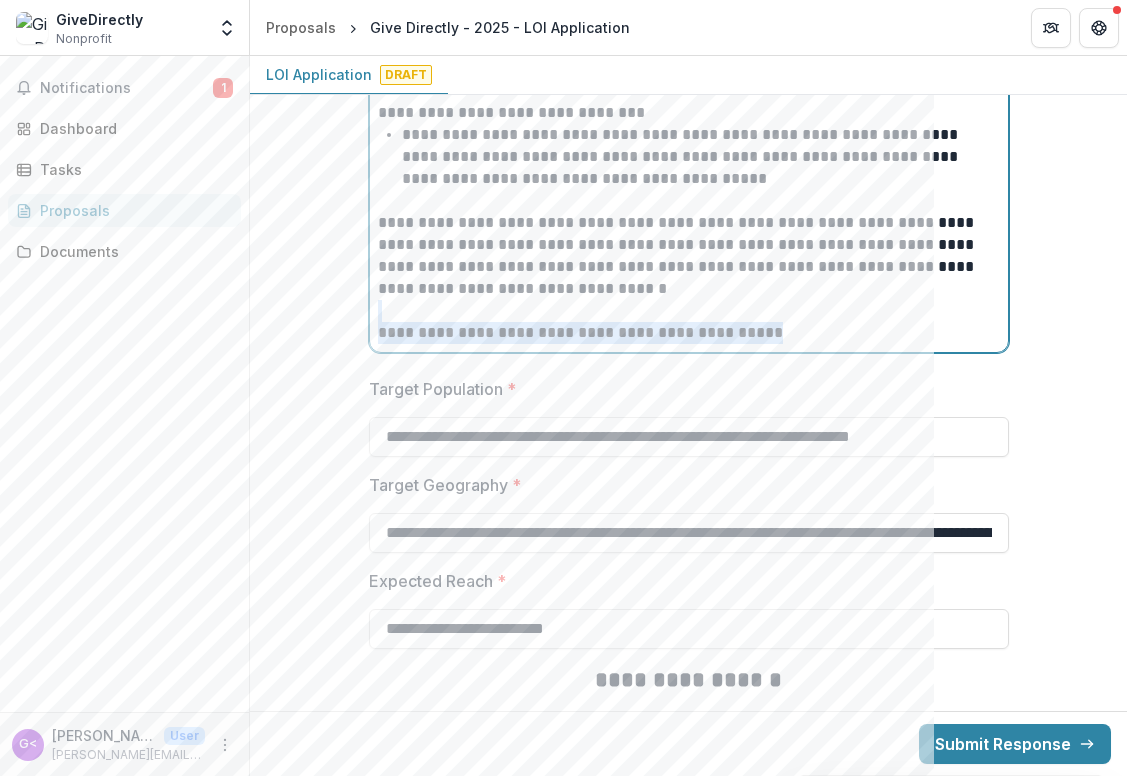 drag, startPoint x: 377, startPoint y: 317, endPoint x: 786, endPoint y: 336, distance: 409.44107 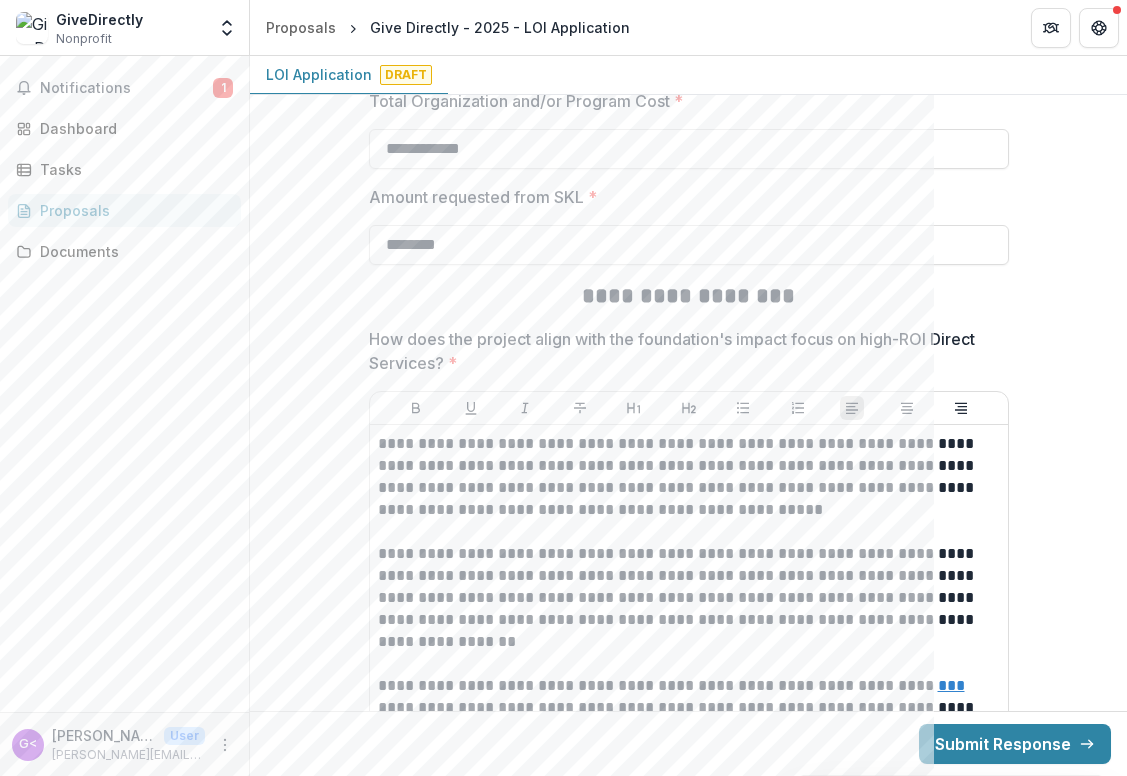 scroll, scrollTop: 5019, scrollLeft: 0, axis: vertical 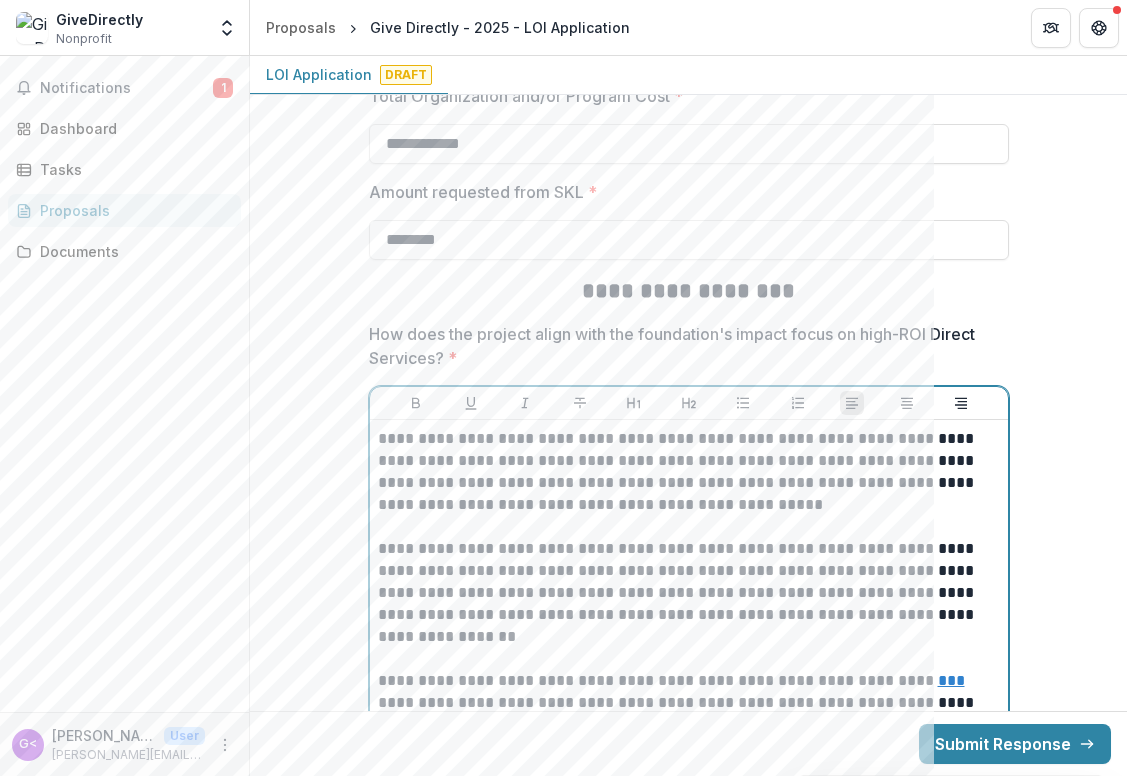 click on "**********" at bounding box center [689, 472] 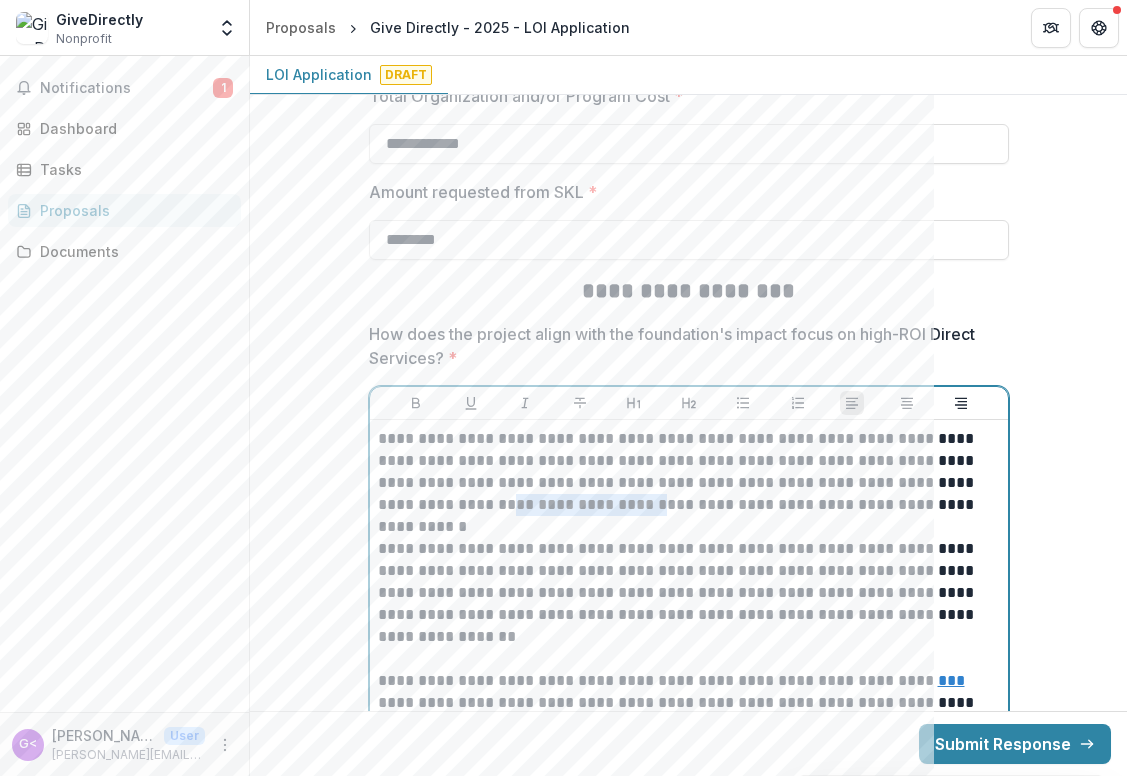 drag, startPoint x: 532, startPoint y: 510, endPoint x: 378, endPoint y: 509, distance: 154.00325 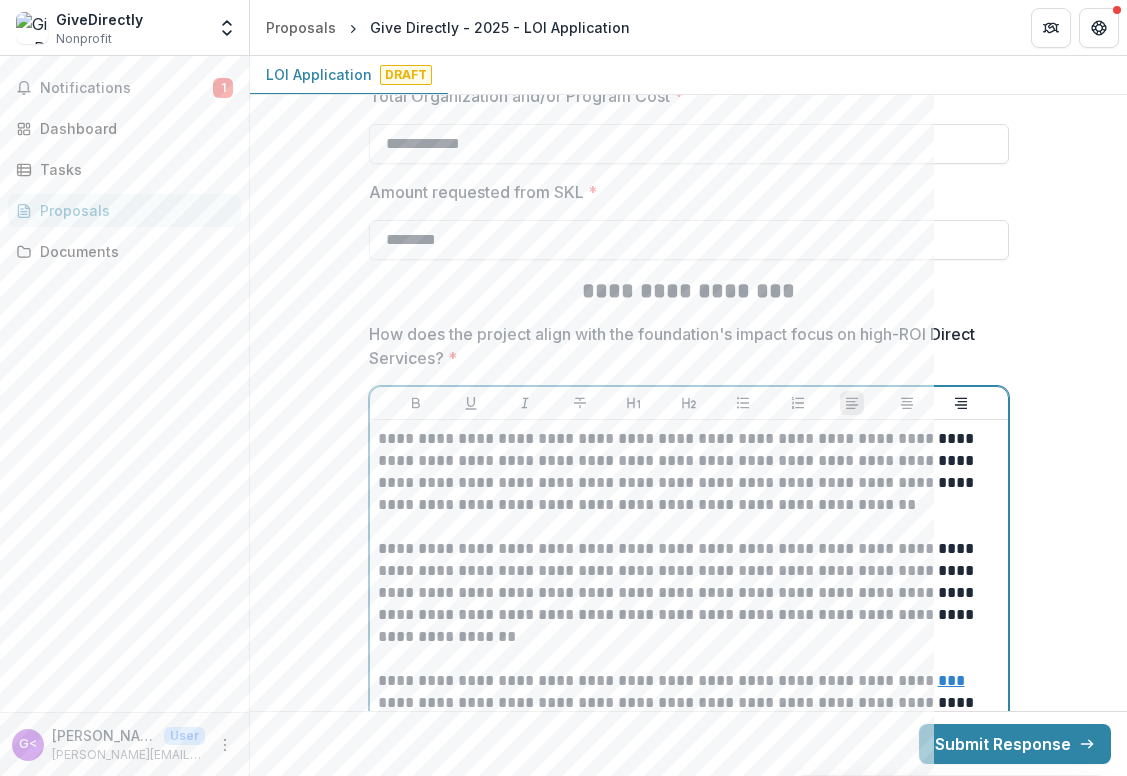 click on "**********" at bounding box center [689, 472] 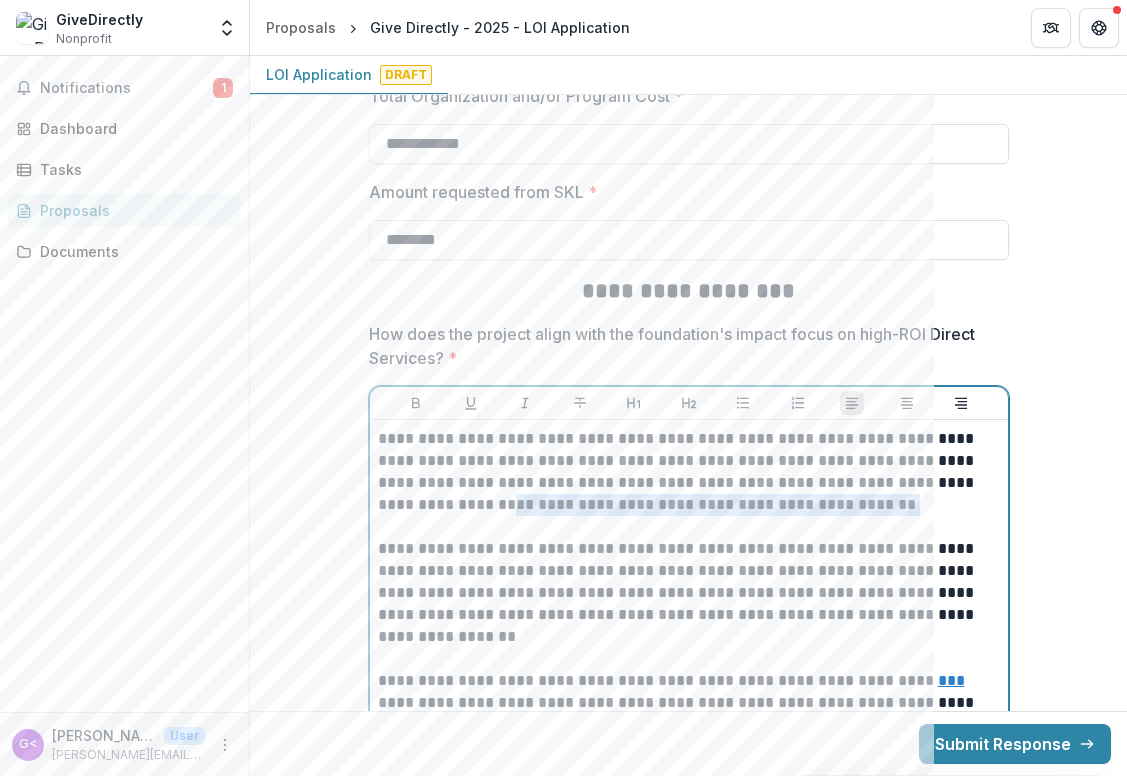 drag, startPoint x: 752, startPoint y: 507, endPoint x: 300, endPoint y: 506, distance: 452.0011 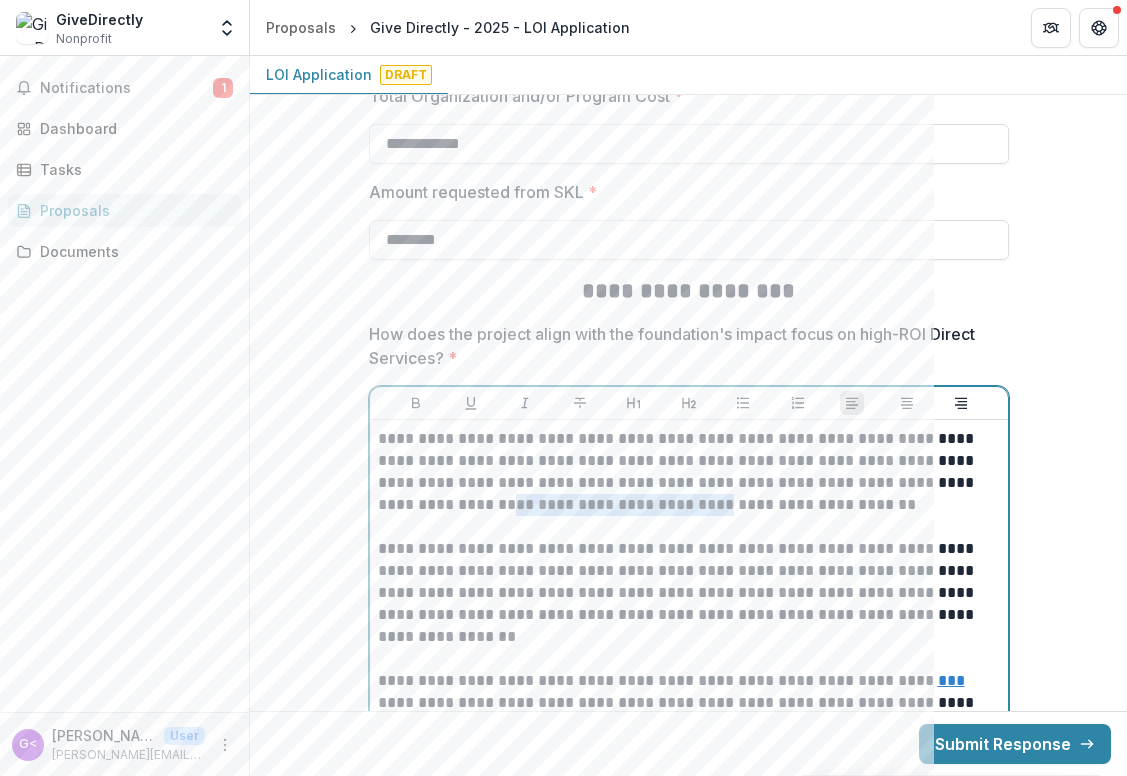 drag, startPoint x: 583, startPoint y: 502, endPoint x: 372, endPoint y: 503, distance: 211.00237 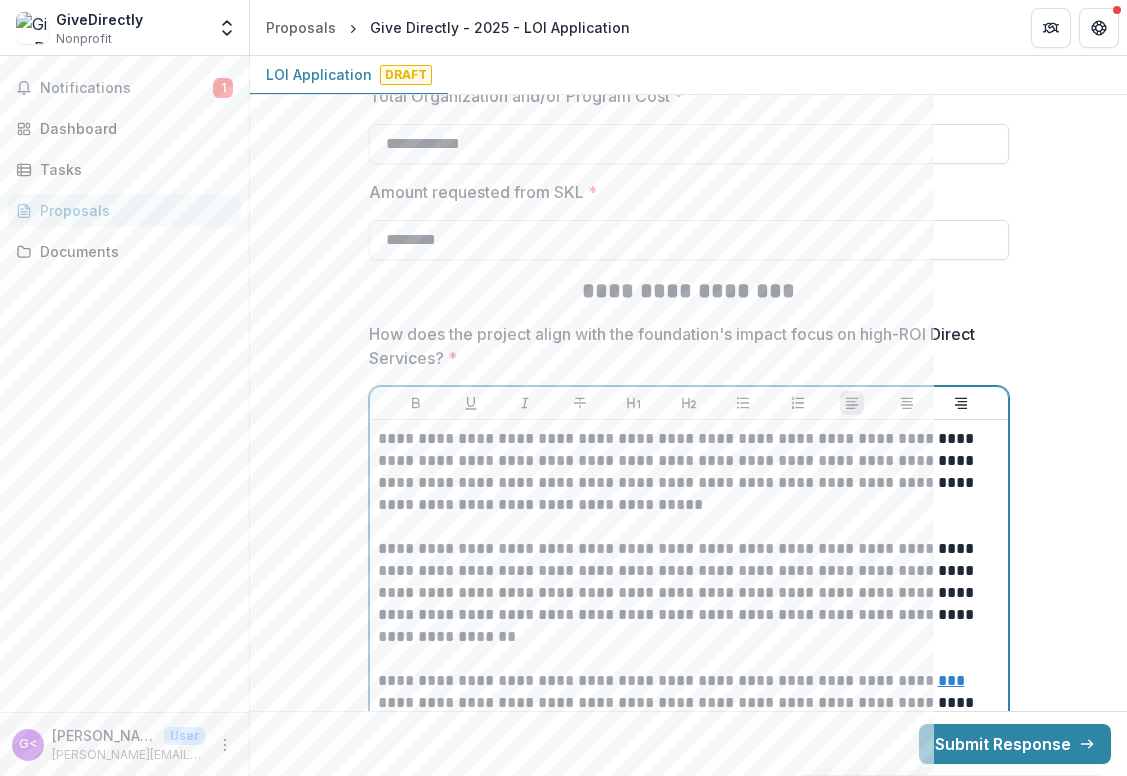click on "**********" at bounding box center [689, 472] 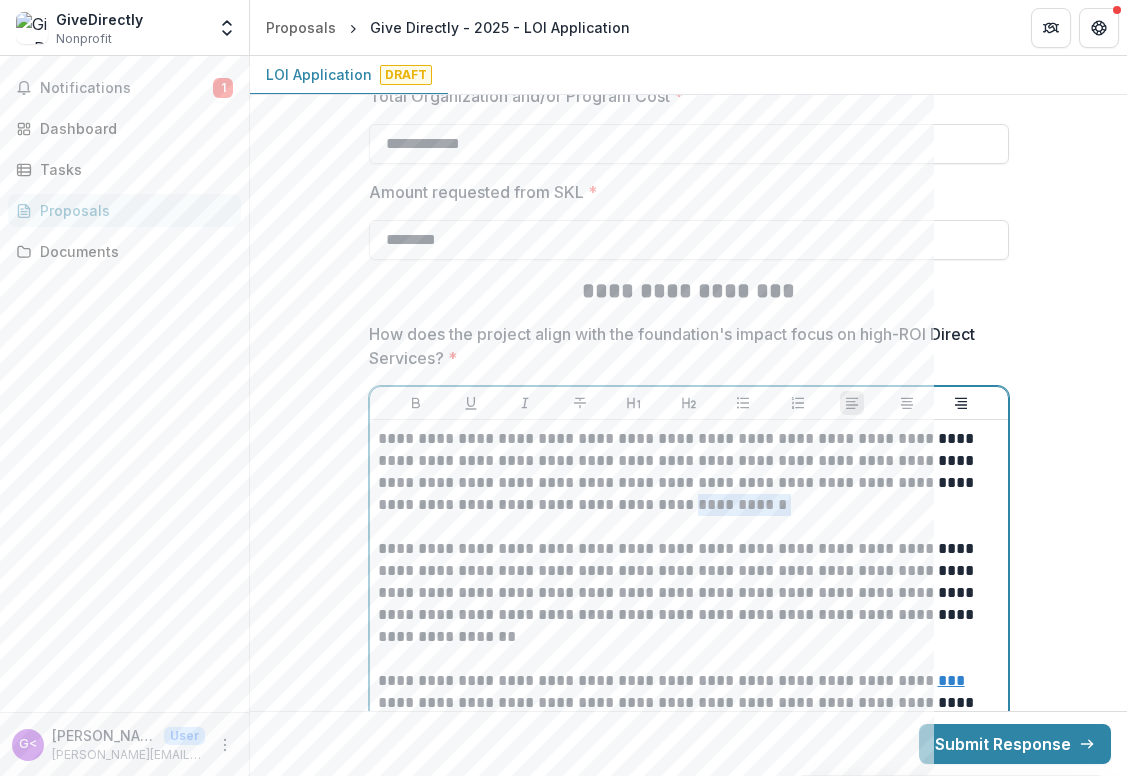 drag, startPoint x: 624, startPoint y: 502, endPoint x: 531, endPoint y: 502, distance: 93 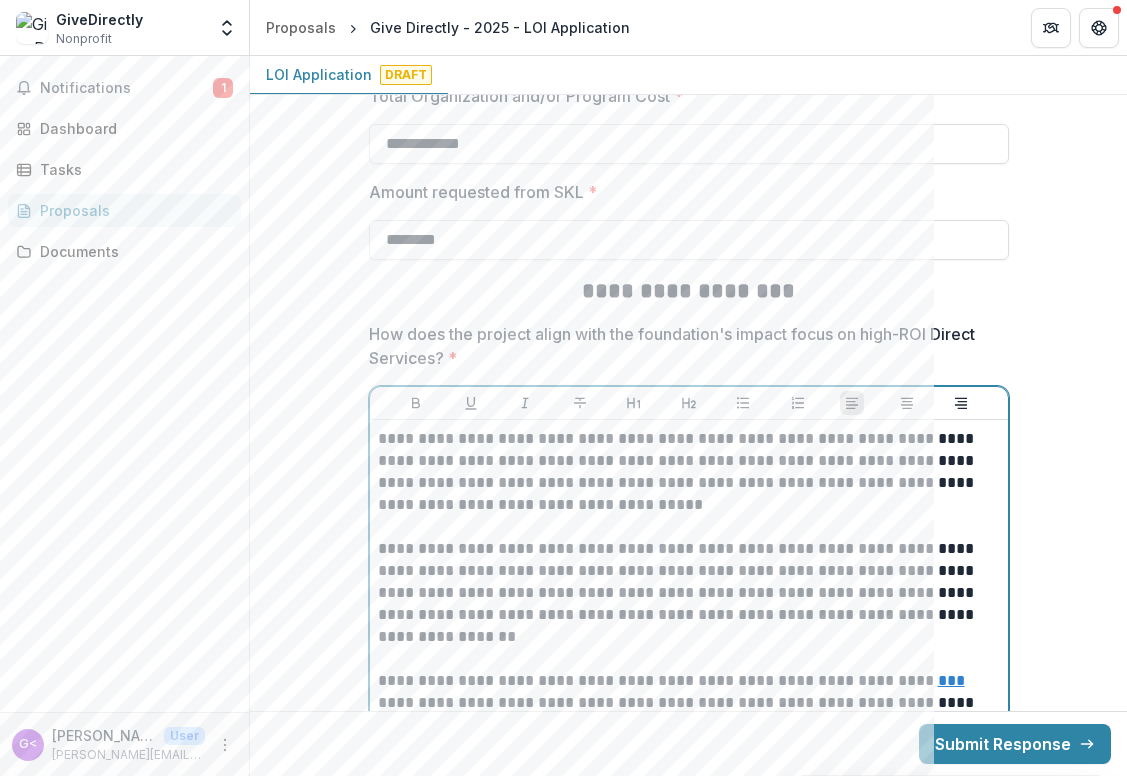 click on "**********" at bounding box center [689, 472] 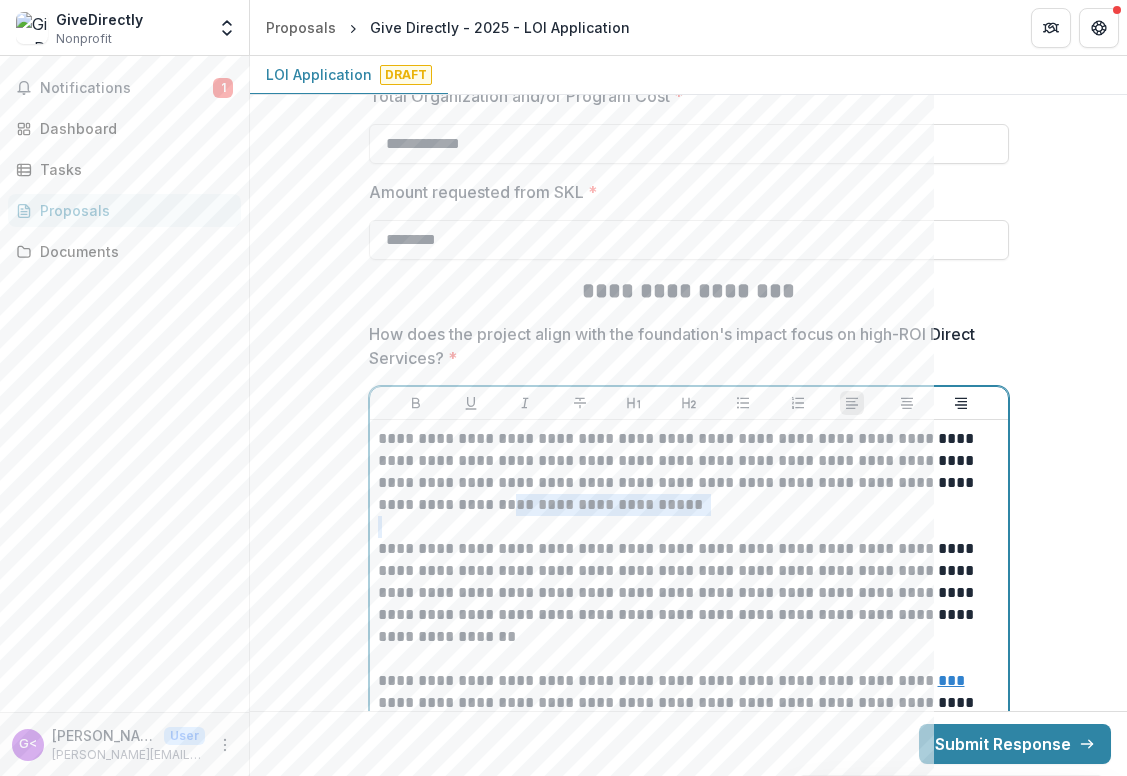 drag, startPoint x: 533, startPoint y: 505, endPoint x: 374, endPoint y: 504, distance: 159.00314 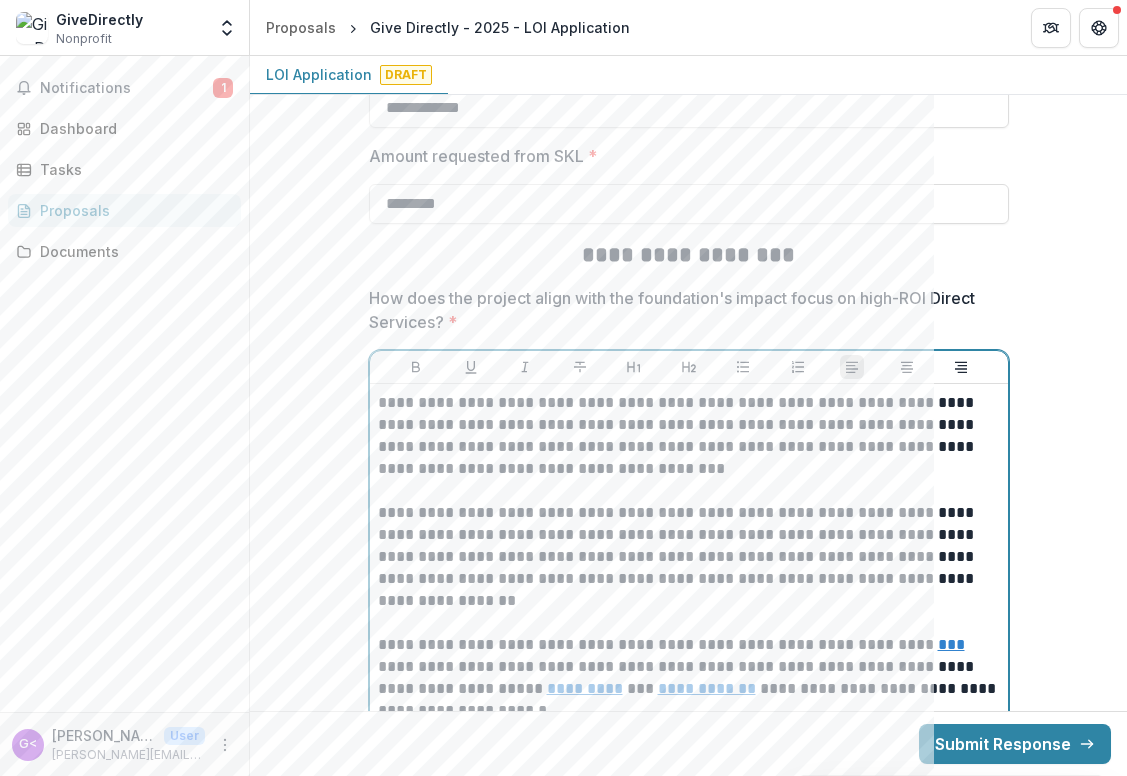 scroll, scrollTop: 5068, scrollLeft: 0, axis: vertical 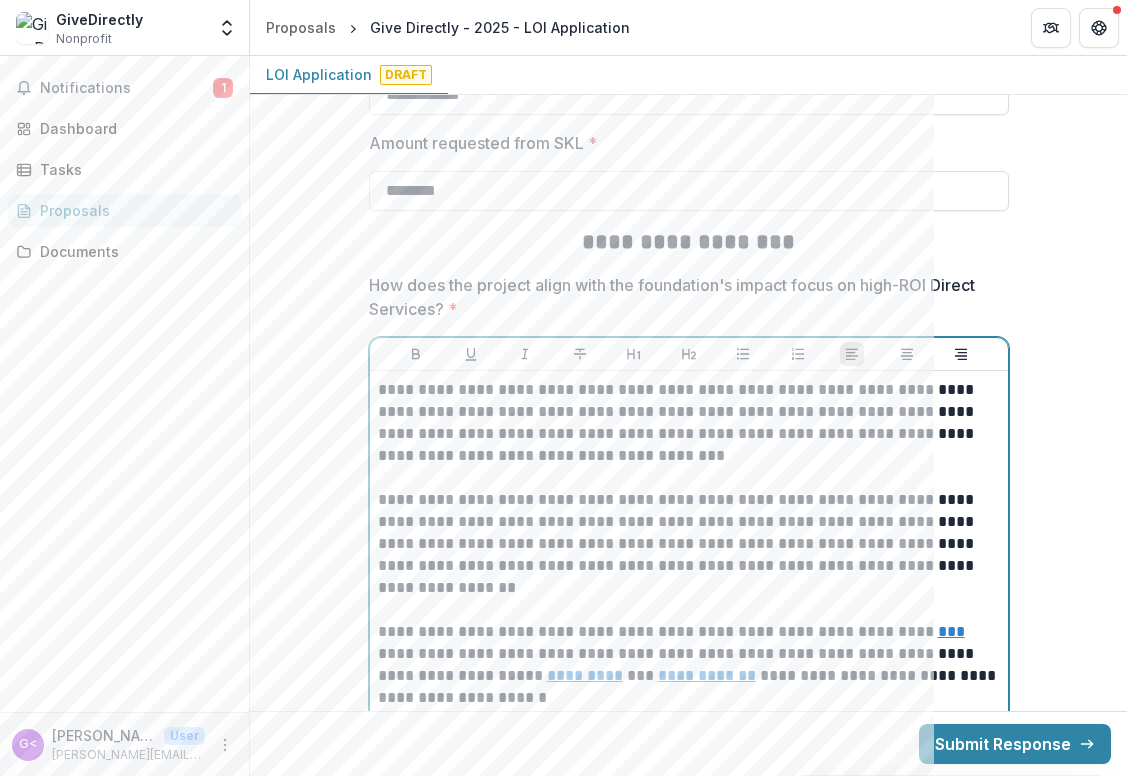 click on "**********" at bounding box center (689, 544) 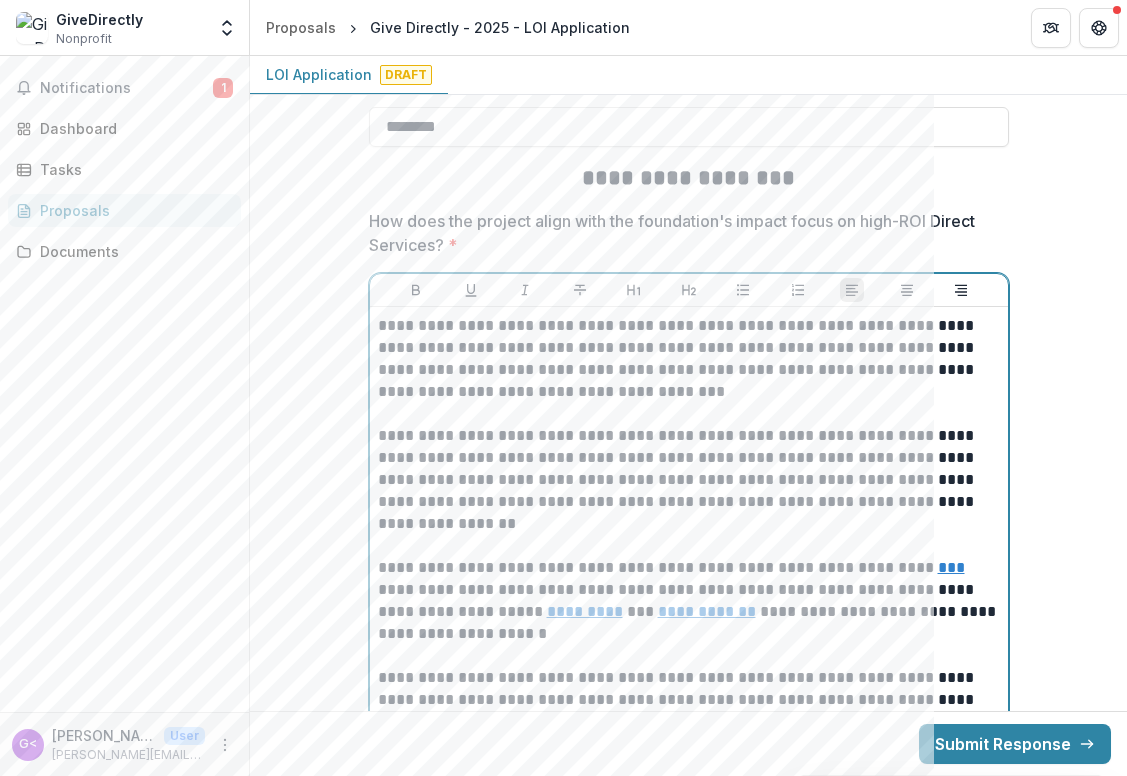 scroll, scrollTop: 5133, scrollLeft: 0, axis: vertical 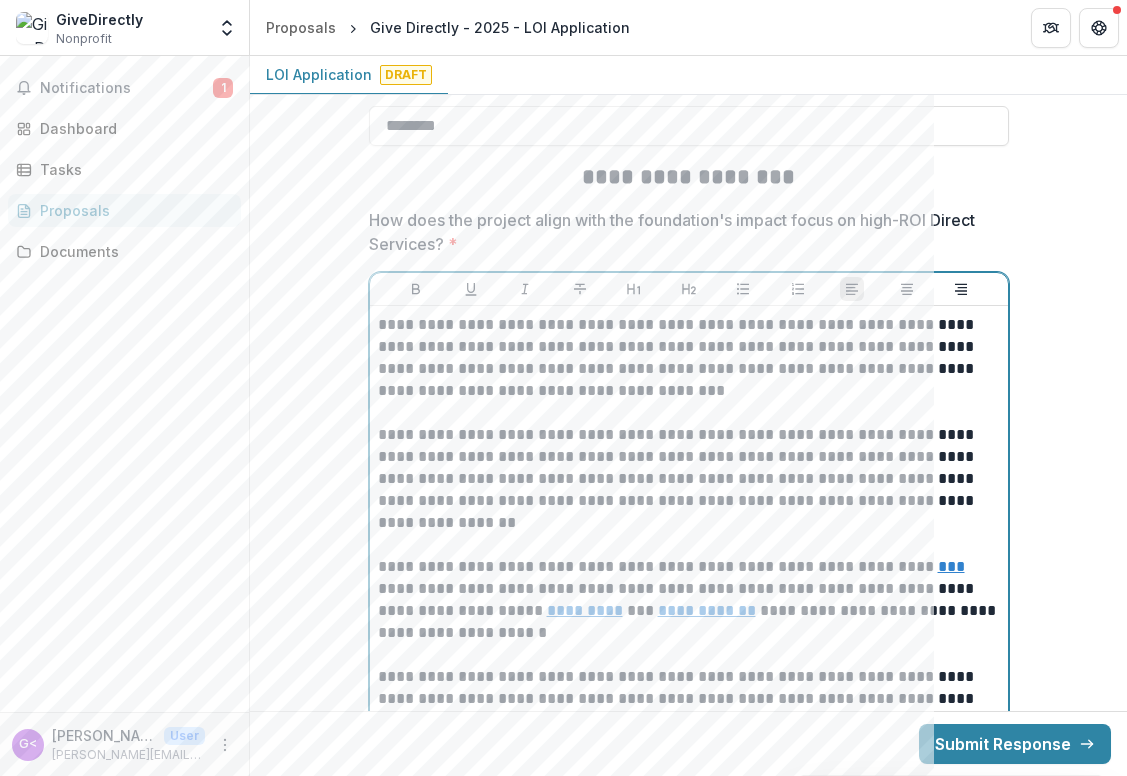 click on "**********" at bounding box center (689, 479) 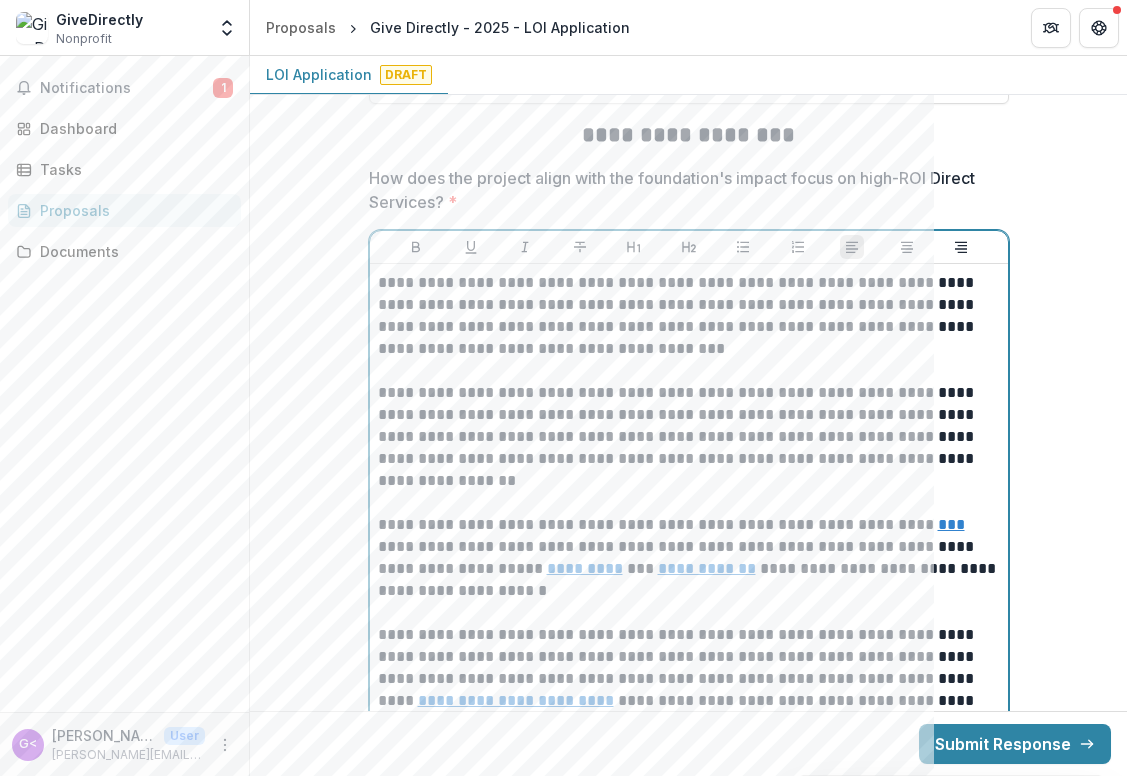 scroll, scrollTop: 5177, scrollLeft: 0, axis: vertical 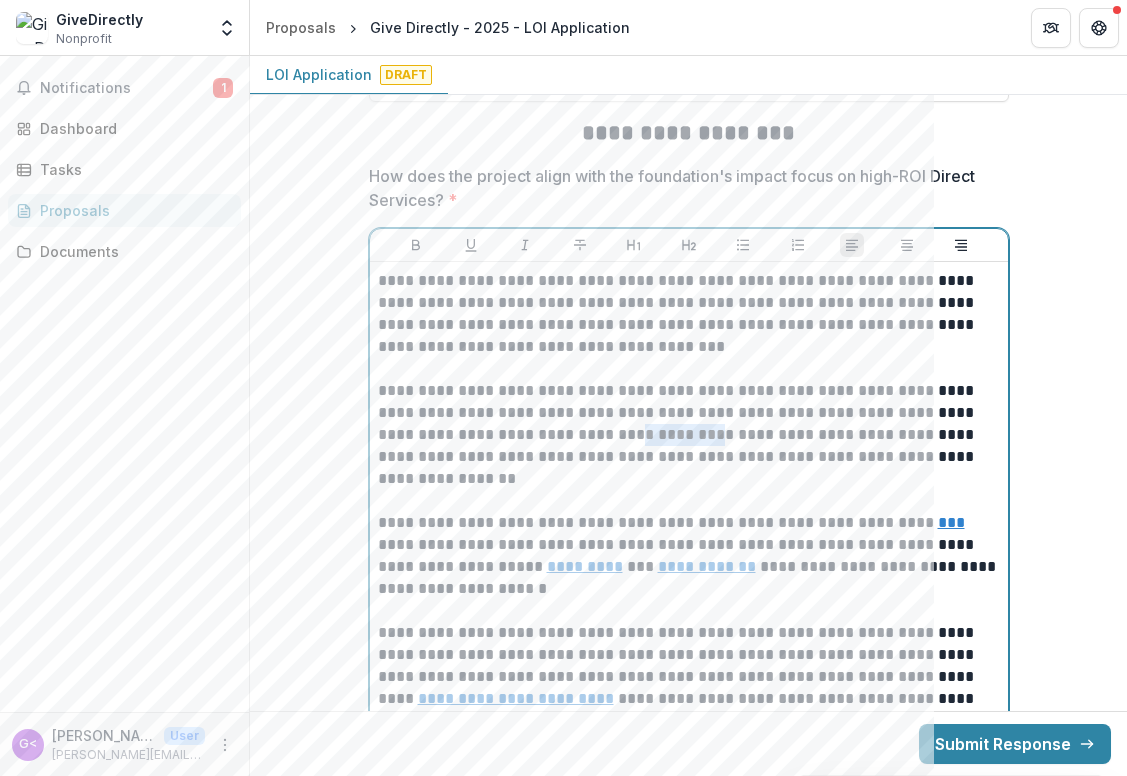 drag, startPoint x: 674, startPoint y: 438, endPoint x: 596, endPoint y: 439, distance: 78.00641 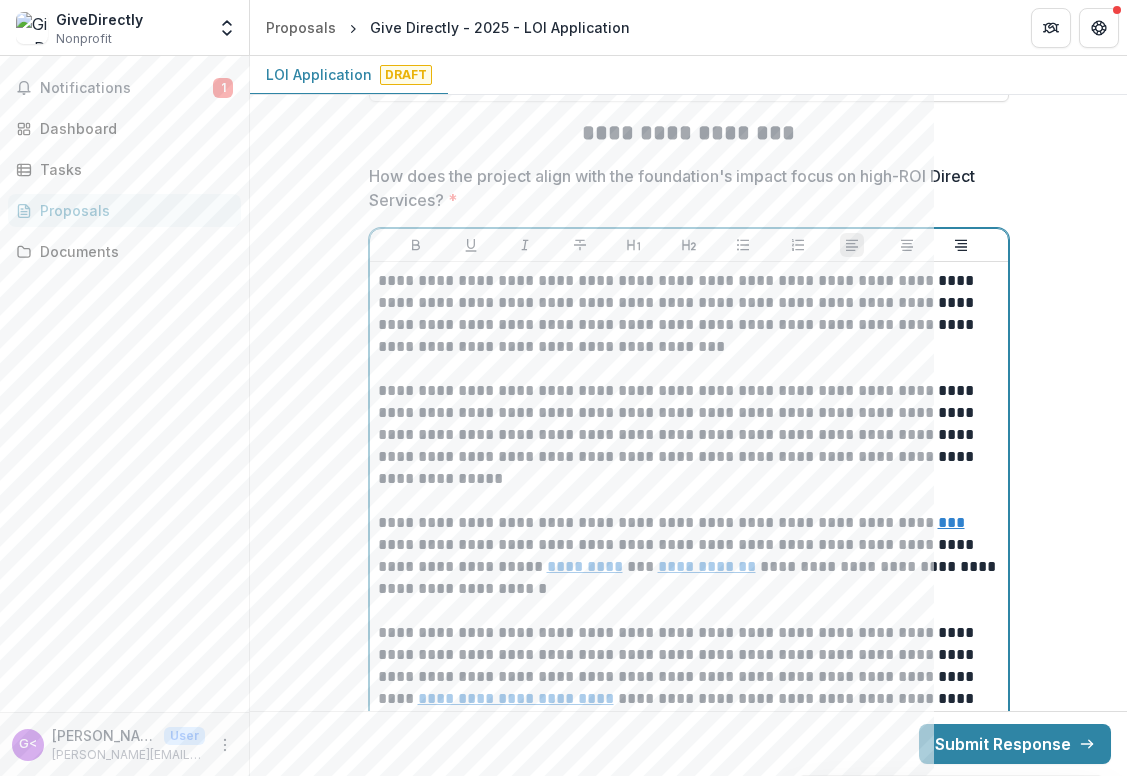 click on "**********" at bounding box center (689, 435) 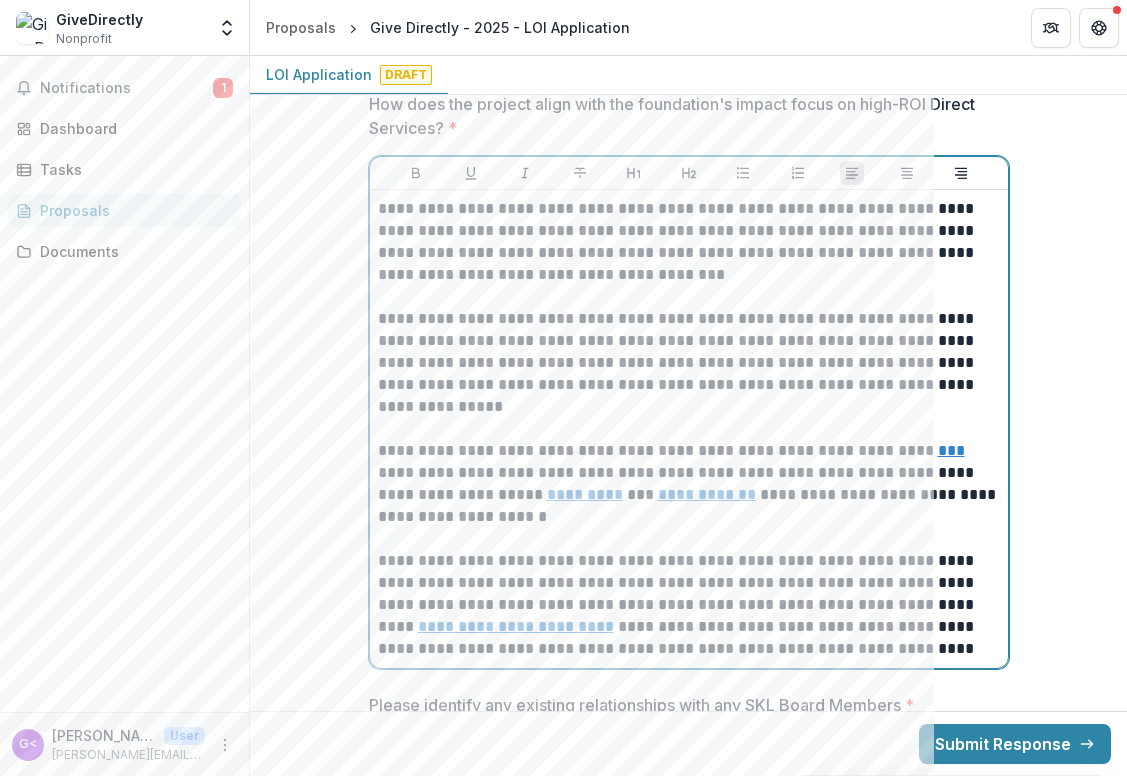 scroll, scrollTop: 5273, scrollLeft: 0, axis: vertical 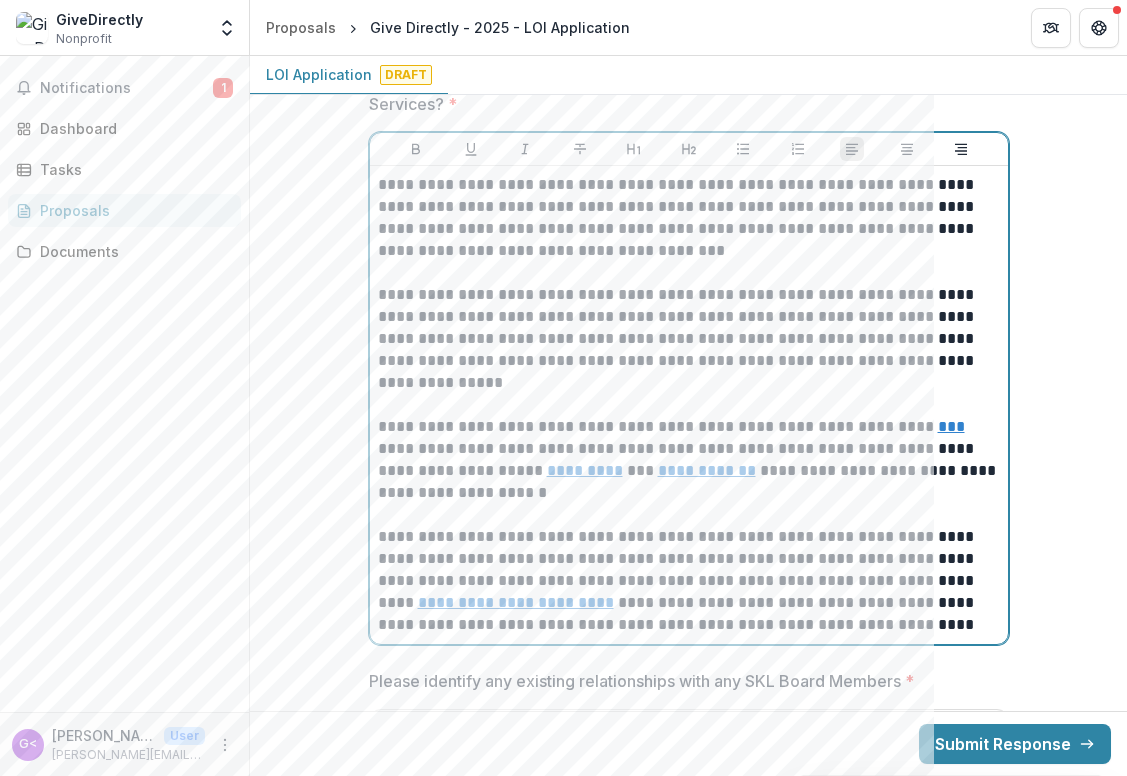 click on "**********" at bounding box center [689, 460] 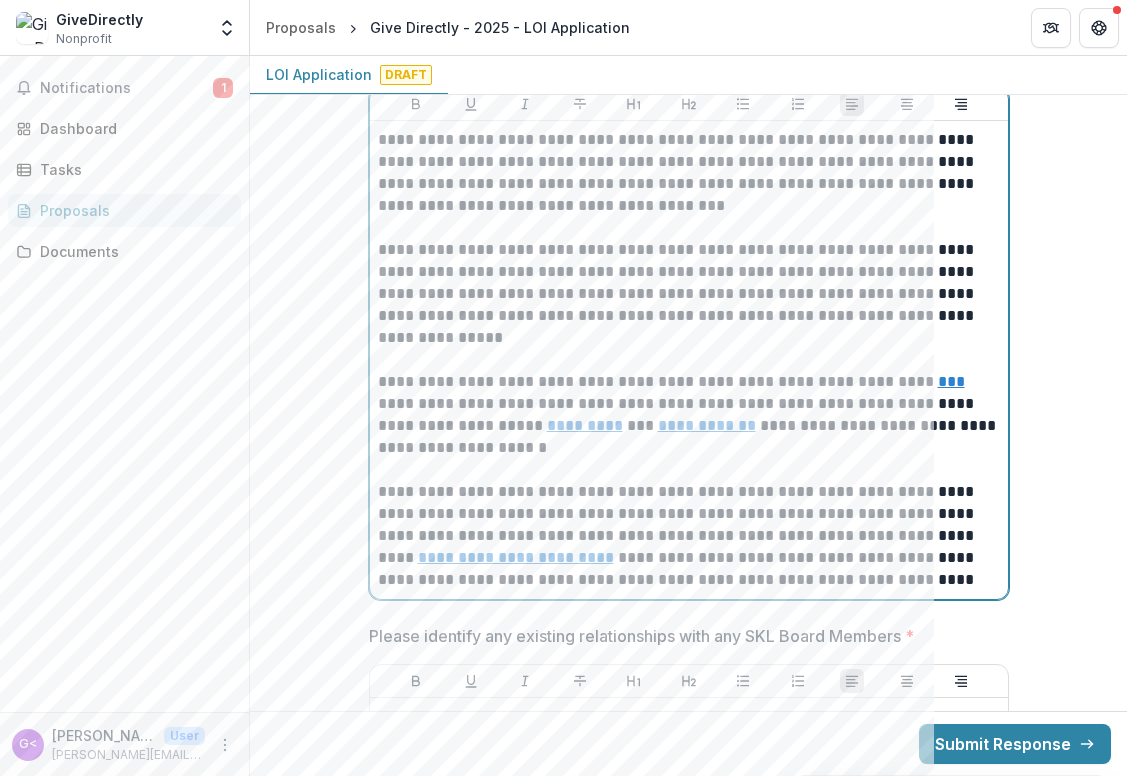 scroll, scrollTop: 5340, scrollLeft: 0, axis: vertical 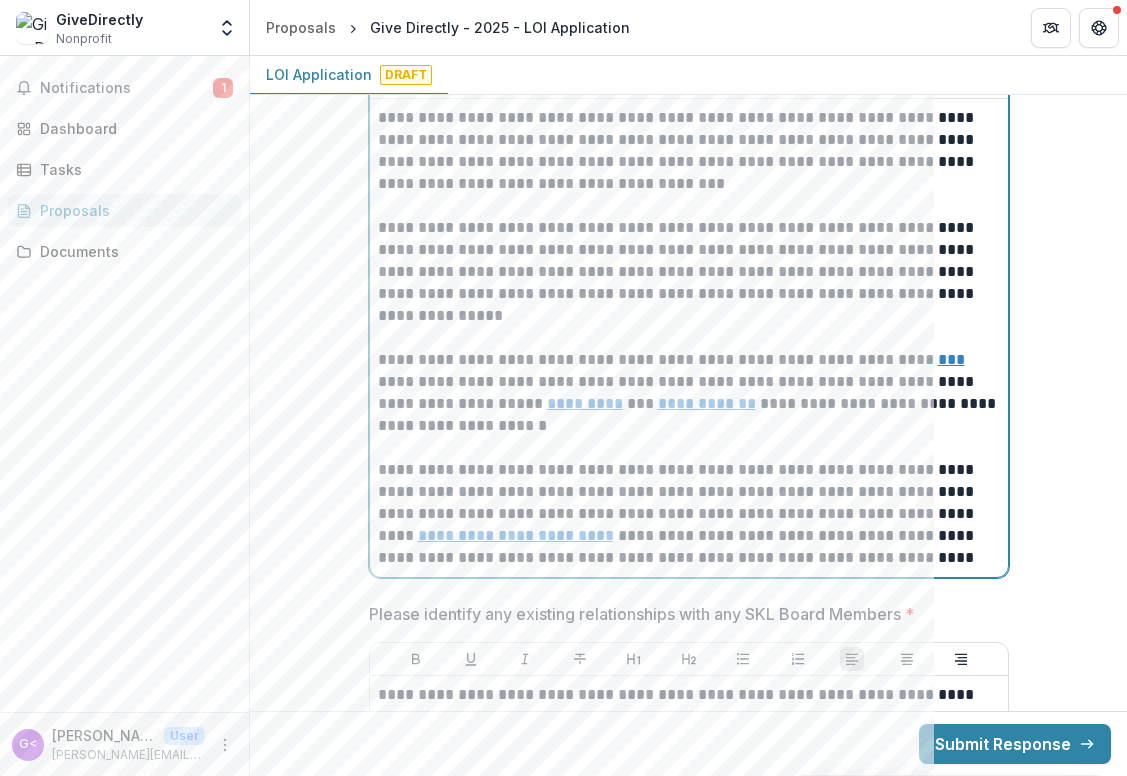 click on "**********" at bounding box center [689, 393] 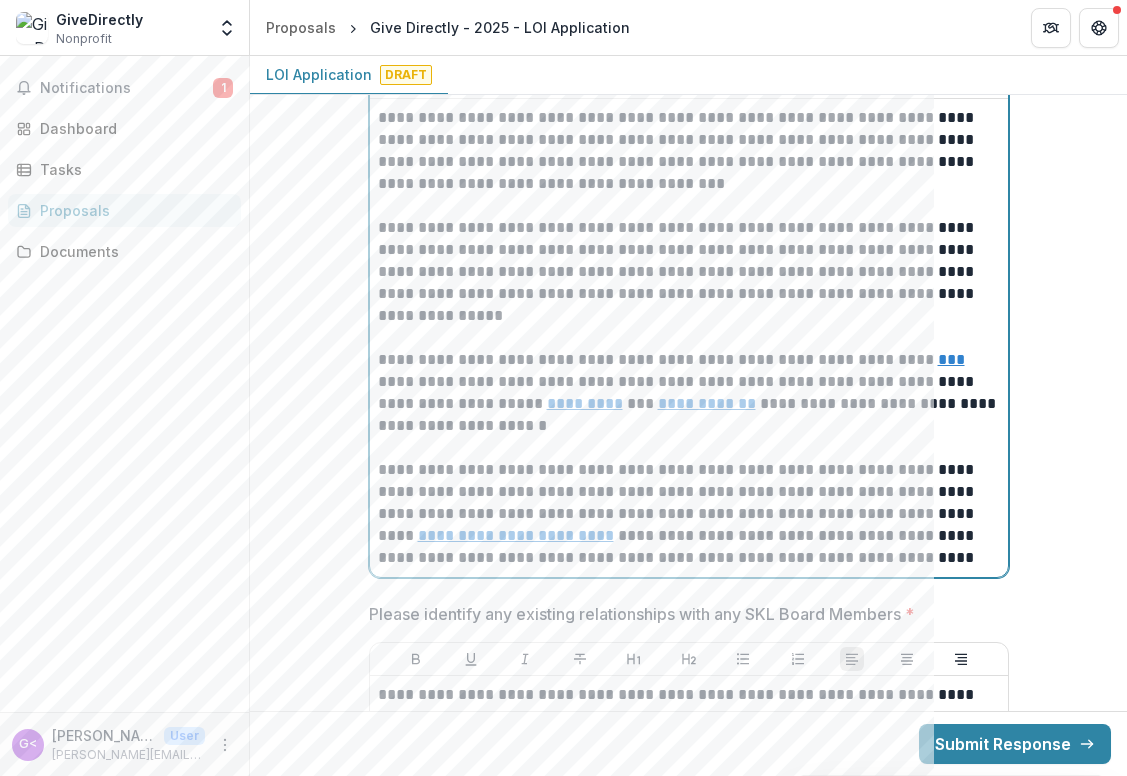 click on "**********" at bounding box center (689, 393) 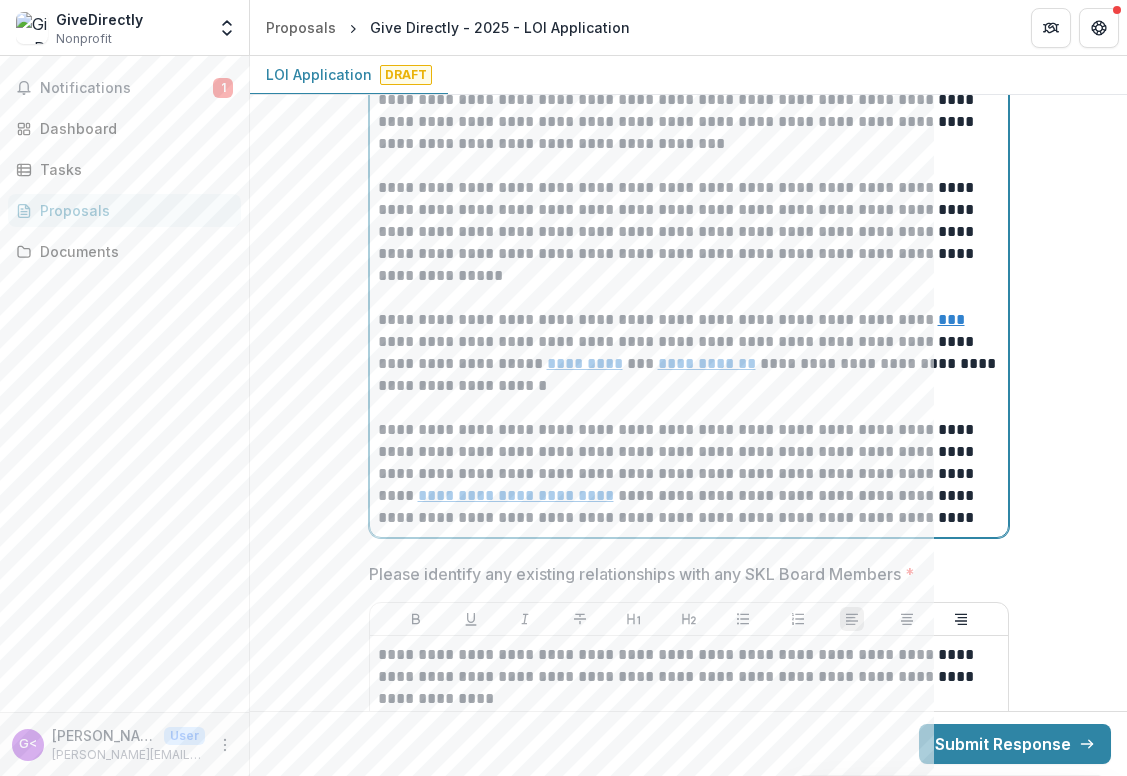 click at bounding box center (689, 408) 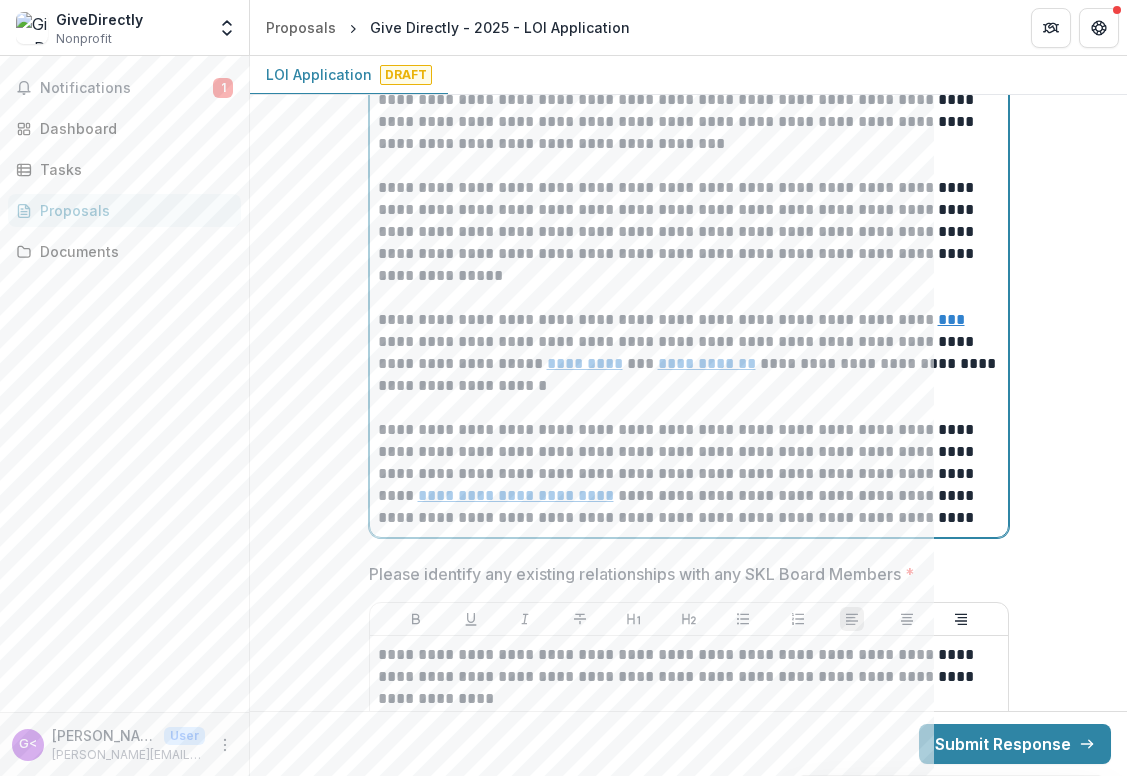 click on "**********" at bounding box center [689, 474] 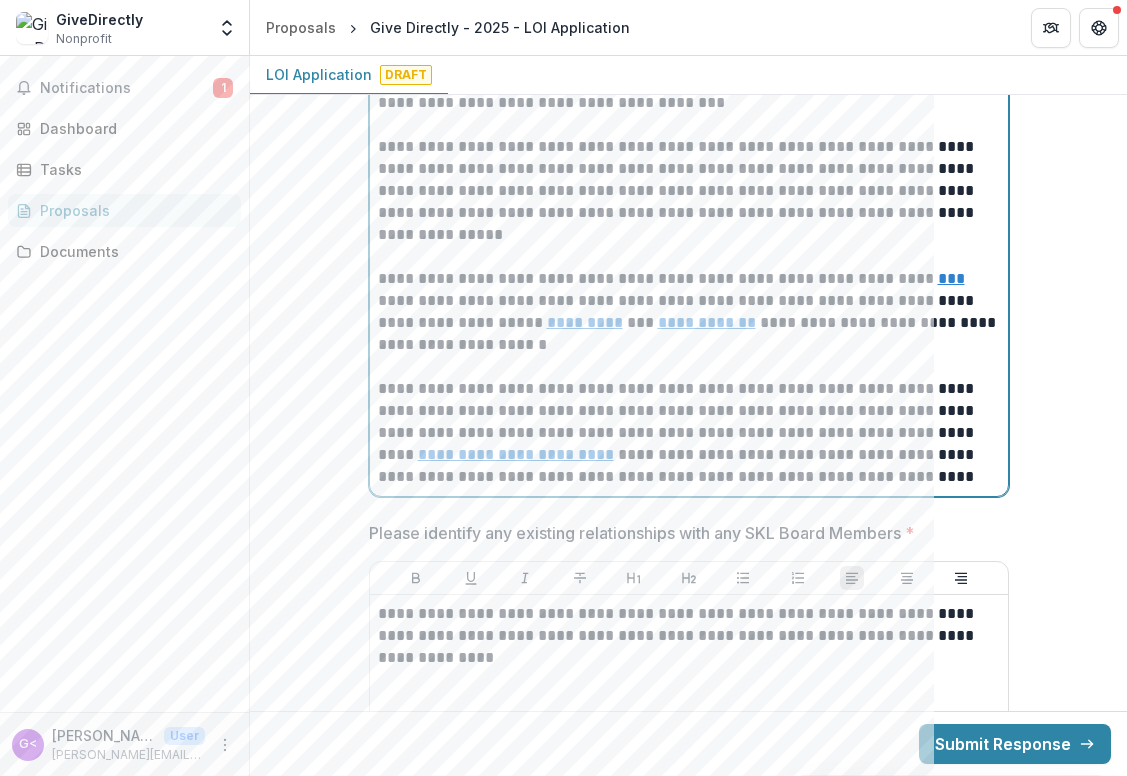 scroll, scrollTop: 5422, scrollLeft: 0, axis: vertical 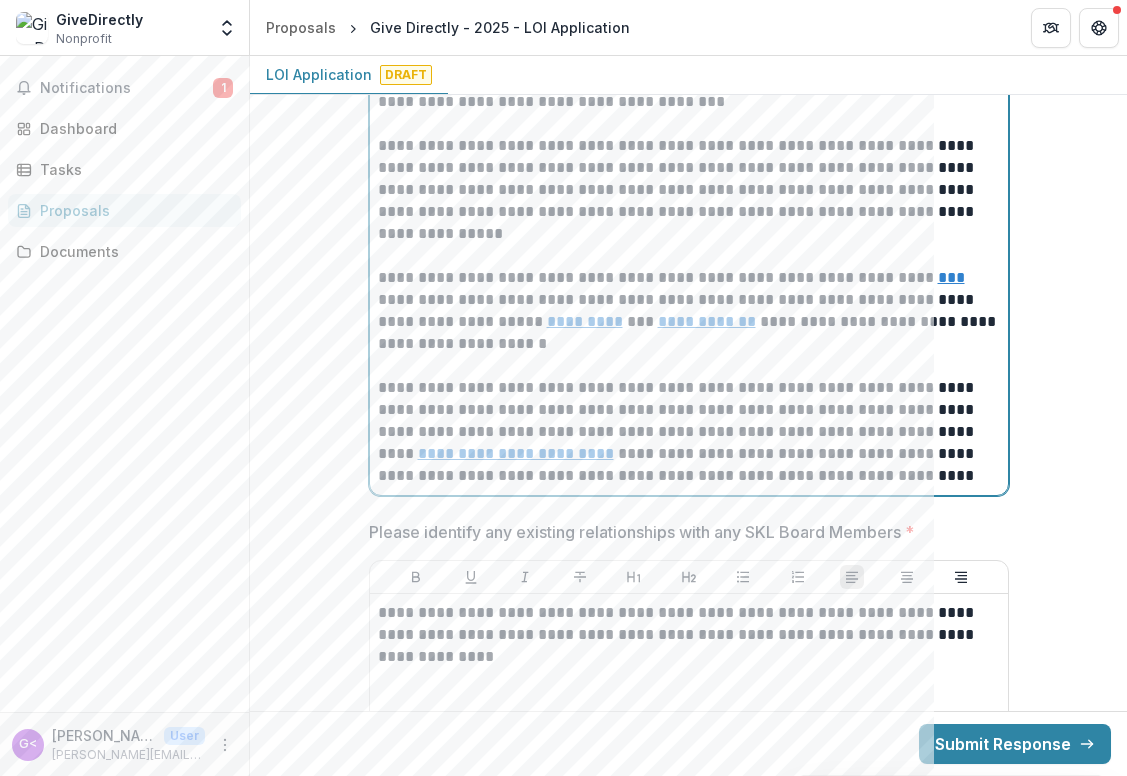 click on "**********" at bounding box center [689, 432] 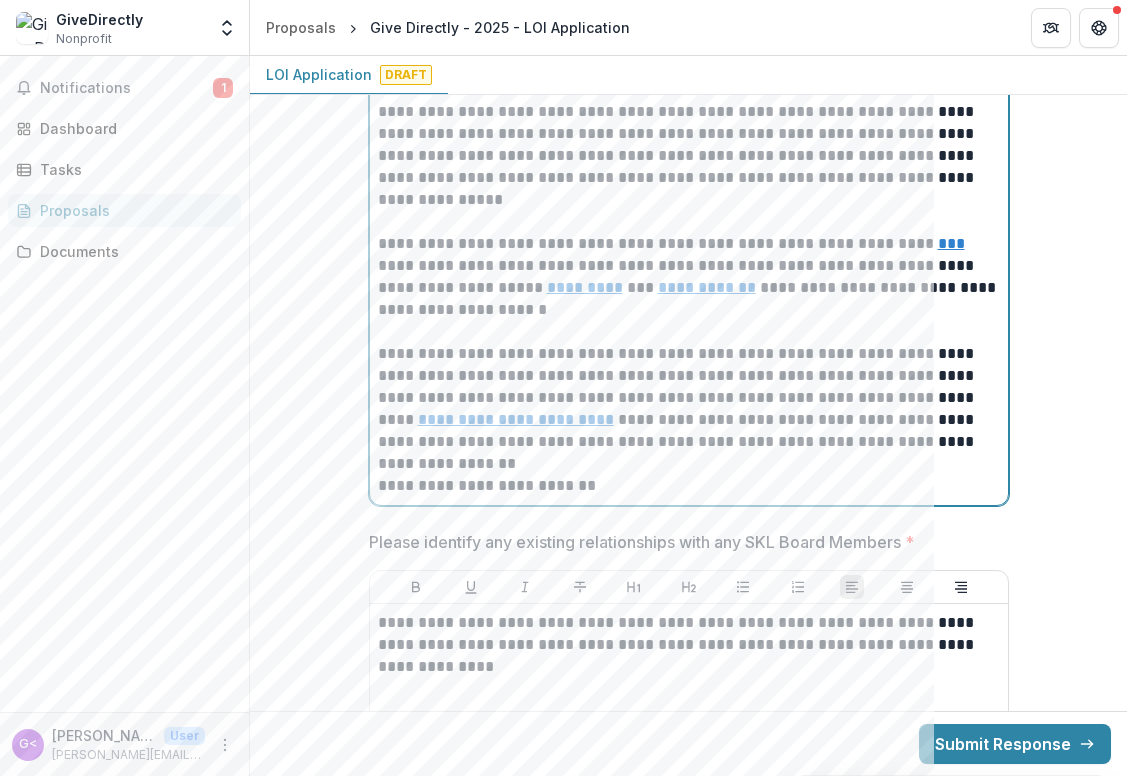 scroll, scrollTop: 5608, scrollLeft: 0, axis: vertical 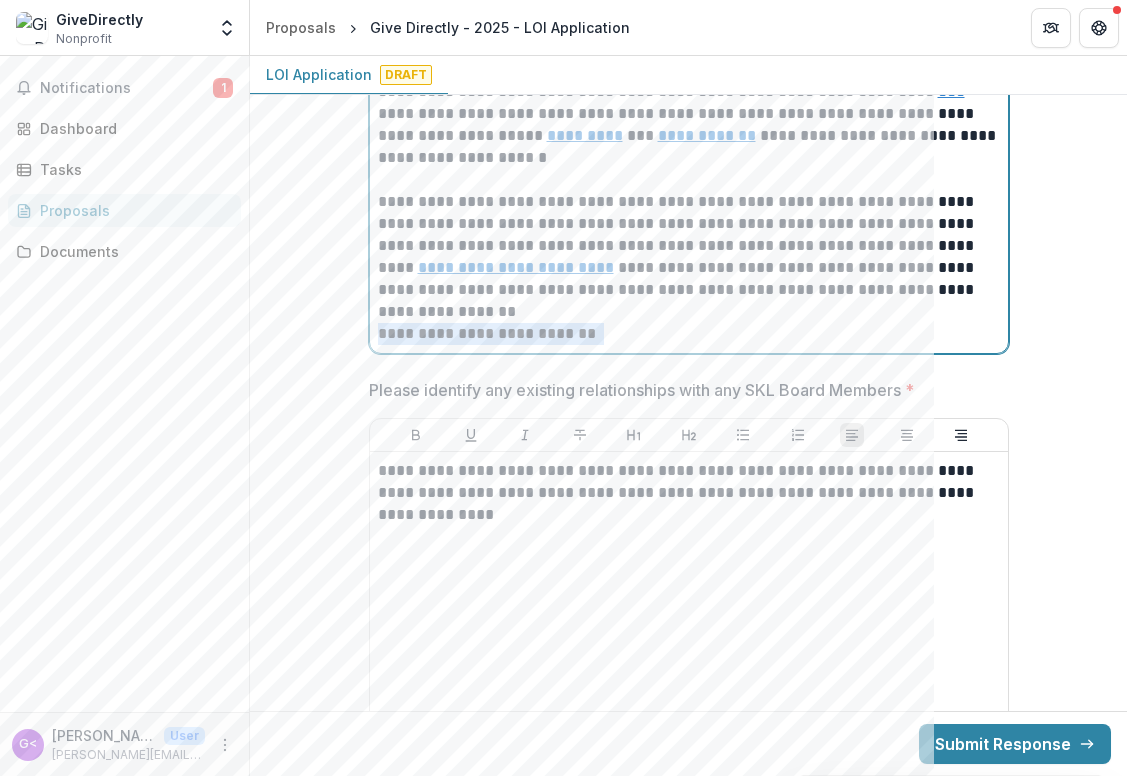 drag, startPoint x: 600, startPoint y: 335, endPoint x: 372, endPoint y: 324, distance: 228.2652 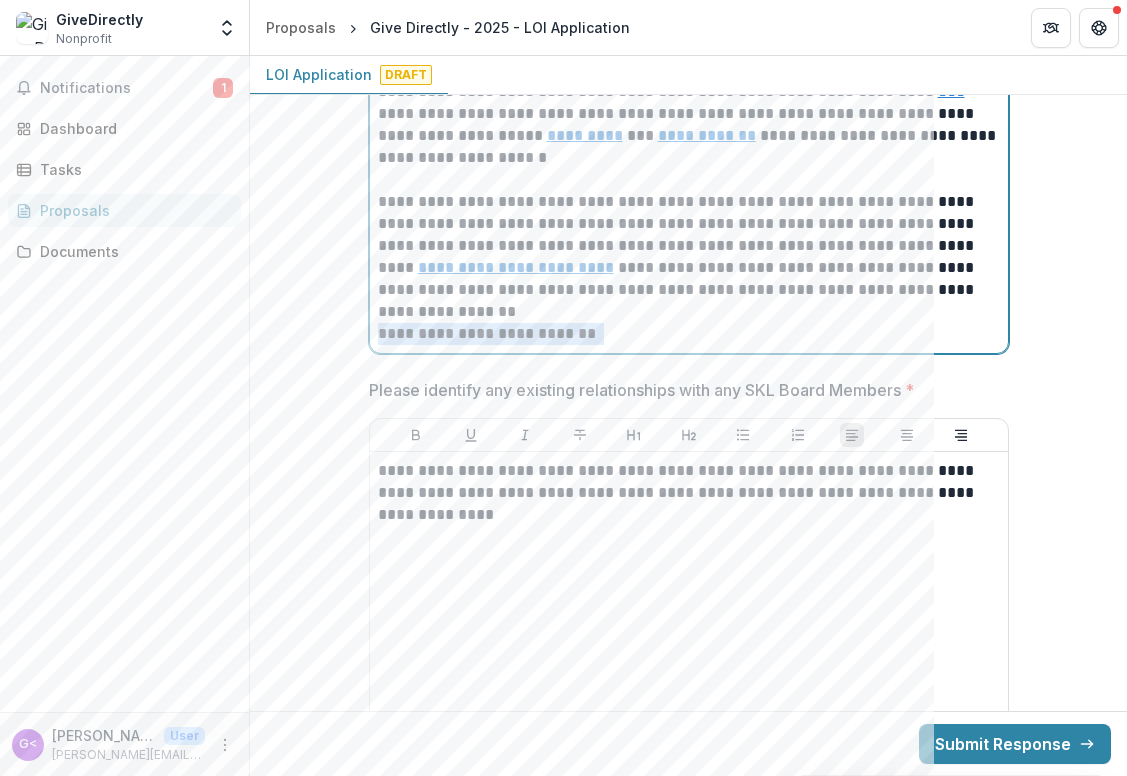 click on "**********" at bounding box center [689, 92] 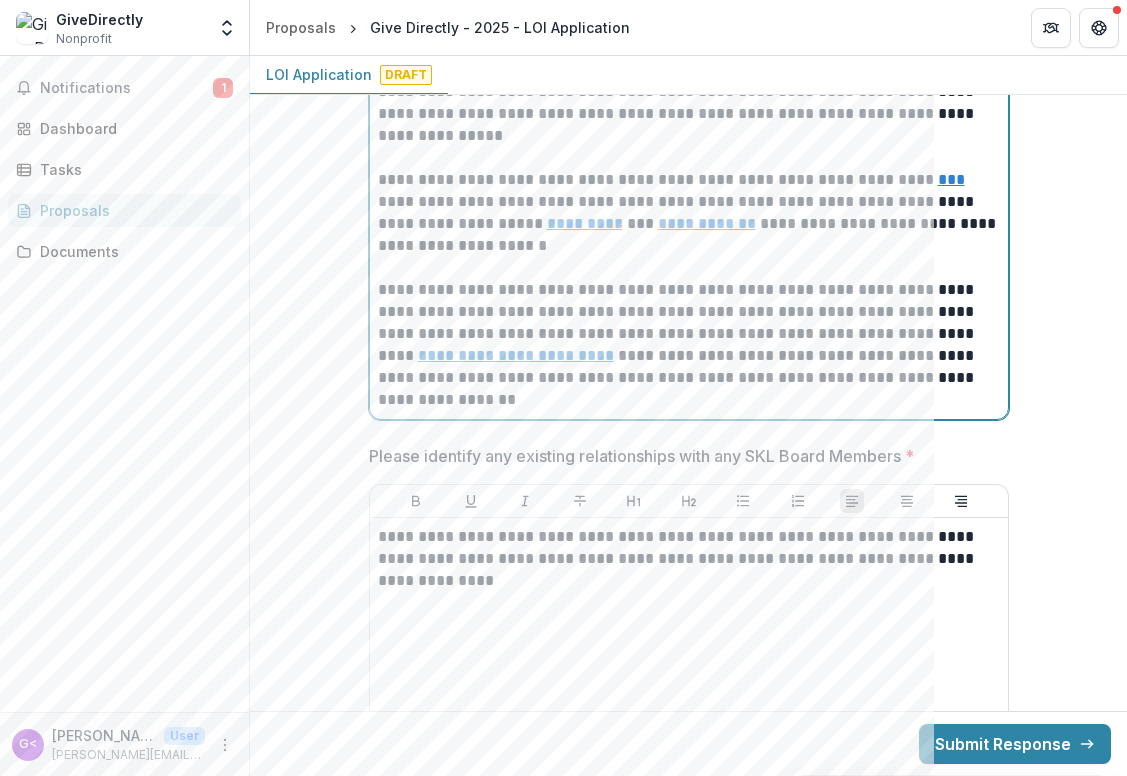 scroll, scrollTop: 5427, scrollLeft: 0, axis: vertical 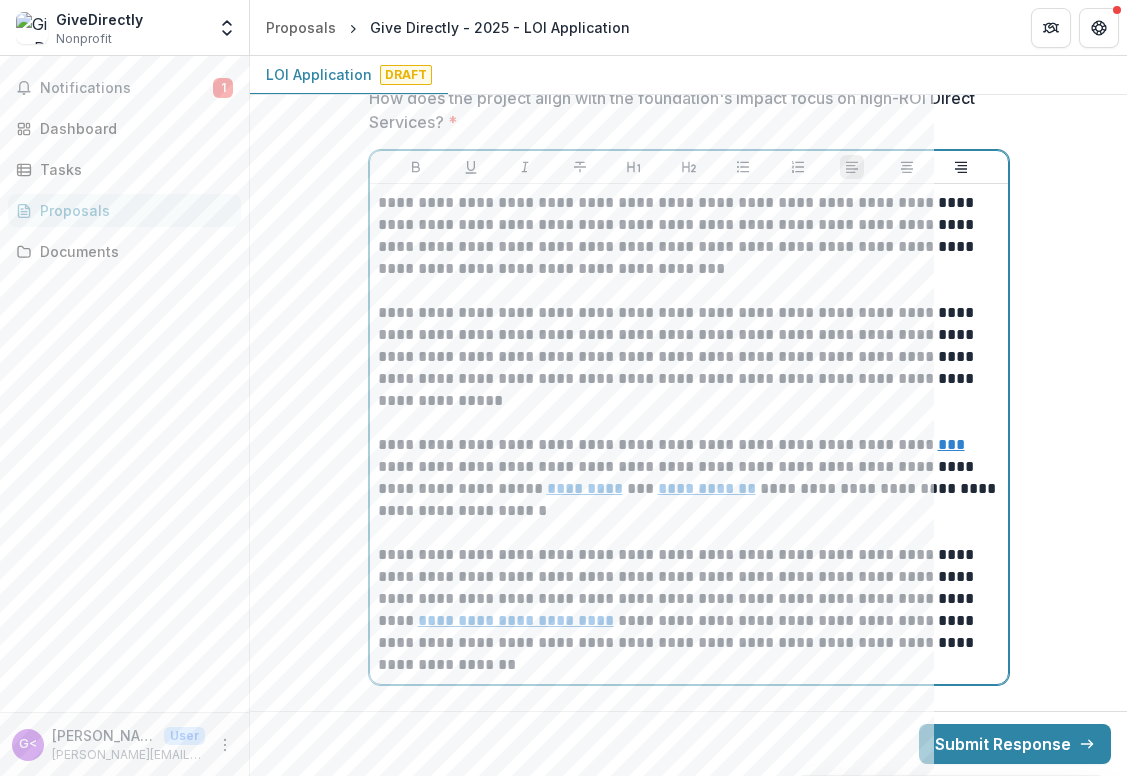 click on "**********" at bounding box center (689, 478) 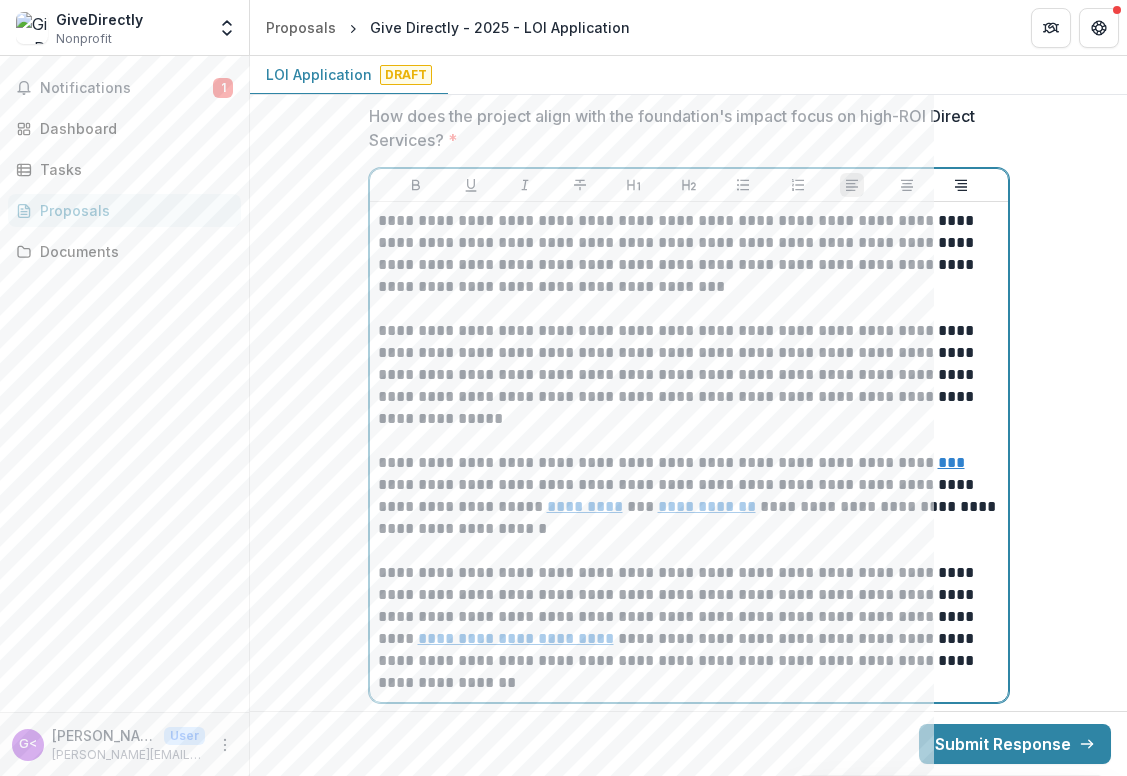 scroll, scrollTop: 5229, scrollLeft: 0, axis: vertical 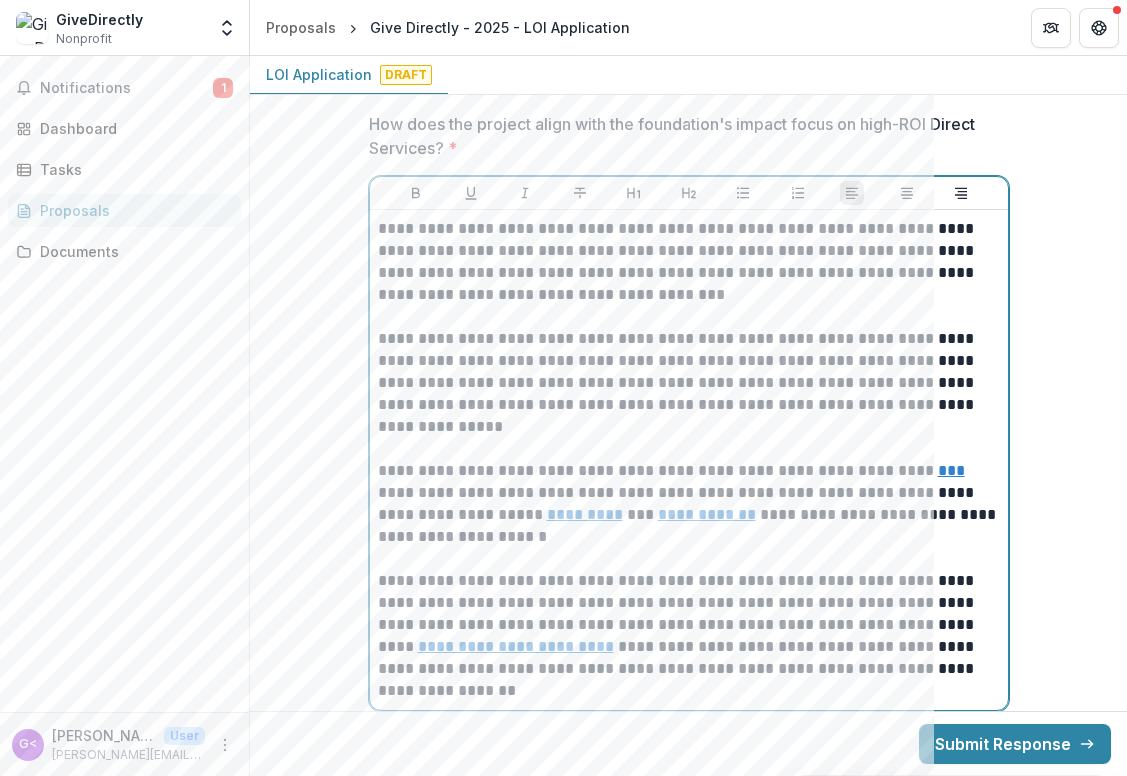 click on "**********" at bounding box center (689, 625) 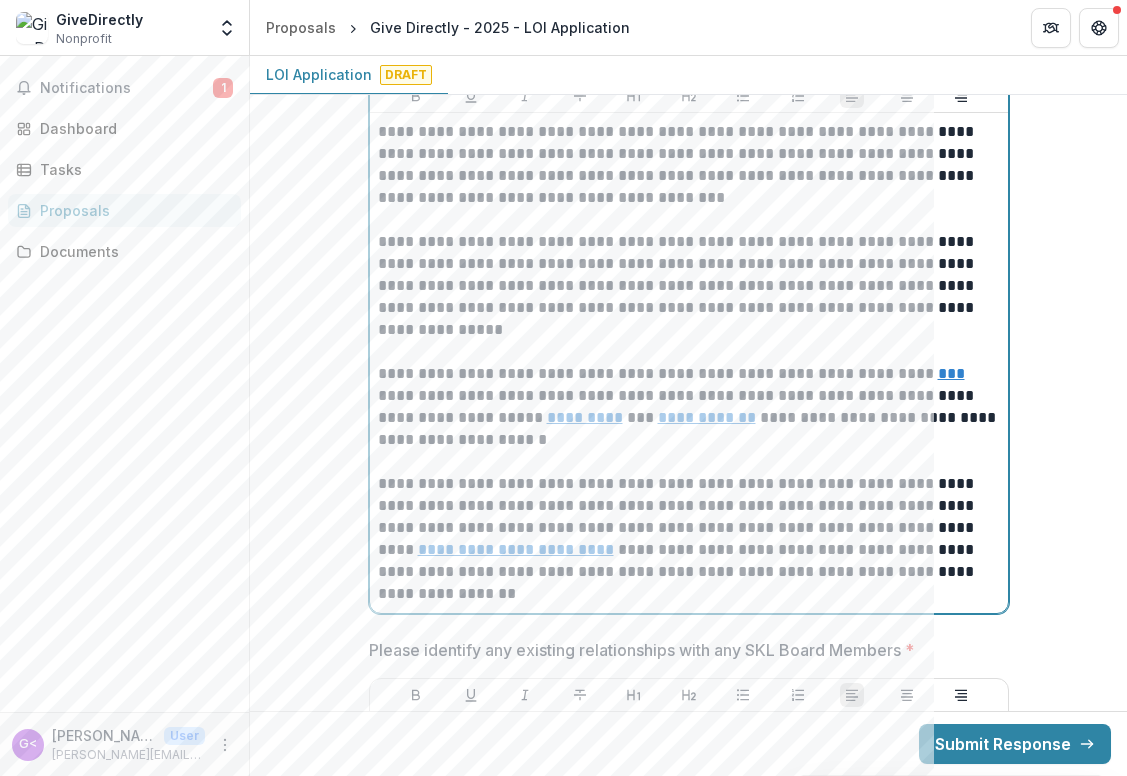 scroll, scrollTop: 5330, scrollLeft: 0, axis: vertical 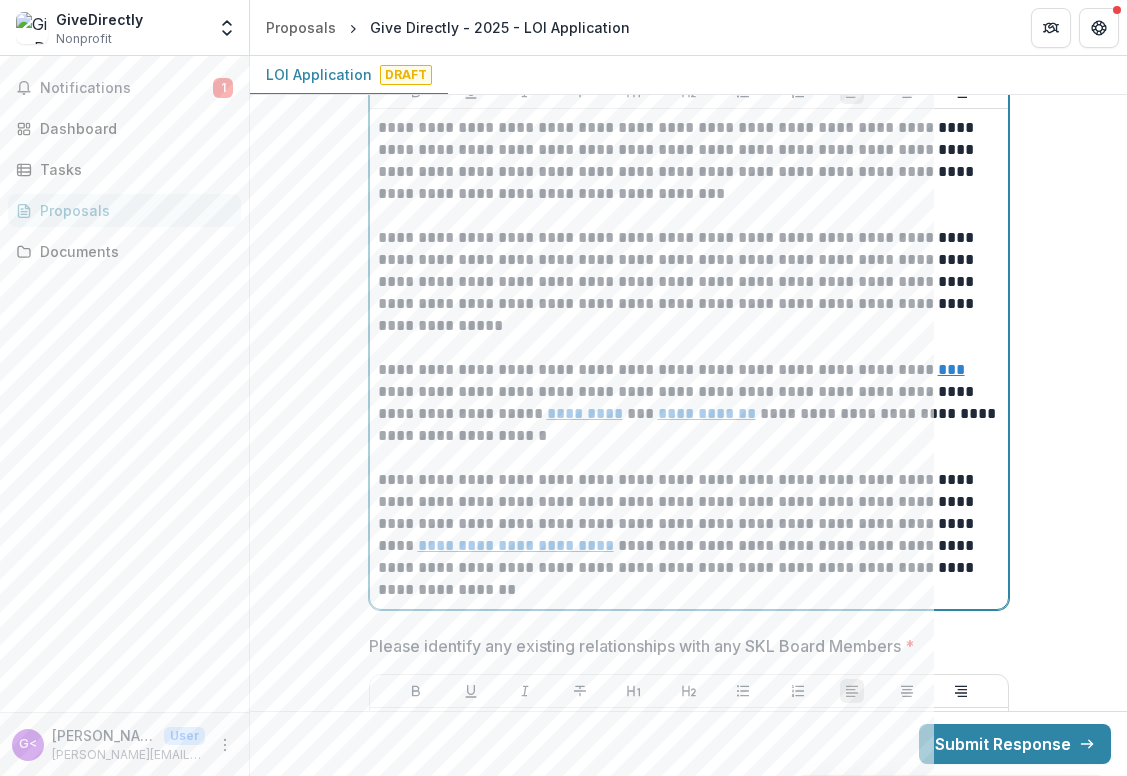 click on "**********" at bounding box center [689, 524] 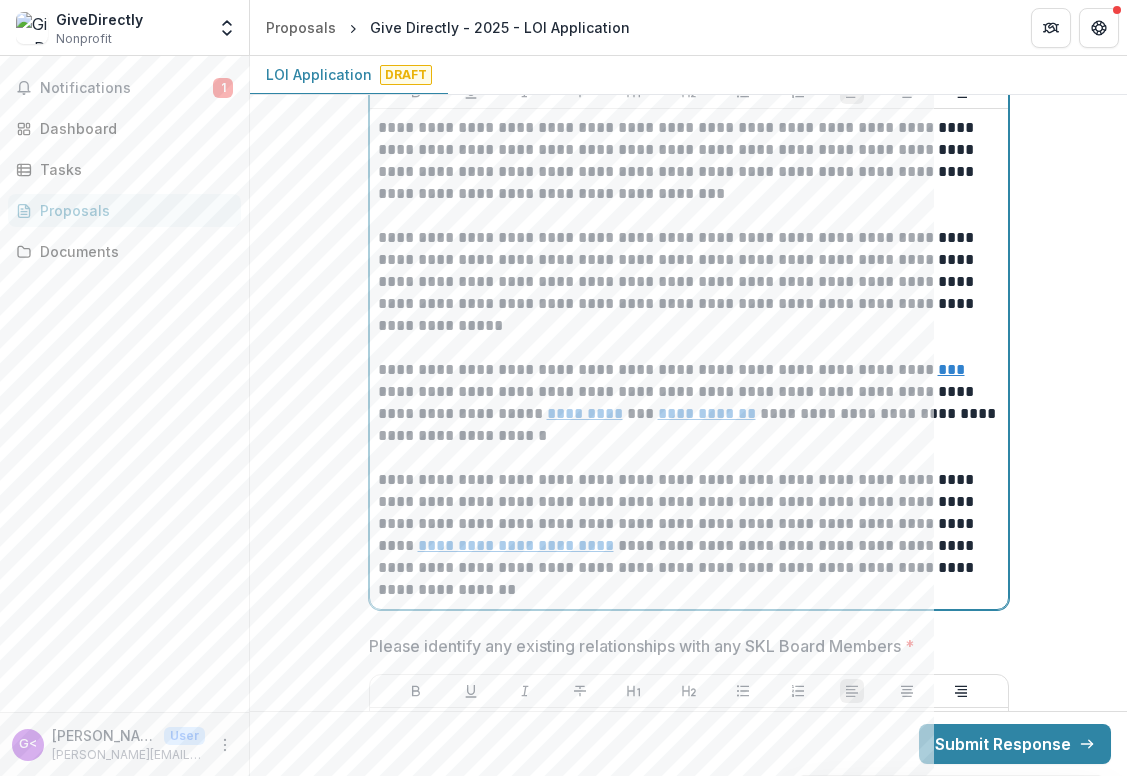 click on "**********" at bounding box center [689, 524] 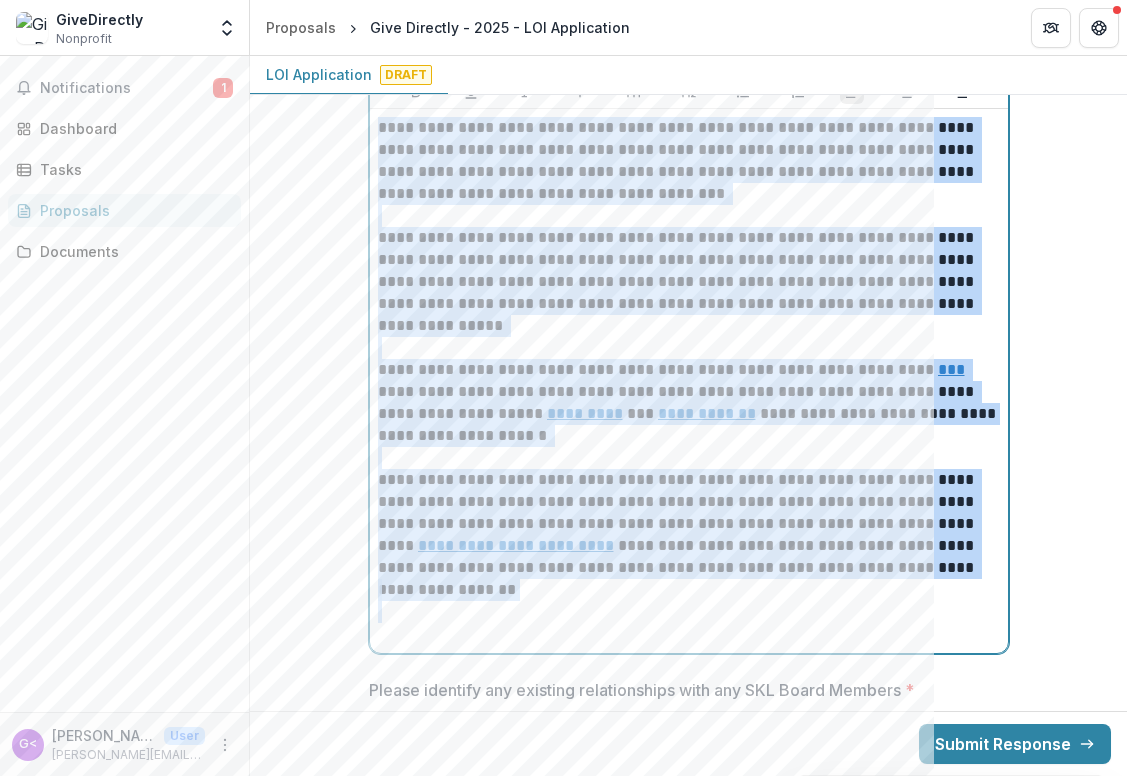 drag, startPoint x: 413, startPoint y: 611, endPoint x: 381, endPoint y: 89, distance: 522.9799 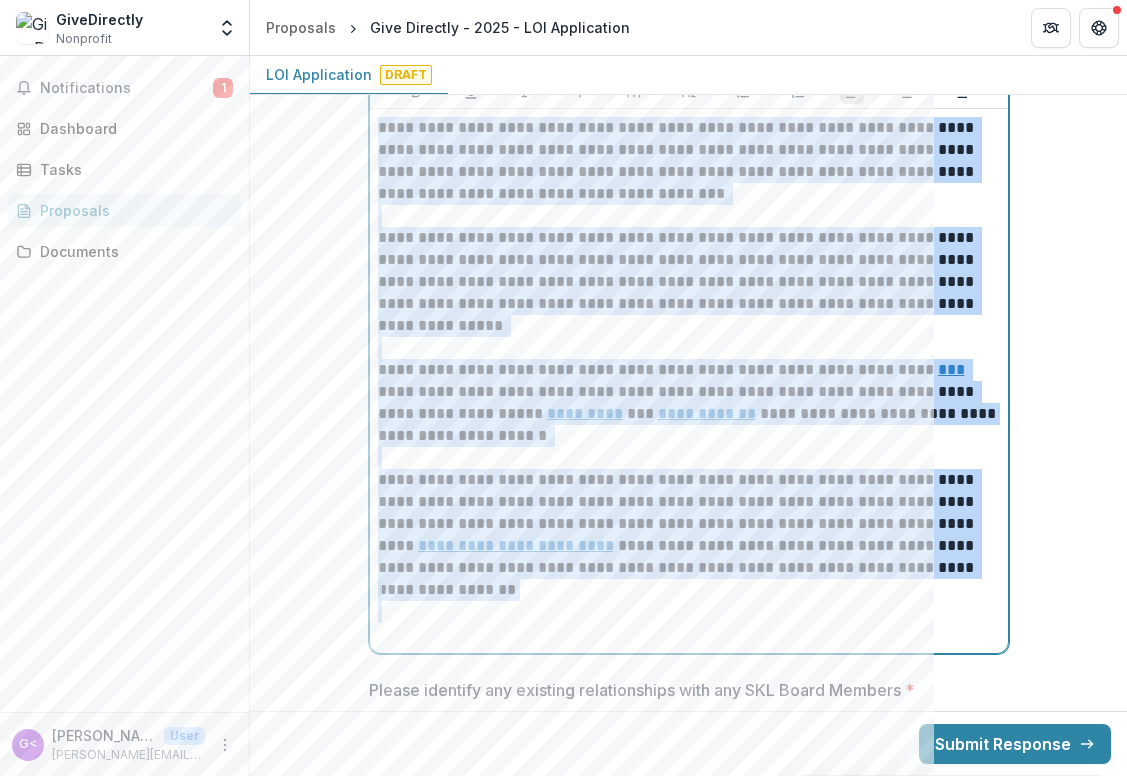 click on "**********" at bounding box center (688, -1390) 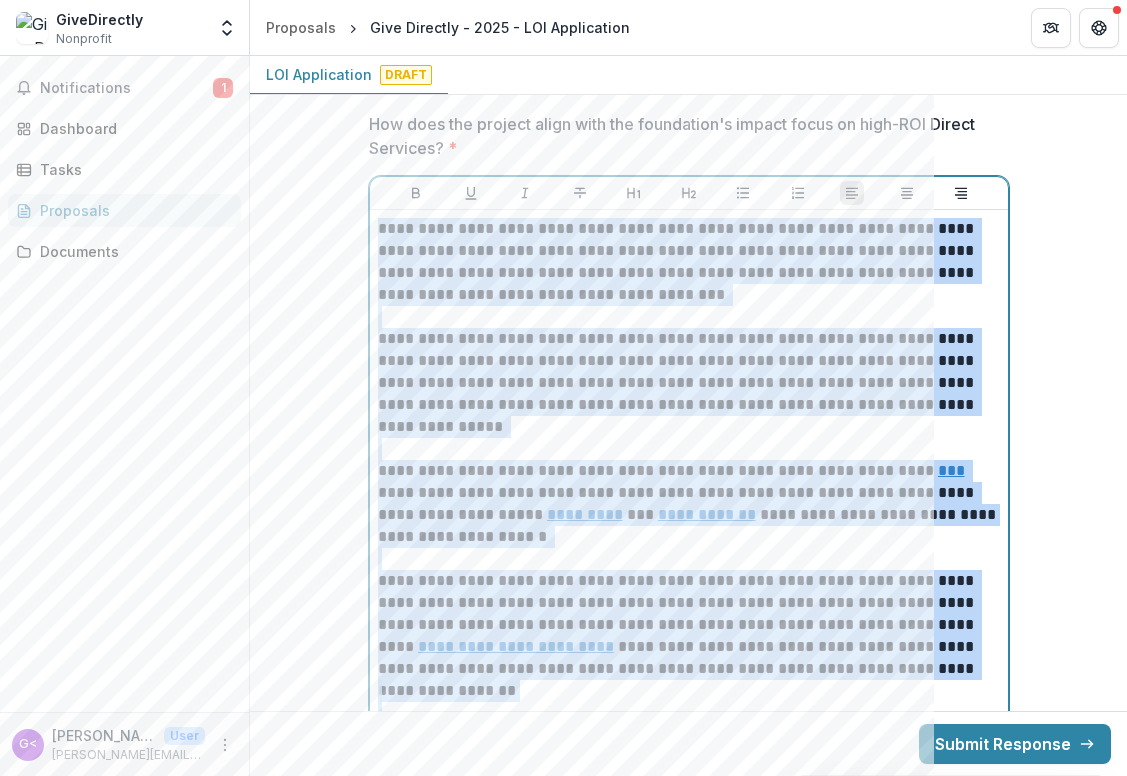 scroll, scrollTop: 5214, scrollLeft: 0, axis: vertical 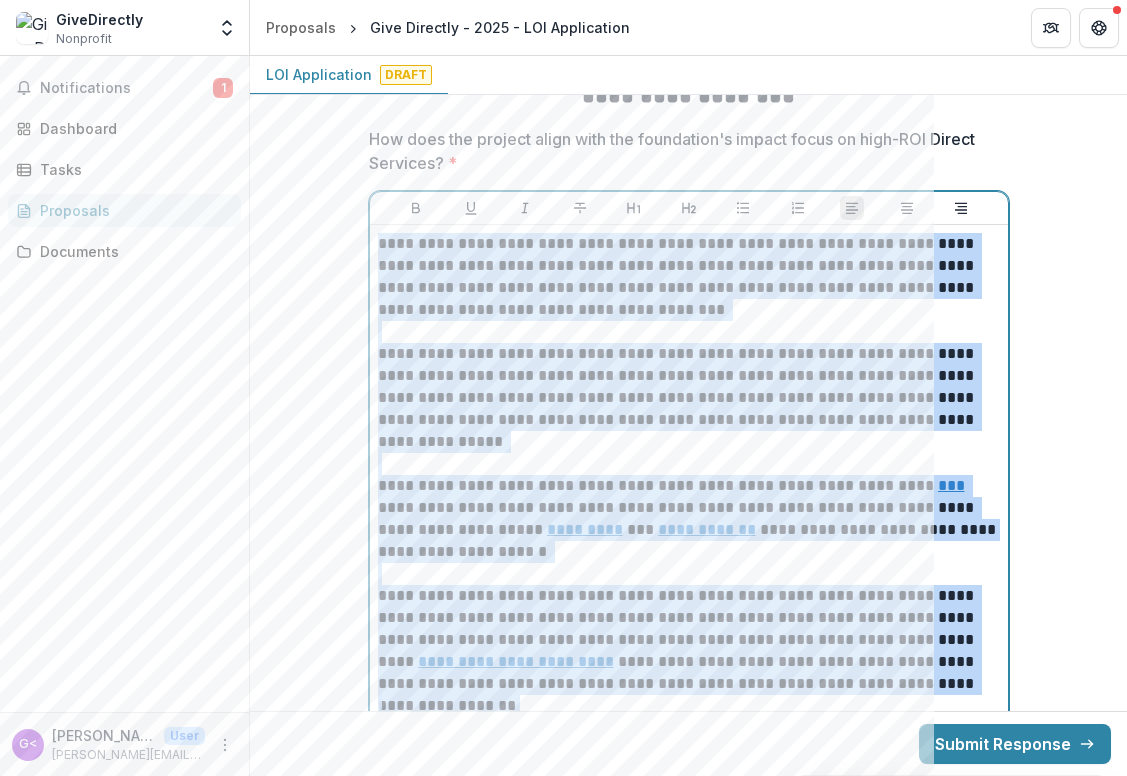 click on "**********" at bounding box center (689, 398) 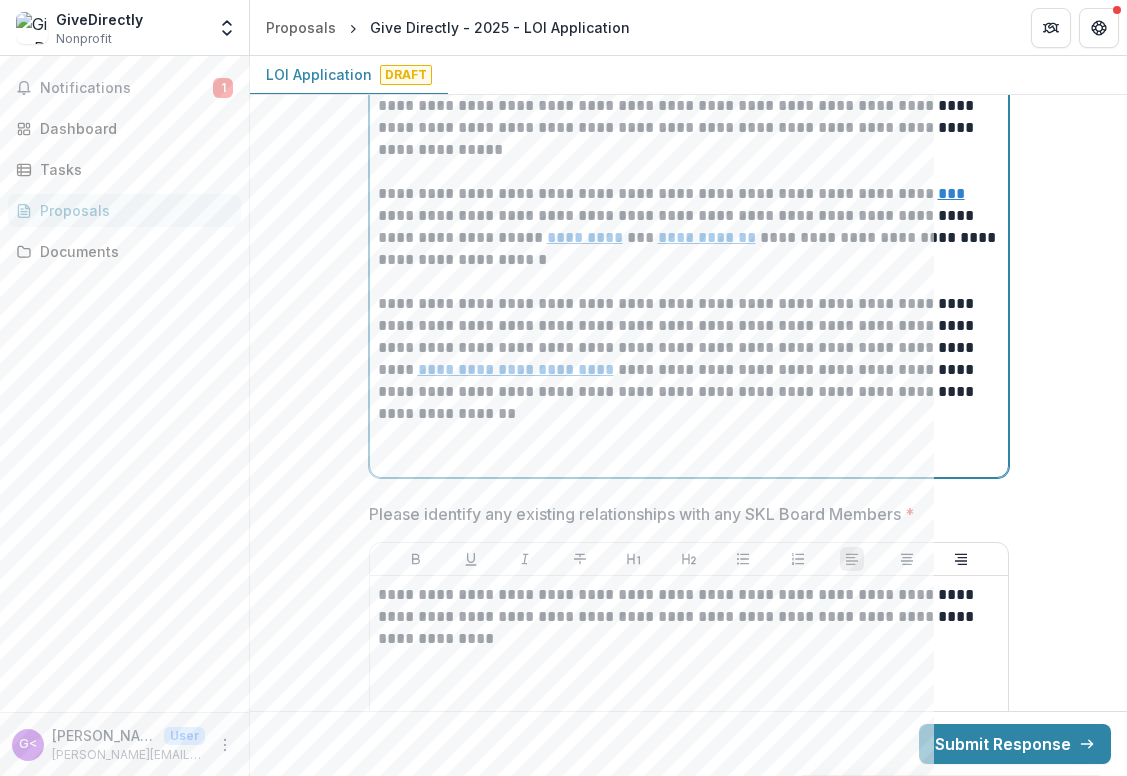 scroll, scrollTop: 5508, scrollLeft: 0, axis: vertical 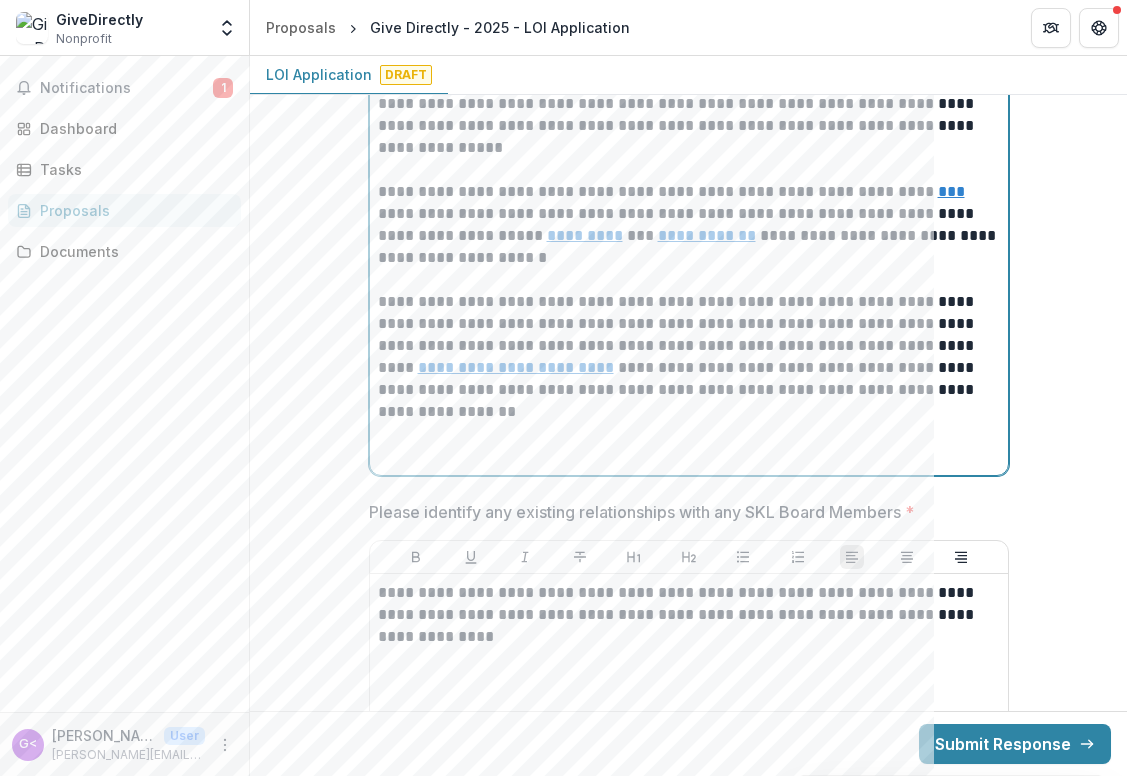 click at bounding box center [689, 434] 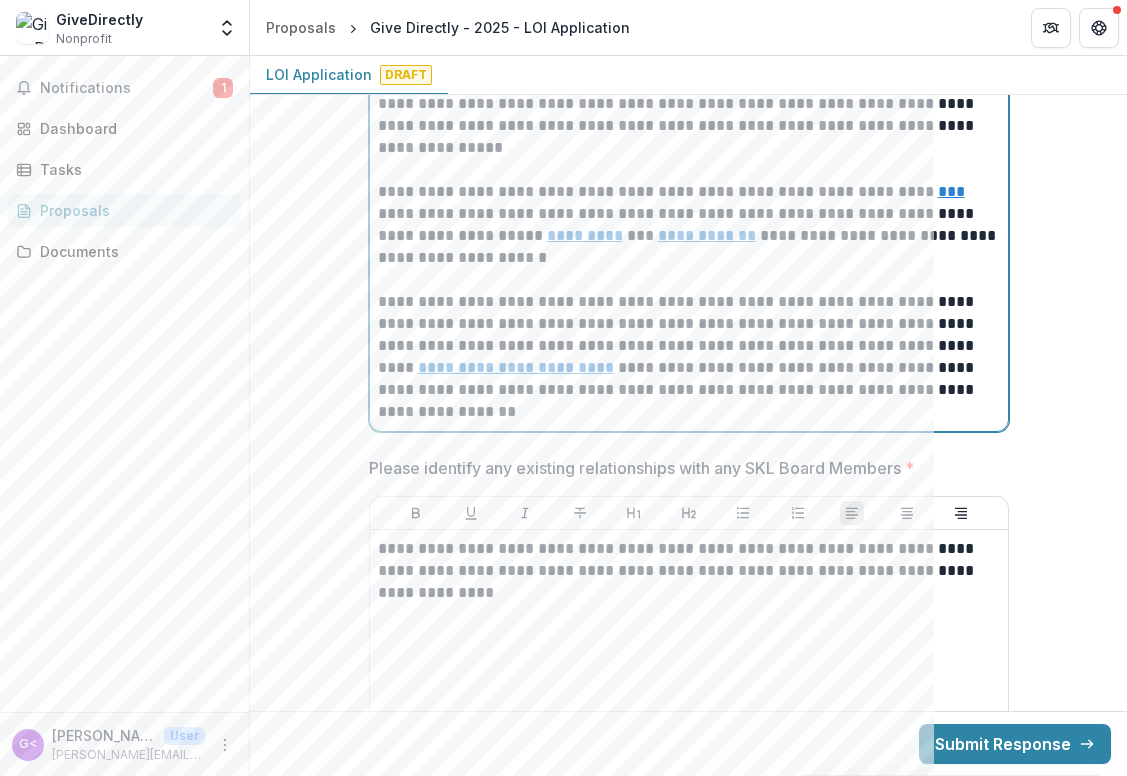 scroll, scrollTop: 5546, scrollLeft: 0, axis: vertical 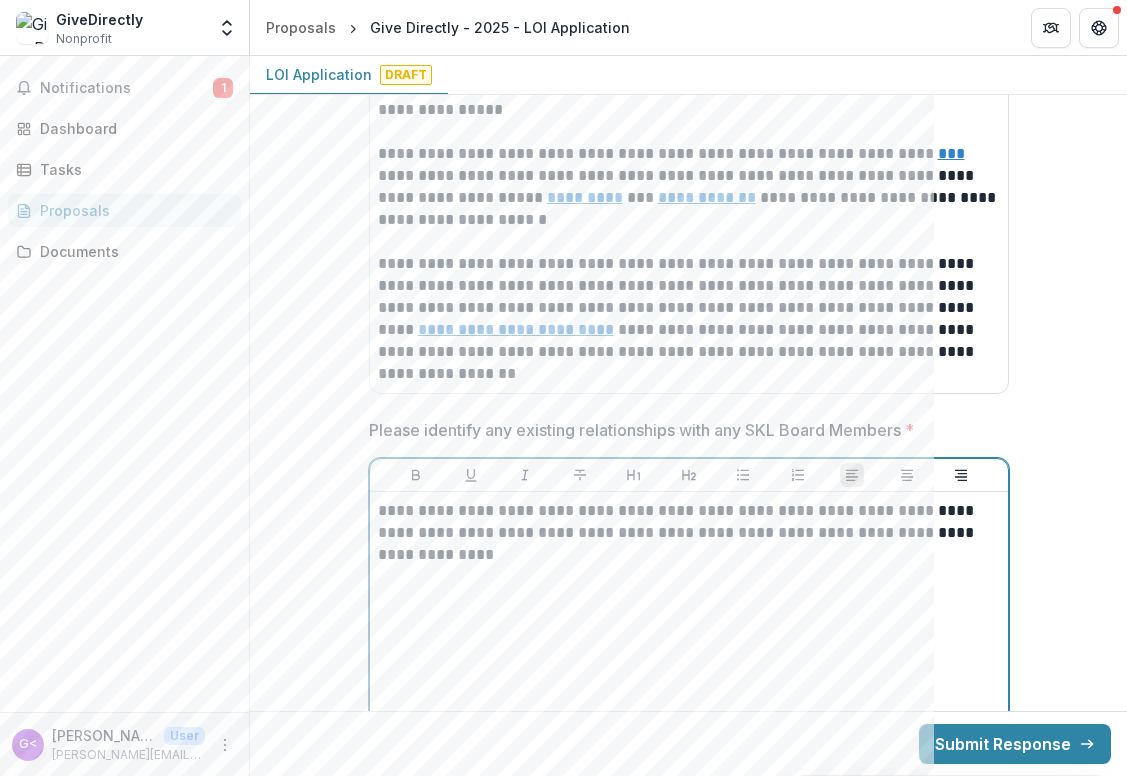click on "**********" at bounding box center [689, 533] 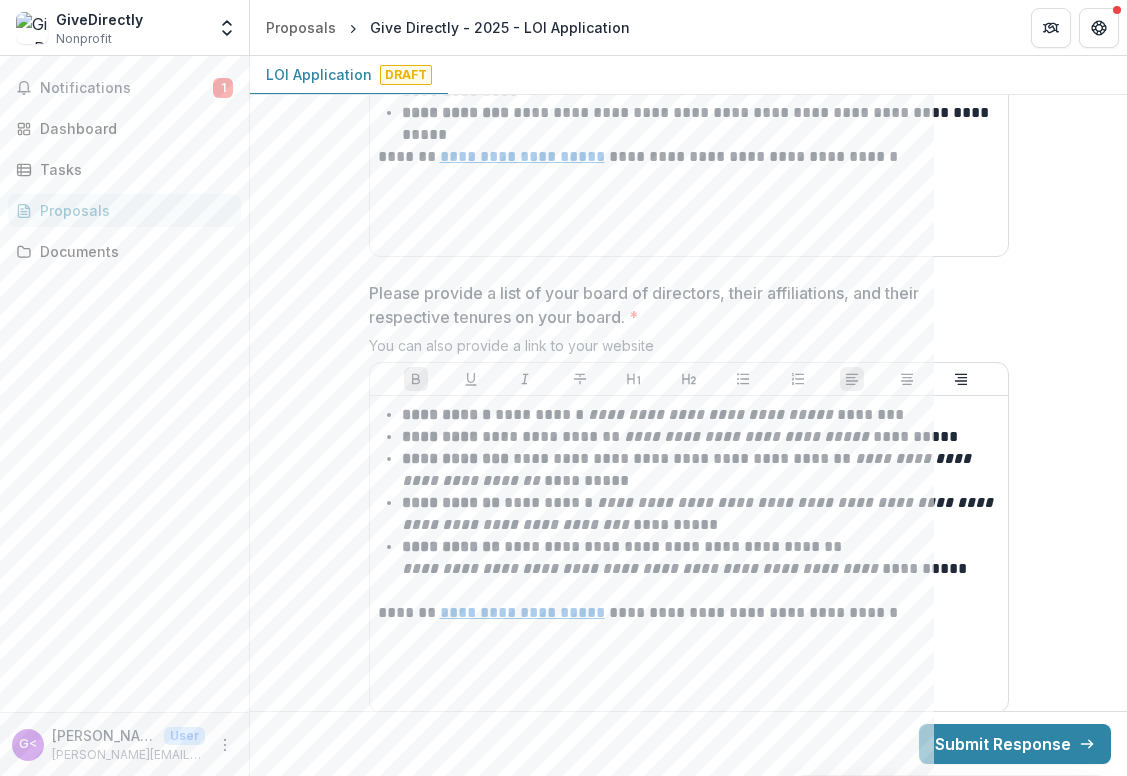 scroll, scrollTop: 6635, scrollLeft: 0, axis: vertical 